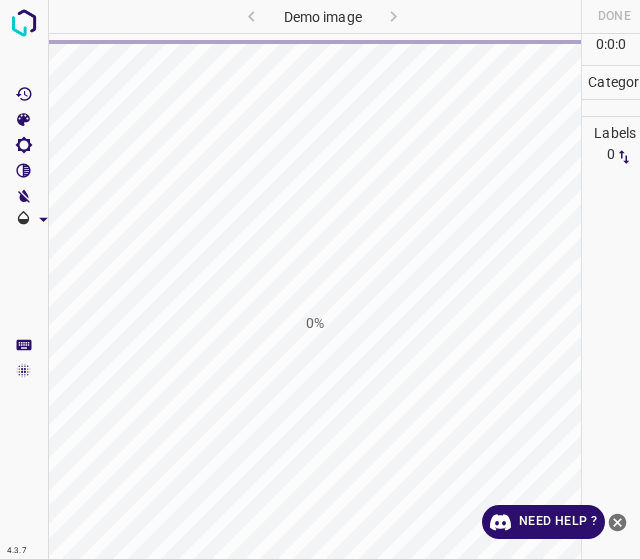 scroll, scrollTop: 0, scrollLeft: 0, axis: both 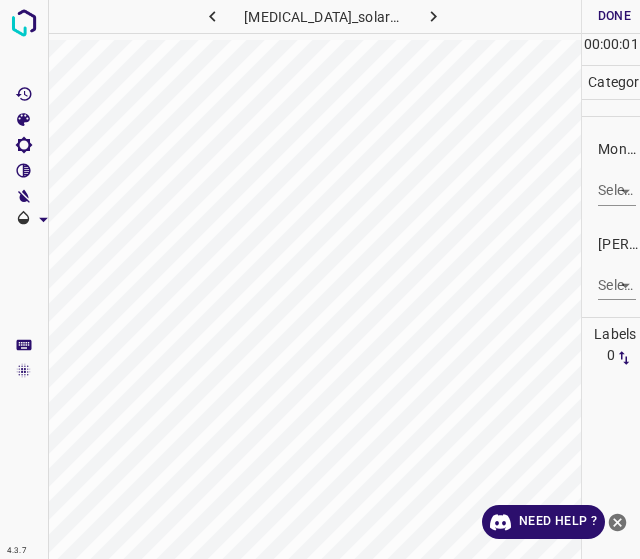click on "4.3.7 keratosis_solar28.jpg Done Skip 0 00   : 00   : 01   Categories Monk *  Select ​  Fitzpatrick *  Select ​ Labels   0 Categories 1 Monk 2  Fitzpatrick Tools Space Change between modes (Draw & Edit) I Auto labeling R Restore zoom M Zoom in N Zoom out Delete Delete selecte label Filters Z Restore filters X Saturation filter C Brightness filter V Contrast filter B Gray scale filter General O Download Need Help ? - Text - Hide - Delete" at bounding box center [320, 279] 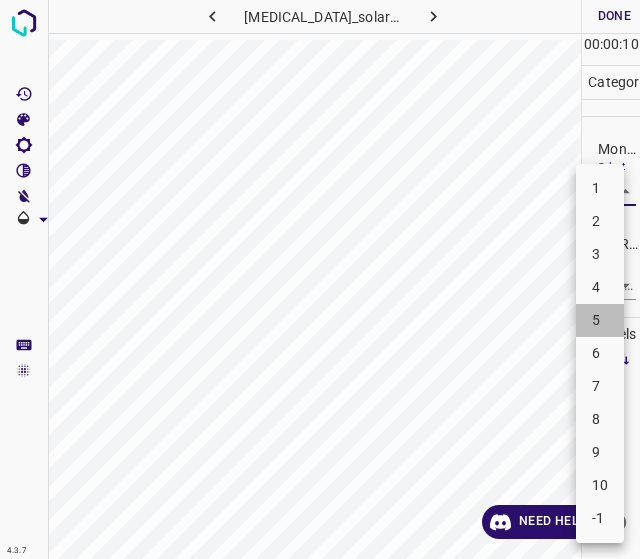 click on "5" at bounding box center (600, 320) 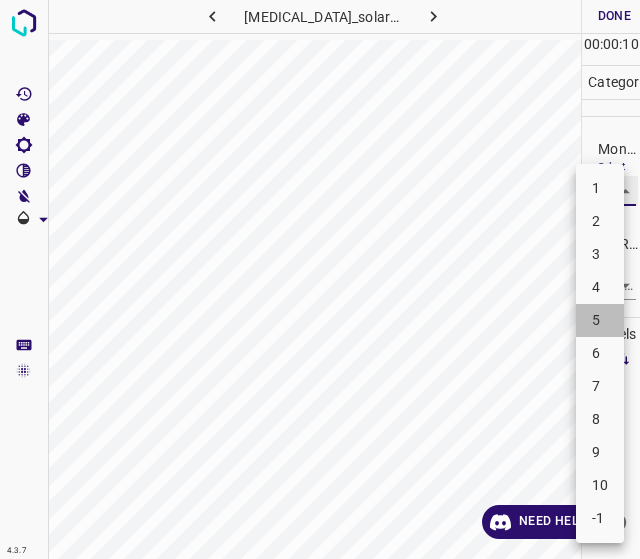type on "5" 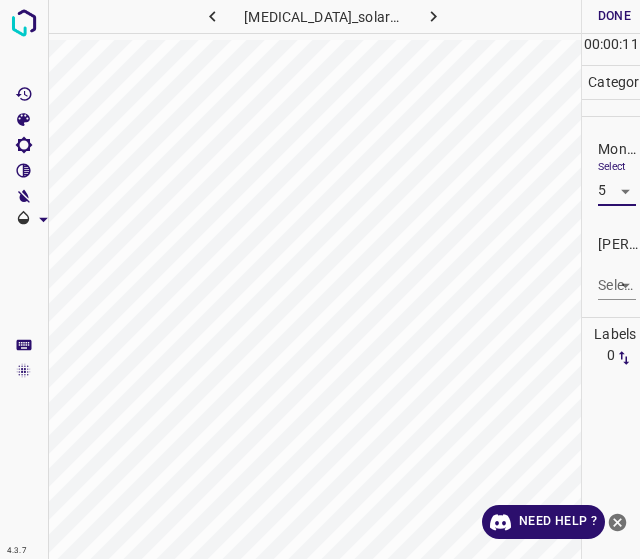 click on "Select ​" at bounding box center (617, 277) 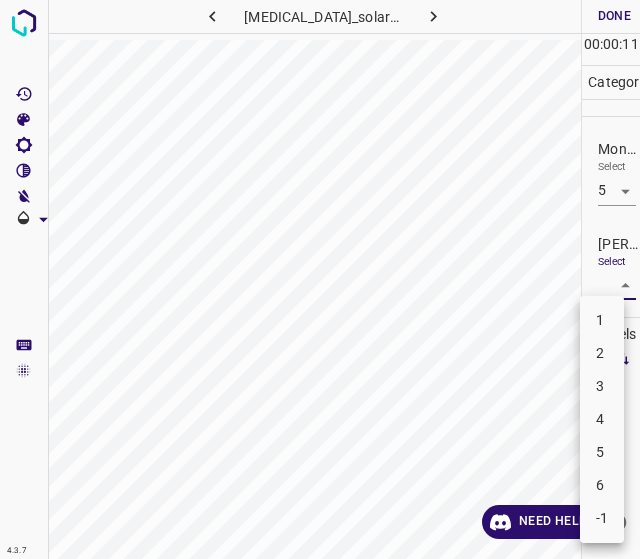 click on "4.3.7 keratosis_solar28.jpg Done Skip 0 00   : 00   : 11   Categories Monk *  Select 5 5  Fitzpatrick *  Select ​ Labels   0 Categories 1 Monk 2  Fitzpatrick Tools Space Change between modes (Draw & Edit) I Auto labeling R Restore zoom M Zoom in N Zoom out Delete Delete selecte label Filters Z Restore filters X Saturation filter C Brightness filter V Contrast filter B Gray scale filter General O Download Need Help ? - Text - Hide - Delete 1 2 3 4 5 6 -1" at bounding box center [320, 279] 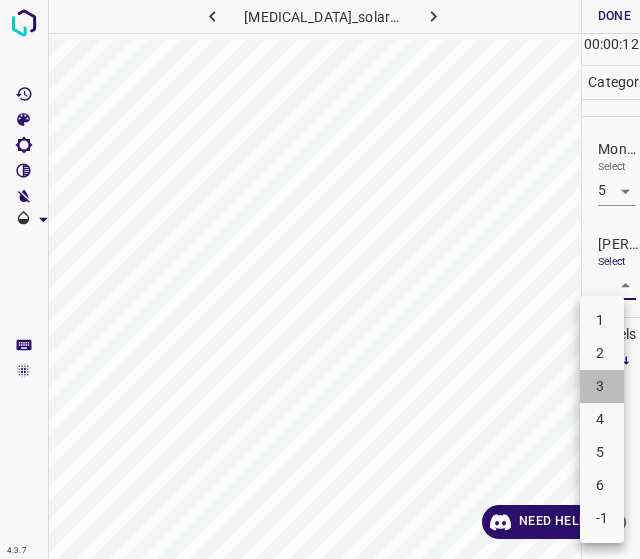 click on "3" at bounding box center (602, 386) 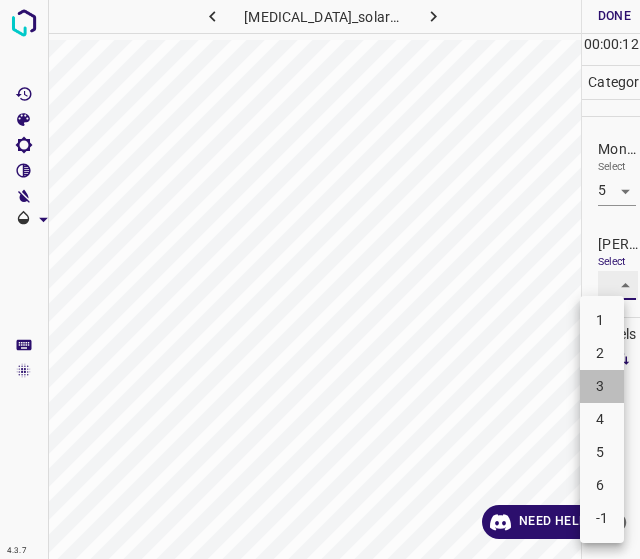 type on "3" 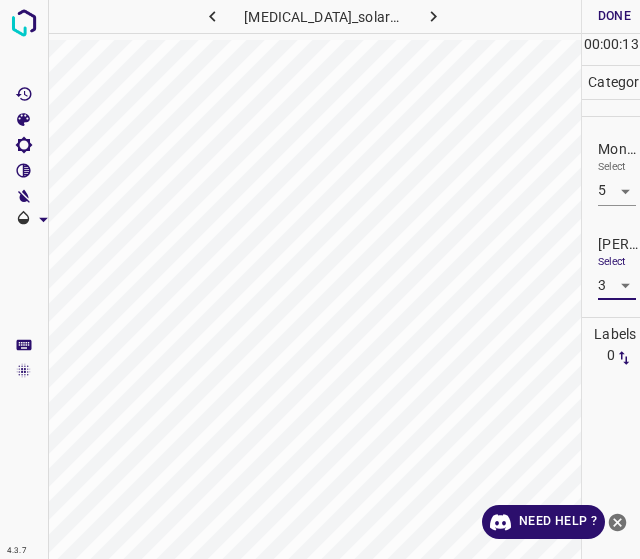 click on "Done" at bounding box center [614, 16] 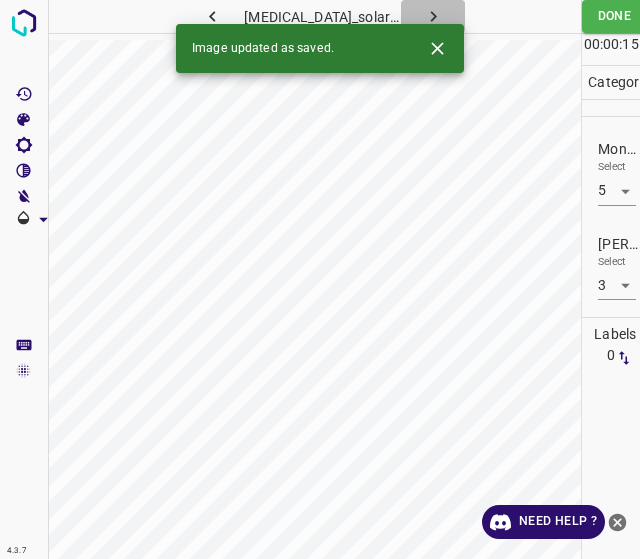 click at bounding box center [433, 16] 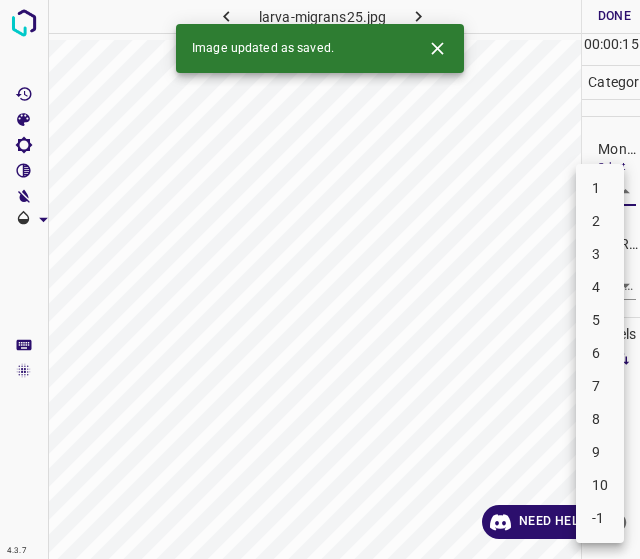 click on "4.3.7 larva-migrans25.jpg Done Skip 0 00   : 00   : 15   Categories Monk *  Select ​  Fitzpatrick *  Select ​ Labels   0 Categories 1 Monk 2  Fitzpatrick Tools Space Change between modes (Draw & Edit) I Auto labeling R Restore zoom M Zoom in N Zoom out Delete Delete selecte label Filters Z Restore filters X Saturation filter C Brightness filter V Contrast filter B Gray scale filter General O Download Image updated as saved. Need Help ? - Text - Hide - Delete 1 2 3 4 5 6 7 8 9 10 -1" at bounding box center [320, 279] 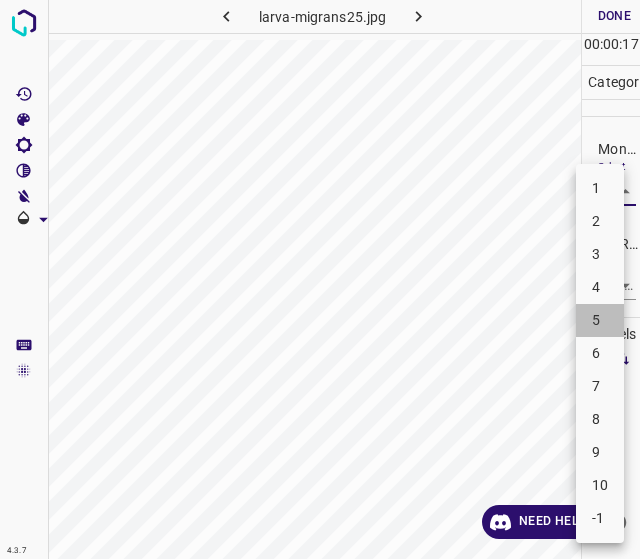 click on "5" at bounding box center [600, 320] 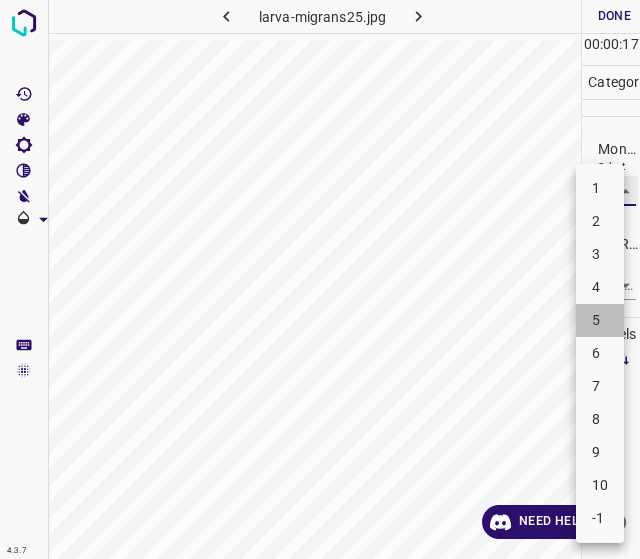 type on "5" 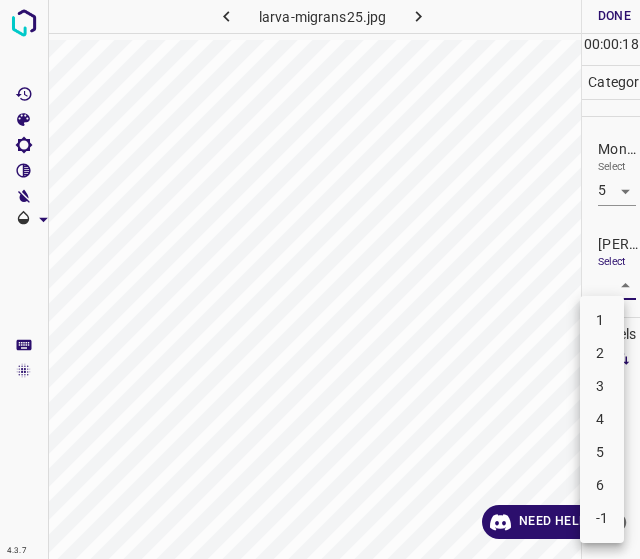 click on "4.3.7 larva-migrans25.jpg Done Skip 0 00   : 00   : 18   Categories Monk *  Select 5 5  Fitzpatrick *  Select ​ Labels   0 Categories 1 Monk 2  Fitzpatrick Tools Space Change between modes (Draw & Edit) I Auto labeling R Restore zoom M Zoom in N Zoom out Delete Delete selecte label Filters Z Restore filters X Saturation filter C Brightness filter V Contrast filter B Gray scale filter General O Download Need Help ? - Text - Hide - Delete 1 2 3 4 5 6 -1" at bounding box center [320, 279] 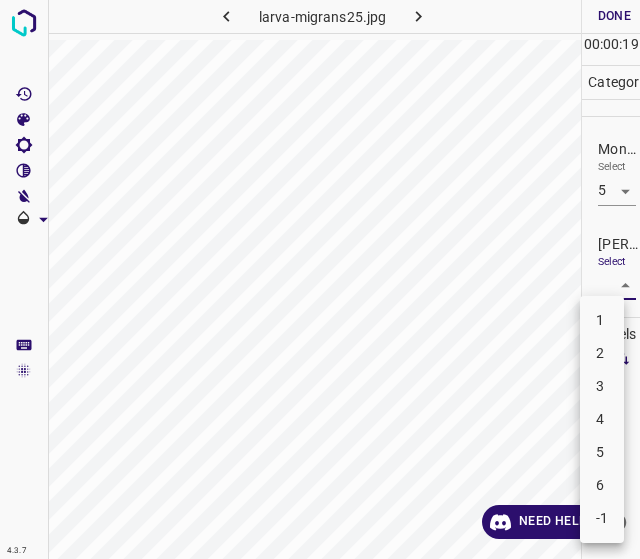 click on "3" at bounding box center [602, 386] 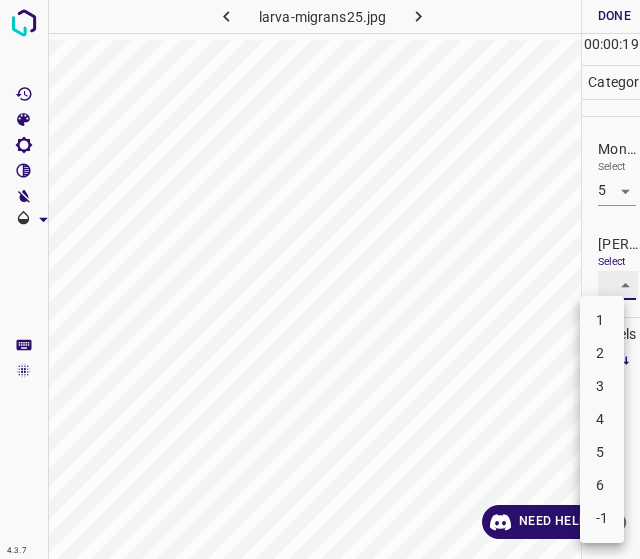 type on "3" 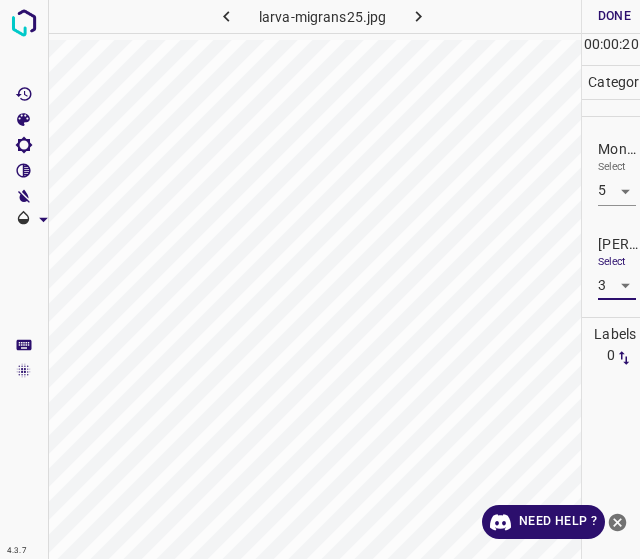 click on "Done" at bounding box center (614, 16) 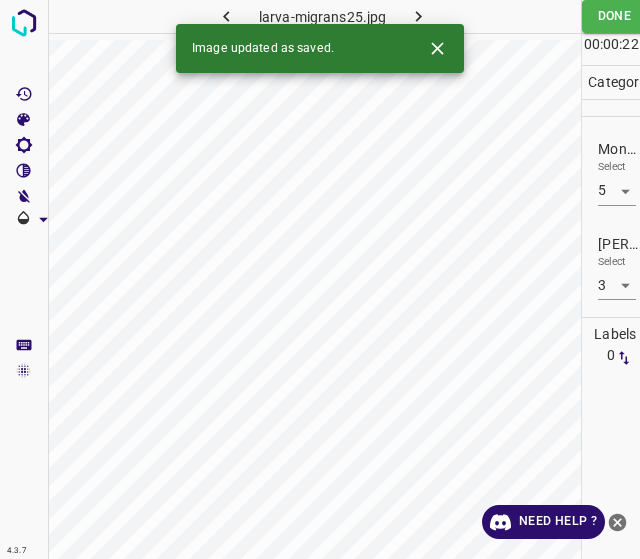 click at bounding box center [418, 16] 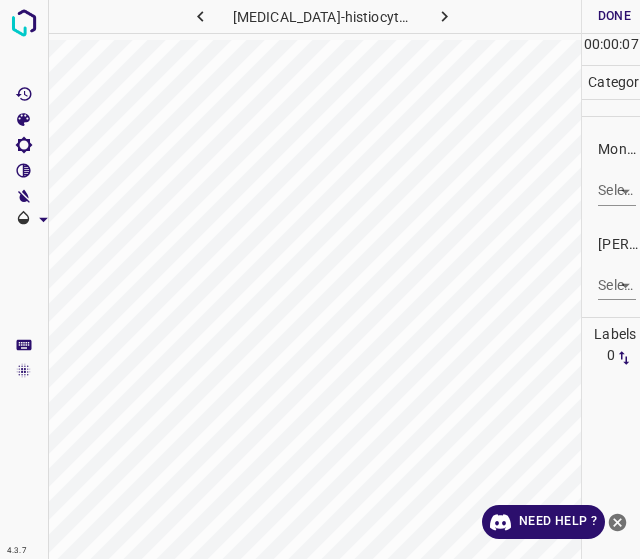 click on "4.3.7 langerhans-cell-histiocytosis33.jpg Done Skip 0 00   : 00   : 07   Categories Monk *  Select ​  Fitzpatrick *  Select ​ Labels   0 Categories 1 Monk 2  Fitzpatrick Tools Space Change between modes (Draw & Edit) I Auto labeling R Restore zoom M Zoom in N Zoom out Delete Delete selecte label Filters Z Restore filters X Saturation filter C Brightness filter V Contrast filter B Gray scale filter General O Download Need Help ? - Text - Hide - Delete" at bounding box center (320, 279) 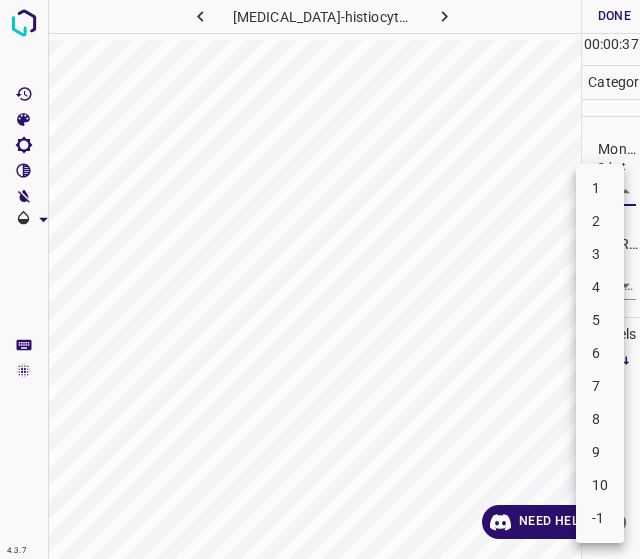 click on "5" at bounding box center (600, 320) 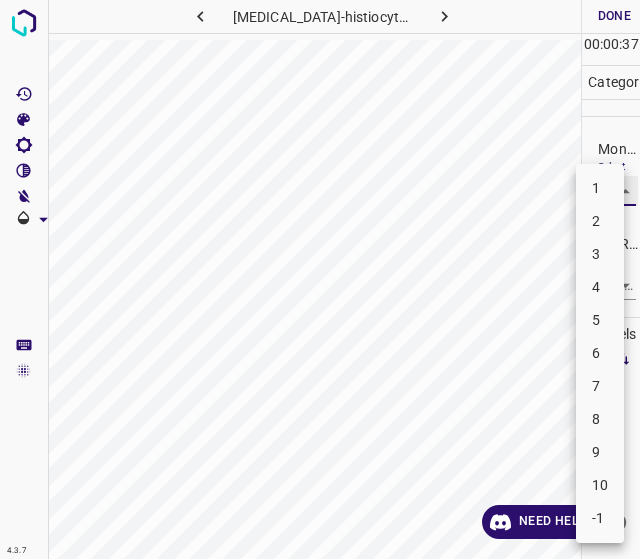type on "5" 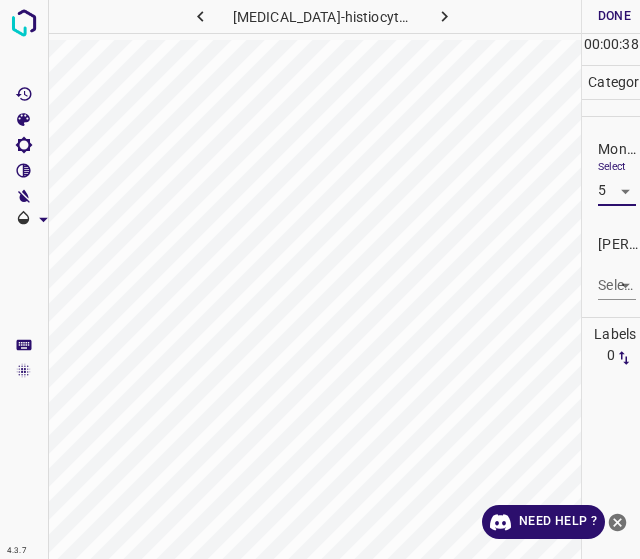 click on "4.3.7 langerhans-cell-histiocytosis33.jpg Done Skip 0 00   : 00   : 38   Categories Monk *  Select 5 5  Fitzpatrick *  Select ​ Labels   0 Categories 1 Monk 2  Fitzpatrick Tools Space Change between modes (Draw & Edit) I Auto labeling R Restore zoom M Zoom in N Zoom out Delete Delete selecte label Filters Z Restore filters X Saturation filter C Brightness filter V Contrast filter B Gray scale filter General O Download Need Help ? - Text - Hide - Delete" at bounding box center [320, 279] 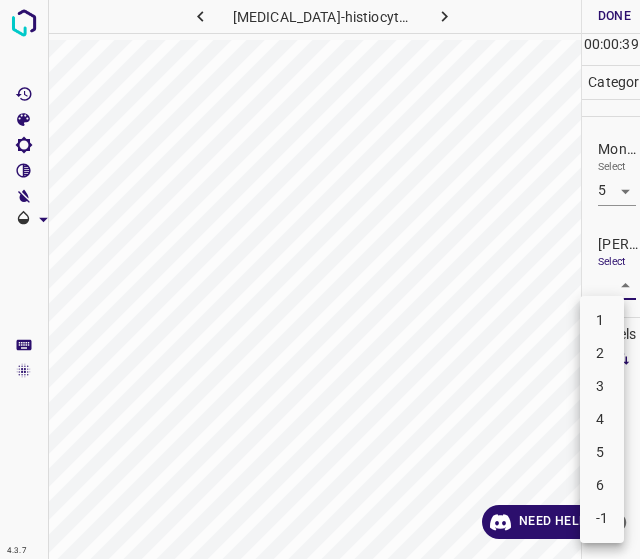 click on "3" at bounding box center (602, 386) 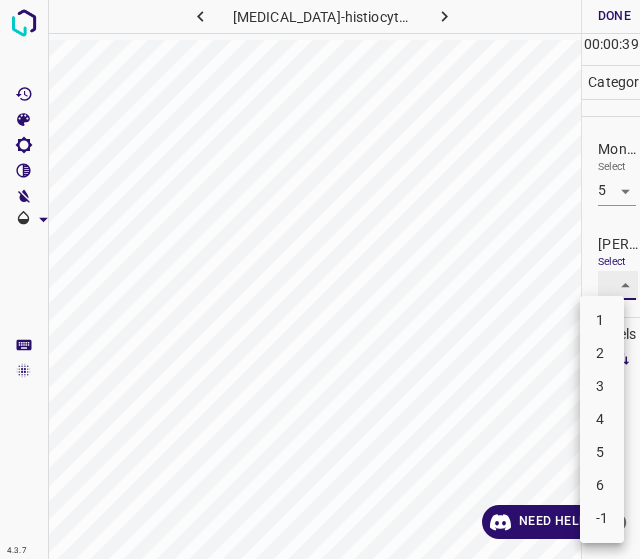 type on "3" 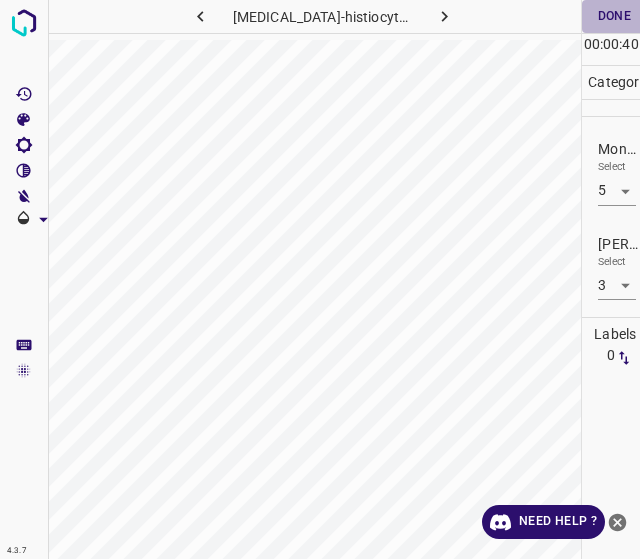 click on "Done" at bounding box center [614, 16] 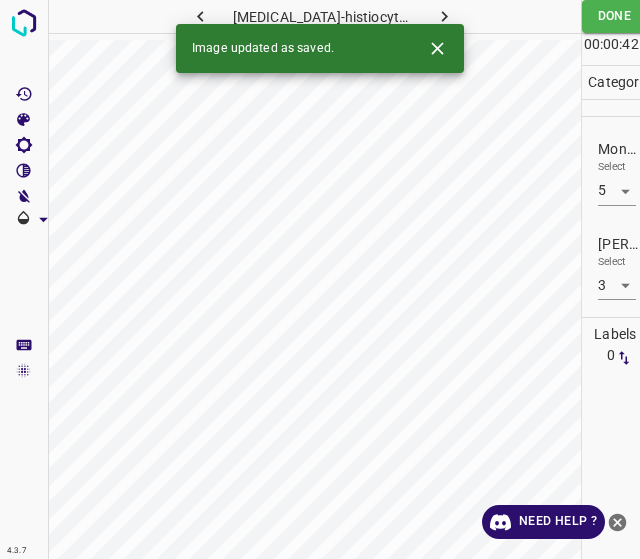 click on "4.3.7 langerhans-cell-histiocytosis33.jpg Done Skip 0 00   : 00   : 42   Categories Monk *  Select 5 5  Fitzpatrick *  Select 3 3 Labels   0 Categories 1 Monk 2  Fitzpatrick Tools Space Change between modes (Draw & Edit) I Auto labeling R Restore zoom M Zoom in N Zoom out Delete Delete selecte label Filters Z Restore filters X Saturation filter C Brightness filter V Contrast filter B Gray scale filter General O Download Image updated as saved. Need Help ?" at bounding box center (320, 279) 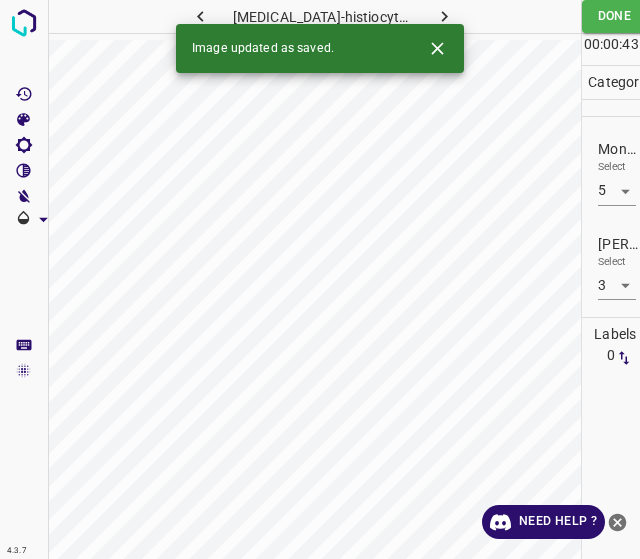 click 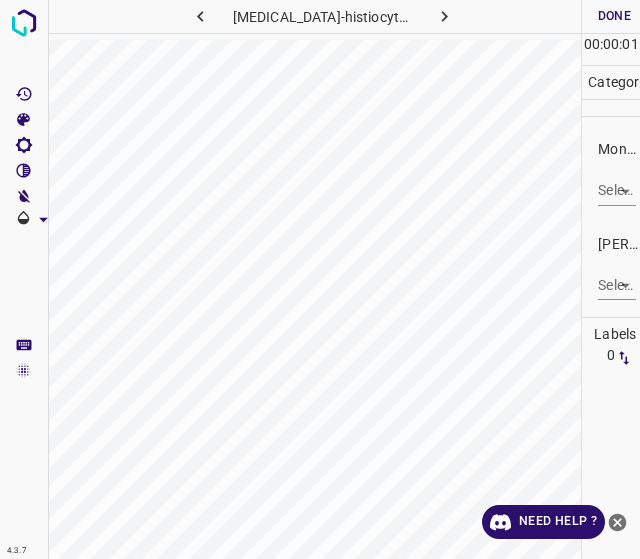 click on "Monk *  Select ​" at bounding box center (611, 172) 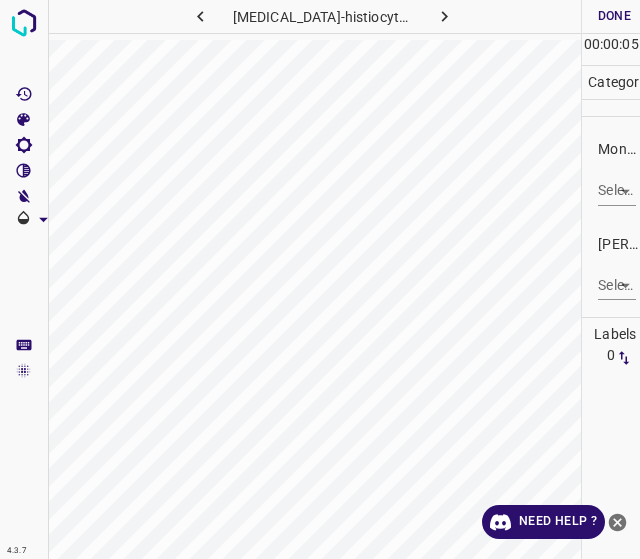 click on "4.3.7 langerhans-cell-histiocytosis38.jpg Done Skip 0 00   : 00   : 05   Categories Monk *  Select ​  Fitzpatrick *  Select ​ Labels   0 Categories 1 Monk 2  Fitzpatrick Tools Space Change between modes (Draw & Edit) I Auto labeling R Restore zoom M Zoom in N Zoom out Delete Delete selecte label Filters Z Restore filters X Saturation filter C Brightness filter V Contrast filter B Gray scale filter General O Download Need Help ? - Text - Hide - Delete" at bounding box center [320, 279] 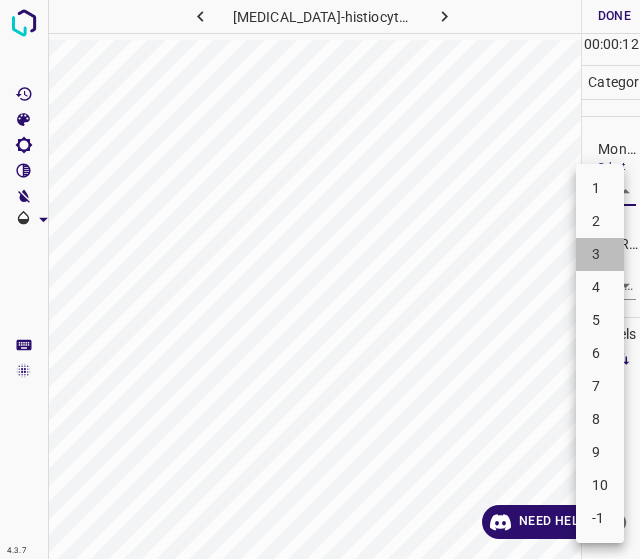 click on "3" at bounding box center (600, 254) 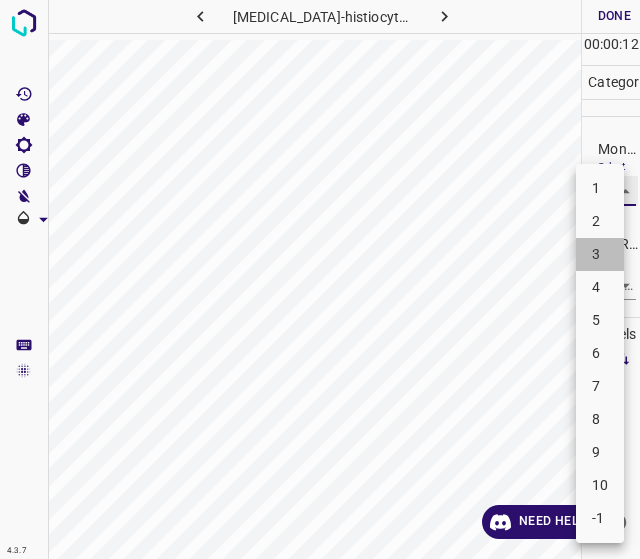 type on "3" 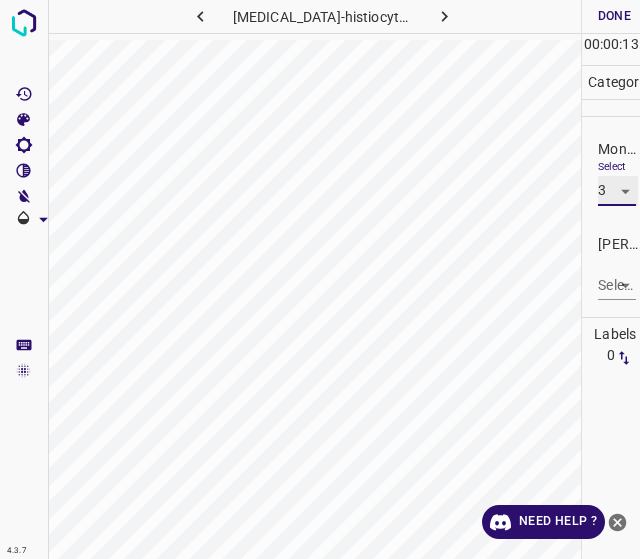 scroll, scrollTop: 19, scrollLeft: 0, axis: vertical 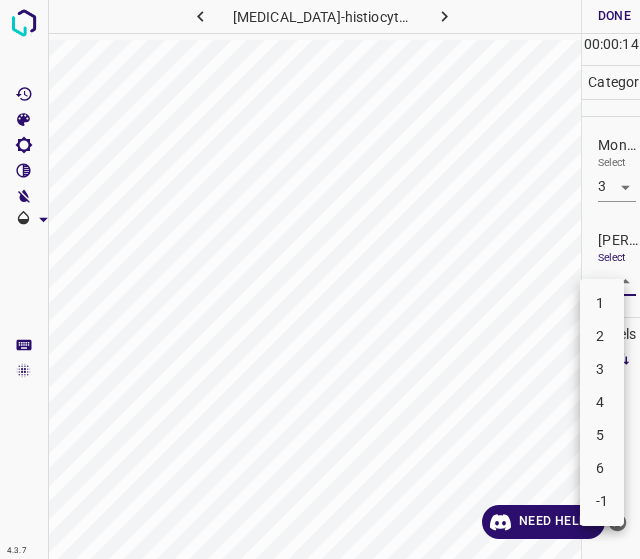 click on "4.3.7 langerhans-cell-histiocytosis38.jpg Done Skip 0 00   : 00   : 14   Categories Monk *  Select 3 3  Fitzpatrick *  Select ​ Labels   0 Categories 1 Monk 2  Fitzpatrick Tools Space Change between modes (Draw & Edit) I Auto labeling R Restore zoom M Zoom in N Zoom out Delete Delete selecte label Filters Z Restore filters X Saturation filter C Brightness filter V Contrast filter B Gray scale filter General O Download Need Help ? - Text - Hide - Delete 1 2 3 4 5 6 -1" at bounding box center [320, 279] 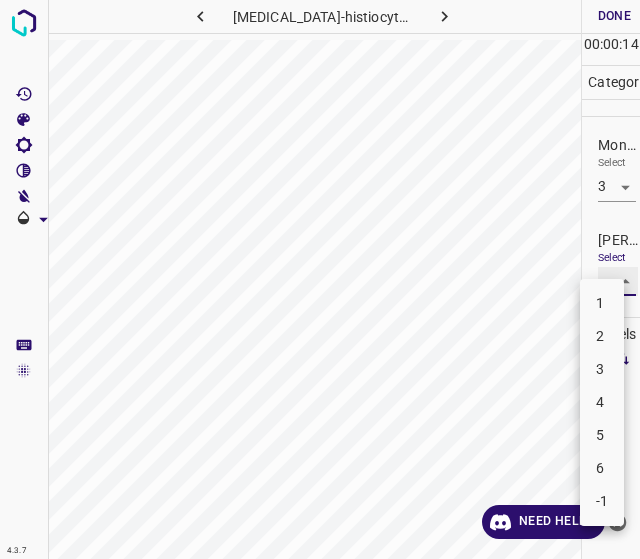 type on "2" 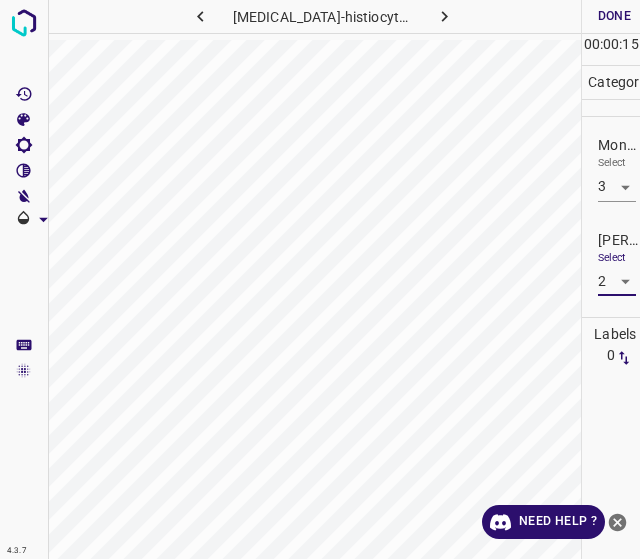 click on "Done" at bounding box center (614, 16) 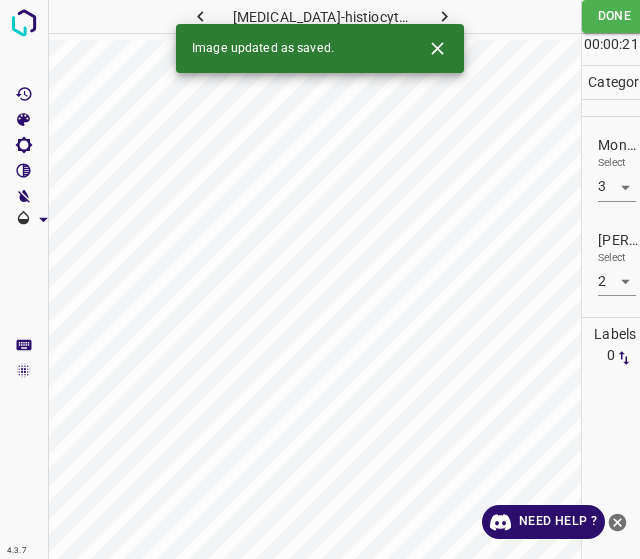 click 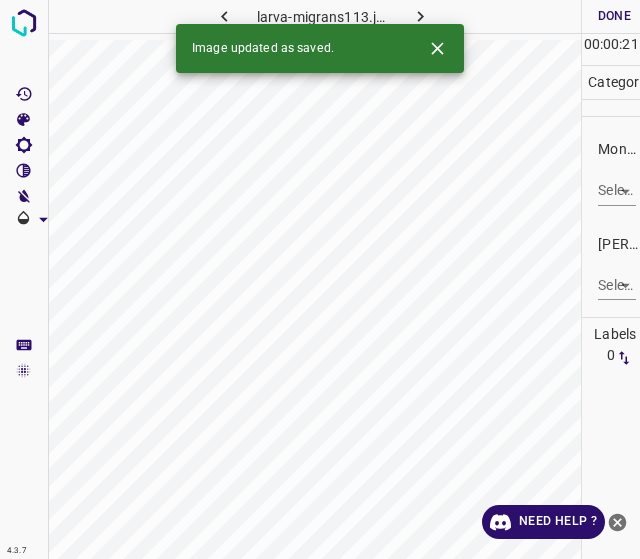 click on "4.3.7 larva-migrans113.jpg Done Skip 0 00   : 00   : 21   Categories Monk *  Select ​  Fitzpatrick *  Select ​ Labels   0 Categories 1 Monk 2  Fitzpatrick Tools Space Change between modes (Draw & Edit) I Auto labeling R Restore zoom M Zoom in N Zoom out Delete Delete selecte label Filters Z Restore filters X Saturation filter C Brightness filter V Contrast filter B Gray scale filter General O Download Image updated as saved. Need Help ? - Text - Hide - Delete" at bounding box center (320, 279) 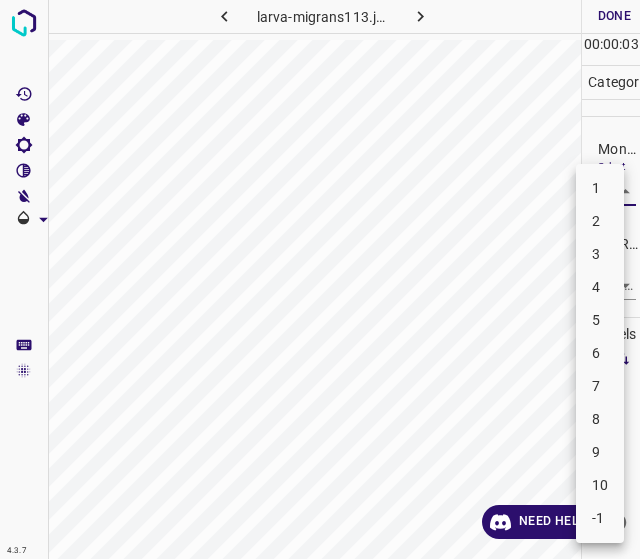 click on "2" at bounding box center [600, 221] 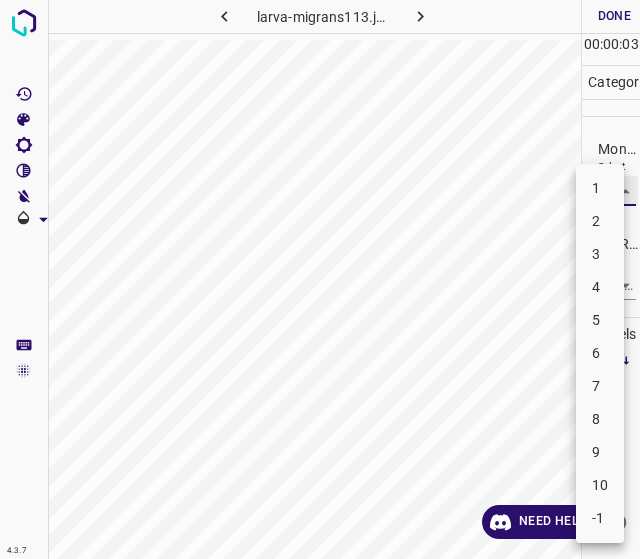 type on "2" 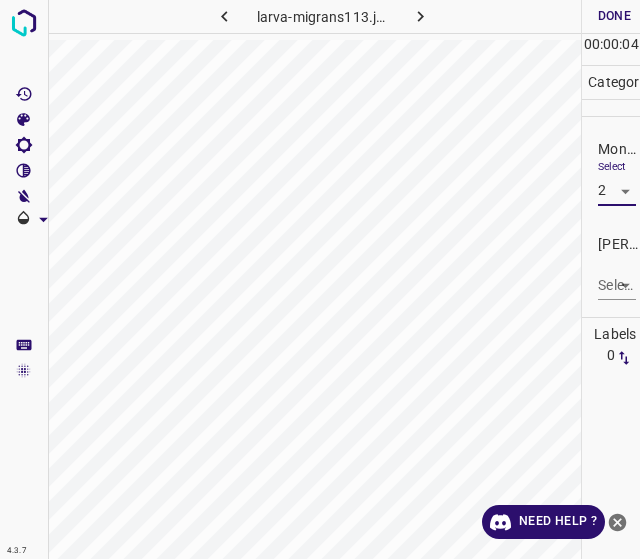 click on "4.3.7 larva-migrans113.jpg Done Skip 0 00   : 00   : 04   Categories Monk *  Select 2 2  Fitzpatrick *  Select ​ Labels   0 Categories 1 Monk 2  Fitzpatrick Tools Space Change between modes (Draw & Edit) I Auto labeling R Restore zoom M Zoom in N Zoom out Delete Delete selecte label Filters Z Restore filters X Saturation filter C Brightness filter V Contrast filter B Gray scale filter General O Download Need Help ? - Text - Hide - Delete" at bounding box center [320, 279] 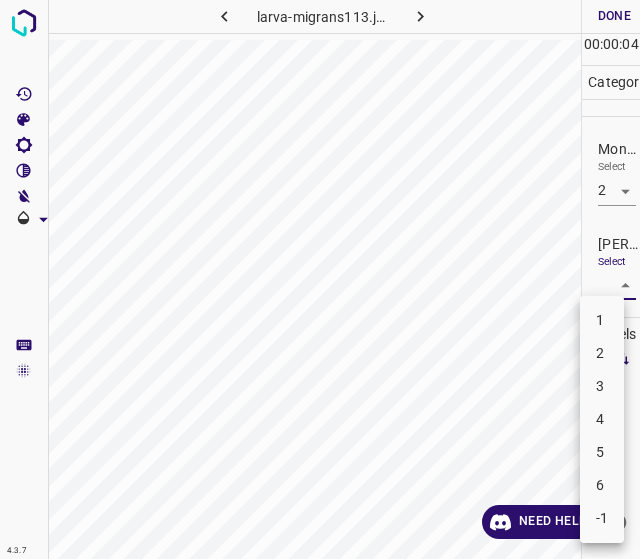 click on "1" at bounding box center (602, 320) 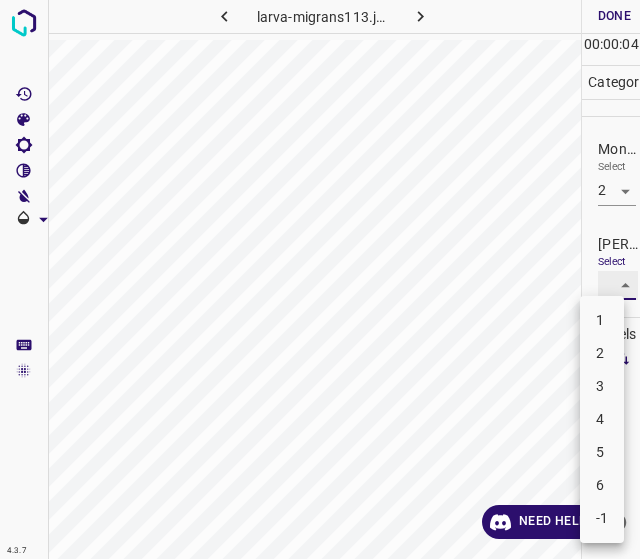 type on "1" 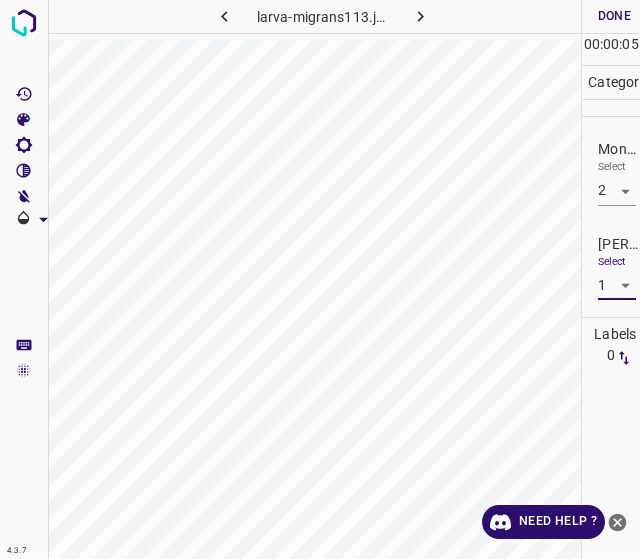 click on "Done" at bounding box center (614, 16) 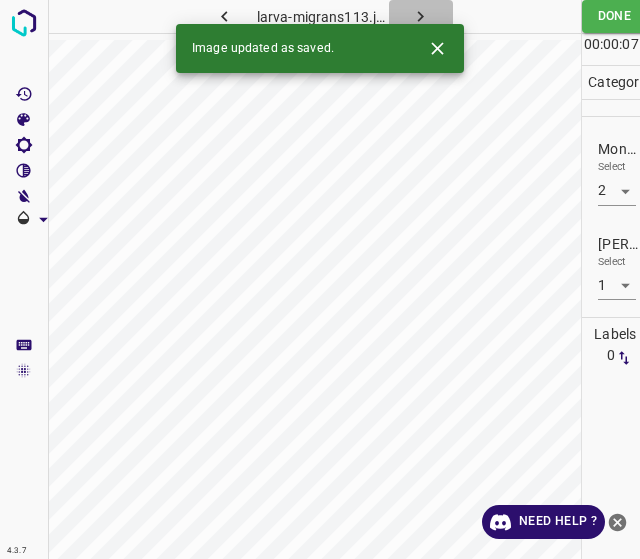 click 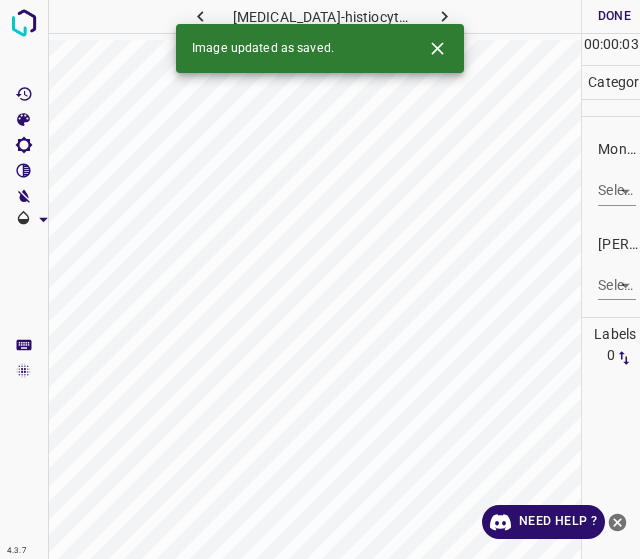 click on "4.3.7 langerhans-cell-histiocytosis36.jpg Done Skip 0 00   : 00   : 03   Categories Monk *  Select ​  Fitzpatrick *  Select ​ Labels   0 Categories 1 Monk 2  Fitzpatrick Tools Space Change between modes (Draw & Edit) I Auto labeling R Restore zoom M Zoom in N Zoom out Delete Delete selecte label Filters Z Restore filters X Saturation filter C Brightness filter V Contrast filter B Gray scale filter General O Download Image updated as saved. Need Help ? - Text - Hide - Delete" at bounding box center [320, 279] 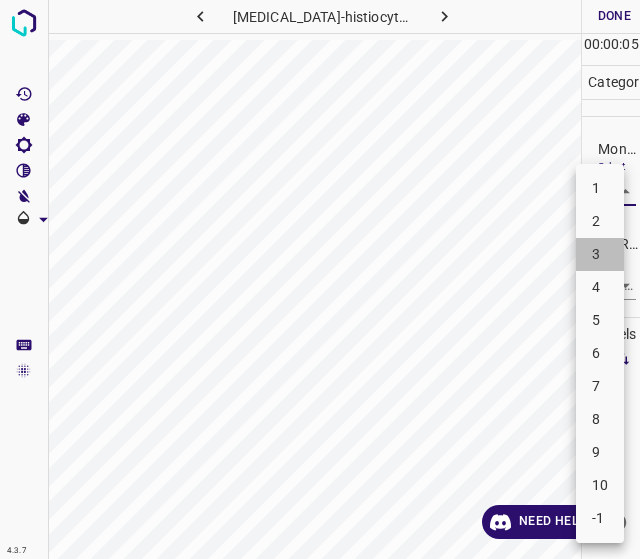 click on "3" at bounding box center [600, 254] 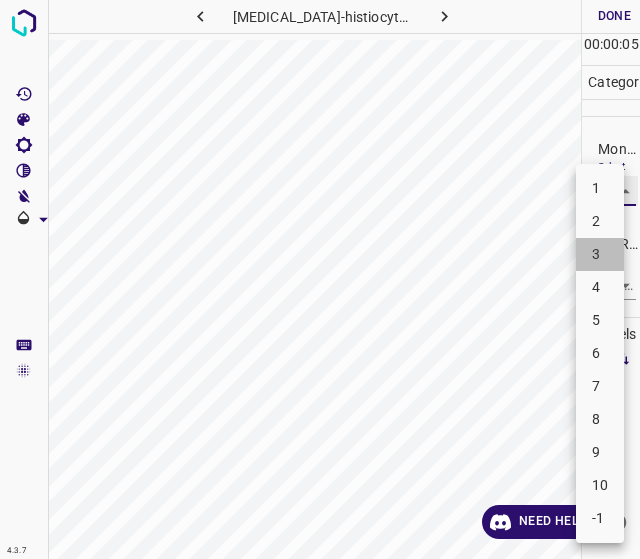 type on "3" 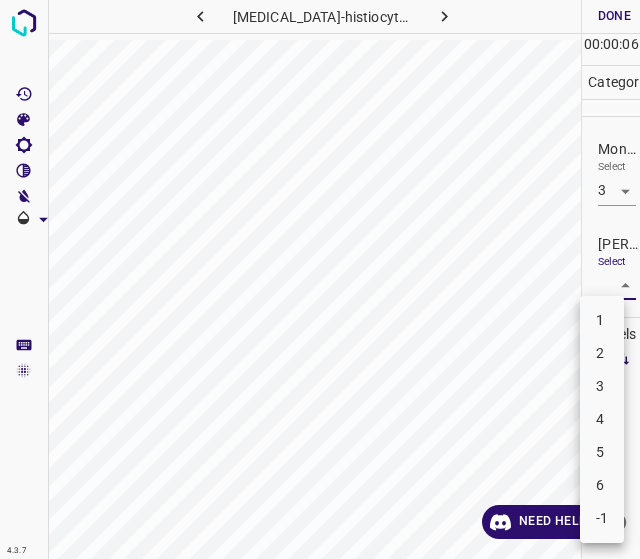 click on "4.3.7 langerhans-cell-histiocytosis36.jpg Done Skip 0 00   : 00   : 06   Categories Monk *  Select 3 3  Fitzpatrick *  Select ​ Labels   0 Categories 1 Monk 2  Fitzpatrick Tools Space Change between modes (Draw & Edit) I Auto labeling R Restore zoom M Zoom in N Zoom out Delete Delete selecte label Filters Z Restore filters X Saturation filter C Brightness filter V Contrast filter B Gray scale filter General O Download Need Help ? - Text - Hide - Delete 1 2 3 4 5 6 -1" at bounding box center [320, 279] 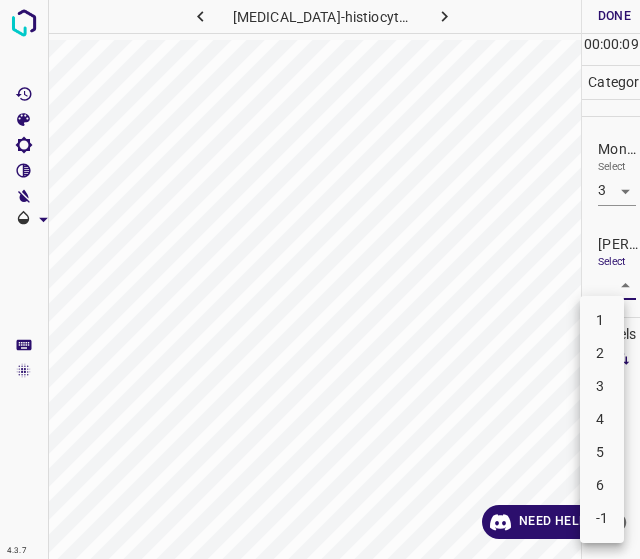 click on "2" at bounding box center (602, 353) 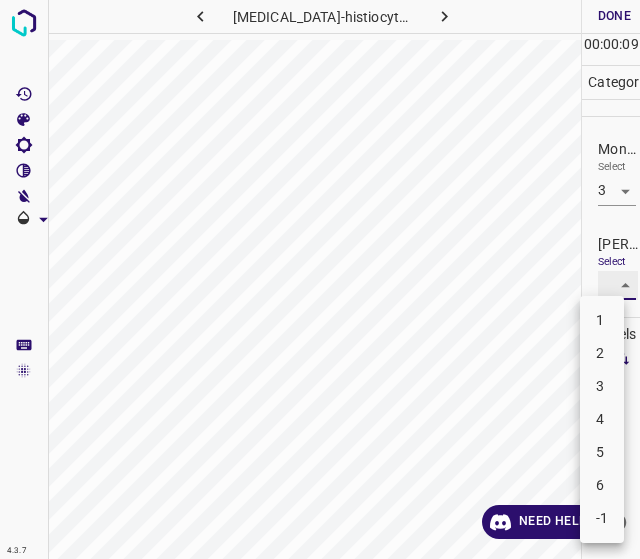 type on "2" 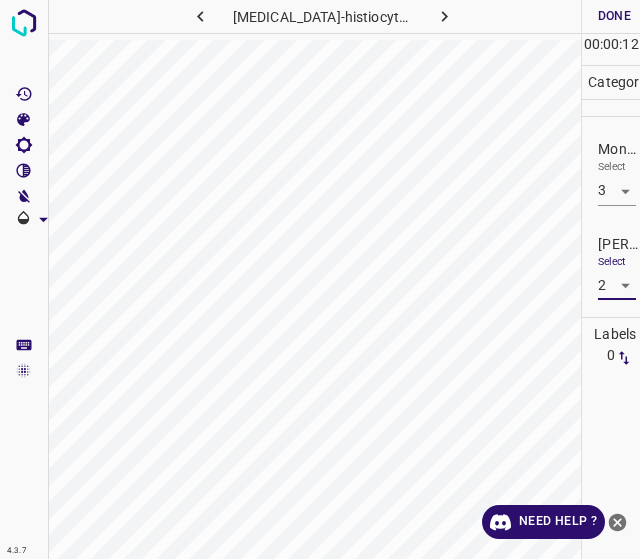 click on "Done" at bounding box center [614, 16] 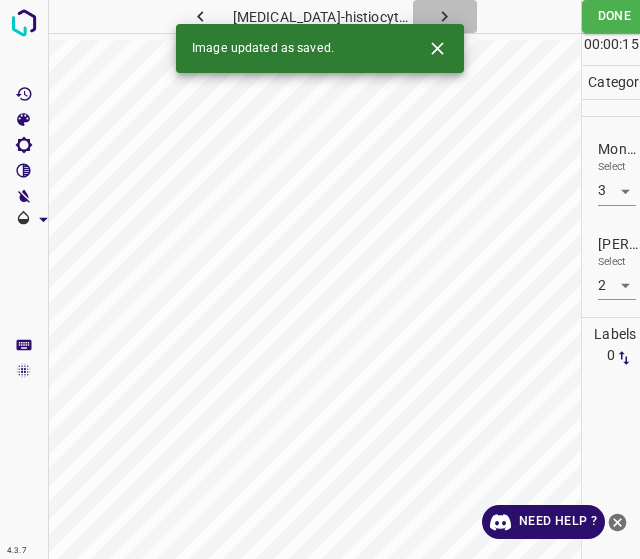 click at bounding box center (445, 16) 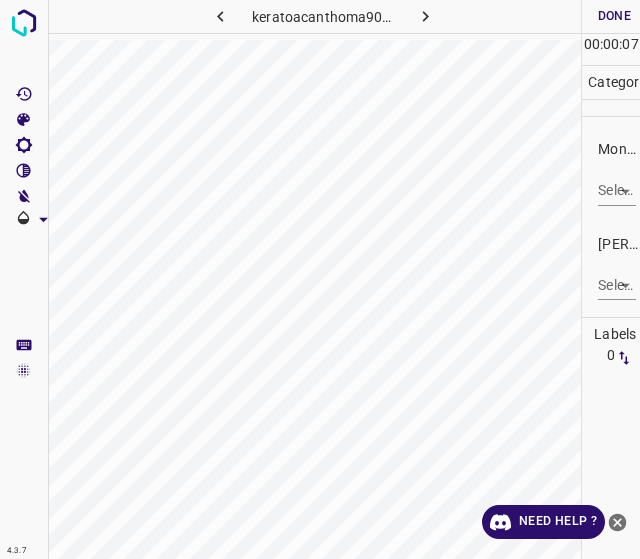 click on "4.3.7 keratoacanthoma90.jpg Done Skip 0 00   : 00   : 07   Categories Monk *  Select ​  Fitzpatrick *  Select ​ Labels   0 Categories 1 Monk 2  Fitzpatrick Tools Space Change between modes (Draw & Edit) I Auto labeling R Restore zoom M Zoom in N Zoom out Delete Delete selecte label Filters Z Restore filters X Saturation filter C Brightness filter V Contrast filter B Gray scale filter General O Download Need Help ? - Text - Hide - Delete" at bounding box center [320, 279] 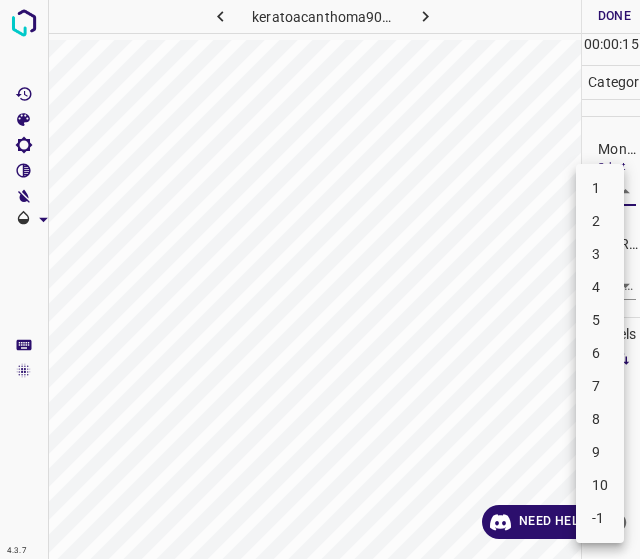 click on "2" at bounding box center (600, 221) 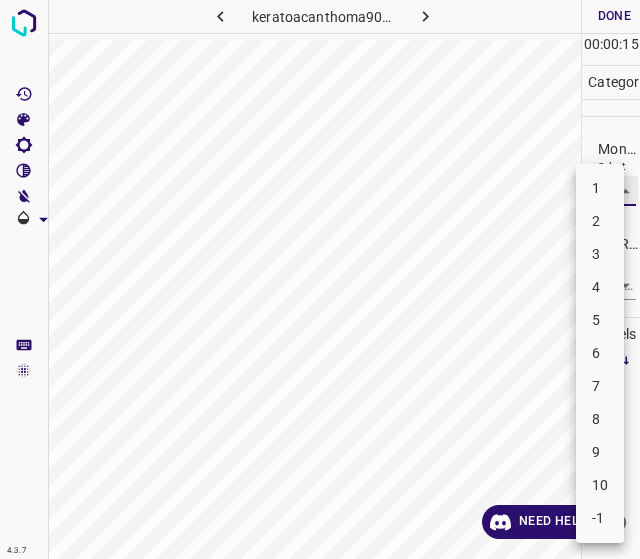 type on "2" 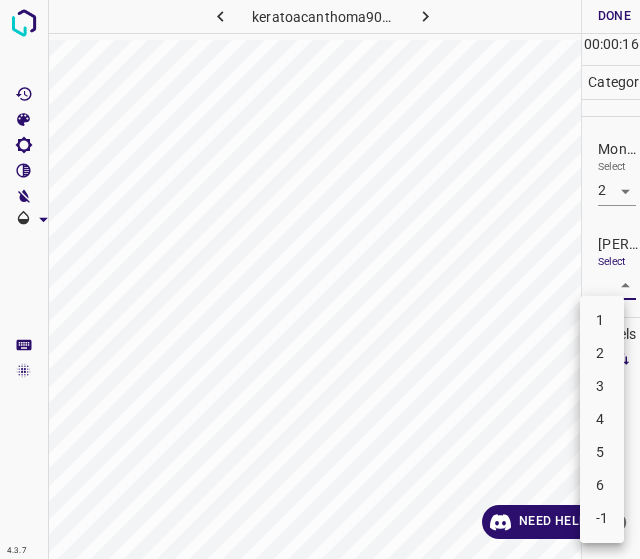 click on "4.3.7 keratoacanthoma90.jpg Done Skip 0 00   : 00   : 16   Categories Monk *  Select 2 2  Fitzpatrick *  Select ​ Labels   0 Categories 1 Monk 2  Fitzpatrick Tools Space Change between modes (Draw & Edit) I Auto labeling R Restore zoom M Zoom in N Zoom out Delete Delete selecte label Filters Z Restore filters X Saturation filter C Brightness filter V Contrast filter B Gray scale filter General O Download Need Help ? - Text - Hide - Delete 1 2 3 4 5 6 -1" at bounding box center [320, 279] 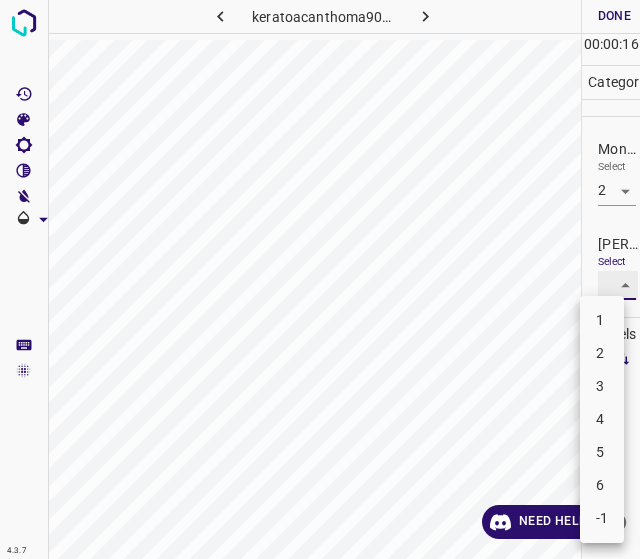 type on "1" 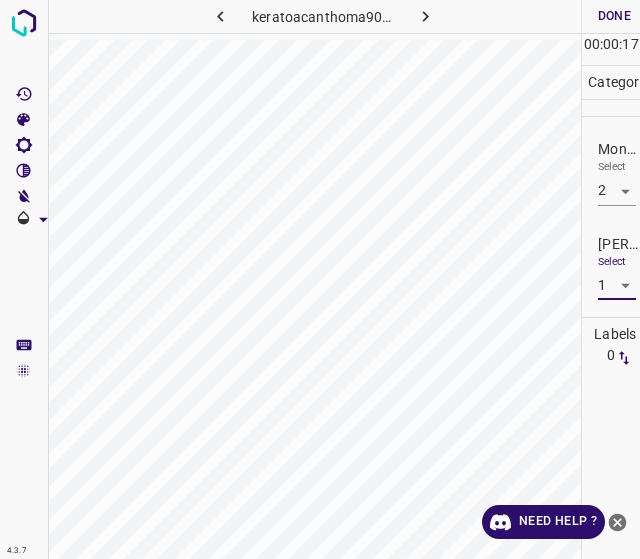 click on "Done" at bounding box center (614, 16) 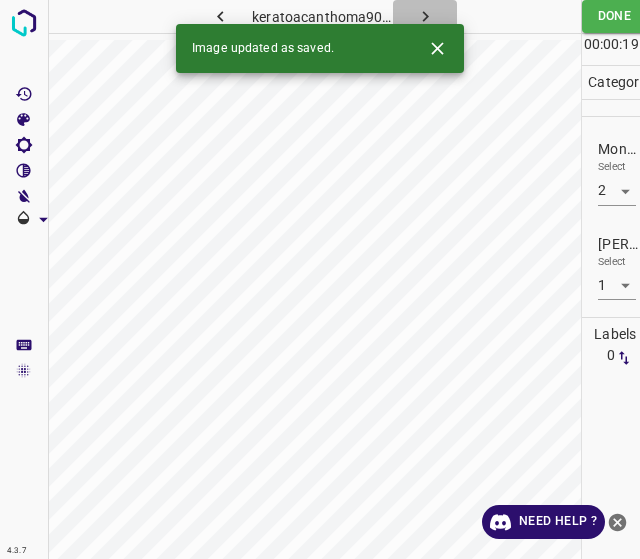 click 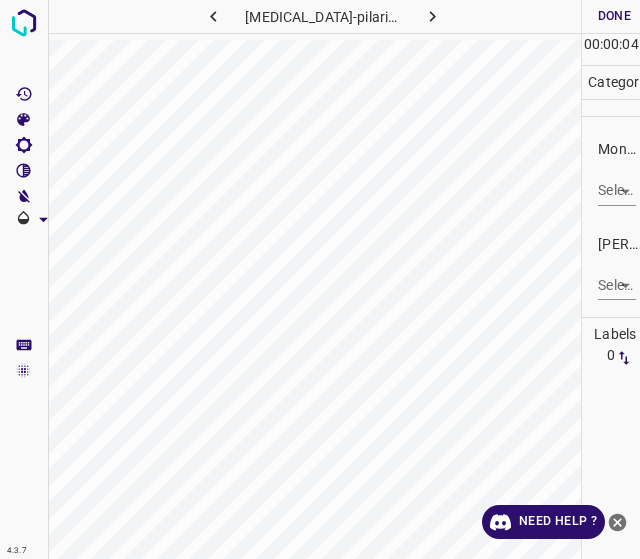click on "4.3.7 keratosis-pilaris6.jpg Done Skip 0 00   : 00   : 04   Categories Monk *  Select ​  Fitzpatrick *  Select ​ Labels   0 Categories 1 Monk 2  Fitzpatrick Tools Space Change between modes (Draw & Edit) I Auto labeling R Restore zoom M Zoom in N Zoom out Delete Delete selecte label Filters Z Restore filters X Saturation filter C Brightness filter V Contrast filter B Gray scale filter General O Download Need Help ? - Text - Hide - Delete" at bounding box center [320, 279] 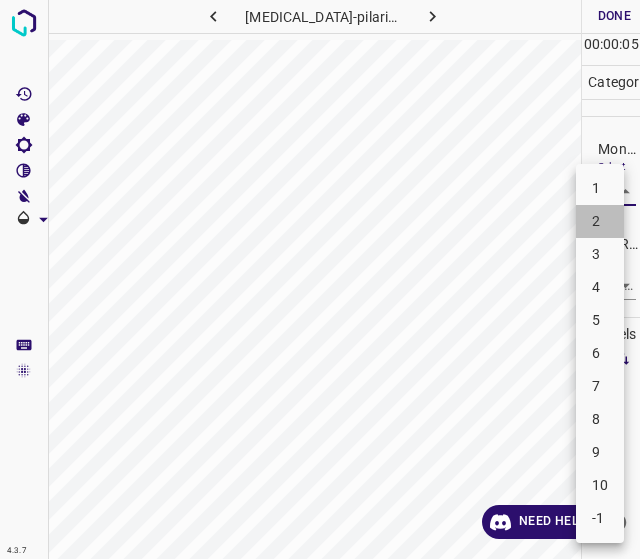 click on "2" at bounding box center (600, 221) 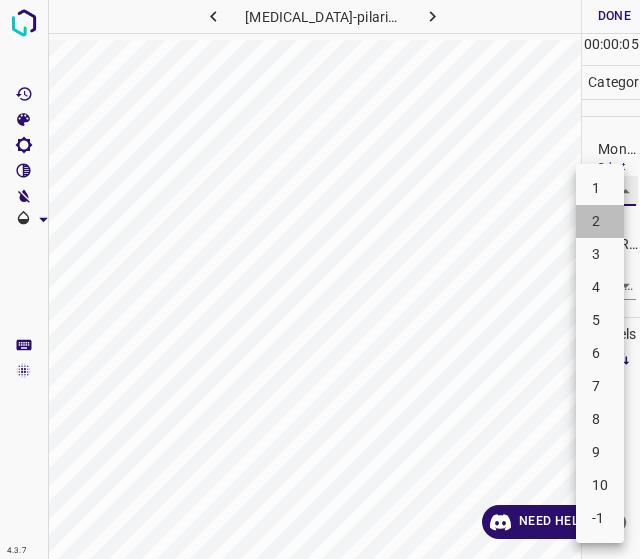 type on "2" 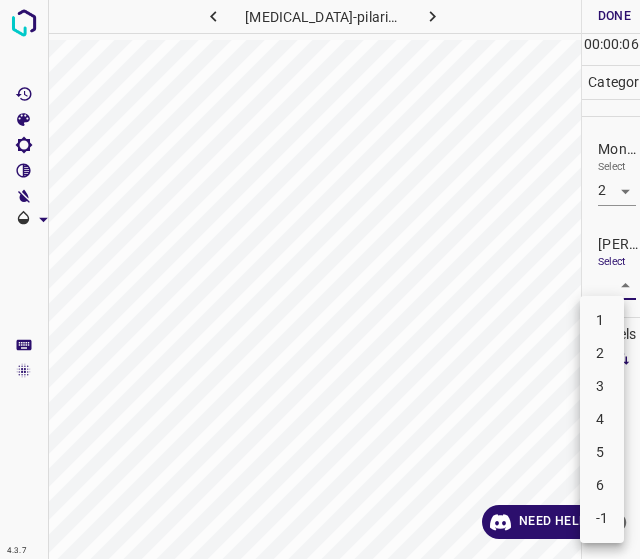 click on "4.3.7 keratosis-pilaris6.jpg Done Skip 0 00   : 00   : 06   Categories Monk *  Select 2 2  Fitzpatrick *  Select ​ Labels   0 Categories 1 Monk 2  Fitzpatrick Tools Space Change between modes (Draw & Edit) I Auto labeling R Restore zoom M Zoom in N Zoom out Delete Delete selecte label Filters Z Restore filters X Saturation filter C Brightness filter V Contrast filter B Gray scale filter General O Download Need Help ? - Text - Hide - Delete 1 2 3 4 5 6 -1" at bounding box center [320, 279] 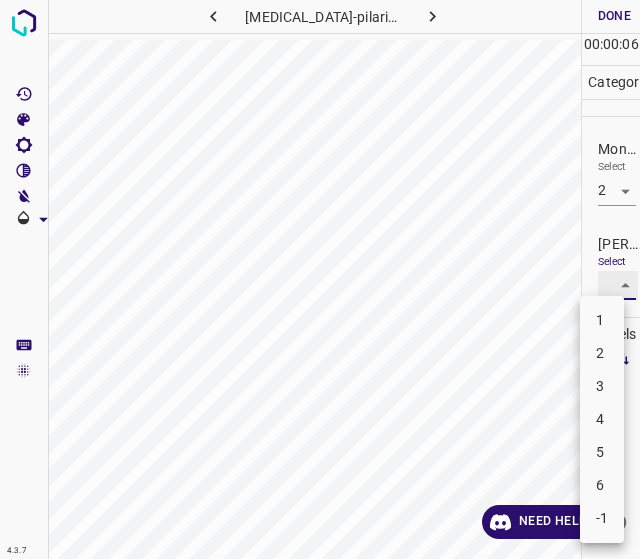 type on "1" 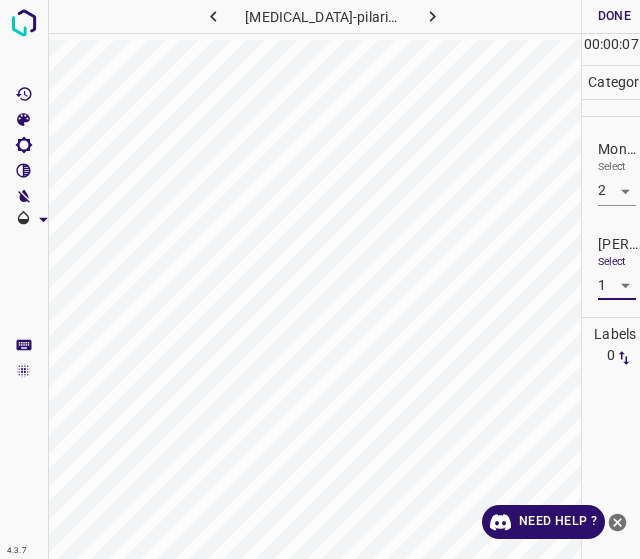 click on "Done" at bounding box center (614, 16) 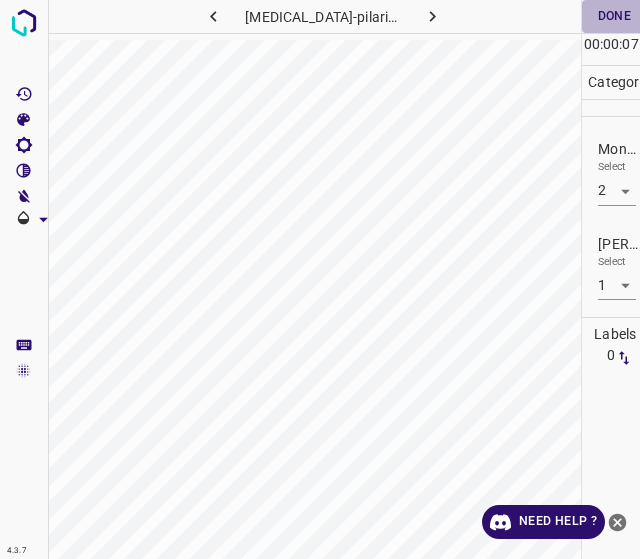 click on "Done" at bounding box center [614, 16] 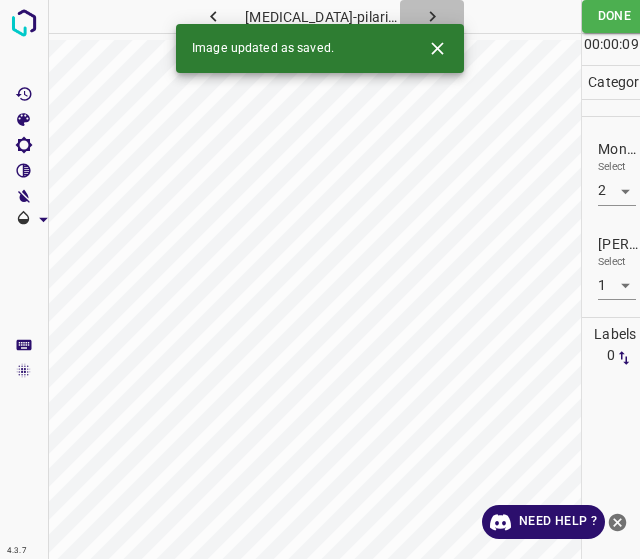 click 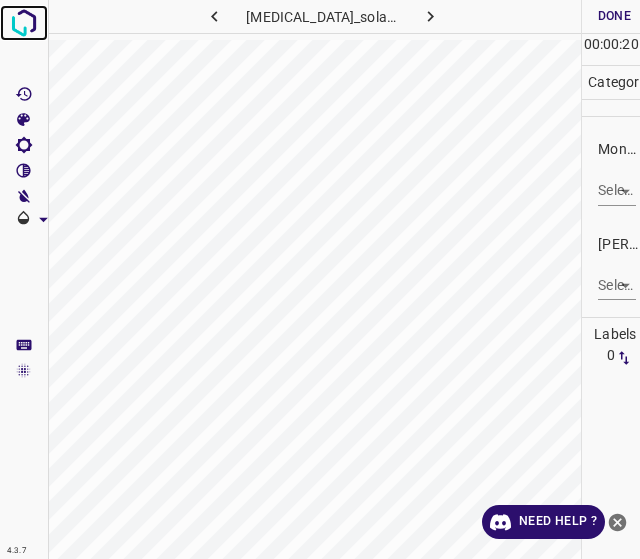 click at bounding box center [24, 23] 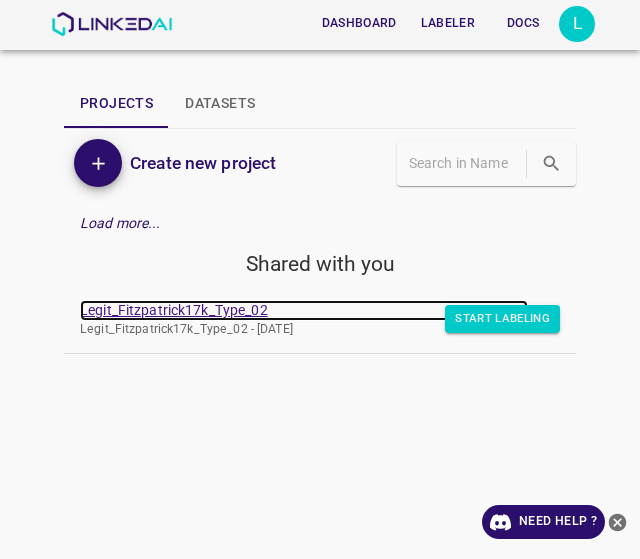 click on "Legit_Fitzpatrick17k_Type_02" at bounding box center (304, 310) 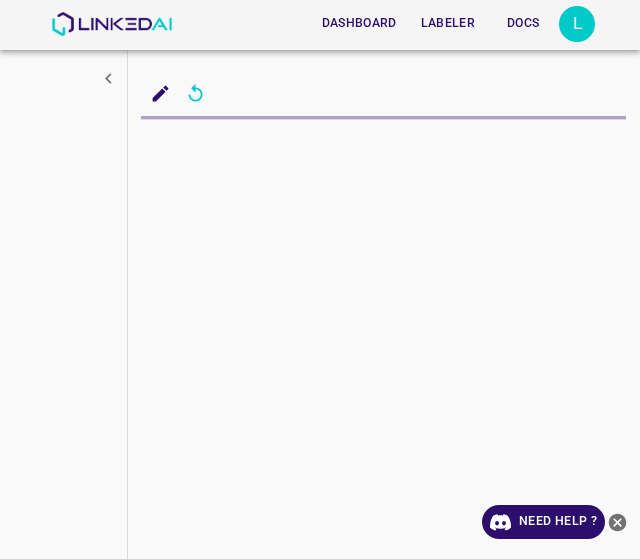 scroll, scrollTop: 0, scrollLeft: 0, axis: both 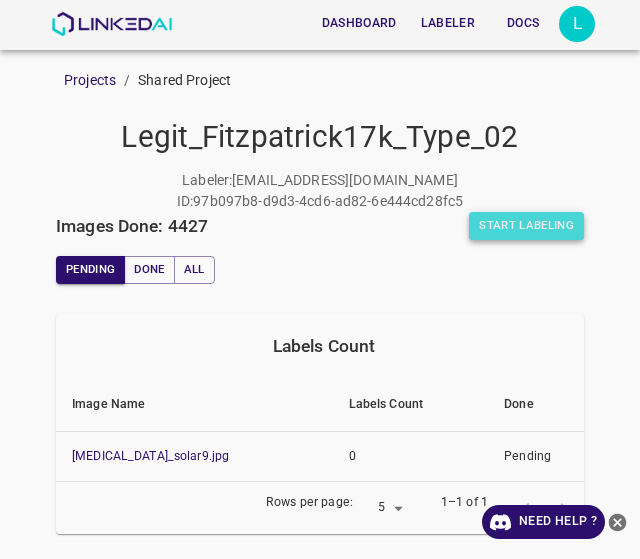 click on "Start Labeling" at bounding box center [526, 226] 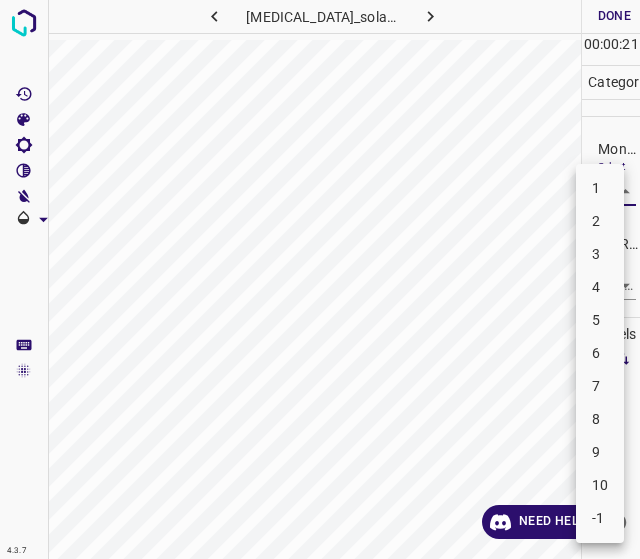 click on "4.3.7 keratosis_solar9.jpg Done Skip 0 00   : 00   : 21   Categories Monk *  Select ​  Fitzpatrick *  Select ​ Labels   0 Categories 1 Monk 2  Fitzpatrick Tools Space Change between modes (Draw & Edit) I Auto labeling R Restore zoom M Zoom in N Zoom out Delete Delete selecte label Filters Z Restore filters X Saturation filter C Brightness filter V Contrast filter B Gray scale filter General O Download Need Help ? - Text - Hide - Delete 1 2 3 4 5 6 7 8 9 10 -1" at bounding box center [320, 279] 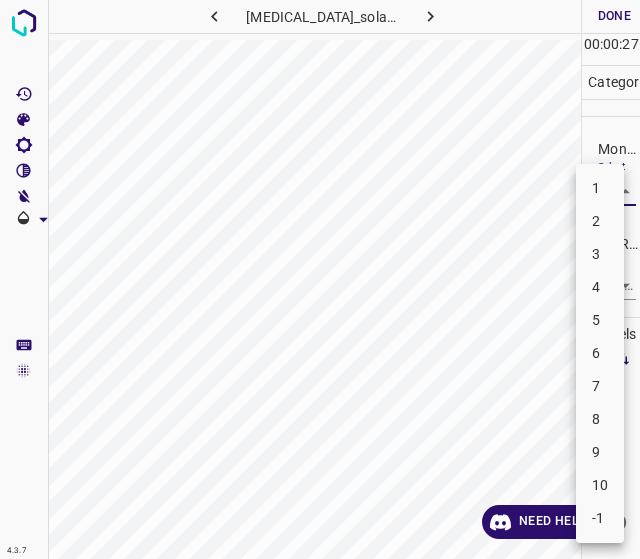 click on "5" at bounding box center [600, 320] 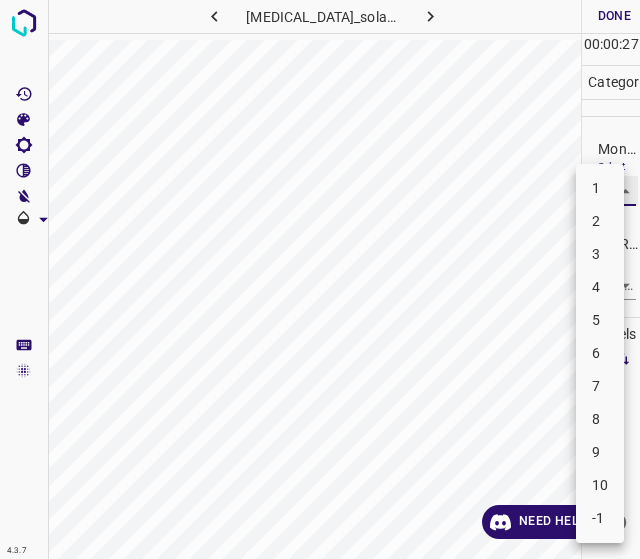 type on "5" 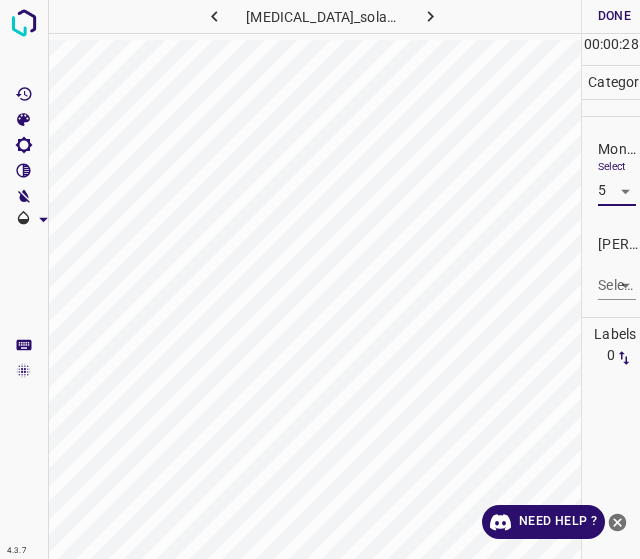 click on "4.3.7 keratosis_solar9.jpg Done Skip 0 00   : 00   : 28   Categories Monk *  Select 5 5  Fitzpatrick *  Select ​ Labels   0 Categories 1 Monk 2  Fitzpatrick Tools Space Change between modes (Draw & Edit) I Auto labeling R Restore zoom M Zoom in N Zoom out Delete Delete selecte label Filters Z Restore filters X Saturation filter C Brightness filter V Contrast filter B Gray scale filter General O Download Need Help ? - Text - Hide - Delete" at bounding box center (320, 279) 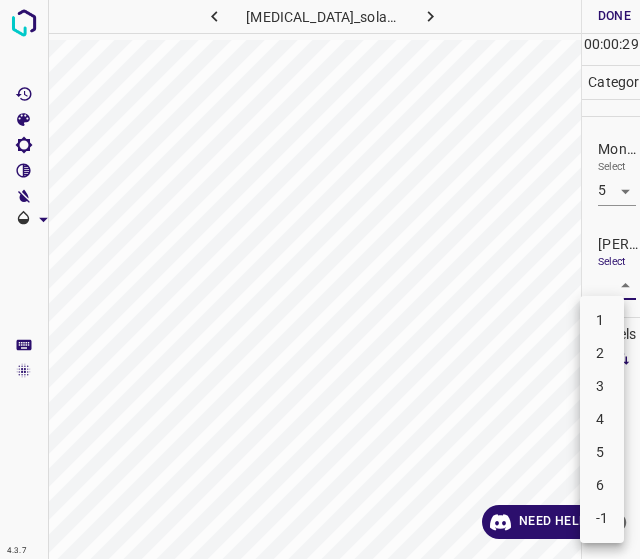 click on "3" at bounding box center [602, 386] 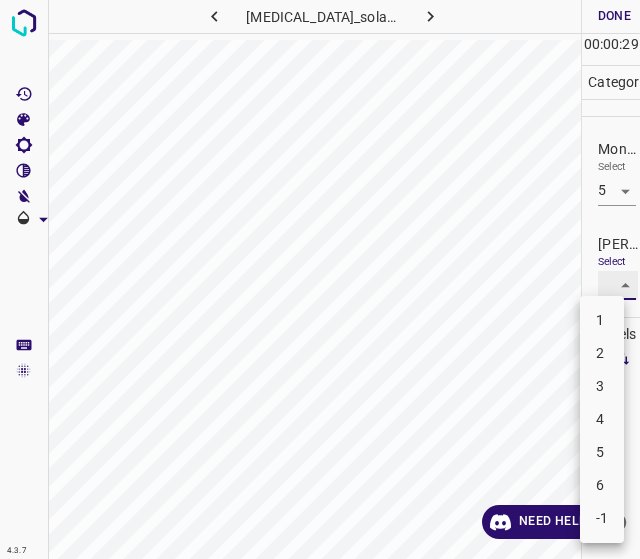 type on "3" 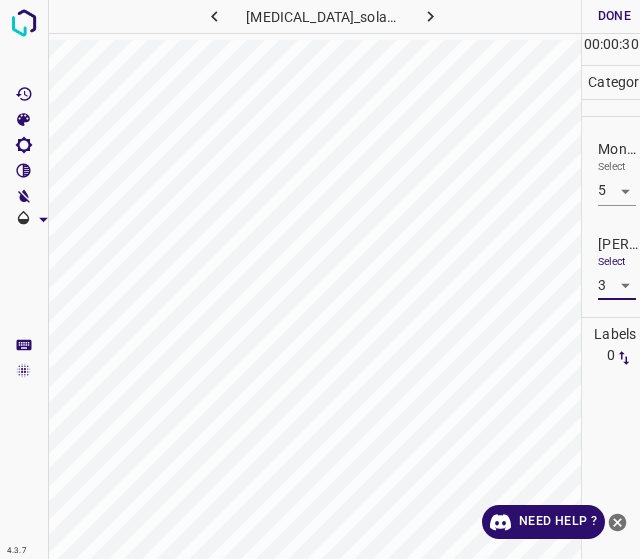click on "Done" at bounding box center [614, 16] 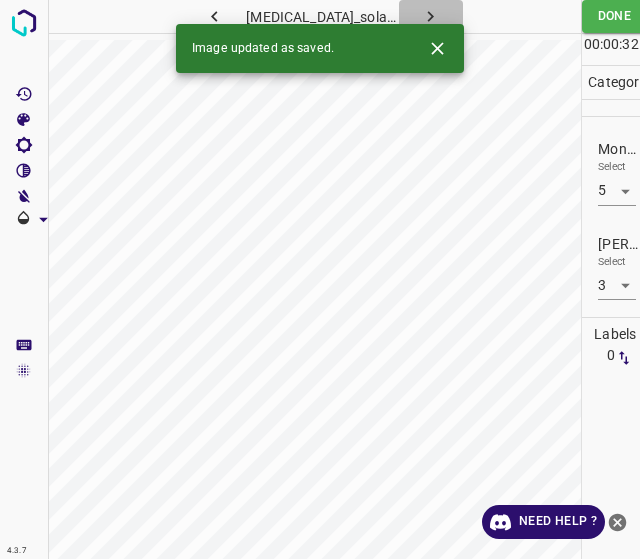 click at bounding box center [431, 16] 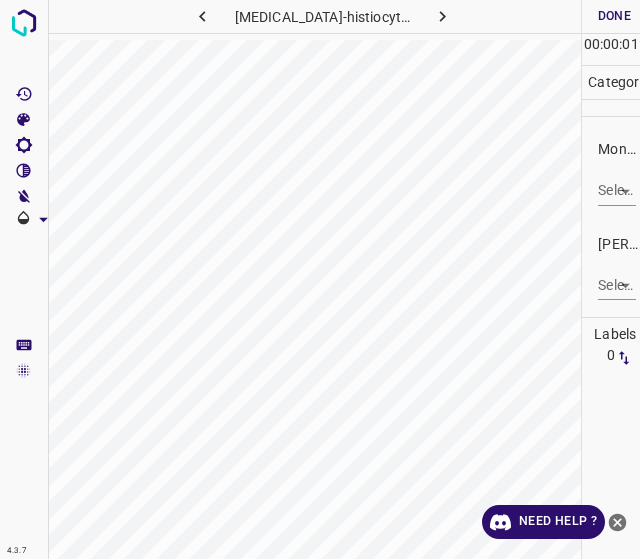 click on "4.3.7 langerhans-cell-histiocytosis1.jpg Done Skip 0 00   : 00   : 01   Categories Monk *  Select ​  Fitzpatrick *  Select ​ Labels   0 Categories 1 Monk 2  Fitzpatrick Tools Space Change between modes (Draw & Edit) I Auto labeling R Restore zoom M Zoom in N Zoom out Delete Delete selecte label Filters Z Restore filters X Saturation filter C Brightness filter V Contrast filter B Gray scale filter General O Download Need Help ? - Text - Hide - Delete" at bounding box center (320, 279) 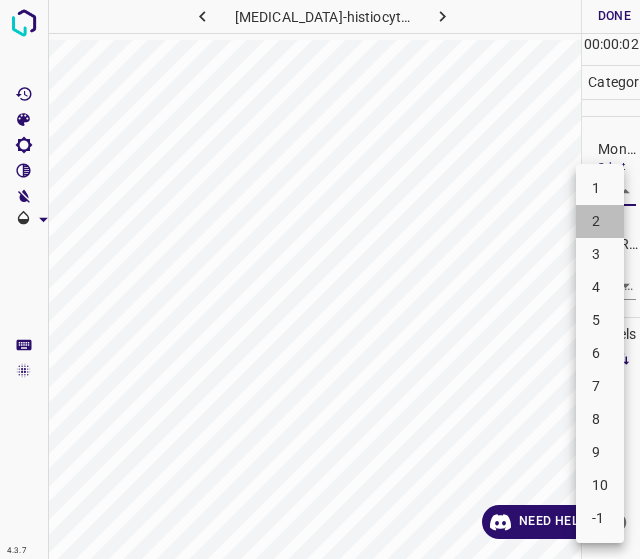 click on "2" at bounding box center [600, 221] 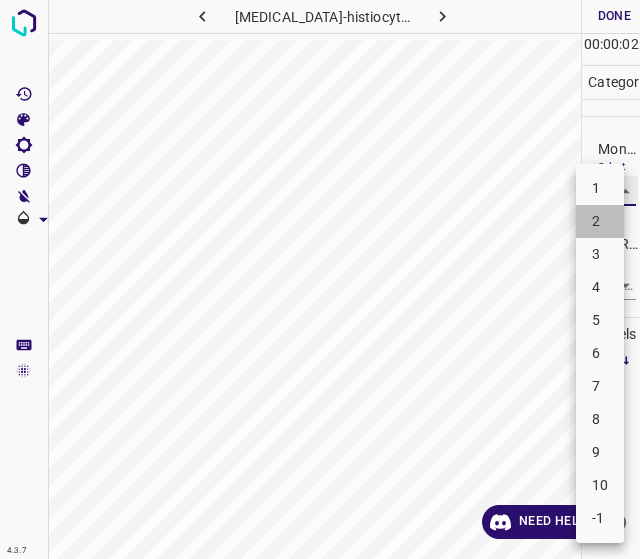 type on "2" 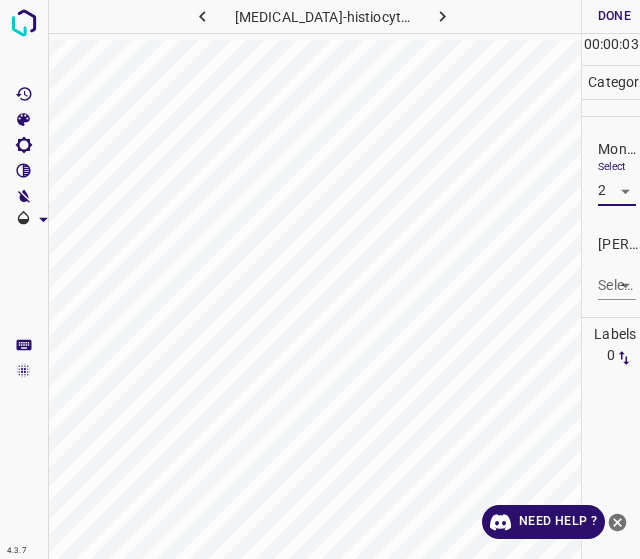click on "4.3.7 langerhans-cell-histiocytosis1.jpg Done Skip 0 00   : 00   : 03   Categories Monk *  Select 2 2  Fitzpatrick *  Select ​ Labels   0 Categories 1 Monk 2  Fitzpatrick Tools Space Change between modes (Draw & Edit) I Auto labeling R Restore zoom M Zoom in N Zoom out Delete Delete selecte label Filters Z Restore filters X Saturation filter C Brightness filter V Contrast filter B Gray scale filter General O Download Need Help ? - Text - Hide - Delete" at bounding box center [320, 279] 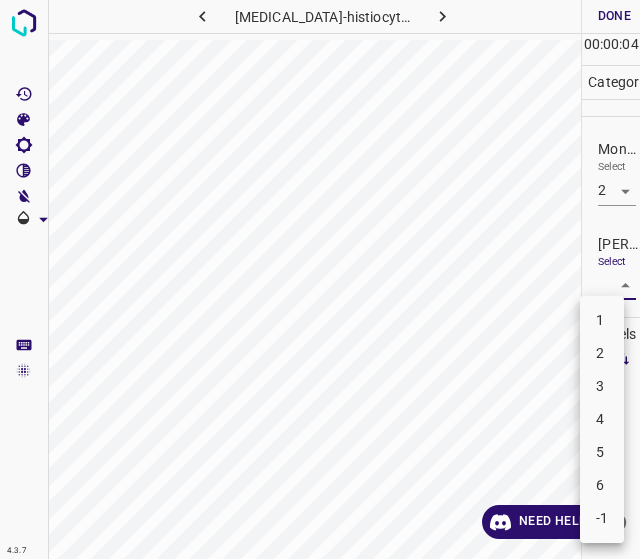 click on "1" at bounding box center [602, 320] 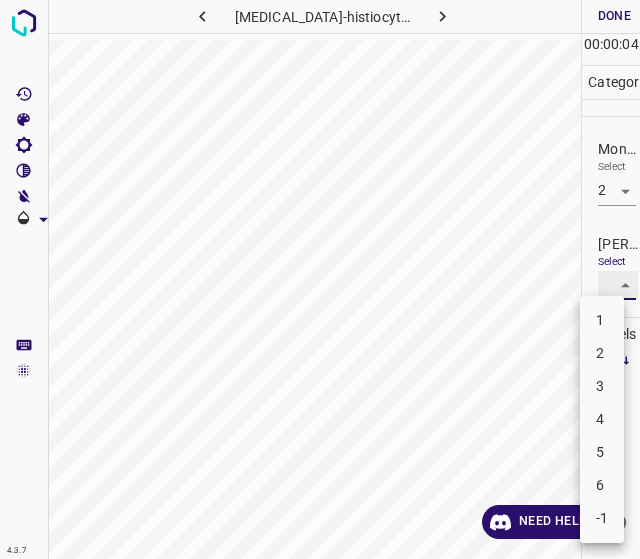 type on "1" 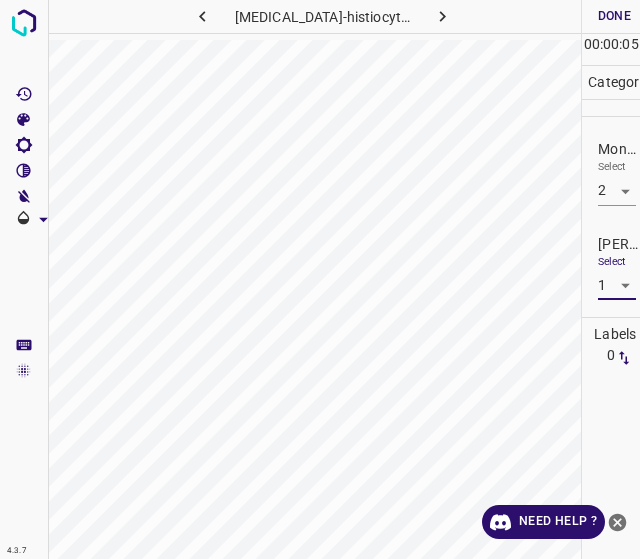 click on "Done" at bounding box center [614, 16] 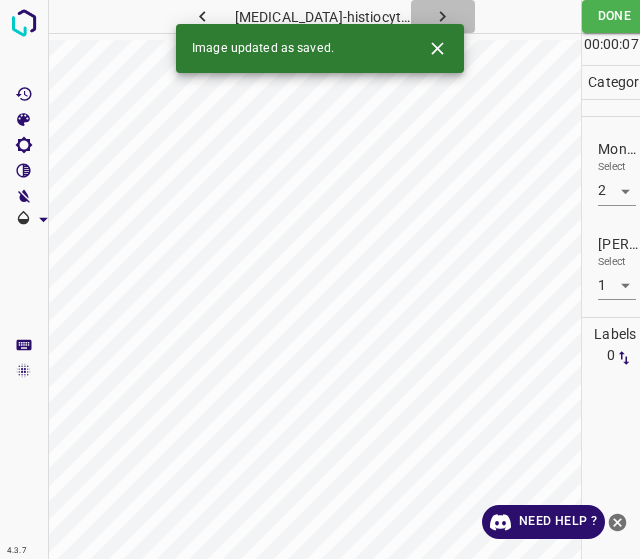 click 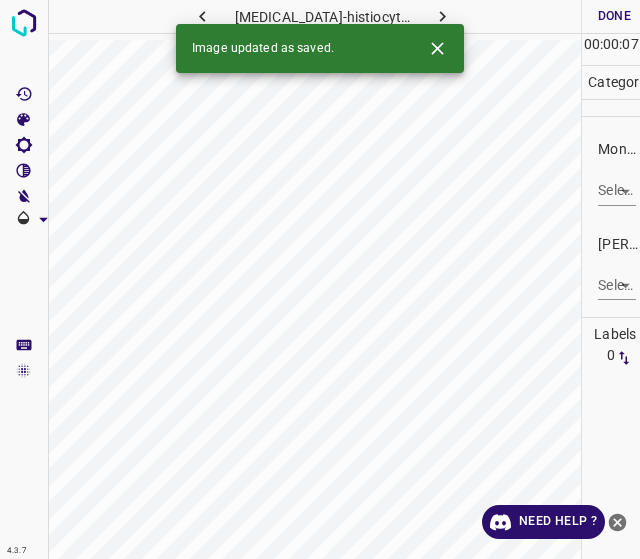 click on "4.3.7 langerhans-cell-histiocytosis4.jpg Done Skip 0 00   : 00   : 07   Categories Monk *  Select ​  Fitzpatrick *  Select ​ Labels   0 Categories 1 Monk 2  Fitzpatrick Tools Space Change between modes (Draw & Edit) I Auto labeling R Restore zoom M Zoom in N Zoom out Delete Delete selecte label Filters Z Restore filters X Saturation filter C Brightness filter V Contrast filter B Gray scale filter General O Download Image updated as saved. Need Help ? - Text - Hide - Delete" at bounding box center [320, 279] 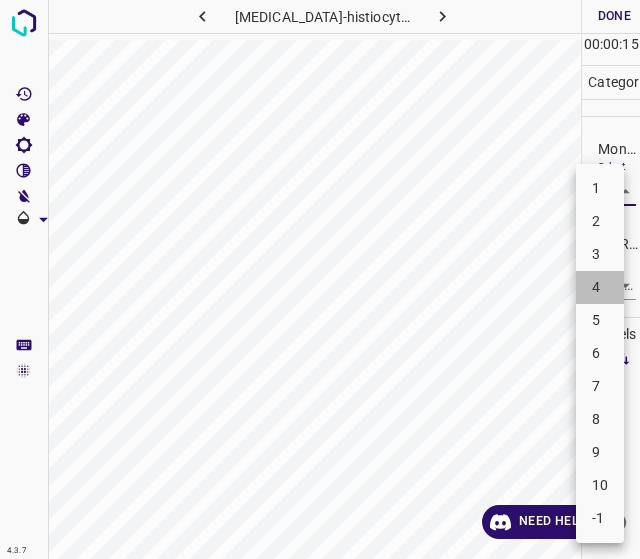 click on "4" at bounding box center [600, 287] 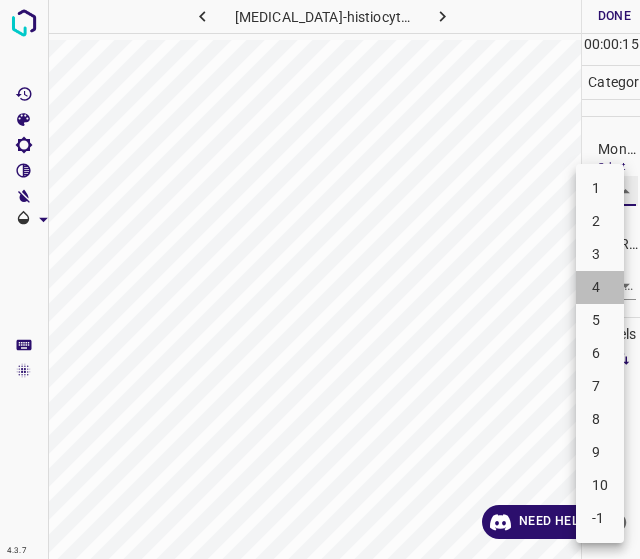 type on "4" 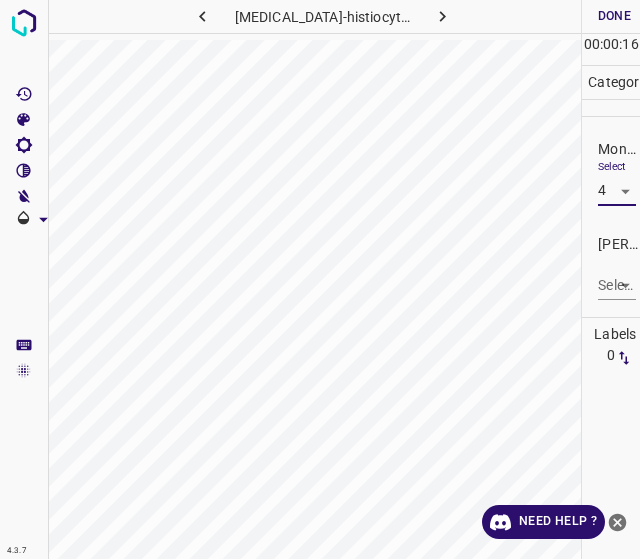 click on "4.3.7 langerhans-cell-histiocytosis4.jpg Done Skip 0 00   : 00   : 16   Categories Monk *  Select 4 4  Fitzpatrick *  Select ​ Labels   0 Categories 1 Monk 2  Fitzpatrick Tools Space Change between modes (Draw & Edit) I Auto labeling R Restore zoom M Zoom in N Zoom out Delete Delete selecte label Filters Z Restore filters X Saturation filter C Brightness filter V Contrast filter B Gray scale filter General O Download Need Help ? - Text - Hide - Delete" at bounding box center [320, 279] 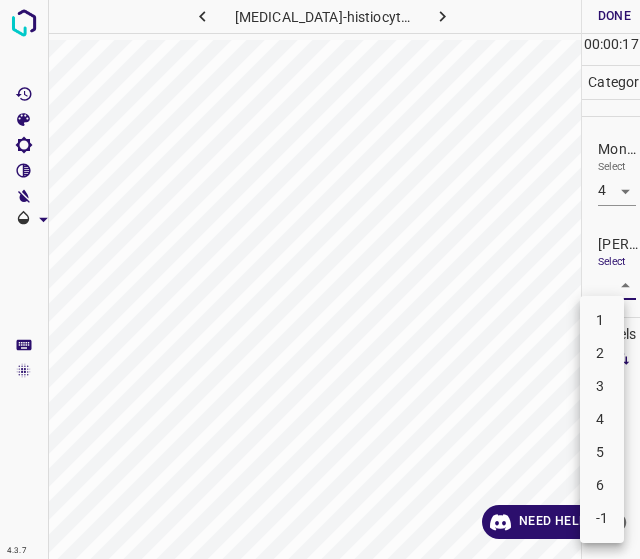 click on "2" at bounding box center (602, 353) 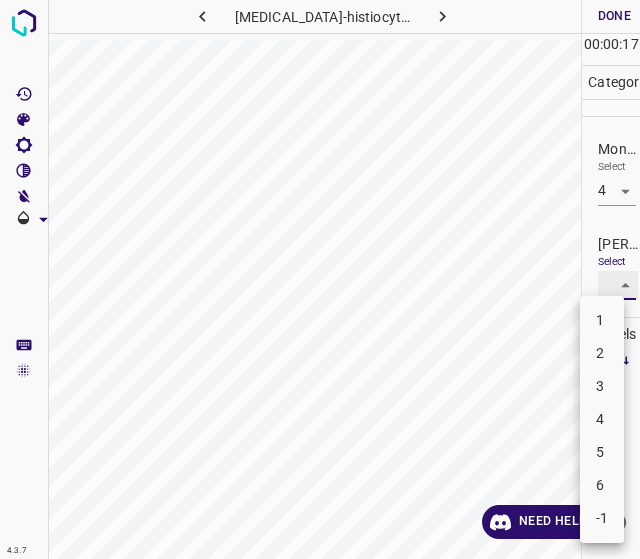 type on "2" 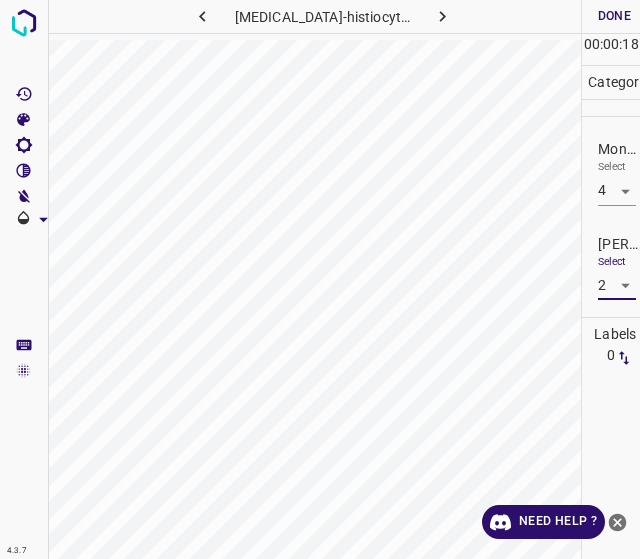 click on "Done" at bounding box center [614, 16] 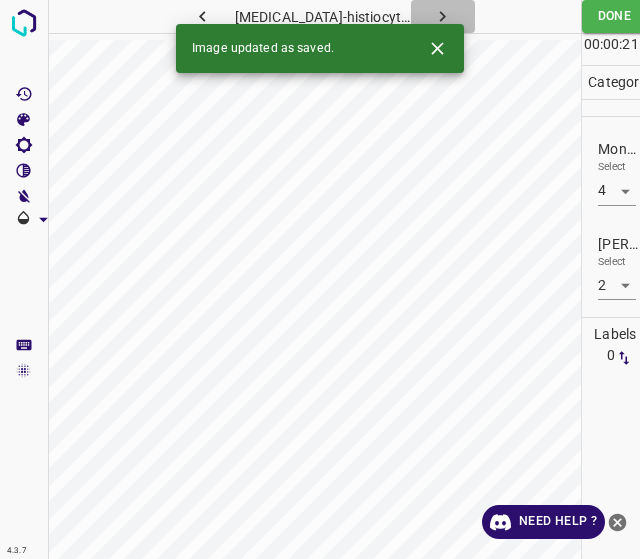 click 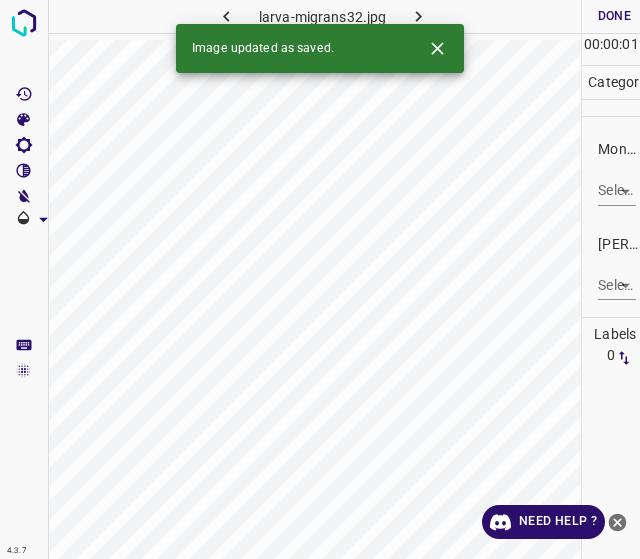 click on "4.3.7 larva-migrans32.jpg Done Skip 0 00   : 00   : 01   Categories Monk *  Select ​  Fitzpatrick *  Select ​ Labels   0 Categories 1 Monk 2  Fitzpatrick Tools Space Change between modes (Draw & Edit) I Auto labeling R Restore zoom M Zoom in N Zoom out Delete Delete selecte label Filters Z Restore filters X Saturation filter C Brightness filter V Contrast filter B Gray scale filter General O Download Image updated as saved. Need Help ? - Text - Hide - Delete" at bounding box center (320, 279) 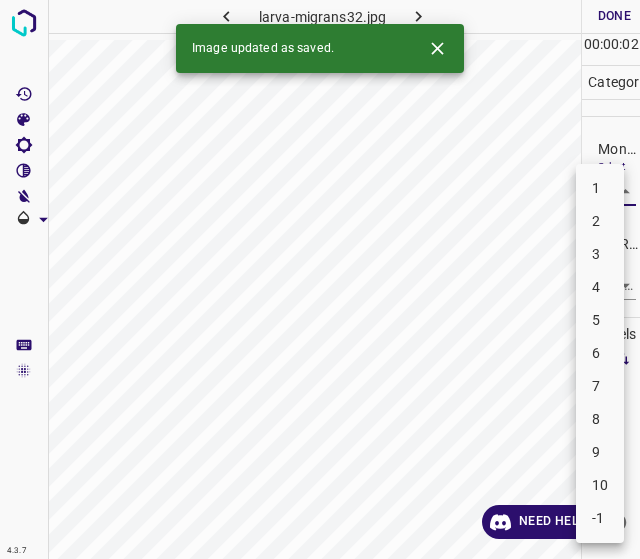 click on "5" at bounding box center (600, 320) 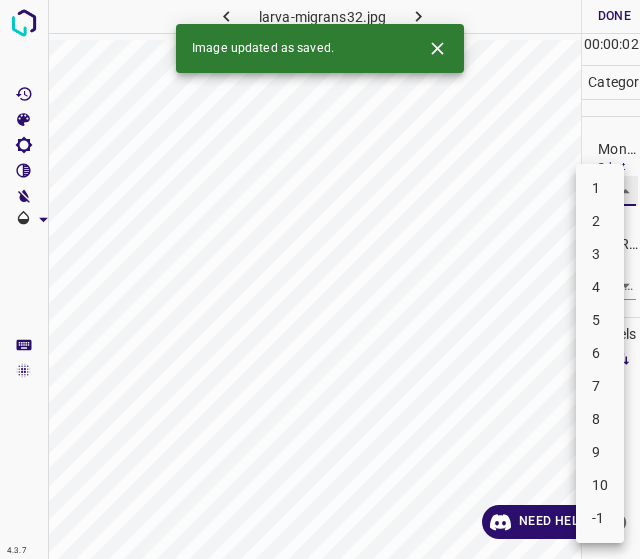 type on "5" 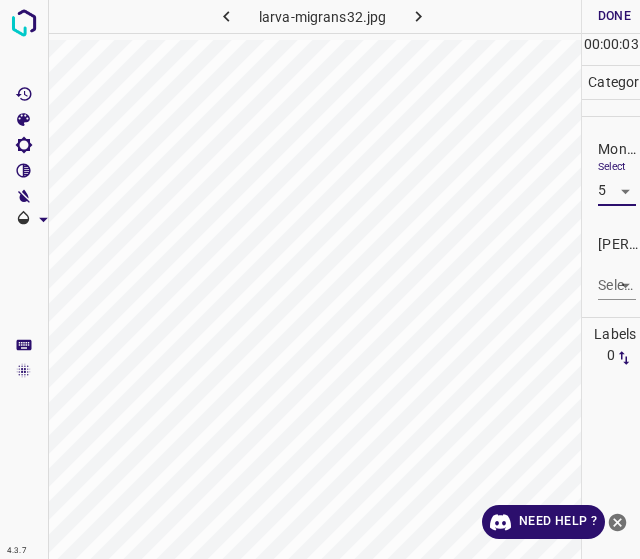 click on "4.3.7 larva-migrans32.jpg Done Skip 0 00   : 00   : 03   Categories Monk *  Select 5 5  Fitzpatrick *  Select ​ Labels   0 Categories 1 Monk 2  Fitzpatrick Tools Space Change between modes (Draw & Edit) I Auto labeling R Restore zoom M Zoom in N Zoom out Delete Delete selecte label Filters Z Restore filters X Saturation filter C Brightness filter V Contrast filter B Gray scale filter General O Download Need Help ? - Text - Hide - Delete" at bounding box center (320, 279) 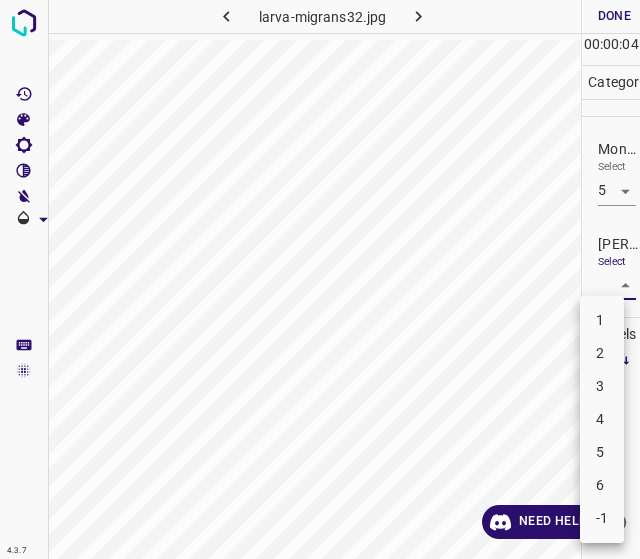 click on "3" at bounding box center [602, 386] 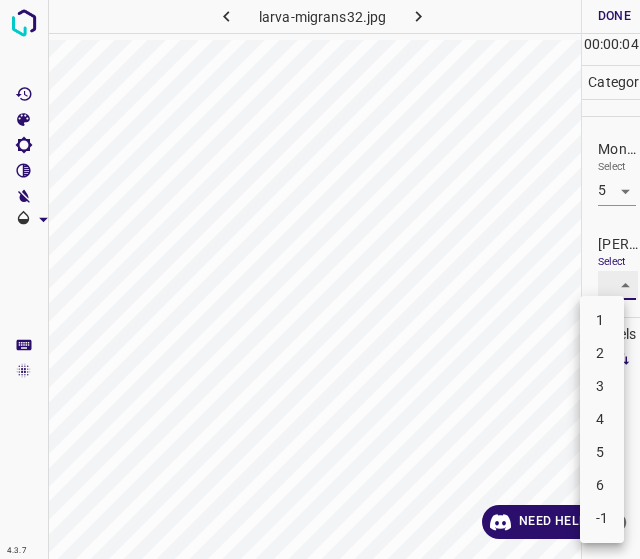 type on "3" 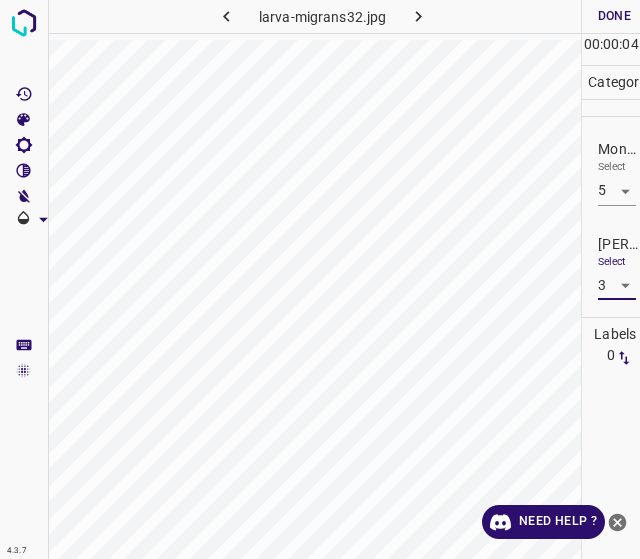 click on "Done" at bounding box center (614, 16) 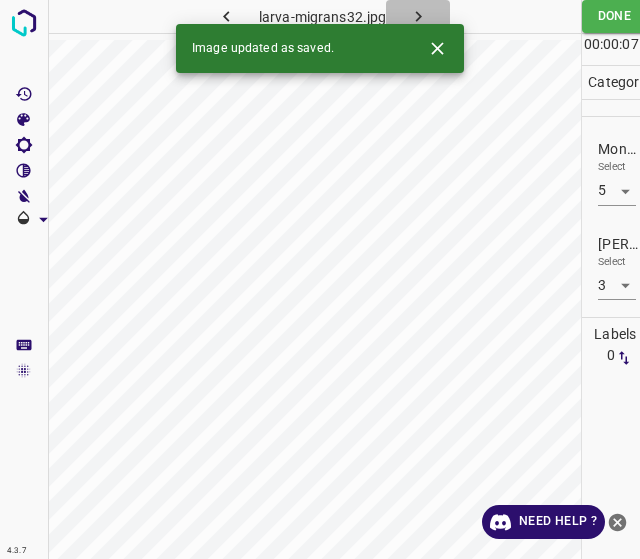 click 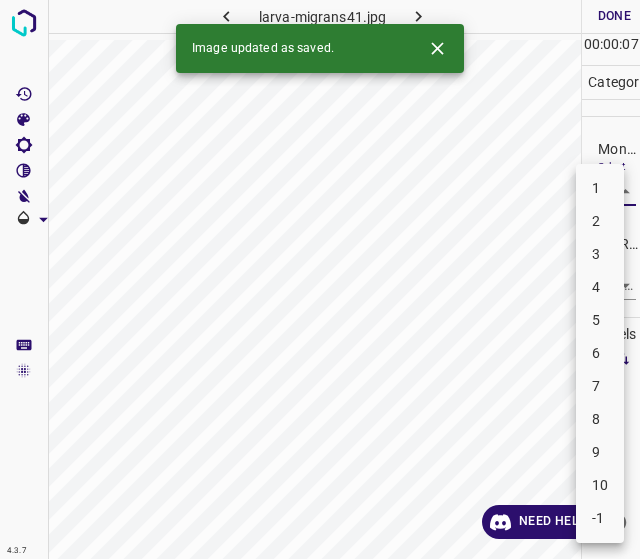 click on "4.3.7 larva-migrans41.jpg Done Skip 0 00   : 00   : 07   Categories Monk *  Select ​  Fitzpatrick *  Select ​ Labels   0 Categories 1 Monk 2  Fitzpatrick Tools Space Change between modes (Draw & Edit) I Auto labeling R Restore zoom M Zoom in N Zoom out Delete Delete selecte label Filters Z Restore filters X Saturation filter C Brightness filter V Contrast filter B Gray scale filter General O Download Image updated as saved. Need Help ? - Text - Hide - Delete 1 2 3 4 5 6 7 8 9 10 -1" at bounding box center [320, 279] 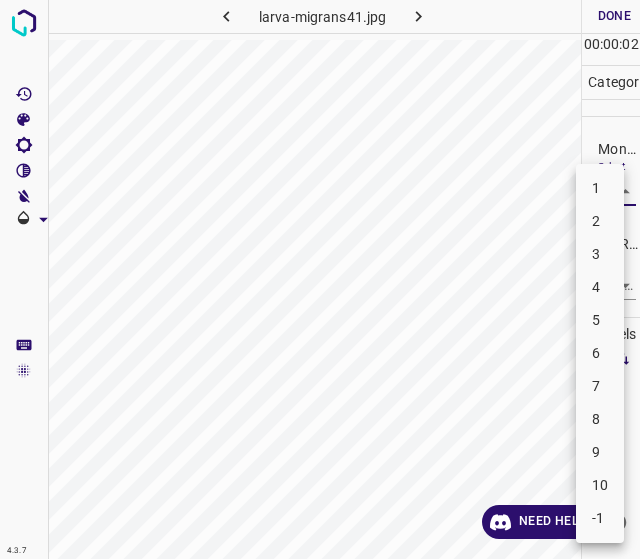 click on "3" at bounding box center (600, 254) 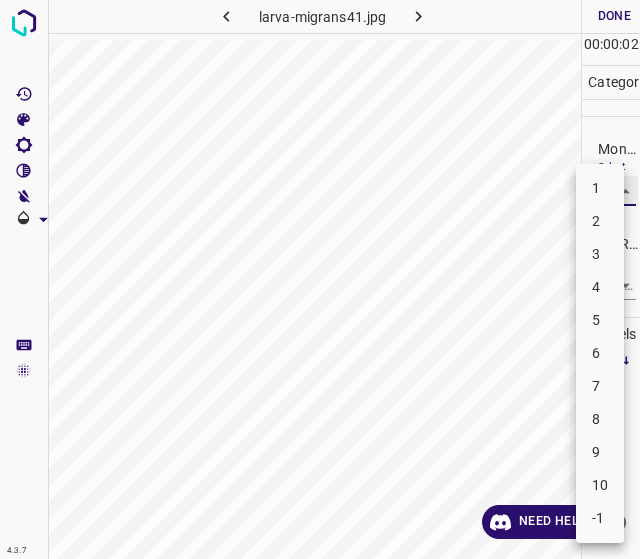 type on "3" 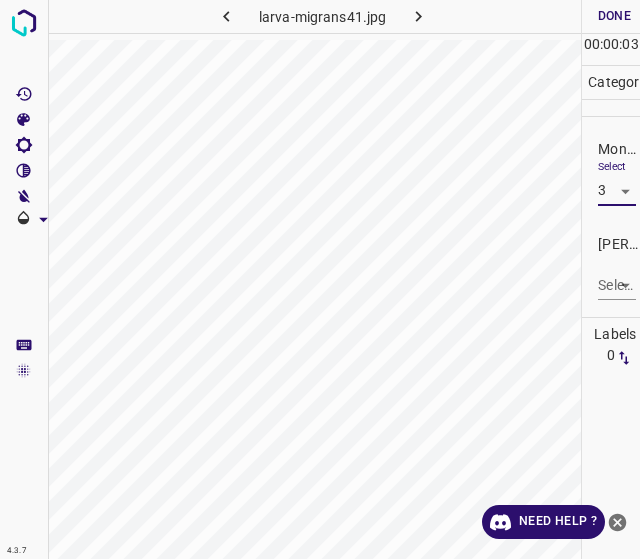 click on "4.3.7 larva-migrans41.jpg Done Skip 0 00   : 00   : 03   Categories Monk *  Select 3 3  Fitzpatrick *  Select ​ Labels   0 Categories 1 Monk 2  Fitzpatrick Tools Space Change between modes (Draw & Edit) I Auto labeling R Restore zoom M Zoom in N Zoom out Delete Delete selecte label Filters Z Restore filters X Saturation filter C Brightness filter V Contrast filter B Gray scale filter General O Download Need Help ? - Text - Hide - Delete" at bounding box center (320, 279) 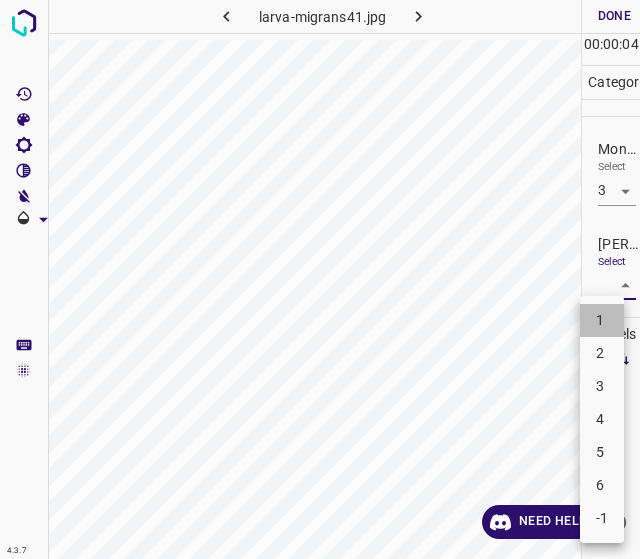 click on "1" at bounding box center [602, 320] 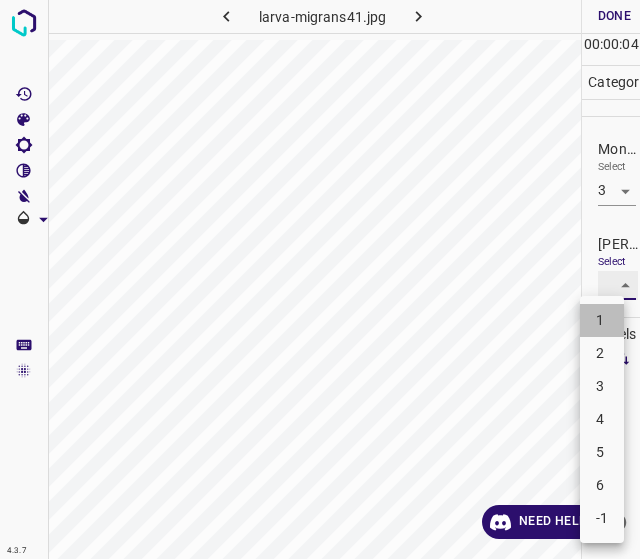 type on "1" 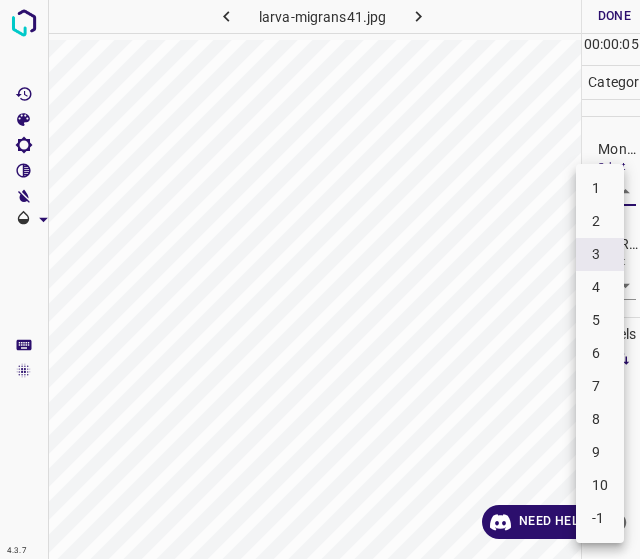 click on "4.3.7 larva-migrans41.jpg Done Skip 0 00   : 00   : 05   Categories Monk *  Select 3 3  Fitzpatrick *  Select 1 1 Labels   0 Categories 1 Monk 2  Fitzpatrick Tools Space Change between modes (Draw & Edit) I Auto labeling R Restore zoom M Zoom in N Zoom out Delete Delete selecte label Filters Z Restore filters X Saturation filter C Brightness filter V Contrast filter B Gray scale filter General O Download Need Help ? - Text - Hide - Delete 1 2 3 4 5 6 7 8 9 10 -1" at bounding box center [320, 279] 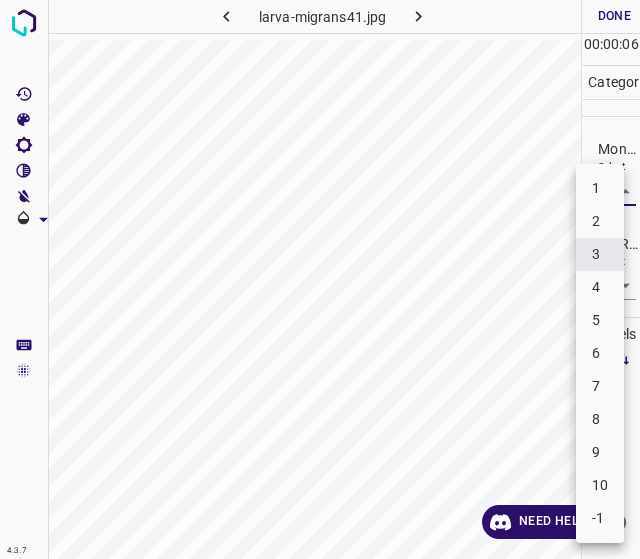 click on "4" at bounding box center (600, 287) 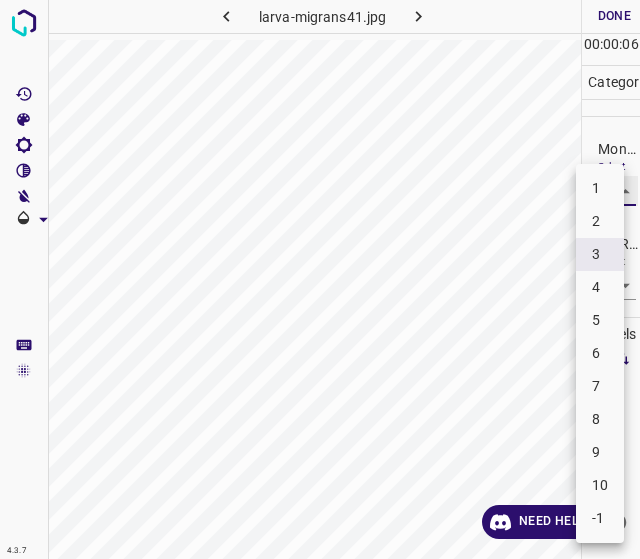 type on "4" 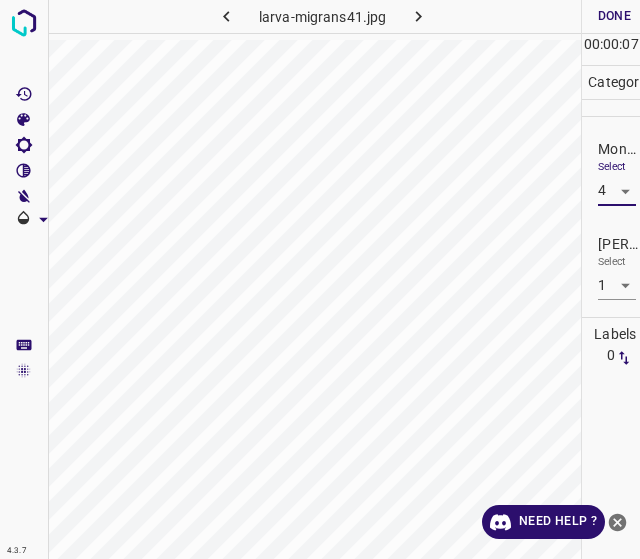click on "4.3.7 larva-migrans41.jpg Done Skip 0 00   : 00   : 07   Categories Monk *  Select 4 4  Fitzpatrick *  Select 1 1 Labels   0 Categories 1 Monk 2  Fitzpatrick Tools Space Change between modes (Draw & Edit) I Auto labeling R Restore zoom M Zoom in N Zoom out Delete Delete selecte label Filters Z Restore filters X Saturation filter C Brightness filter V Contrast filter B Gray scale filter General O Download Need Help ? - Text - Hide - Delete" at bounding box center [320, 279] 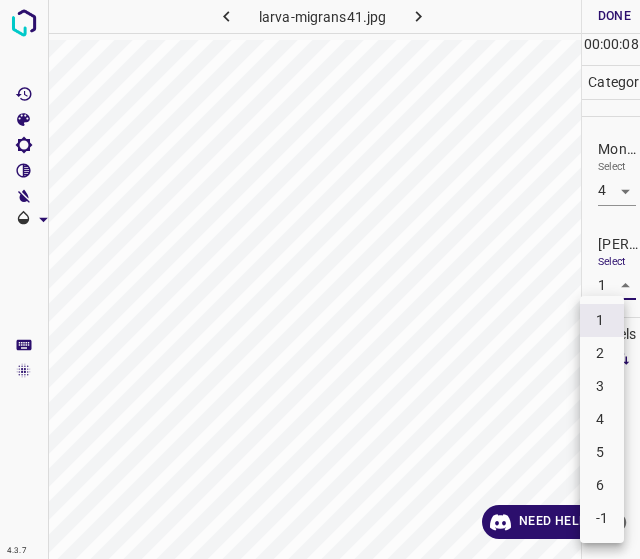 click on "2" at bounding box center [602, 353] 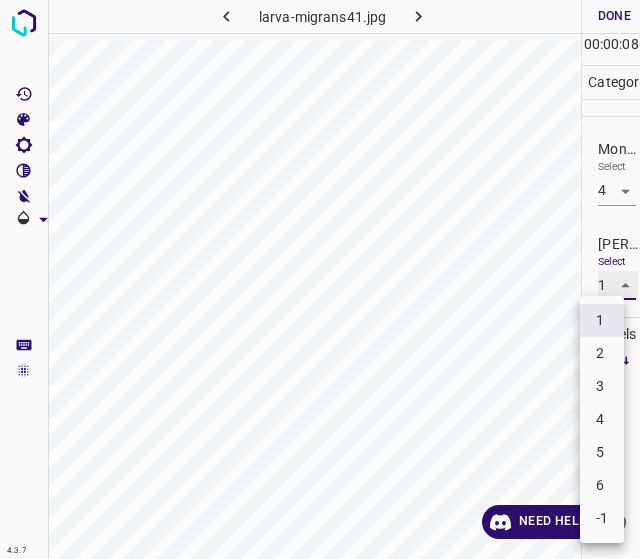 type on "2" 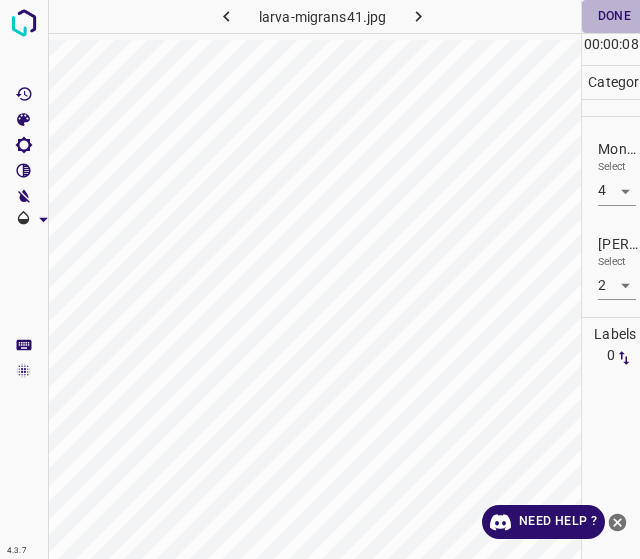click on "Done" at bounding box center [614, 16] 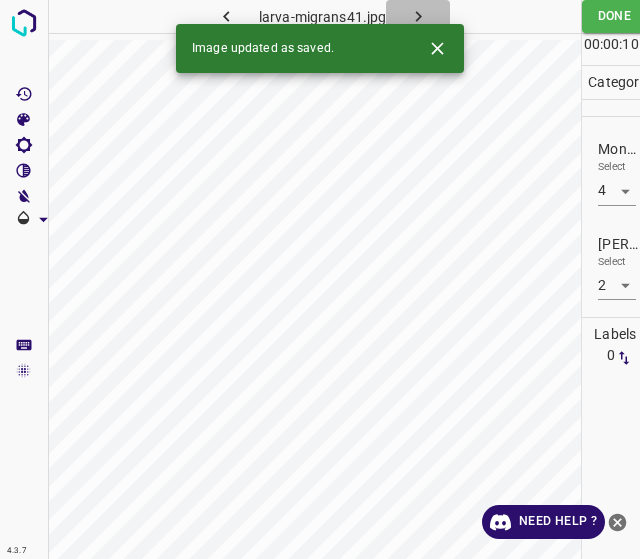 click 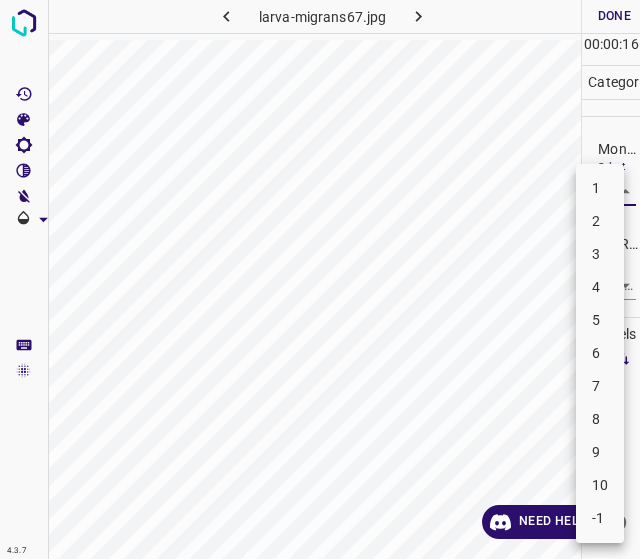 click on "4.3.7 larva-migrans67.jpg Done Skip 0 00   : 00   : 16   Categories Monk *  Select ​  Fitzpatrick *  Select ​ Labels   0 Categories 1 Monk 2  Fitzpatrick Tools Space Change between modes (Draw & Edit) I Auto labeling R Restore zoom M Zoom in N Zoom out Delete Delete selecte label Filters Z Restore filters X Saturation filter C Brightness filter V Contrast filter B Gray scale filter General O Download Need Help ? - Text - Hide - Delete 1 2 3 4 5 6 7 8 9 10 -1" at bounding box center (320, 279) 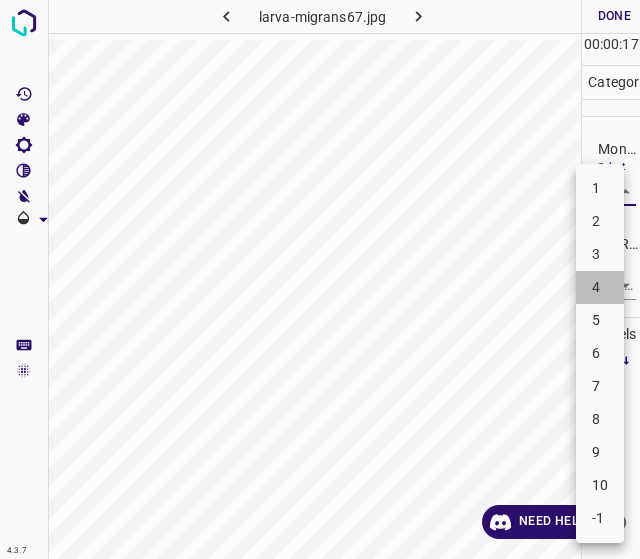 click on "4" at bounding box center (600, 287) 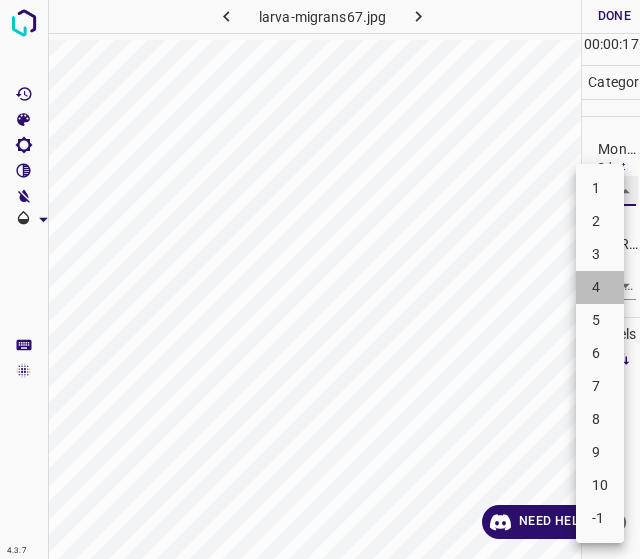 type on "4" 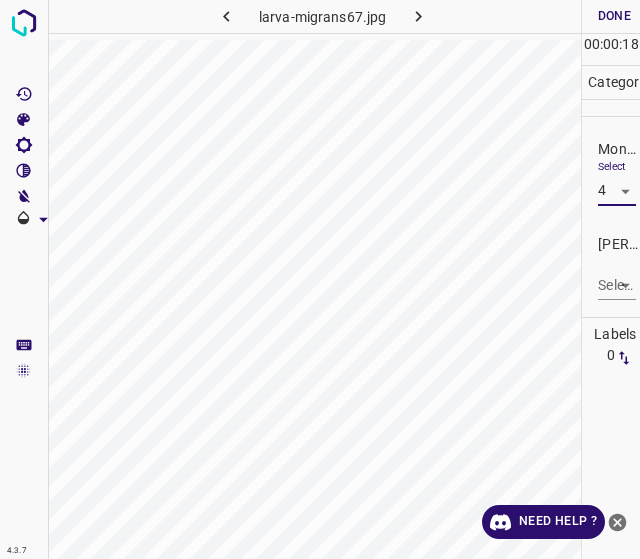 click on "4.3.7 larva-migrans67.jpg Done Skip 0 00   : 00   : 18   Categories Monk *  Select 4 4  Fitzpatrick *  Select ​ Labels   0 Categories 1 Monk 2  Fitzpatrick Tools Space Change between modes (Draw & Edit) I Auto labeling R Restore zoom M Zoom in N Zoom out Delete Delete selecte label Filters Z Restore filters X Saturation filter C Brightness filter V Contrast filter B Gray scale filter General O Download Need Help ? - Text - Hide - Delete" at bounding box center [320, 279] 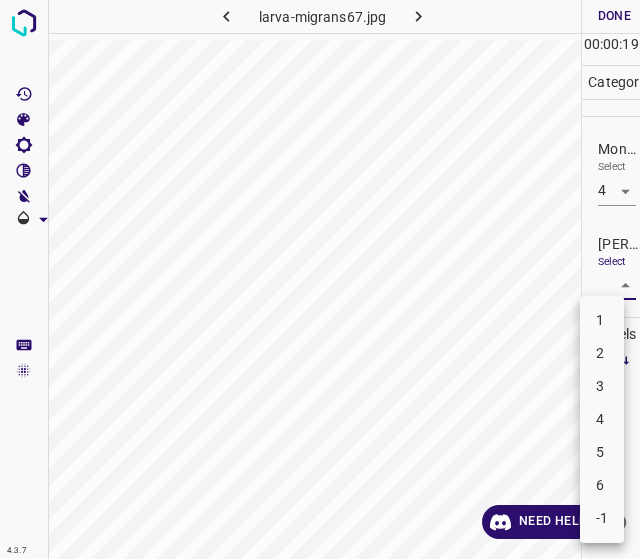 click on "2" at bounding box center [602, 353] 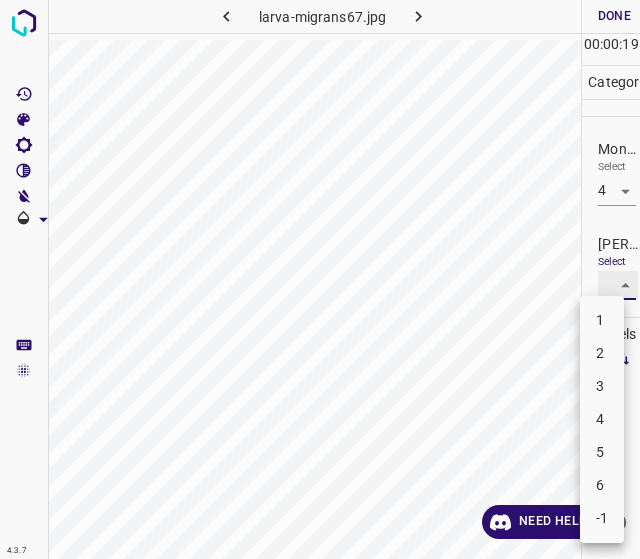 type on "2" 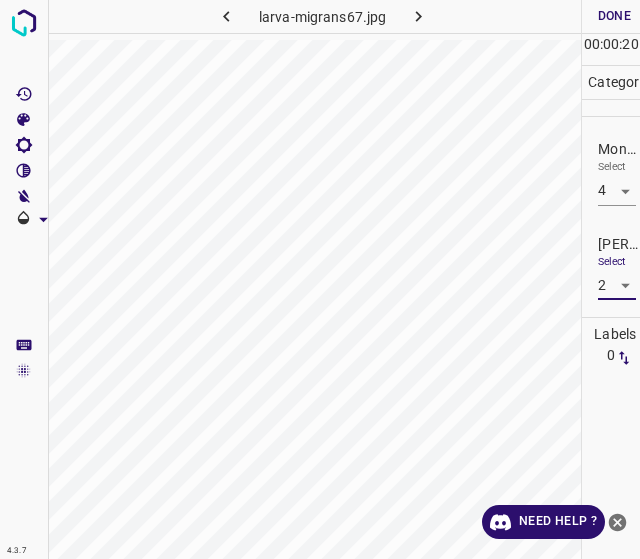 click on "Done" at bounding box center [614, 16] 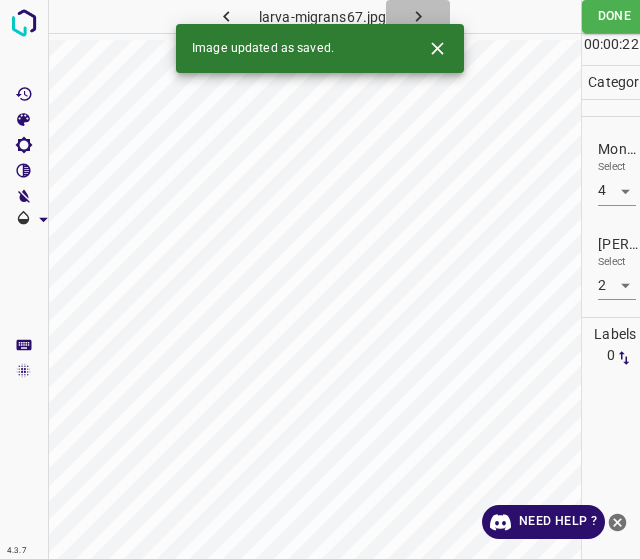 click 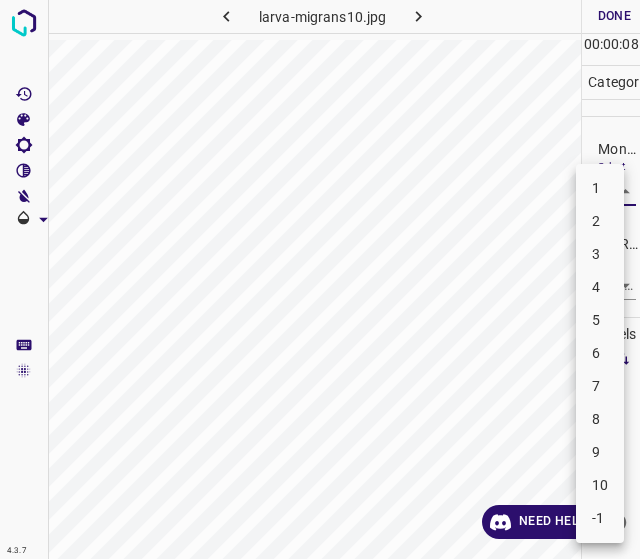 click on "4.3.7 larva-migrans10.jpg Done Skip 0 00   : 00   : 08   Categories Monk *  Select ​  Fitzpatrick *  Select ​ Labels   0 Categories 1 Monk 2  Fitzpatrick Tools Space Change between modes (Draw & Edit) I Auto labeling R Restore zoom M Zoom in N Zoom out Delete Delete selecte label Filters Z Restore filters X Saturation filter C Brightness filter V Contrast filter B Gray scale filter General O Download Need Help ? - Text - Hide - Delete 1 2 3 4 5 6 7 8 9 10 -1" at bounding box center (320, 279) 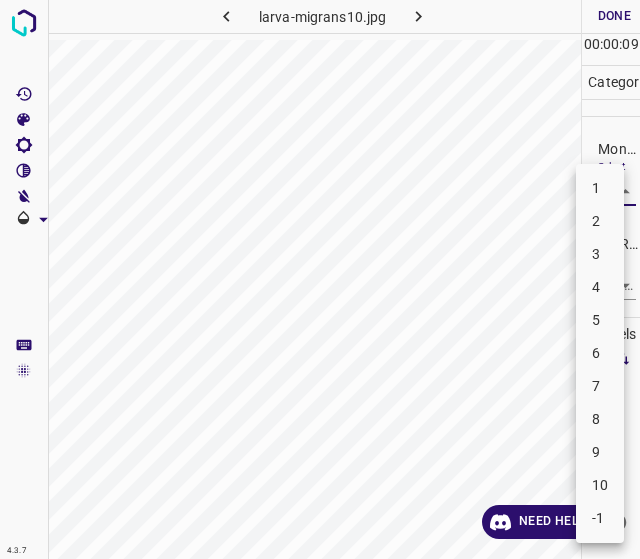 click on "4" at bounding box center [600, 287] 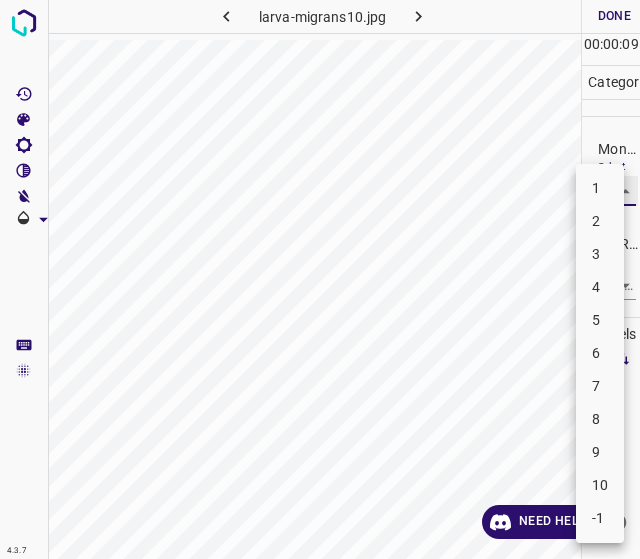 type on "4" 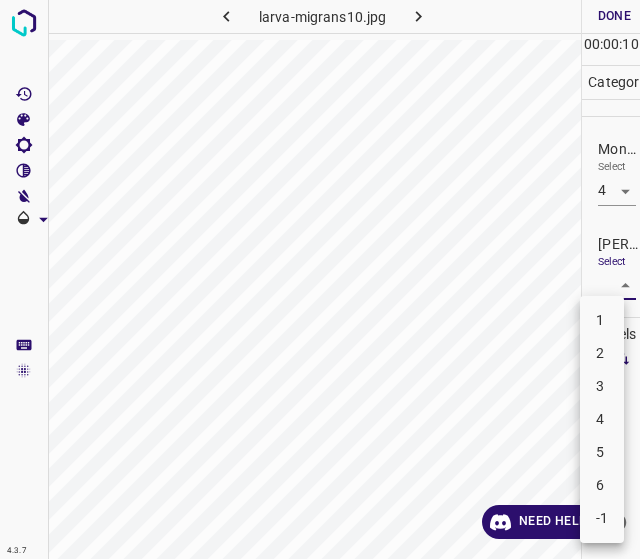click on "4.3.7 larva-migrans10.jpg Done Skip 0 00   : 00   : 10   Categories Monk *  Select 4 4  Fitzpatrick *  Select ​ Labels   0 Categories 1 Monk 2  Fitzpatrick Tools Space Change between modes (Draw & Edit) I Auto labeling R Restore zoom M Zoom in N Zoom out Delete Delete selecte label Filters Z Restore filters X Saturation filter C Brightness filter V Contrast filter B Gray scale filter General O Download Need Help ? - Text - Hide - Delete 1 2 3 4 5 6 -1" at bounding box center [320, 279] 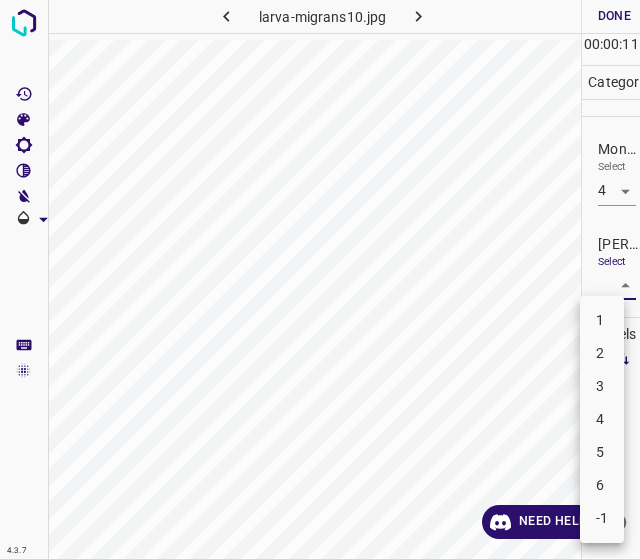 click on "2" at bounding box center [602, 353] 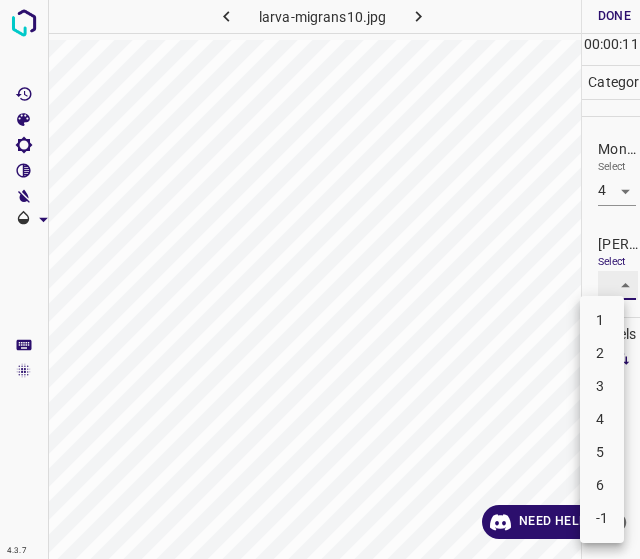 type on "2" 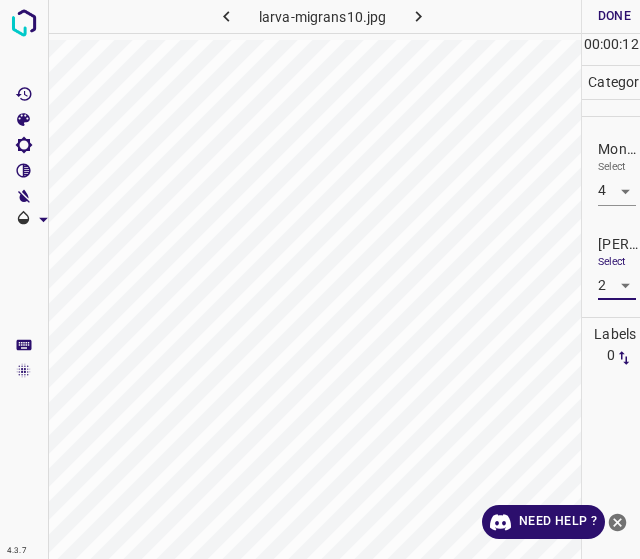 click on "Done" at bounding box center (614, 16) 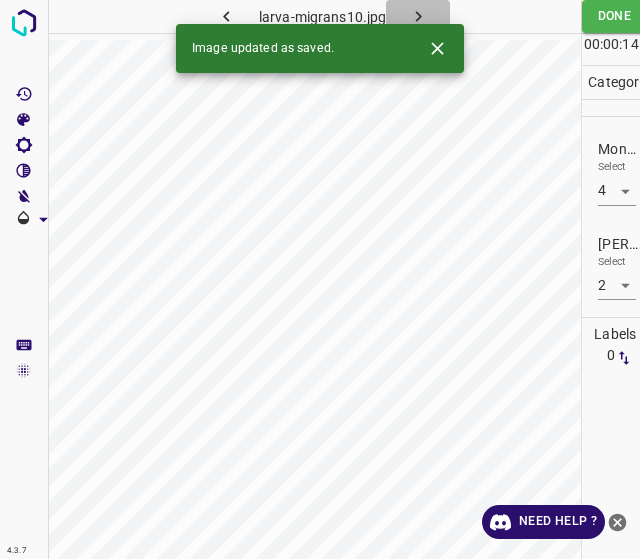 click 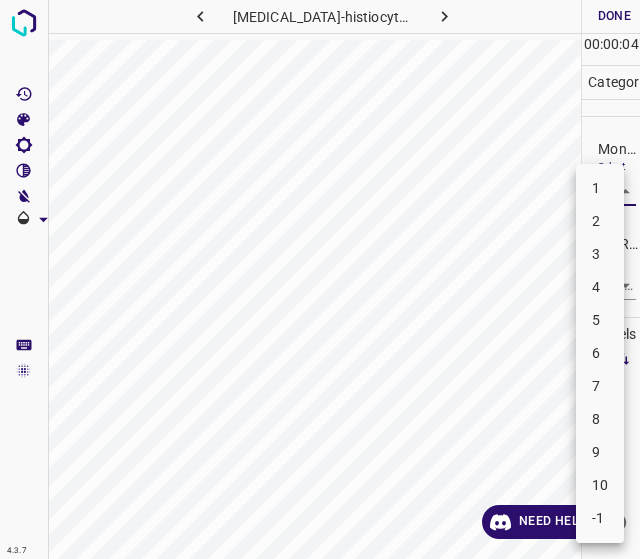 click on "4.3.7 langerhans-cell-histiocytosis28.jpg Done Skip 0 00   : 00   : 04   Categories Monk *  Select ​  Fitzpatrick *  Select ​ Labels   0 Categories 1 Monk 2  Fitzpatrick Tools Space Change between modes (Draw & Edit) I Auto labeling R Restore zoom M Zoom in N Zoom out Delete Delete selecte label Filters Z Restore filters X Saturation filter C Brightness filter V Contrast filter B Gray scale filter General O Download Need Help ? - Text - Hide - Delete 1 2 3 4 5 6 7 8 9 10 -1" at bounding box center [320, 279] 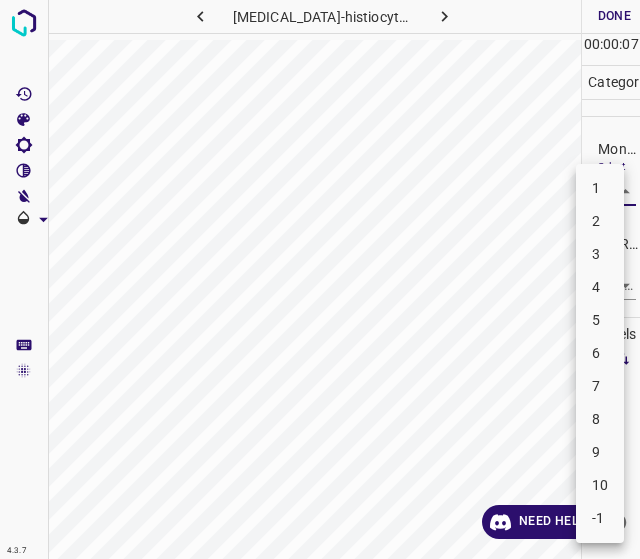 click on "6" at bounding box center (600, 353) 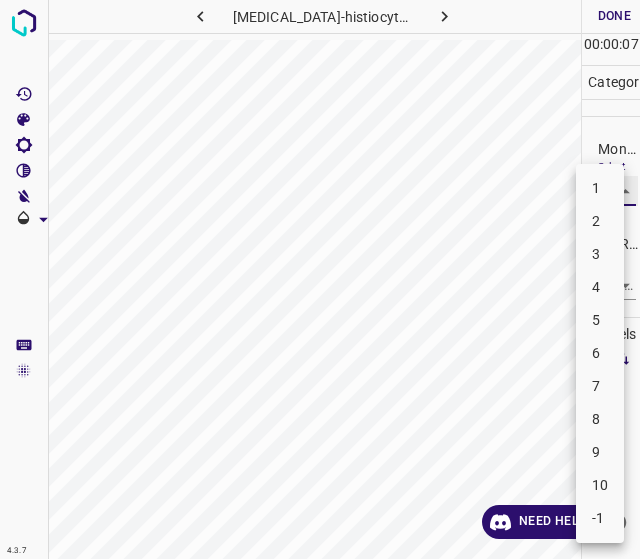 type on "6" 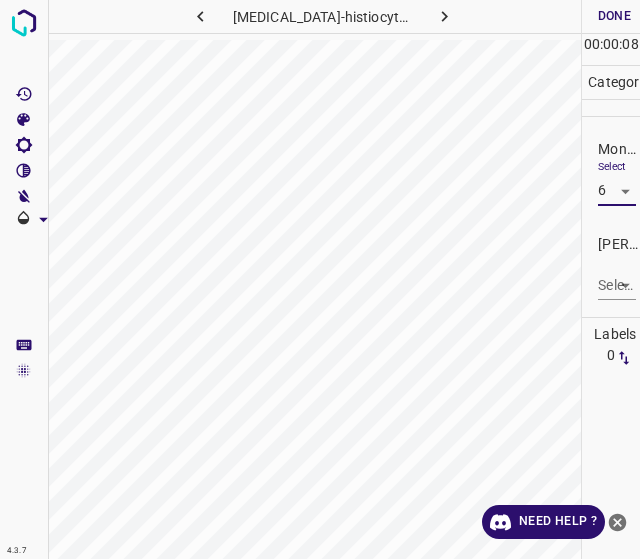 click on "4.3.7 langerhans-cell-histiocytosis28.jpg Done Skip 0 00   : 00   : 08   Categories Monk *  Select 6 6  Fitzpatrick *  Select ​ Labels   0 Categories 1 Monk 2  Fitzpatrick Tools Space Change between modes (Draw & Edit) I Auto labeling R Restore zoom M Zoom in N Zoom out Delete Delete selecte label Filters Z Restore filters X Saturation filter C Brightness filter V Contrast filter B Gray scale filter General O Download Need Help ? - Text - Hide - Delete" at bounding box center (320, 279) 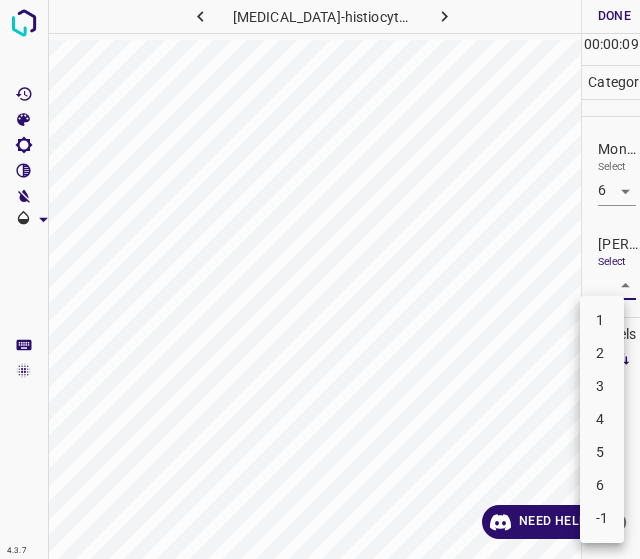 click on "4" at bounding box center (602, 419) 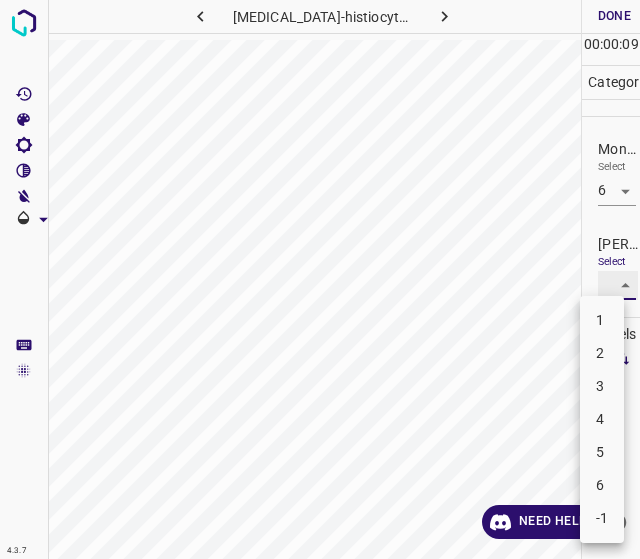 type on "4" 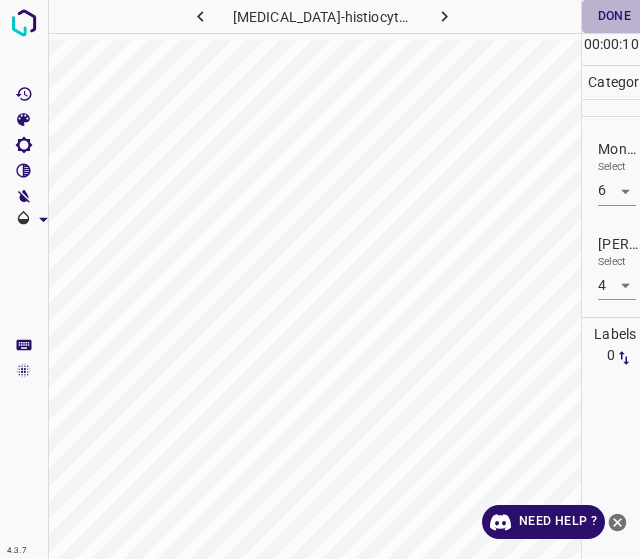 click on "Done" at bounding box center (614, 16) 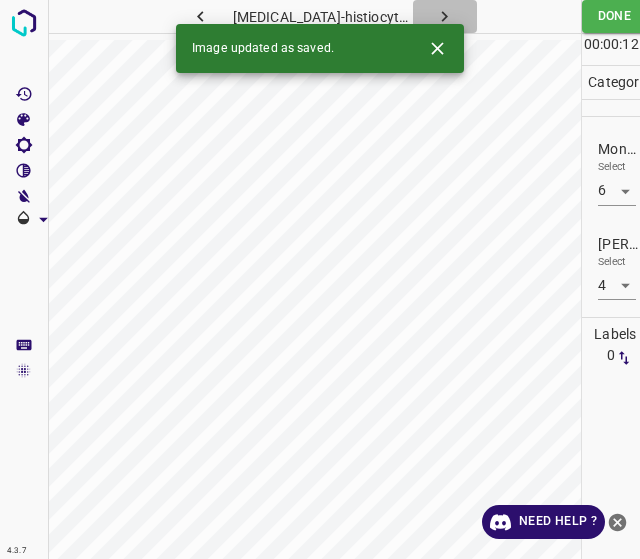 click 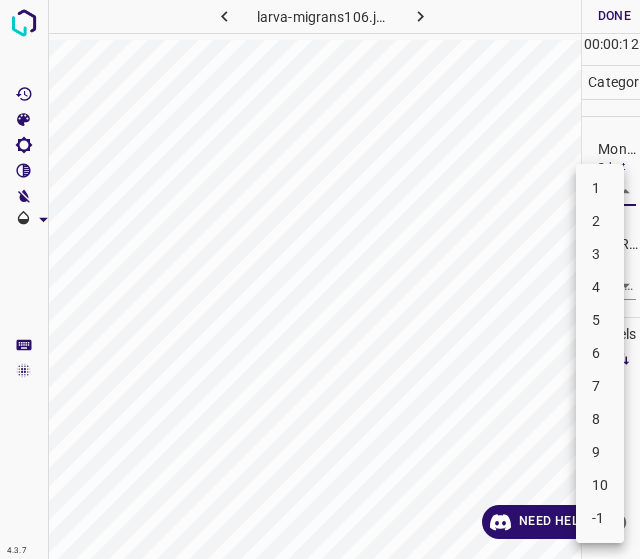 click on "4.3.7 larva-migrans106.jpg Done Skip 0 00   : 00   : 12   Categories Monk *  Select ​  Fitzpatrick *  Select ​ Labels   0 Categories 1 Monk 2  Fitzpatrick Tools Space Change between modes (Draw & Edit) I Auto labeling R Restore zoom M Zoom in N Zoom out Delete Delete selecte label Filters Z Restore filters X Saturation filter C Brightness filter V Contrast filter B Gray scale filter General O Download Need Help ? - Text - Hide - Delete 1 2 3 4 5 6 7 8 9 10 -1" at bounding box center [320, 279] 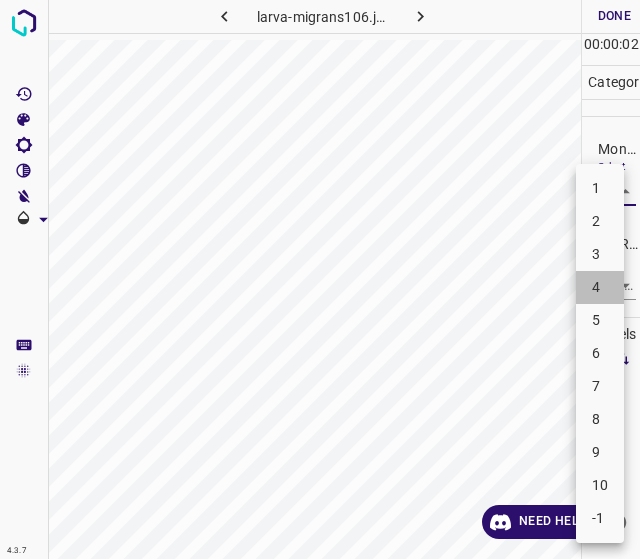 click on "4" at bounding box center (600, 287) 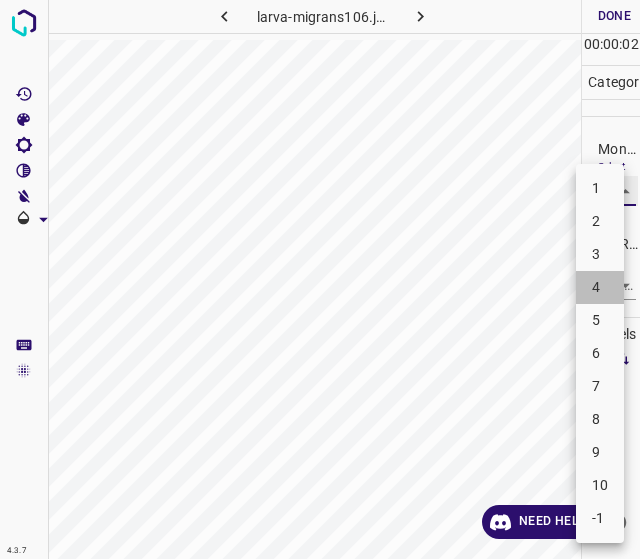 type on "4" 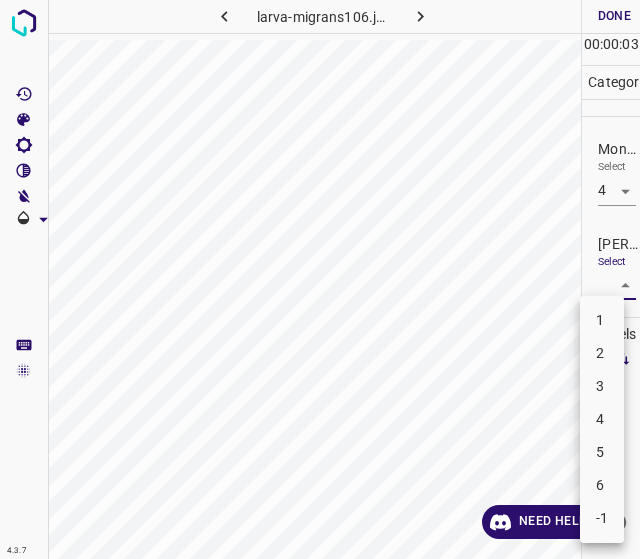 click on "4.3.7 larva-migrans106.jpg Done Skip 0 00   : 00   : 03   Categories Monk *  Select 4 4  Fitzpatrick *  Select ​ Labels   0 Categories 1 Monk 2  Fitzpatrick Tools Space Change between modes (Draw & Edit) I Auto labeling R Restore zoom M Zoom in N Zoom out Delete Delete selecte label Filters Z Restore filters X Saturation filter C Brightness filter V Contrast filter B Gray scale filter General O Download Need Help ? - Text - Hide - Delete 1 2 3 4 5 6 -1" at bounding box center [320, 279] 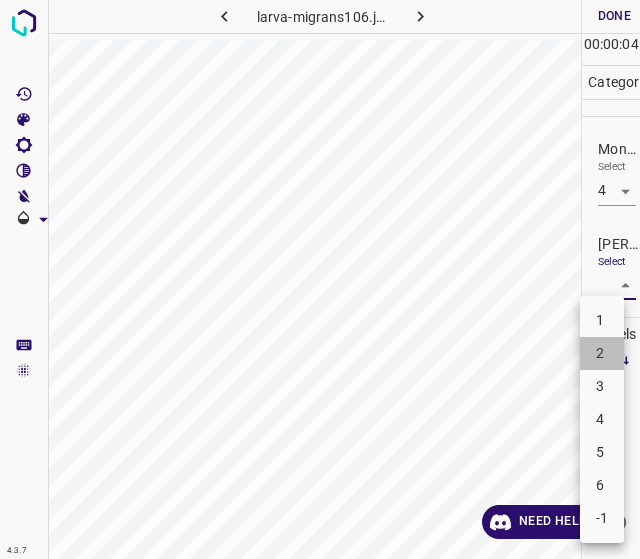 click on "2" at bounding box center (602, 353) 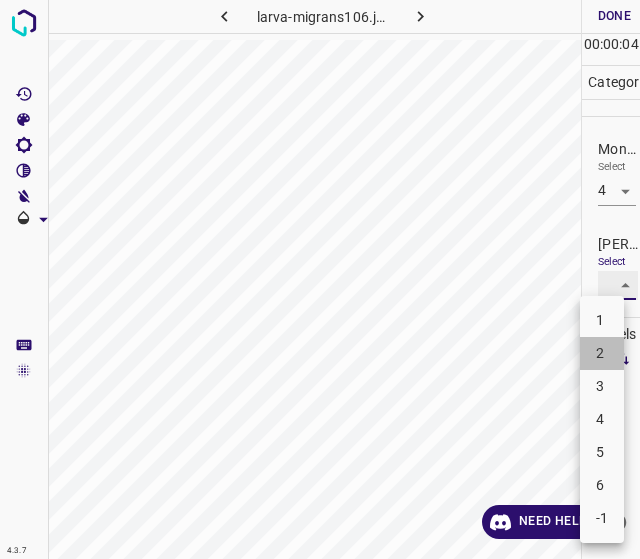 type on "2" 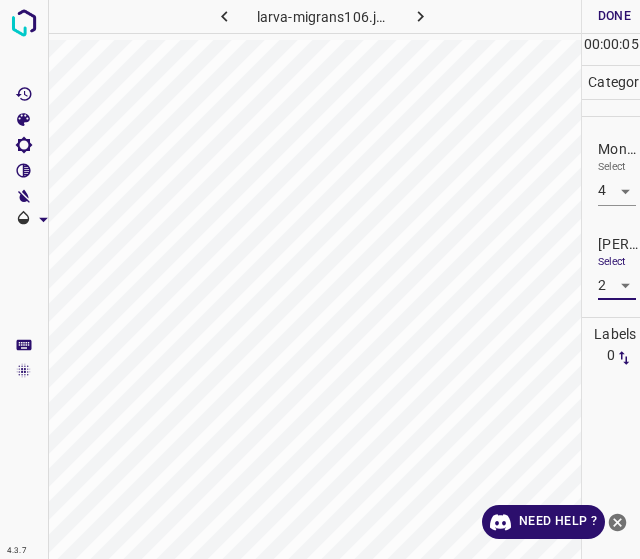 click on "Done" at bounding box center [614, 16] 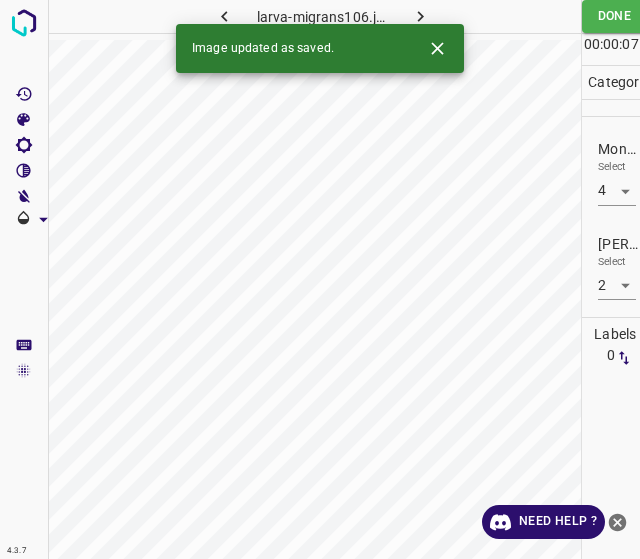 click 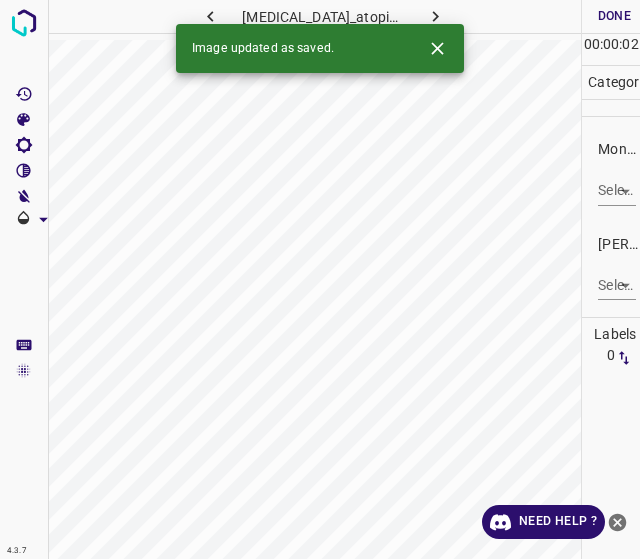 click on "4.3.7 eczema_atopic26.jpg Done Skip 0 00   : 00   : 02   Categories Monk *  Select ​  Fitzpatrick *  Select ​ Labels   0 Categories 1 Monk 2  Fitzpatrick Tools Space Change between modes (Draw & Edit) I Auto labeling R Restore zoom M Zoom in N Zoom out Delete Delete selecte label Filters Z Restore filters X Saturation filter C Brightness filter V Contrast filter B Gray scale filter General O Download Image updated as saved. Need Help ? - Text - Hide - Delete" at bounding box center (320, 279) 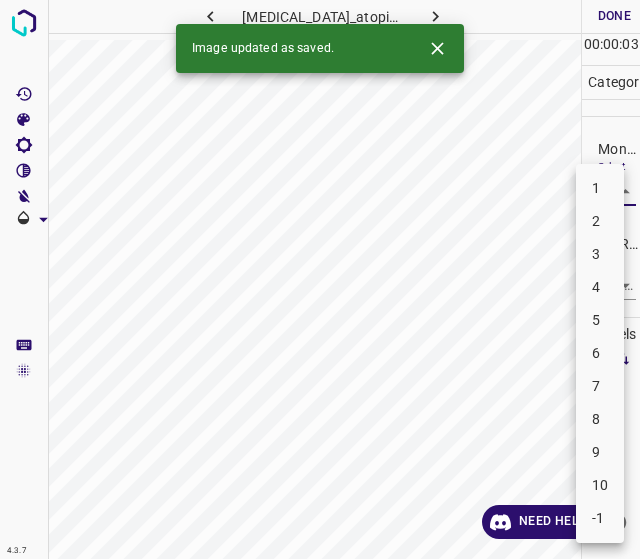 click on "4" at bounding box center [600, 287] 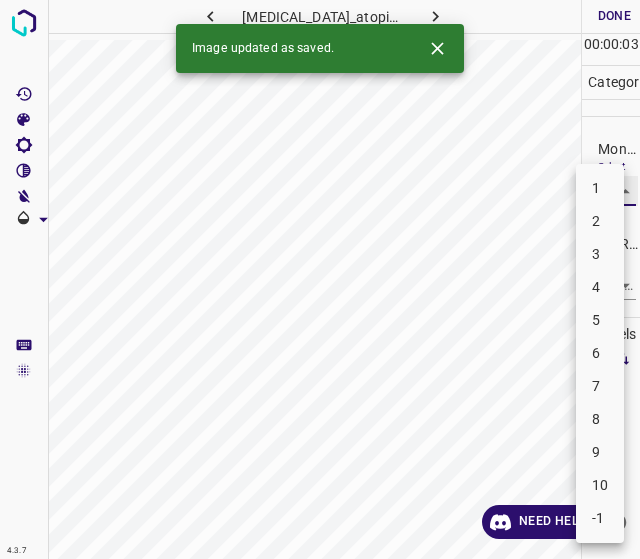 type on "4" 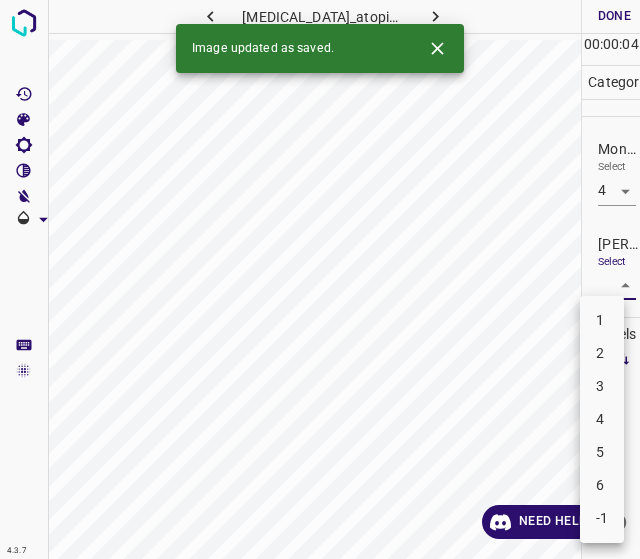 drag, startPoint x: 618, startPoint y: 281, endPoint x: 618, endPoint y: 293, distance: 12 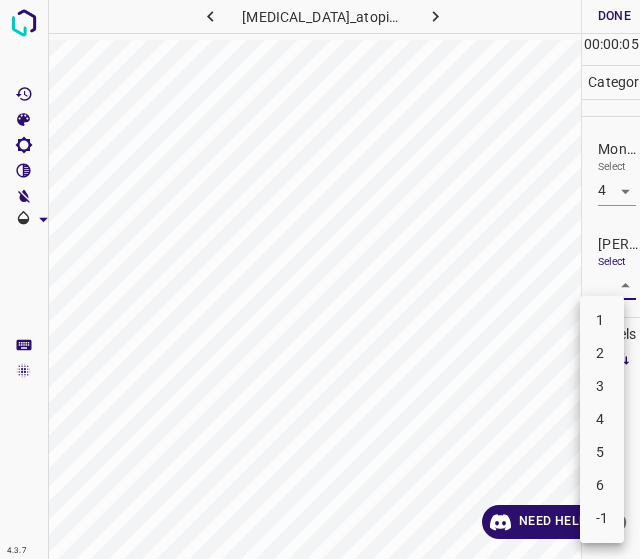 drag, startPoint x: 611, startPoint y: 330, endPoint x: 608, endPoint y: 349, distance: 19.235384 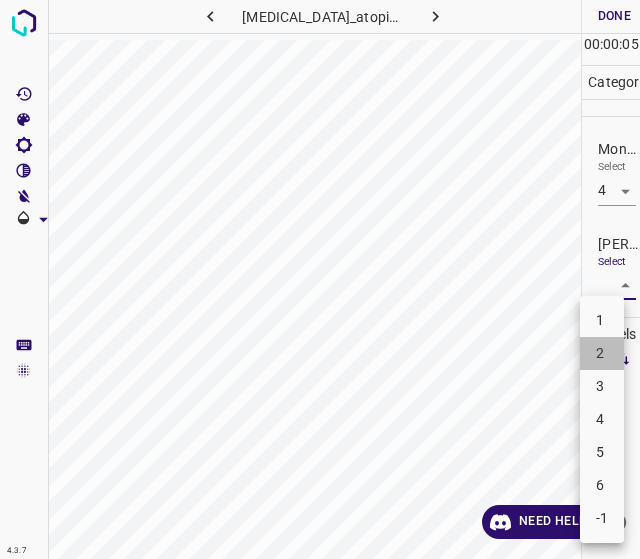 click on "2" at bounding box center (602, 353) 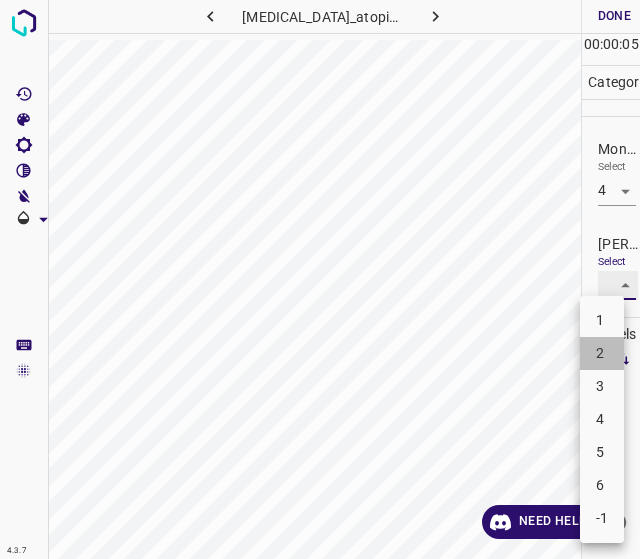 type on "2" 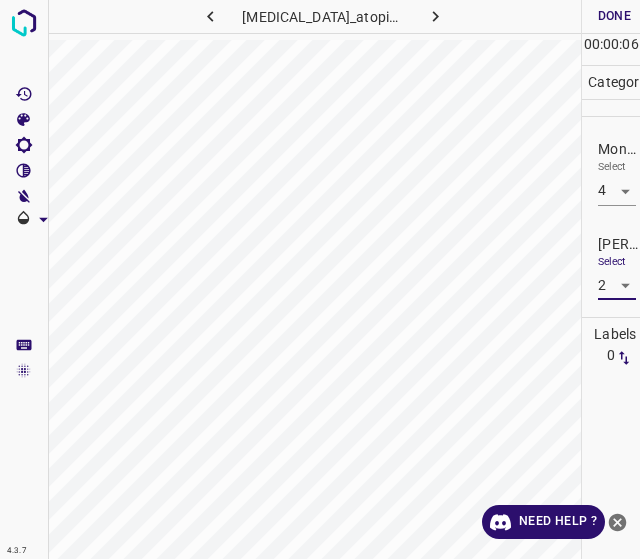 click on "Done" at bounding box center (614, 16) 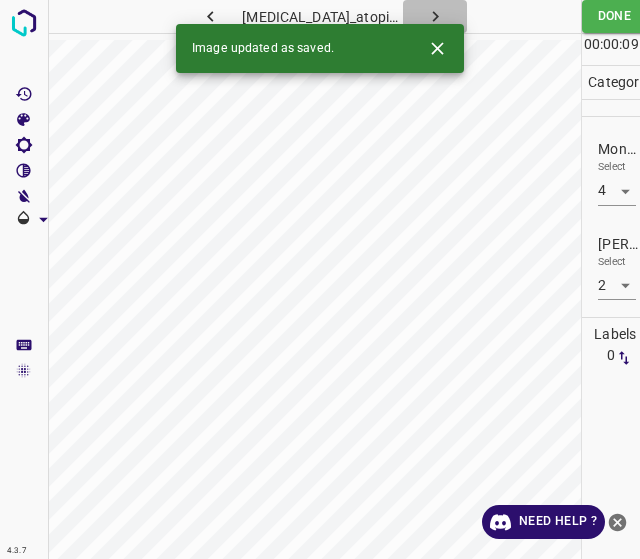 click at bounding box center [435, 16] 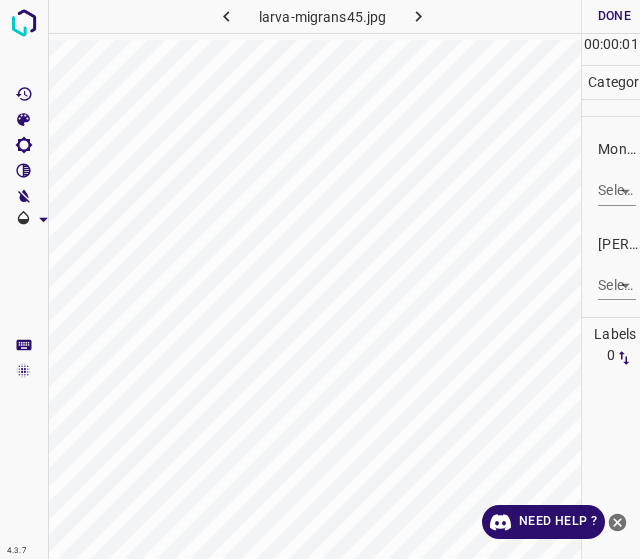 click on "4.3.7 larva-migrans45.jpg Done Skip 0 00   : 00   : 01   Categories Monk *  Select ​  Fitzpatrick *  Select ​ Labels   0 Categories 1 Monk 2  Fitzpatrick Tools Space Change between modes (Draw & Edit) I Auto labeling R Restore zoom M Zoom in N Zoom out Delete Delete selecte label Filters Z Restore filters X Saturation filter C Brightness filter V Contrast filter B Gray scale filter General O Download Need Help ? - Text - Hide - Delete" at bounding box center (320, 279) 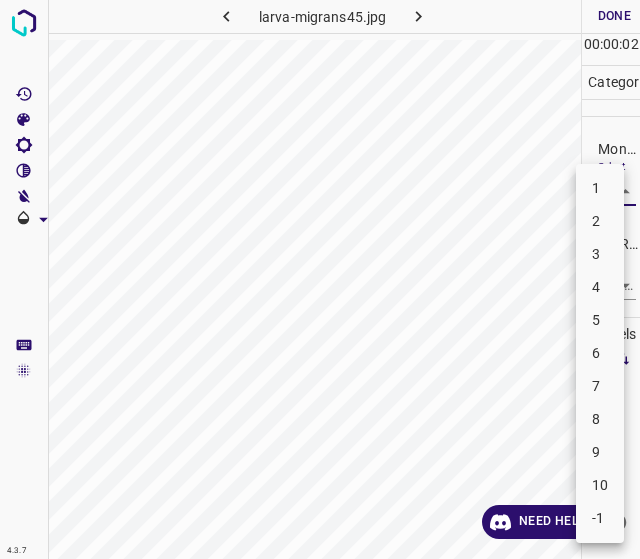 click on "2" at bounding box center (600, 221) 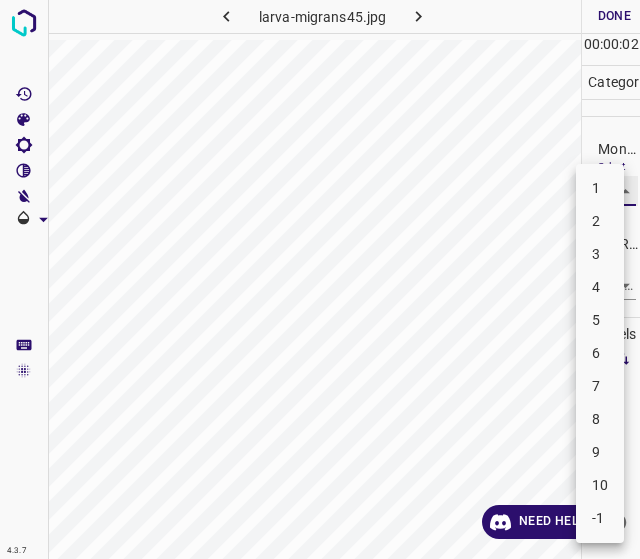 type on "2" 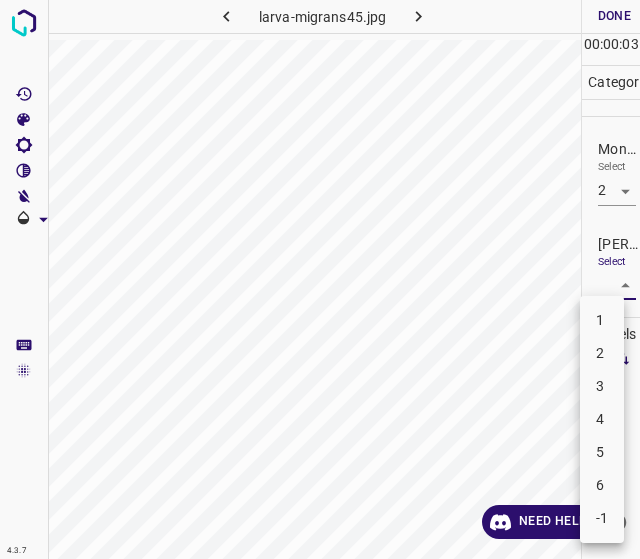 click on "4.3.7 larva-migrans45.jpg Done Skip 0 00   : 00   : 03   Categories Monk *  Select 2 2  Fitzpatrick *  Select ​ Labels   0 Categories 1 Monk 2  Fitzpatrick Tools Space Change between modes (Draw & Edit) I Auto labeling R Restore zoom M Zoom in N Zoom out Delete Delete selecte label Filters Z Restore filters X Saturation filter C Brightness filter V Contrast filter B Gray scale filter General O Download Need Help ? - Text - Hide - Delete 1 2 3 4 5 6 -1" at bounding box center [320, 279] 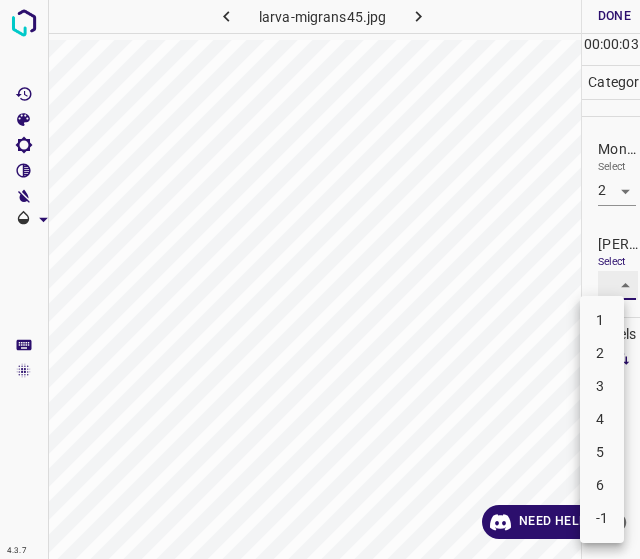 type on "1" 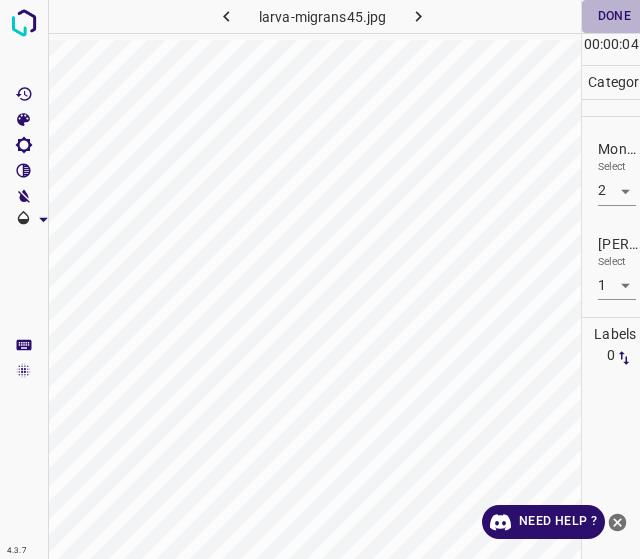 click on "Done" at bounding box center (614, 16) 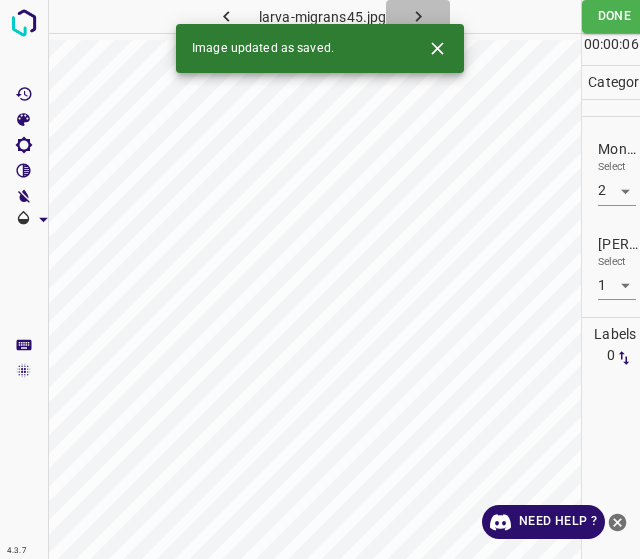 click 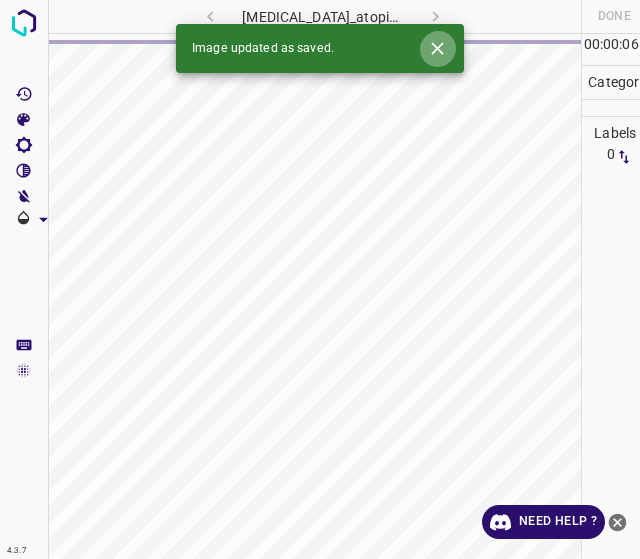 click 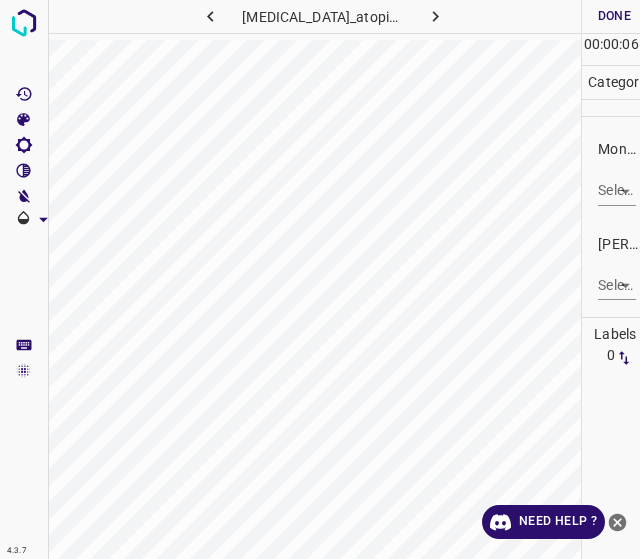 click on "4.3.7 eczema_atopic54.jpg Done Skip 0 00   : 00   : 06   Categories Monk *  Select ​  Fitzpatrick *  Select ​ Labels   0 Categories 1 Monk 2  Fitzpatrick Tools Space Change between modes (Draw & Edit) I Auto labeling R Restore zoom M Zoom in N Zoom out Delete Delete selecte label Filters Z Restore filters X Saturation filter C Brightness filter V Contrast filter B Gray scale filter General O Download Need Help ? - Text - Hide - Delete" at bounding box center (320, 279) 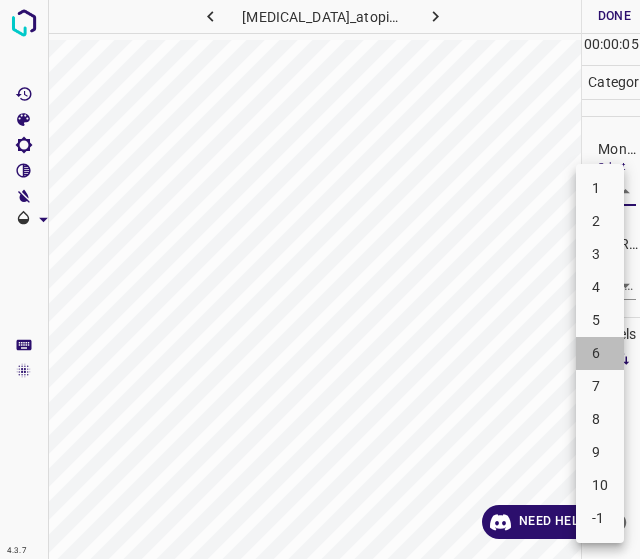 click on "6" at bounding box center (600, 353) 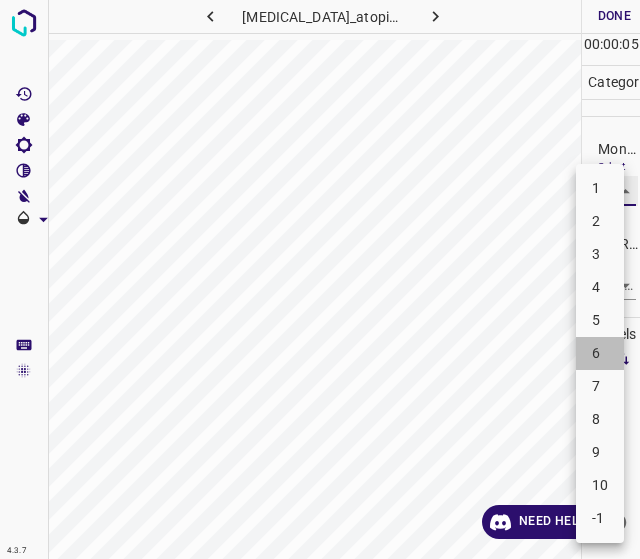type on "6" 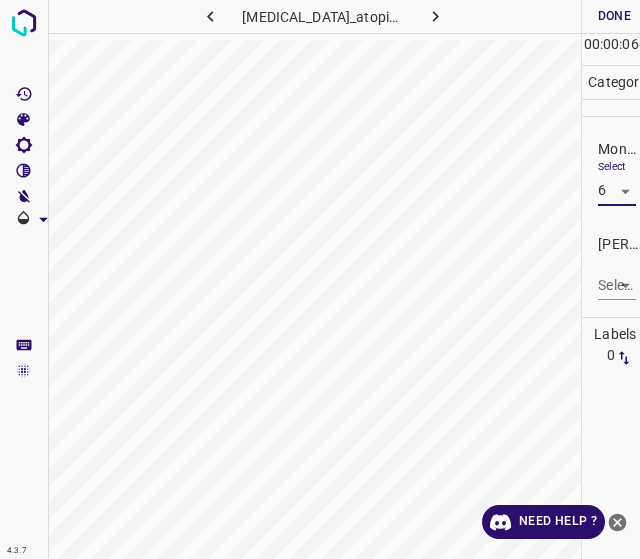 click on "4.3.7 eczema_atopic54.jpg Done Skip 0 00   : 00   : 06   Categories Monk *  Select 6 6  Fitzpatrick *  Select ​ Labels   0 Categories 1 Monk 2  Fitzpatrick Tools Space Change between modes (Draw & Edit) I Auto labeling R Restore zoom M Zoom in N Zoom out Delete Delete selecte label Filters Z Restore filters X Saturation filter C Brightness filter V Contrast filter B Gray scale filter General O Download Need Help ? - Text - Hide - Delete" at bounding box center (320, 279) 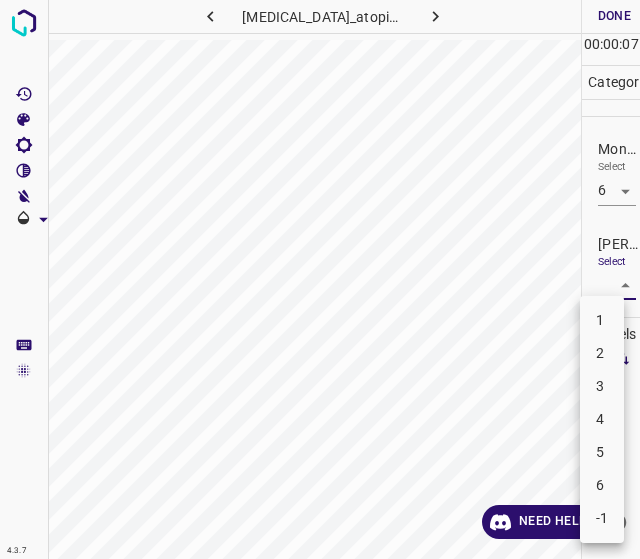click on "3" at bounding box center [602, 386] 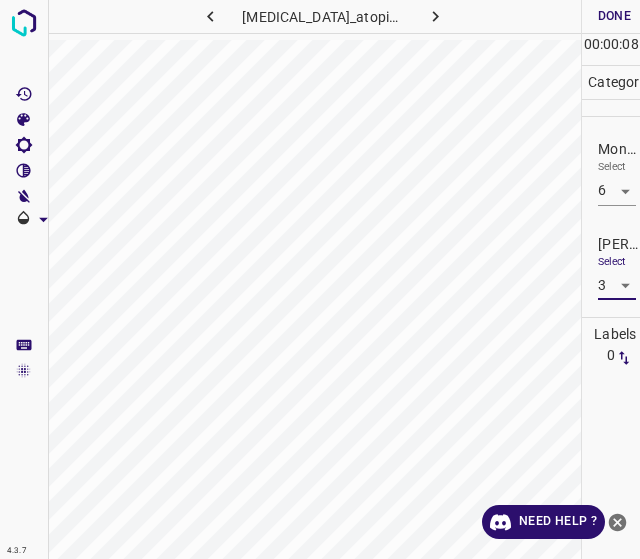 click on "4.3.7 eczema_atopic54.jpg Done Skip 0 00   : 00   : 08   Categories Monk *  Select 6 6  Fitzpatrick *  Select 3 3 Labels   0 Categories 1 Monk 2  Fitzpatrick Tools Space Change between modes (Draw & Edit) I Auto labeling R Restore zoom M Zoom in N Zoom out Delete Delete selecte label Filters Z Restore filters X Saturation filter C Brightness filter V Contrast filter B Gray scale filter General O Download Need Help ? - Text - Hide - Delete" at bounding box center (320, 279) 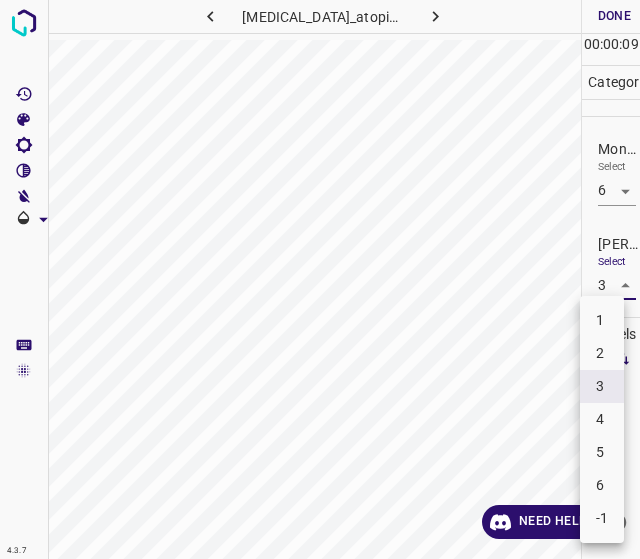click on "4" at bounding box center [602, 419] 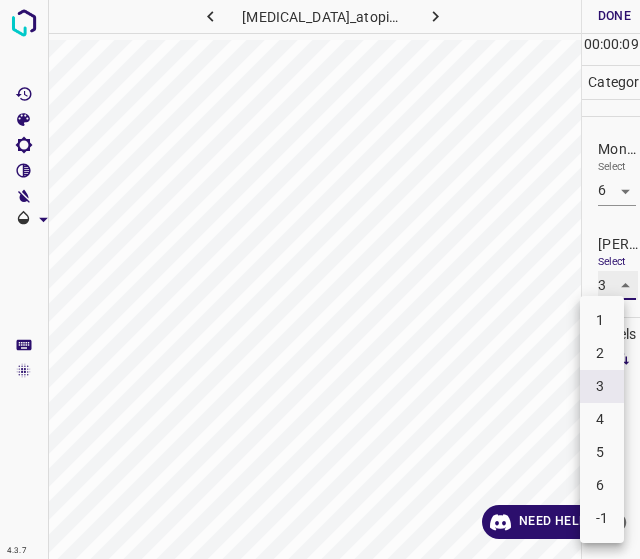type on "4" 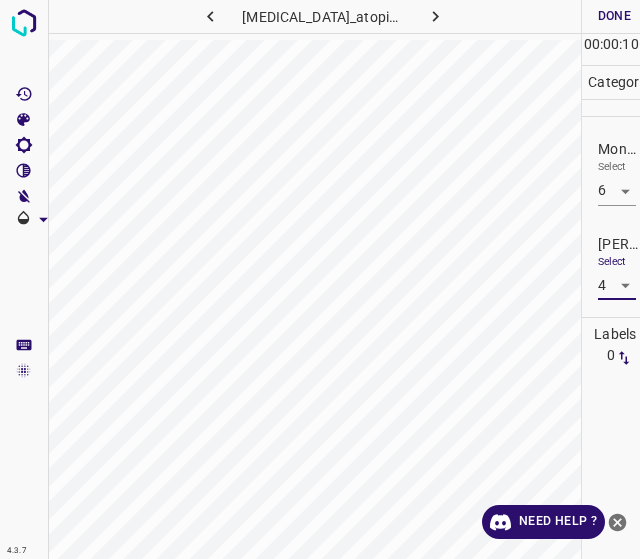 click on "Done" at bounding box center [614, 16] 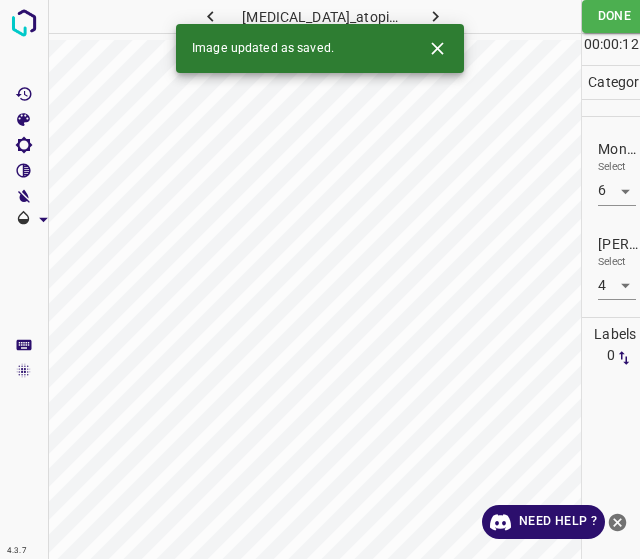 click 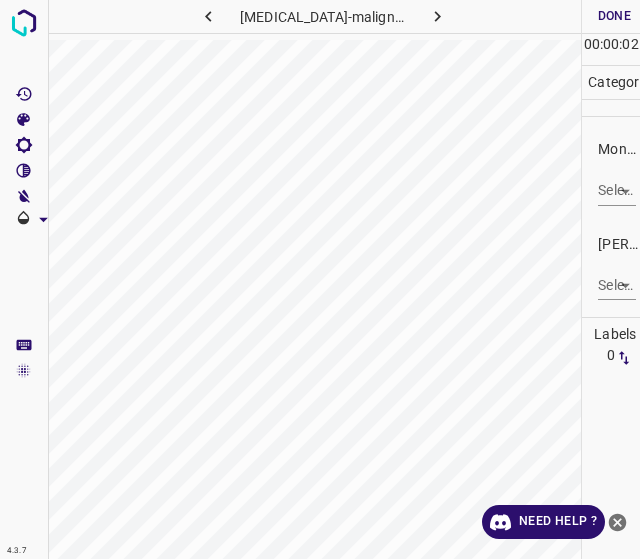 click on "Monk *  Select ​" at bounding box center (611, 172) 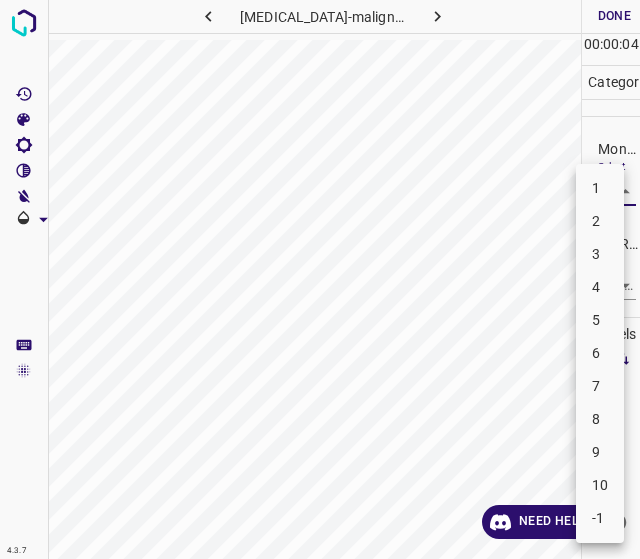 click on "4" at bounding box center [600, 287] 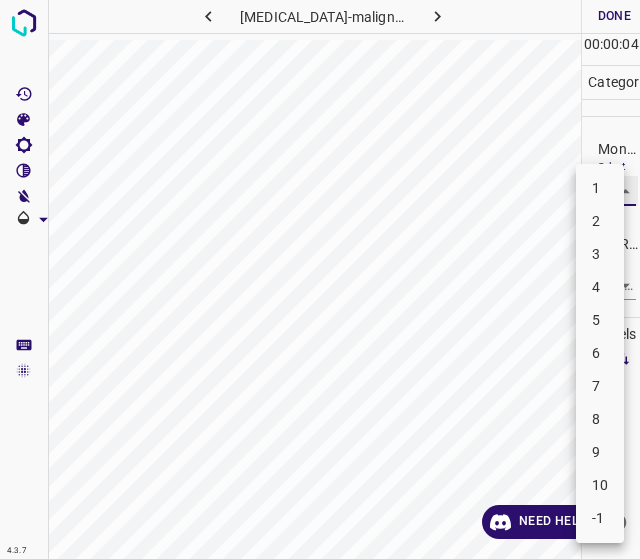 type on "4" 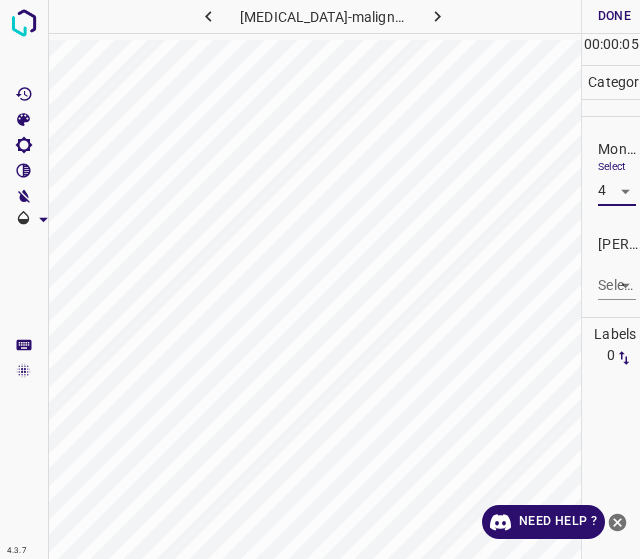 click on "4.3.7 lentigo-maligna48.jpg Done Skip 0 00   : 00   : 05   Categories Monk *  Select 4 4  Fitzpatrick *  Select ​ Labels   0 Categories 1 Monk 2  Fitzpatrick Tools Space Change between modes (Draw & Edit) I Auto labeling R Restore zoom M Zoom in N Zoom out Delete Delete selecte label Filters Z Restore filters X Saturation filter C Brightness filter V Contrast filter B Gray scale filter General O Download Need Help ? - Text - Hide - Delete" at bounding box center (320, 279) 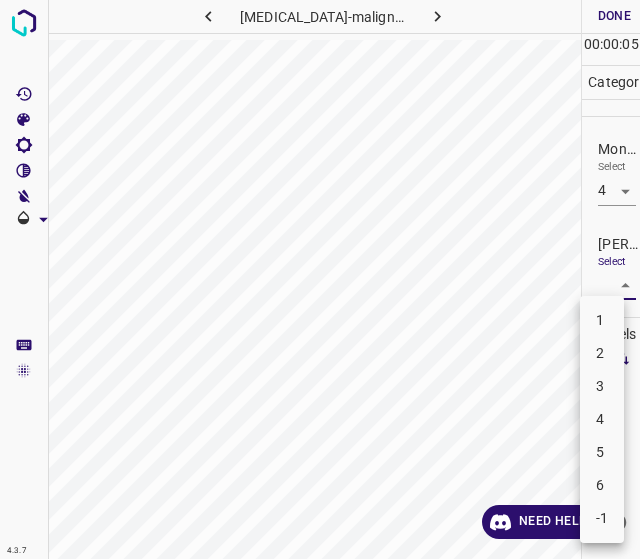 click on "2" at bounding box center (602, 353) 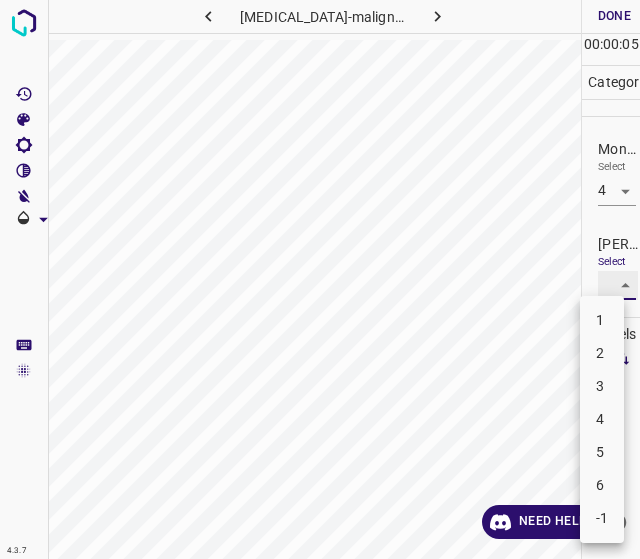 type on "2" 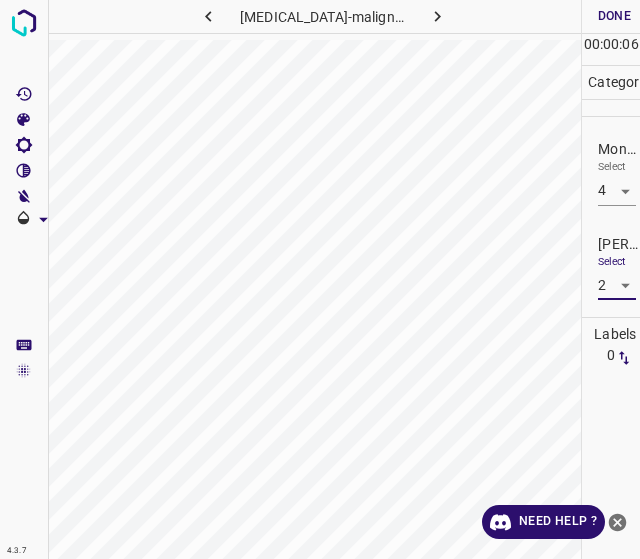 click on "Done" at bounding box center (614, 16) 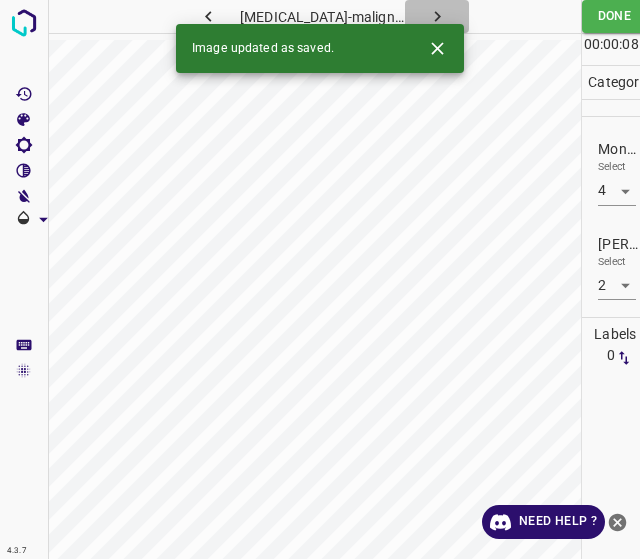 click 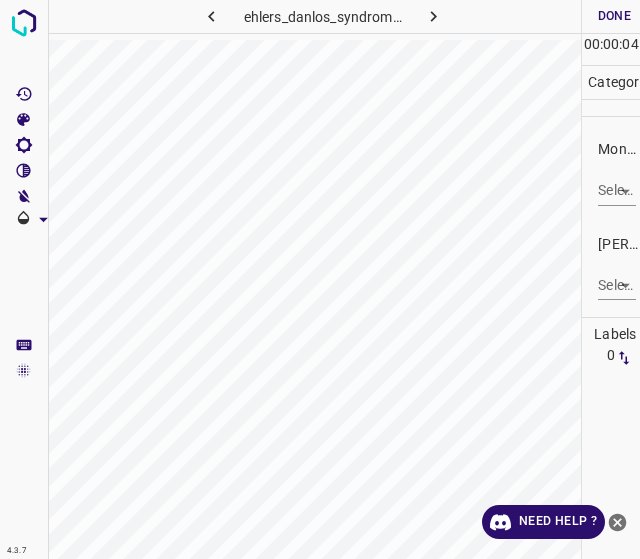 click on "4.3.7 ehlers_danlos_syndrome3.jpg Done Skip 0 00   : 00   : 04   Categories Monk *  Select ​  Fitzpatrick *  Select ​ Labels   0 Categories 1 Monk 2  Fitzpatrick Tools Space Change between modes (Draw & Edit) I Auto labeling R Restore zoom M Zoom in N Zoom out Delete Delete selecte label Filters Z Restore filters X Saturation filter C Brightness filter V Contrast filter B Gray scale filter General O Download Need Help ? - Text - Hide - Delete" at bounding box center (320, 279) 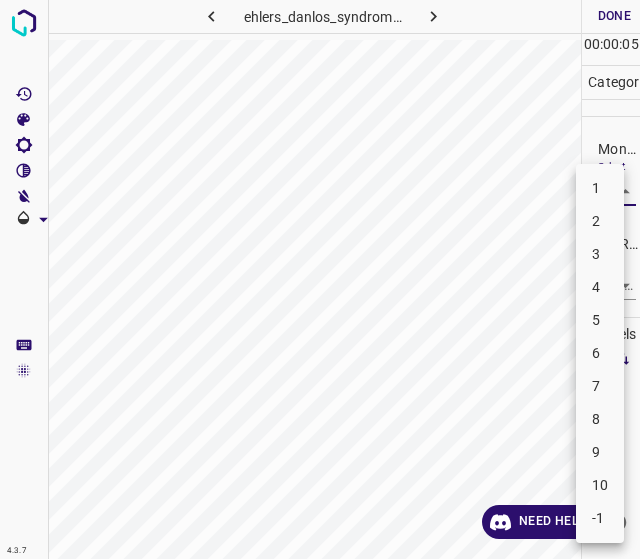 click on "6" at bounding box center [600, 353] 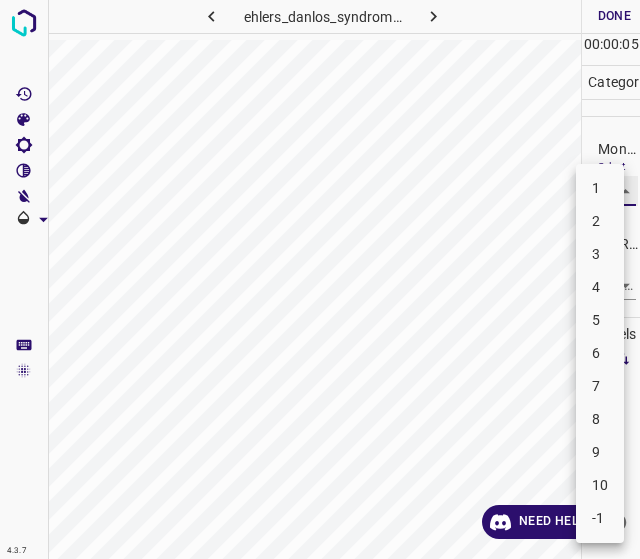 type on "6" 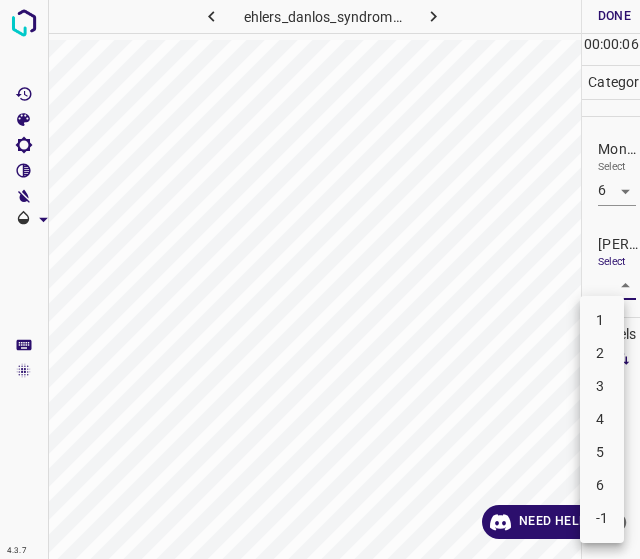 click on "4.3.7 ehlers_danlos_syndrome3.jpg Done Skip 0 00   : 00   : 06   Categories Monk *  Select 6 6  Fitzpatrick *  Select ​ Labels   0 Categories 1 Monk 2  Fitzpatrick Tools Space Change between modes (Draw & Edit) I Auto labeling R Restore zoom M Zoom in N Zoom out Delete Delete selecte label Filters Z Restore filters X Saturation filter C Brightness filter V Contrast filter B Gray scale filter General O Download Need Help ? - Text - Hide - Delete 1 2 3 4 5 6 -1" at bounding box center [320, 279] 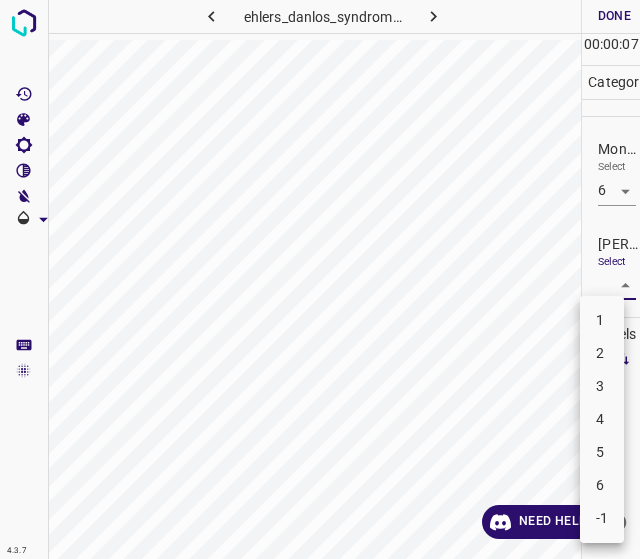 click on "4" at bounding box center (602, 419) 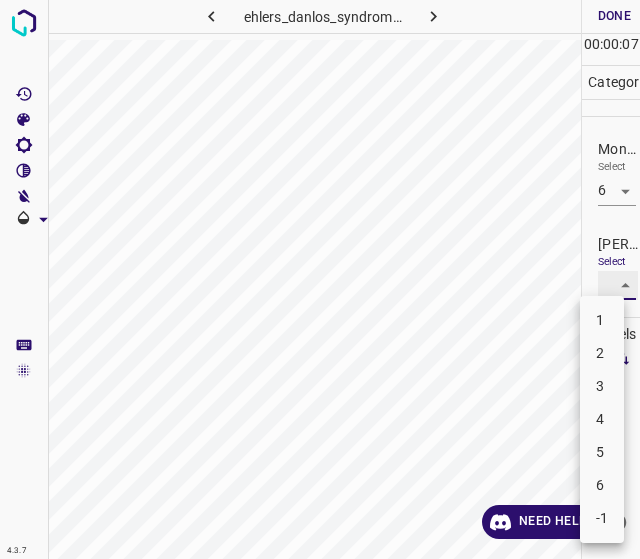 type on "4" 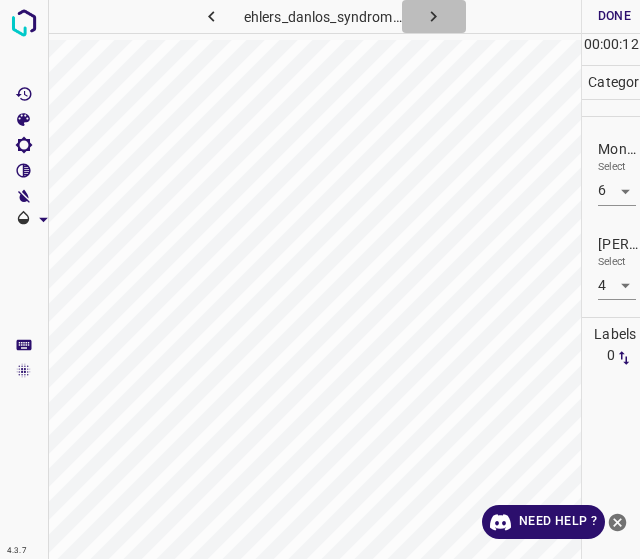 click on "ehlers_danlos_syndrome3.jpg" at bounding box center [314, 279] 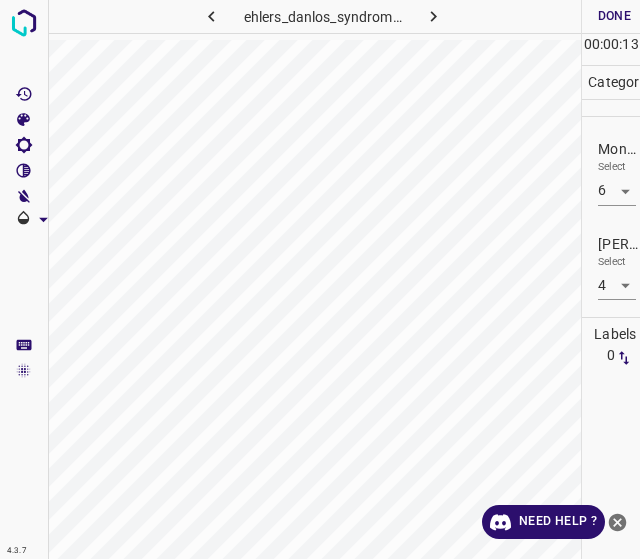 click on "Done" at bounding box center [614, 16] 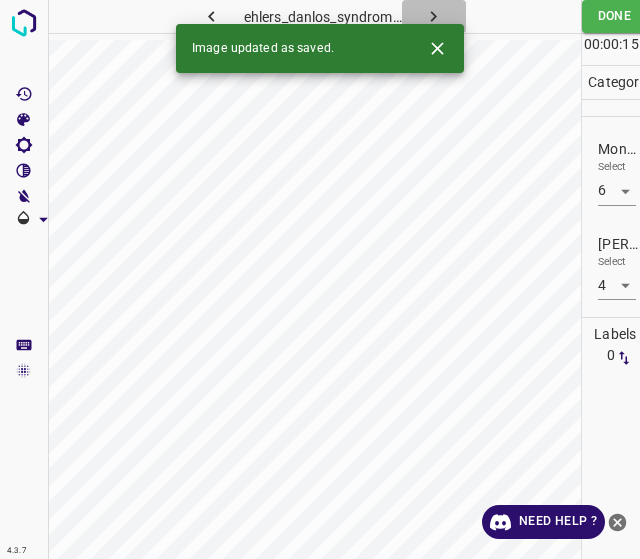 click 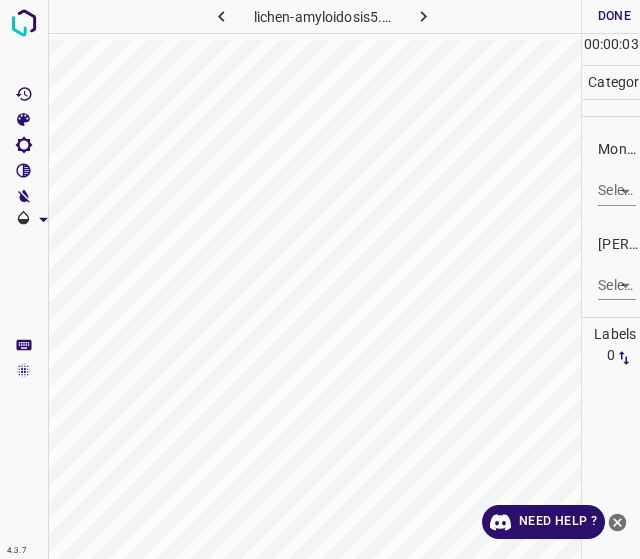 click on "4.3.7 lichen-amyloidosis5.jpg Done Skip 0 00   : 00   : 03   Categories Monk *  Select ​  Fitzpatrick *  Select ​ Labels   0 Categories 1 Monk 2  Fitzpatrick Tools Space Change between modes (Draw & Edit) I Auto labeling R Restore zoom M Zoom in N Zoom out Delete Delete selecte label Filters Z Restore filters X Saturation filter C Brightness filter V Contrast filter B Gray scale filter General O Download Need Help ? - Text - Hide - Delete" at bounding box center [320, 279] 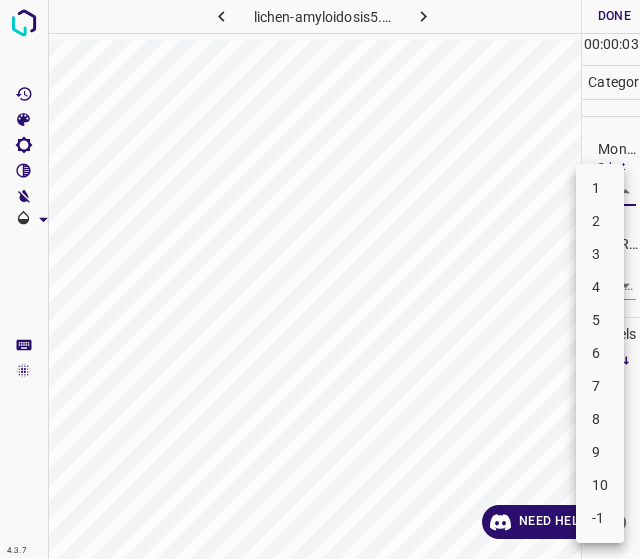 click on "7" at bounding box center [600, 386] 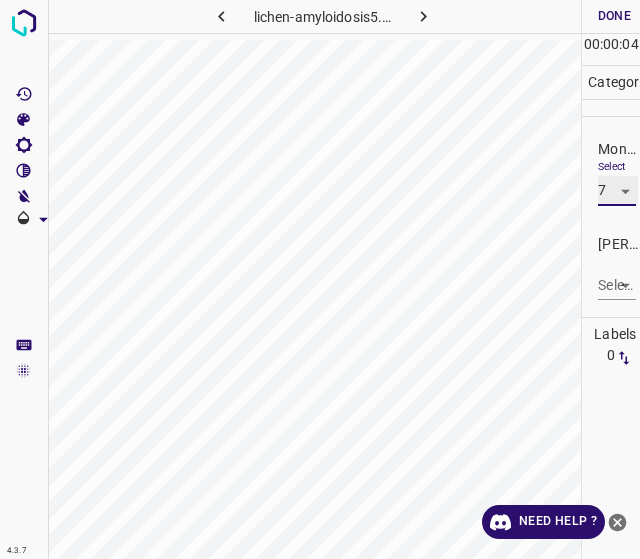 type on "7" 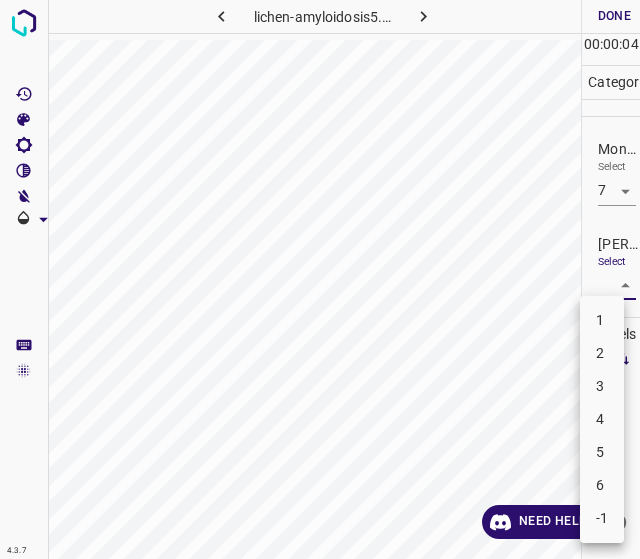 click on "4.3.7 lichen-amyloidosis5.jpg Done Skip 0 00   : 00   : 04   Categories Monk *  Select 7 7  Fitzpatrick *  Select ​ Labels   0 Categories 1 Monk 2  Fitzpatrick Tools Space Change between modes (Draw & Edit) I Auto labeling R Restore zoom M Zoom in N Zoom out Delete Delete selecte label Filters Z Restore filters X Saturation filter C Brightness filter V Contrast filter B Gray scale filter General O Download Need Help ? - Text - Hide - Delete 1 2 3 4 5 6 -1" at bounding box center [320, 279] 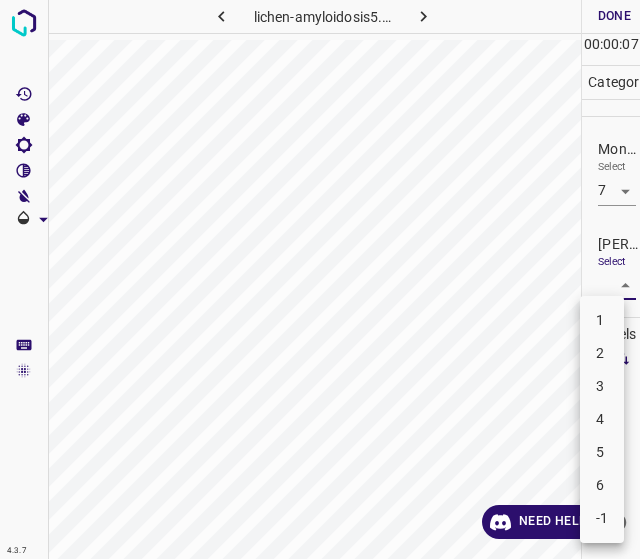click on "5" at bounding box center [602, 452] 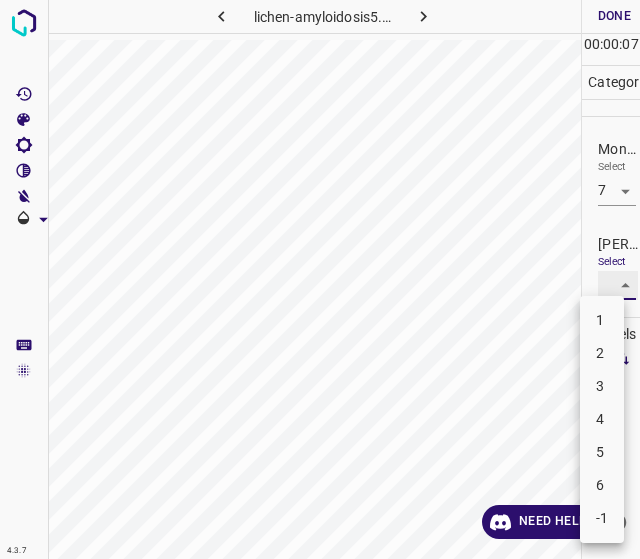 type on "5" 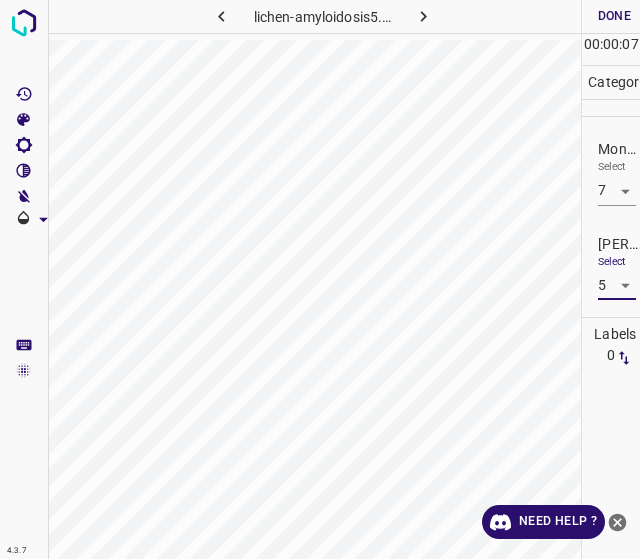 click on "Done" at bounding box center [614, 16] 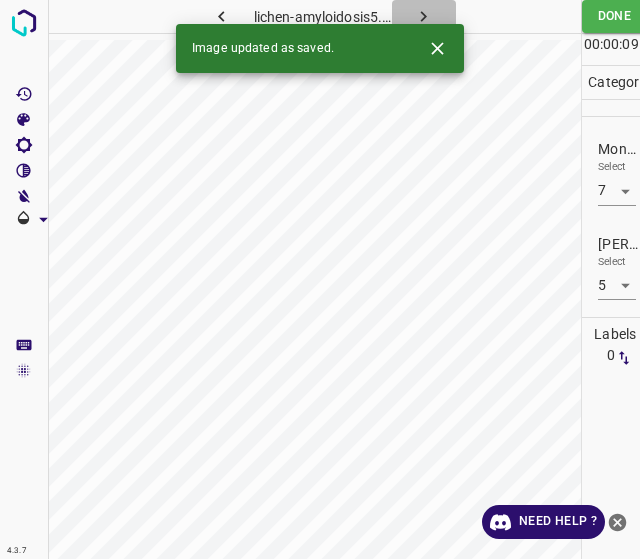 click at bounding box center [424, 16] 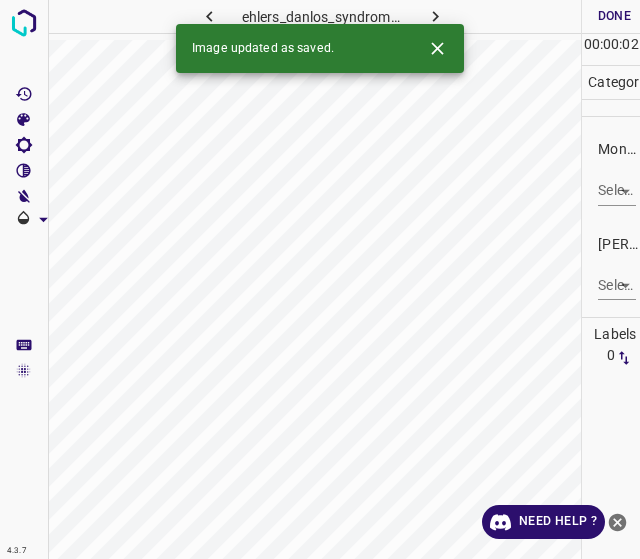 click on "4.3.7 ehlers_danlos_syndrome76.jpg Done Skip 0 00   : 00   : 02   Categories Monk *  Select ​  Fitzpatrick *  Select ​ Labels   0 Categories 1 Monk 2  Fitzpatrick Tools Space Change between modes (Draw & Edit) I Auto labeling R Restore zoom M Zoom in N Zoom out Delete Delete selecte label Filters Z Restore filters X Saturation filter C Brightness filter V Contrast filter B Gray scale filter General O Download Image updated as saved. Need Help ? - Text - Hide - Delete" at bounding box center [320, 279] 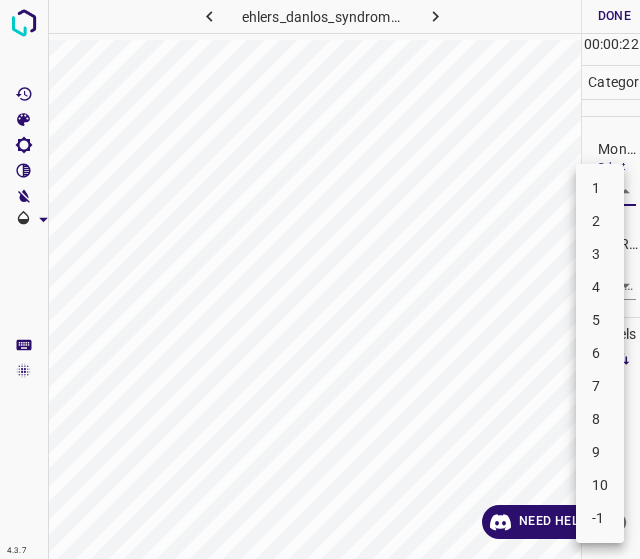 click on "6" at bounding box center [600, 353] 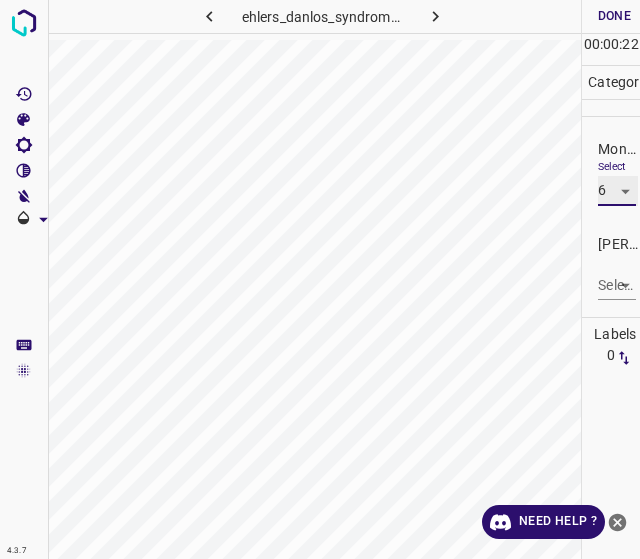 type on "6" 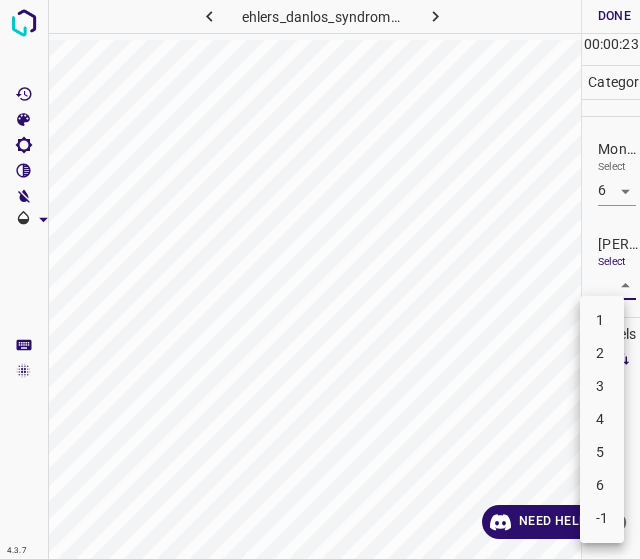 click on "4.3.7 ehlers_danlos_syndrome76.jpg Done Skip 0 00   : 00   : 23   Categories Monk *  Select 6 6  Fitzpatrick *  Select ​ Labels   0 Categories 1 Monk 2  Fitzpatrick Tools Space Change between modes (Draw & Edit) I Auto labeling R Restore zoom M Zoom in N Zoom out Delete Delete selecte label Filters Z Restore filters X Saturation filter C Brightness filter V Contrast filter B Gray scale filter General O Download Need Help ? - Text - Hide - Delete 1 2 3 4 5 6 -1" at bounding box center (320, 279) 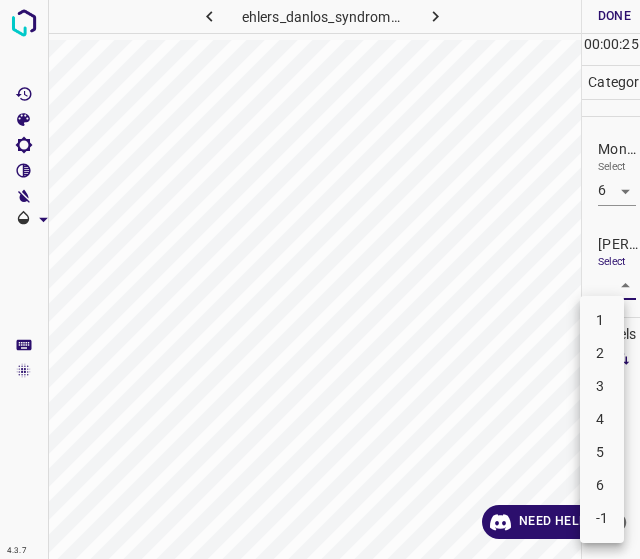 click on "4" at bounding box center (602, 419) 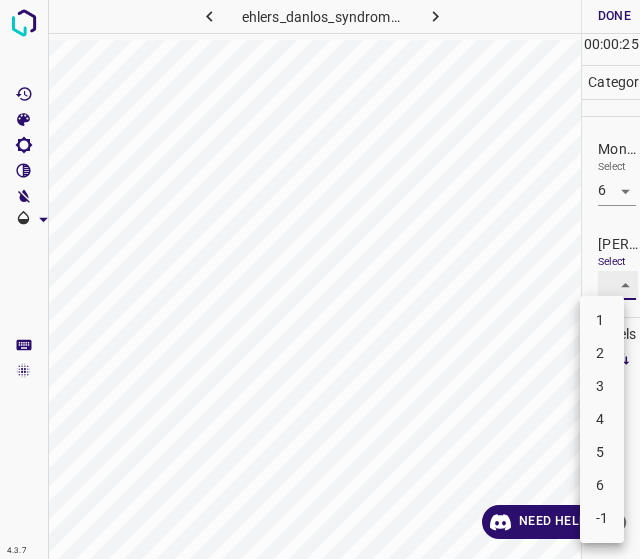 type on "4" 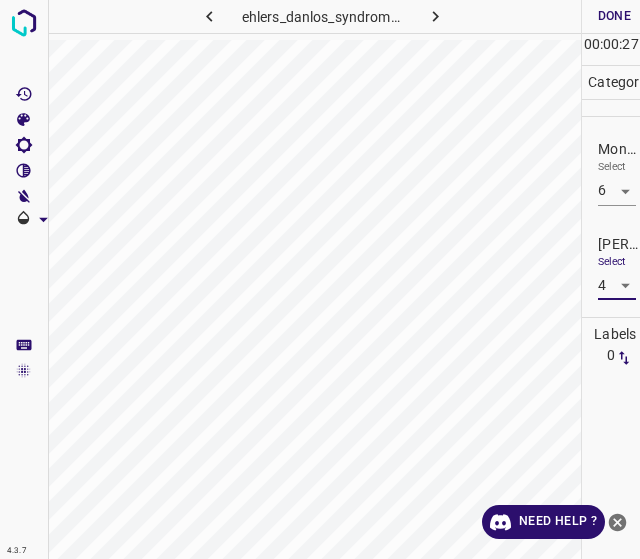 click on "Done" at bounding box center (614, 16) 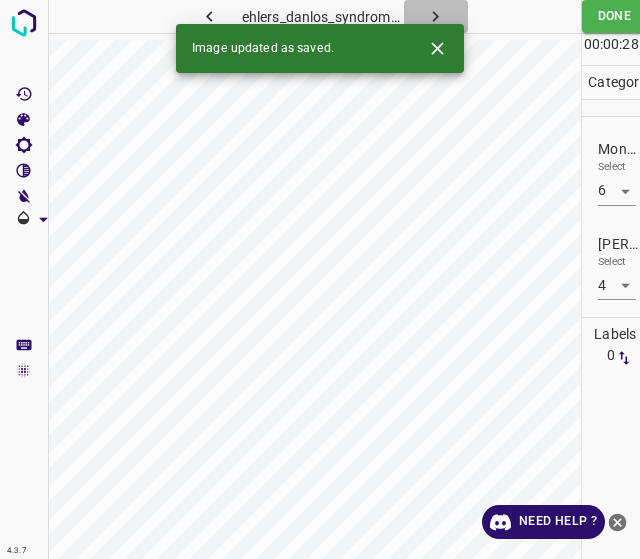 click 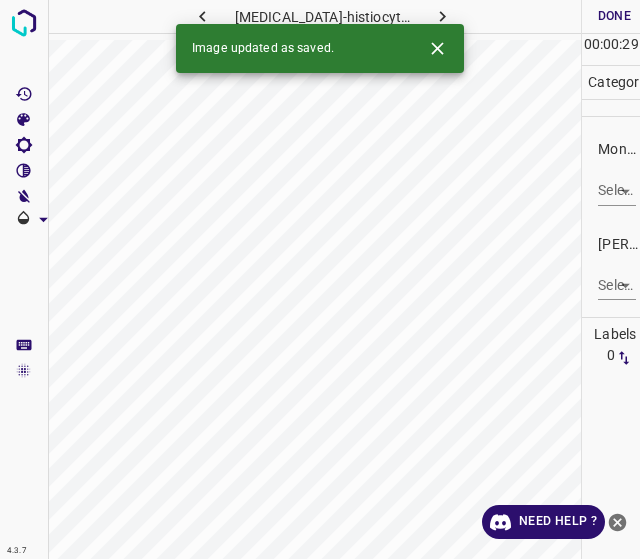 click on "4.3.7 langerhans-cell-histiocytosis2.jpg Done Skip 0 00   : 00   : 29   Categories Monk *  Select ​  Fitzpatrick *  Select ​ Labels   0 Categories 1 Monk 2  Fitzpatrick Tools Space Change between modes (Draw & Edit) I Auto labeling R Restore zoom M Zoom in N Zoom out Delete Delete selecte label Filters Z Restore filters X Saturation filter C Brightness filter V Contrast filter B Gray scale filter General O Download Image updated as saved. Need Help ? - Text - Hide - Delete" at bounding box center (320, 279) 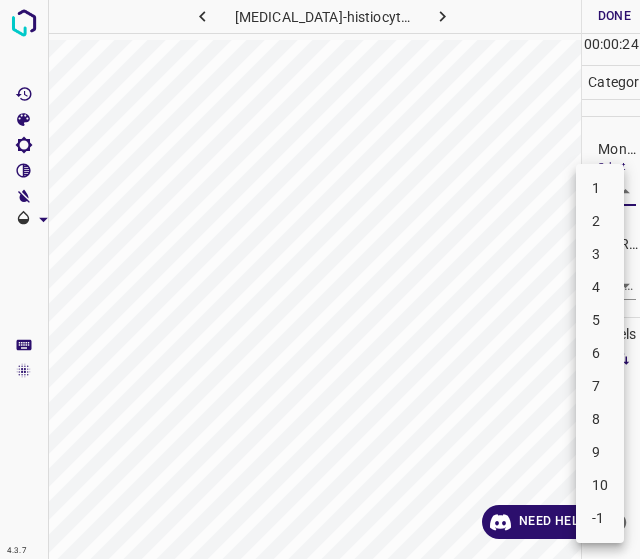 click on "4" at bounding box center [600, 287] 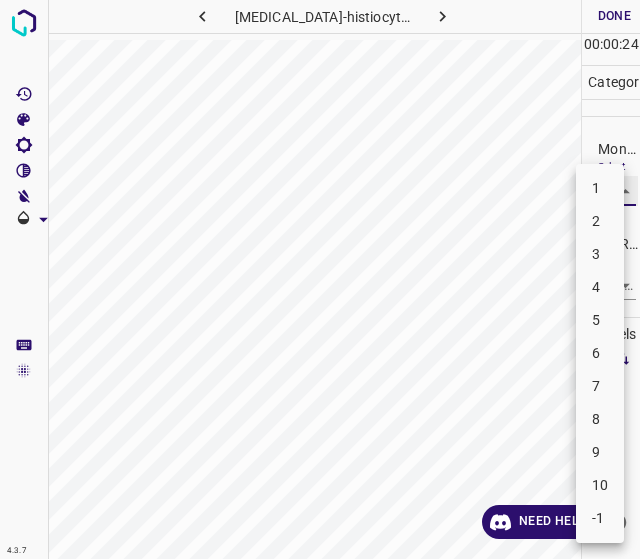 type on "4" 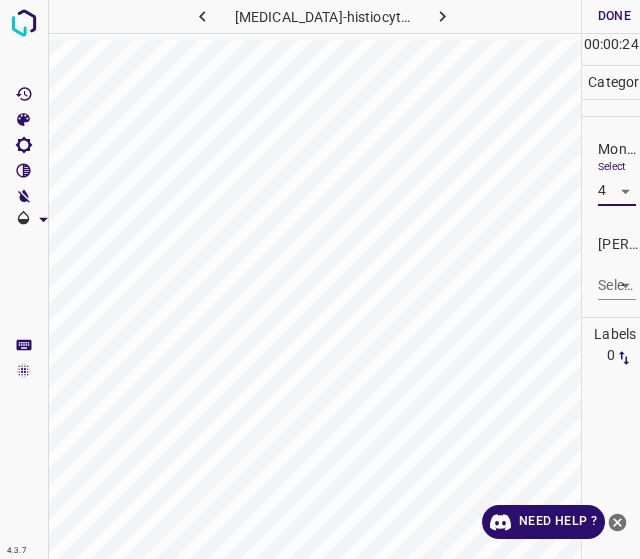 click on "4.3.7 langerhans-cell-histiocytosis2.jpg Done Skip 0 00   : 00   : 24   Categories Monk *  Select 4 4  Fitzpatrick *  Select ​ Labels   0 Categories 1 Monk 2  Fitzpatrick Tools Space Change between modes (Draw & Edit) I Auto labeling R Restore zoom M Zoom in N Zoom out Delete Delete selecte label Filters Z Restore filters X Saturation filter C Brightness filter V Contrast filter B Gray scale filter General O Download Need Help ? - Text - Hide - Delete" at bounding box center (320, 279) 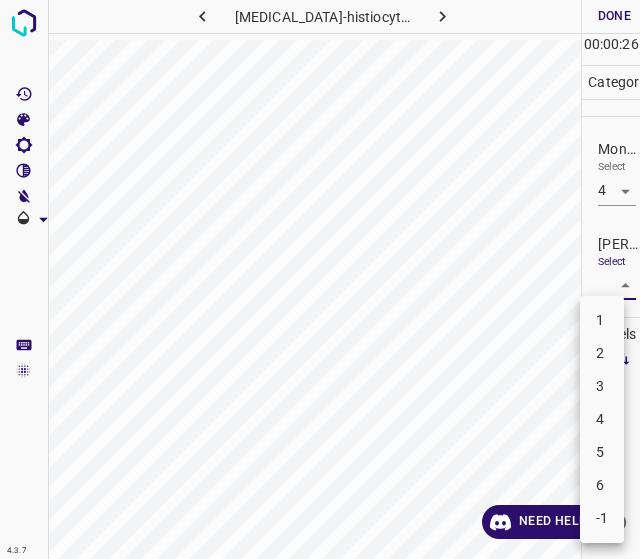 click on "2" at bounding box center (602, 353) 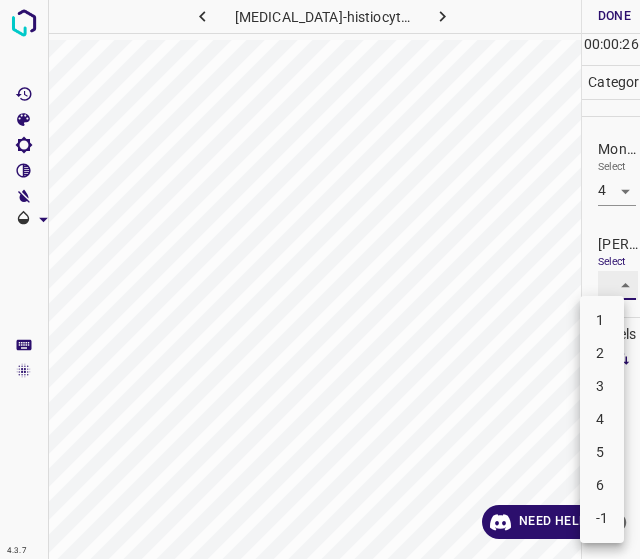 type on "2" 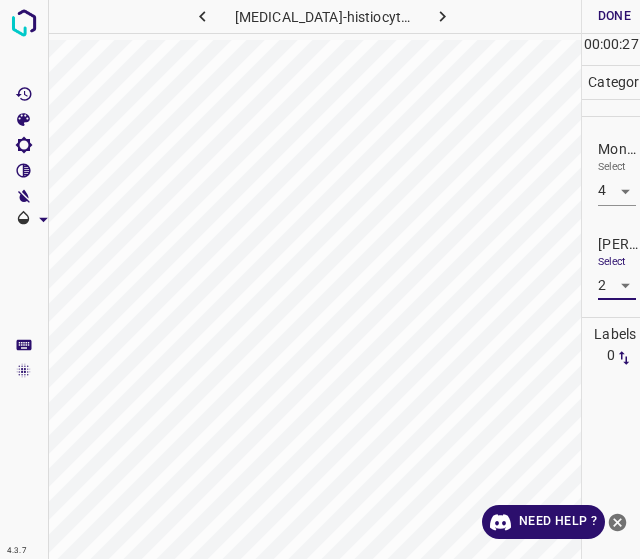 click on "Done" at bounding box center (614, 16) 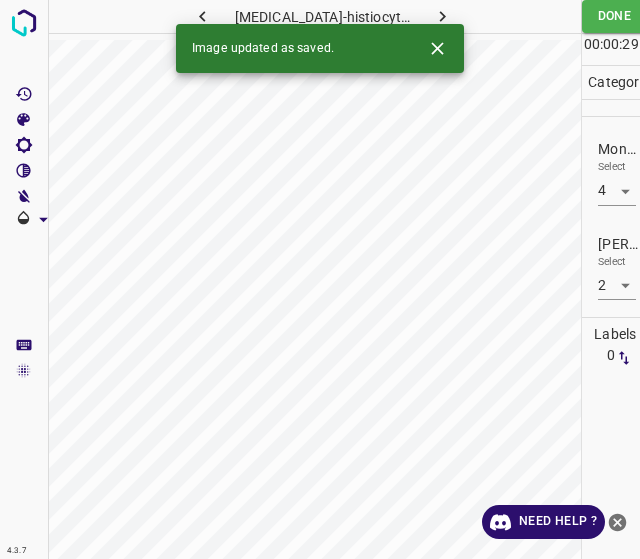 click 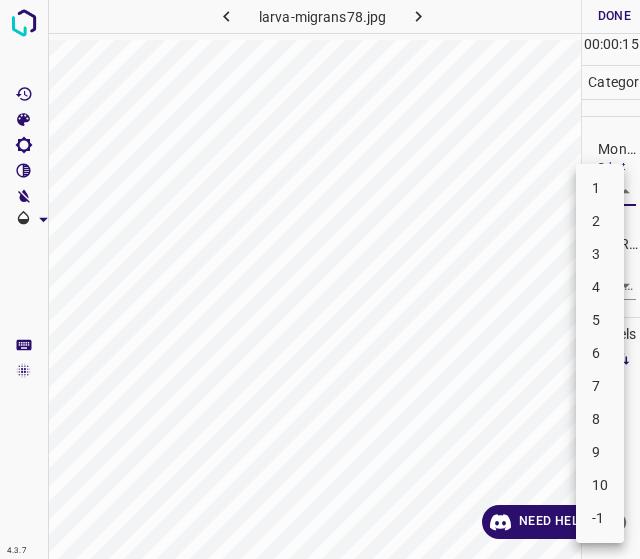 click on "4.3.7 larva-migrans78.jpg Done Skip 0 00   : 00   : 15   Categories Monk *  Select ​  Fitzpatrick *  Select ​ Labels   0 Categories 1 Monk 2  Fitzpatrick Tools Space Change between modes (Draw & Edit) I Auto labeling R Restore zoom M Zoom in N Zoom out Delete Delete selecte label Filters Z Restore filters X Saturation filter C Brightness filter V Contrast filter B Gray scale filter General O Download Need Help ? - Text - Hide - Delete 1 2 3 4 5 6 7 8 9 10 -1" at bounding box center [320, 279] 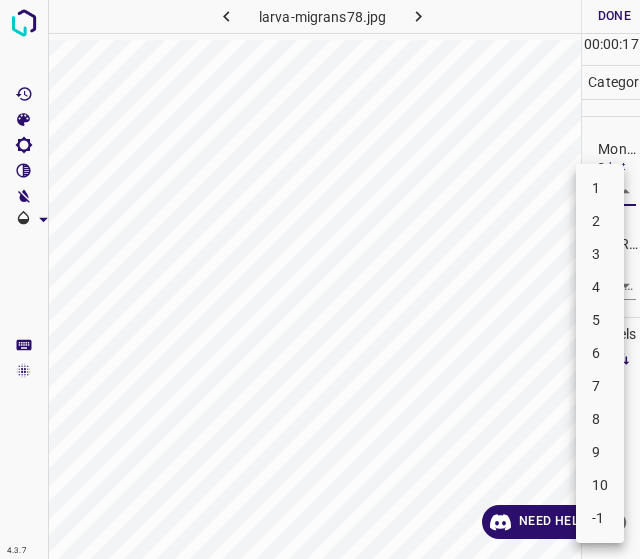 click on "4" at bounding box center [600, 287] 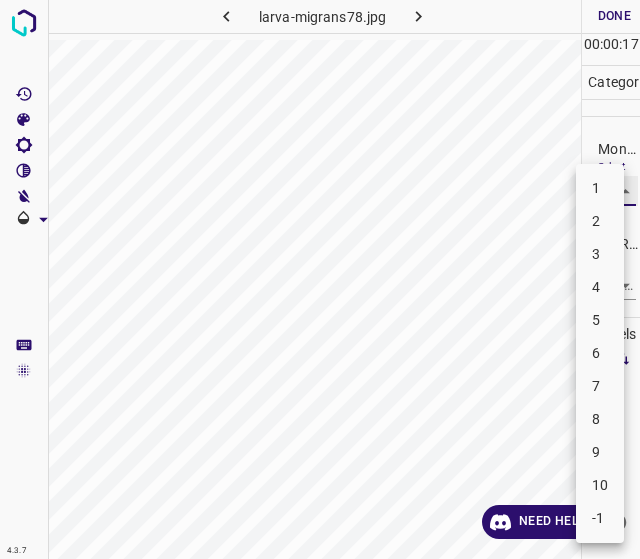 type on "4" 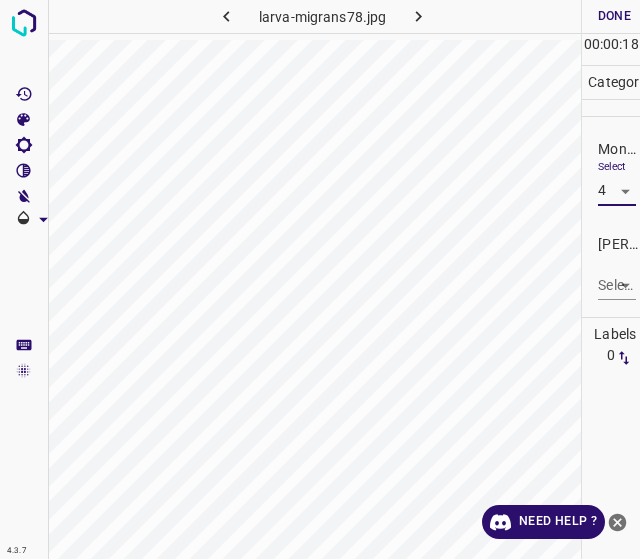 click on "4.3.7 larva-migrans78.jpg Done Skip 0 00   : 00   : 18   Categories Monk *  Select 4 4  Fitzpatrick *  Select ​ Labels   0 Categories 1 Monk 2  Fitzpatrick Tools Space Change between modes (Draw & Edit) I Auto labeling R Restore zoom M Zoom in N Zoom out Delete Delete selecte label Filters Z Restore filters X Saturation filter C Brightness filter V Contrast filter B Gray scale filter General O Download Need Help ? - Text - Hide - Delete 1 2 3 4 5 6 7 8 9 10 -1" at bounding box center (320, 279) 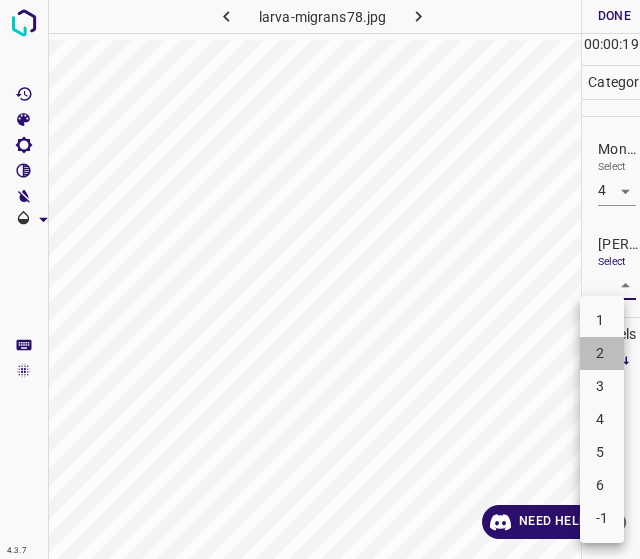 click on "2" at bounding box center [602, 353] 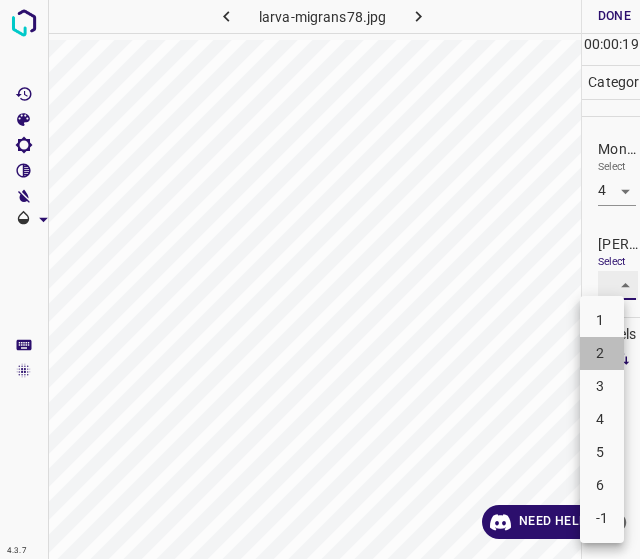 type on "2" 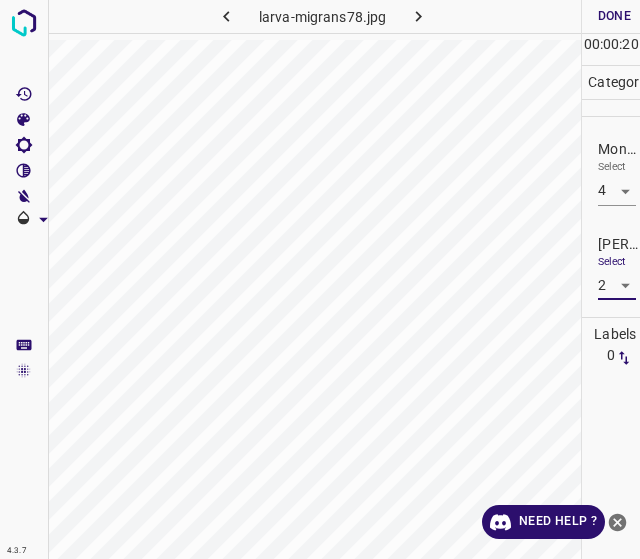 click on "Done" at bounding box center (614, 16) 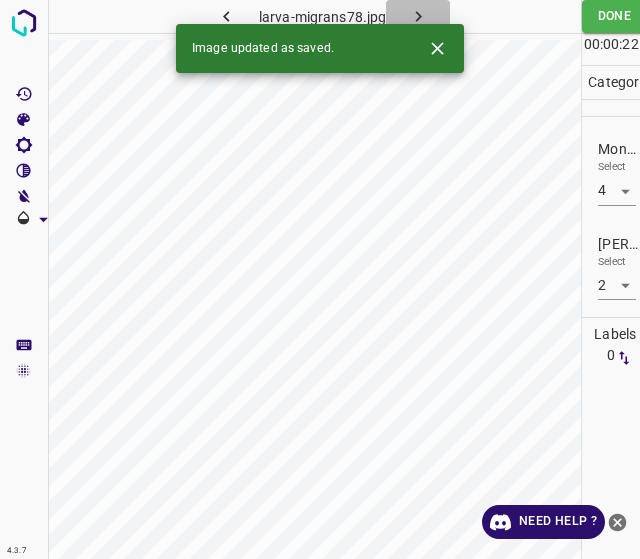 click at bounding box center (418, 16) 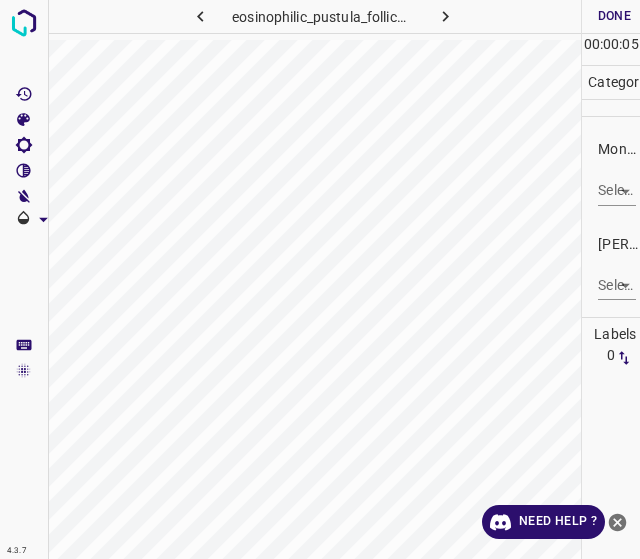 click on "4.3.7 eosinophilic_pustula_folliculitis41.jpg Done Skip 0 00   : 00   : 05   Categories Monk *  Select ​  Fitzpatrick *  Select ​ Labels   0 Categories 1 Monk 2  Fitzpatrick Tools Space Change between modes (Draw & Edit) I Auto labeling R Restore zoom M Zoom in N Zoom out Delete Delete selecte label Filters Z Restore filters X Saturation filter C Brightness filter V Contrast filter B Gray scale filter General O Download Need Help ? - Text - Hide - Delete" at bounding box center (320, 279) 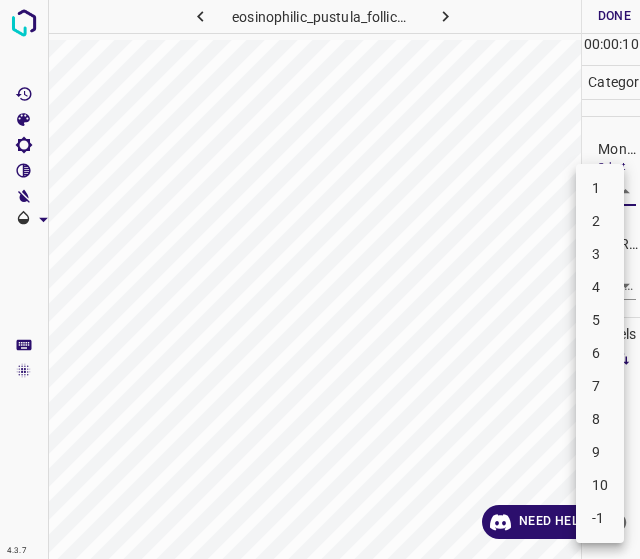 click on "5" at bounding box center (600, 320) 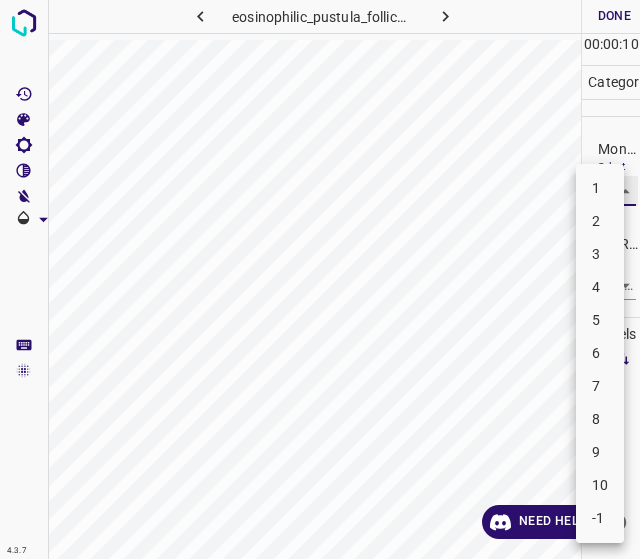 type on "5" 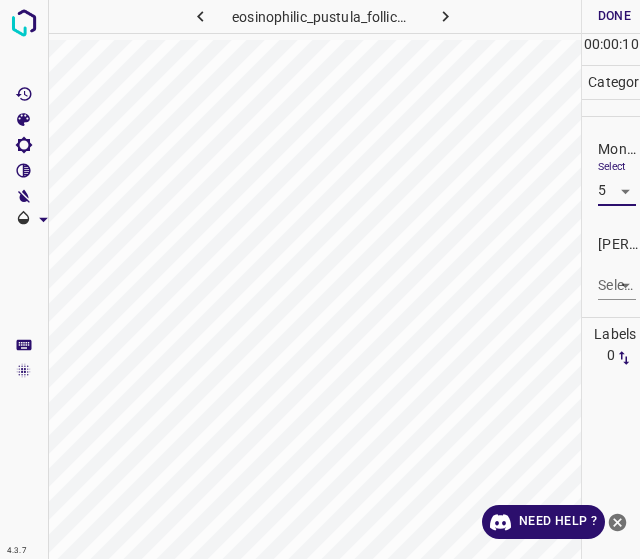click on "4.3.7 eosinophilic_pustula_folliculitis41.jpg Done Skip 0 00   : 00   : 10   Categories Monk *  Select 5 5  Fitzpatrick *  Select ​ Labels   0 Categories 1 Monk 2  Fitzpatrick Tools Space Change between modes (Draw & Edit) I Auto labeling R Restore zoom M Zoom in N Zoom out Delete Delete selecte label Filters Z Restore filters X Saturation filter C Brightness filter V Contrast filter B Gray scale filter General O Download Need Help ? - Text - Hide - Delete" at bounding box center (320, 279) 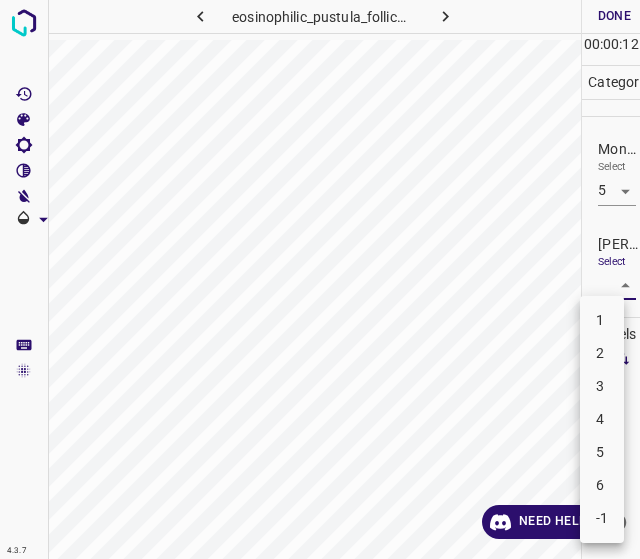 click on "3" at bounding box center (602, 386) 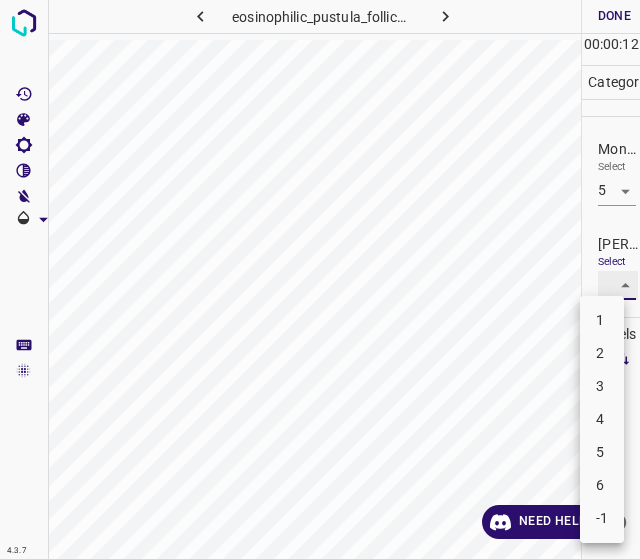 type on "3" 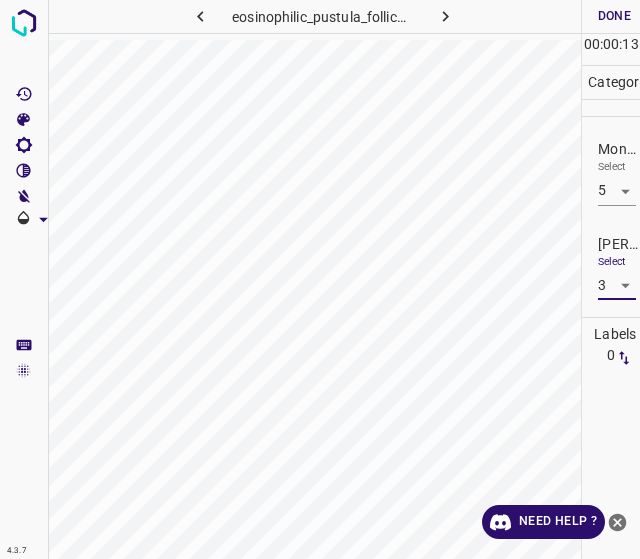 click on "Done" at bounding box center [614, 16] 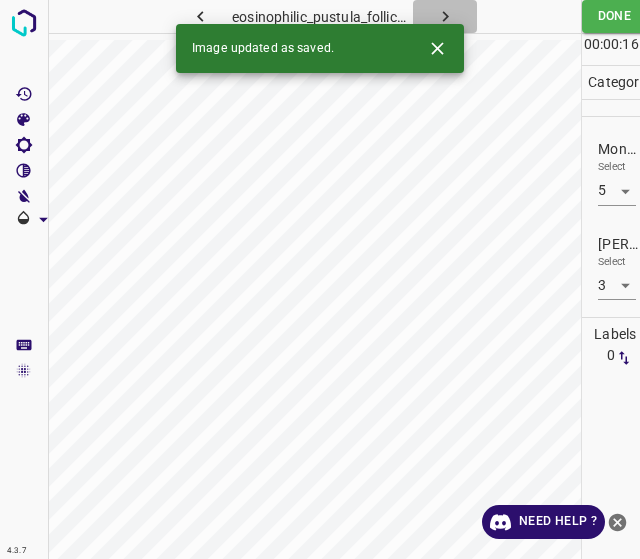 click at bounding box center [445, 16] 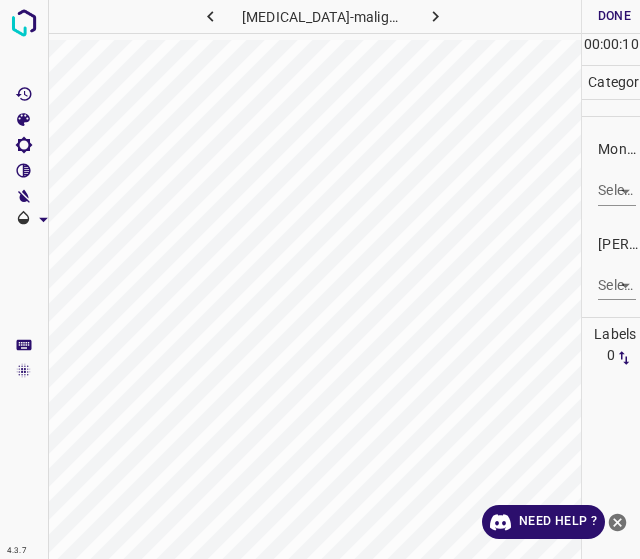 click on "Monk *  Select ​" at bounding box center [611, 172] 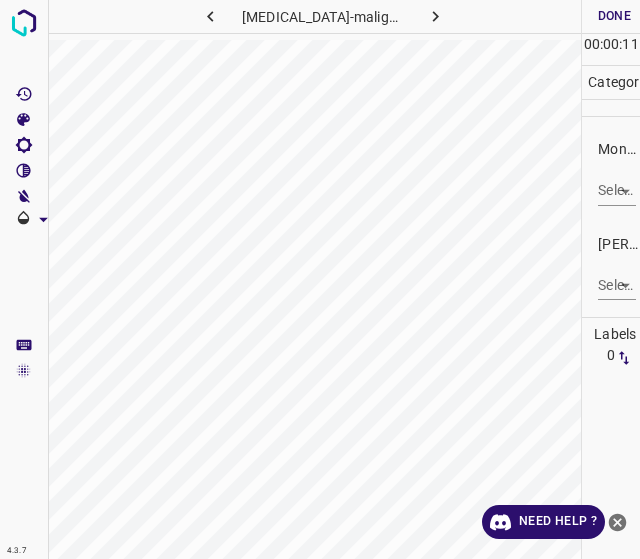 click on "4.3.7 lentigo-maligna1.jpg Done Skip 0 00   : 00   : 11   Categories Monk *  Select ​  Fitzpatrick *  Select ​ Labels   0 Categories 1 Monk 2  Fitzpatrick Tools Space Change between modes (Draw & Edit) I Auto labeling R Restore zoom M Zoom in N Zoom out Delete Delete selecte label Filters Z Restore filters X Saturation filter C Brightness filter V Contrast filter B Gray scale filter General O Download Need Help ? - Text - Hide - Delete" at bounding box center (320, 279) 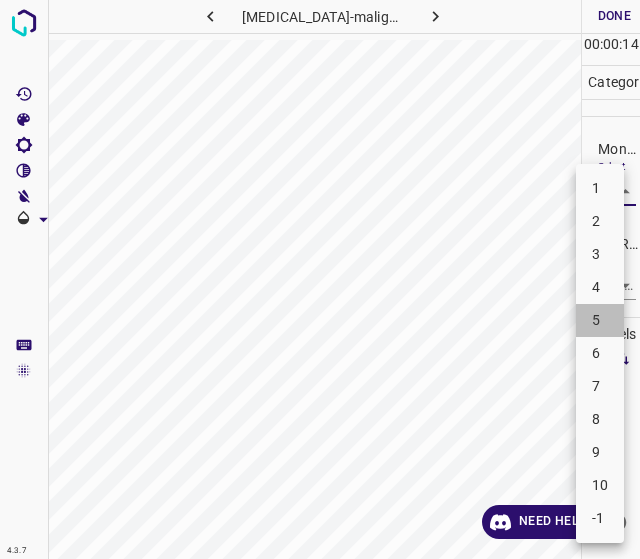 click on "5" at bounding box center [600, 320] 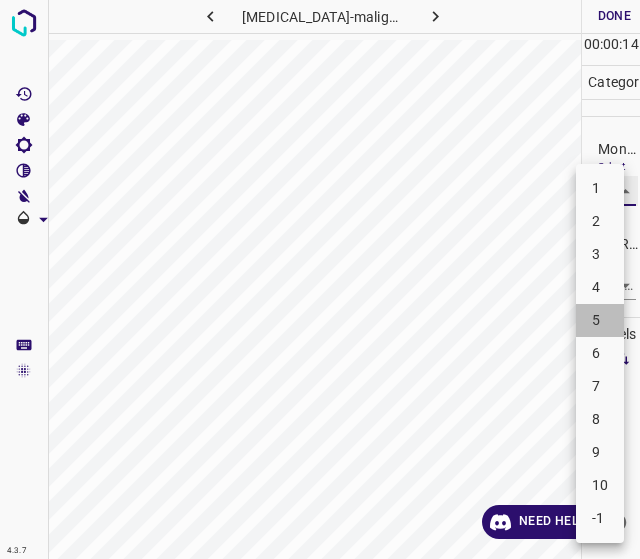 type on "5" 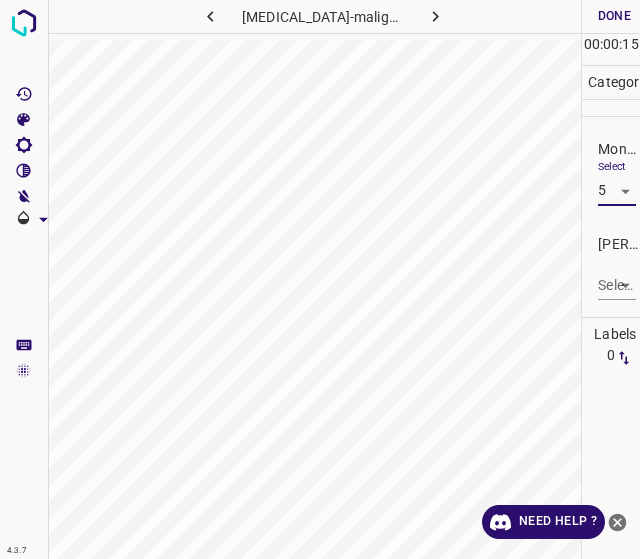 click on "4.3.7 lentigo-maligna1.jpg Done Skip 0 00   : 00   : 15   Categories Monk *  Select 5 5  Fitzpatrick *  Select ​ Labels   0 Categories 1 Monk 2  Fitzpatrick Tools Space Change between modes (Draw & Edit) I Auto labeling R Restore zoom M Zoom in N Zoom out Delete Delete selecte label Filters Z Restore filters X Saturation filter C Brightness filter V Contrast filter B Gray scale filter General O Download Need Help ? - Text - Hide - Delete" at bounding box center (320, 279) 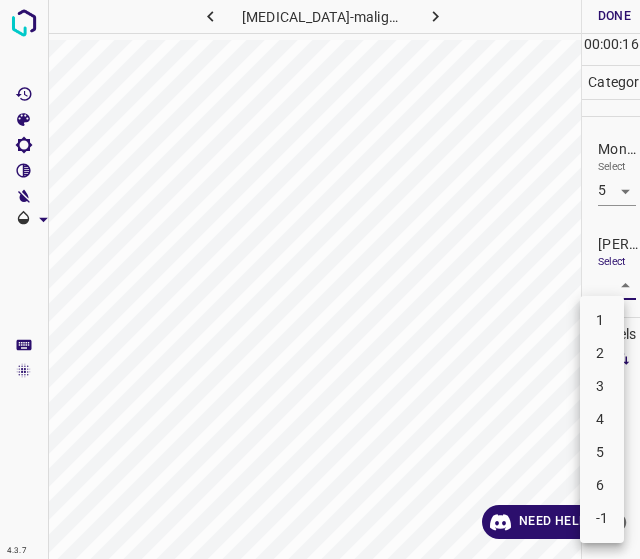 click on "3" at bounding box center [602, 386] 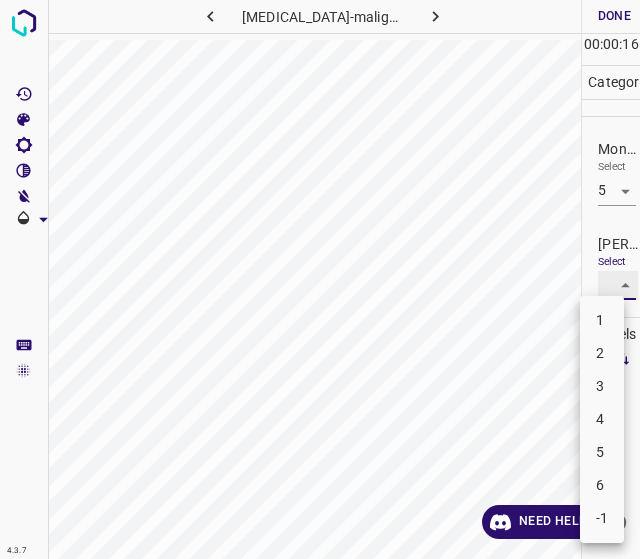 type on "3" 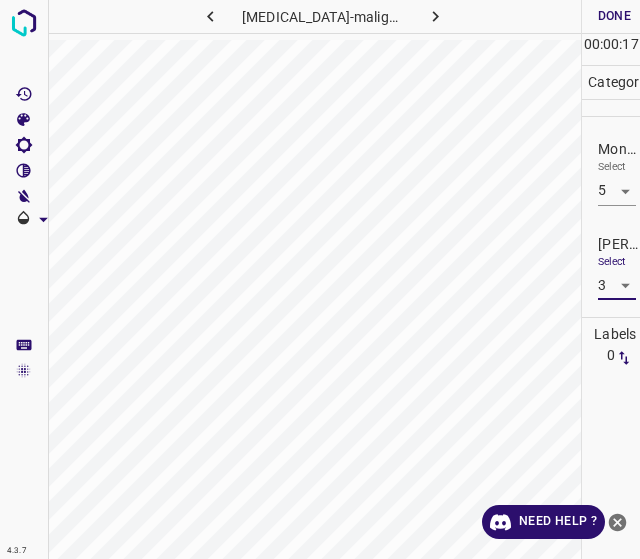 click on "Done" at bounding box center [614, 16] 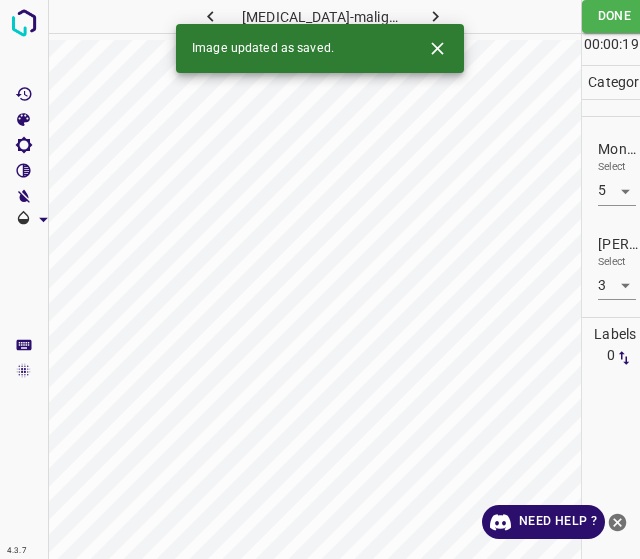 click 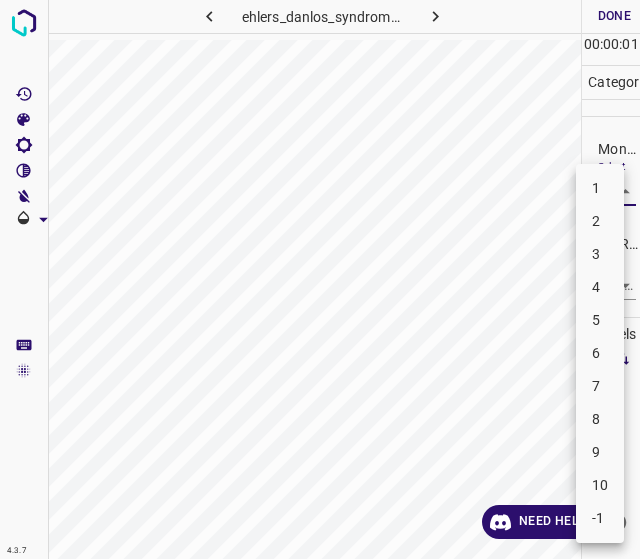 click on "4.3.7 ehlers_danlos_syndrome37.jpg Done Skip 0 00   : 00   : 01   Categories Monk *  Select ​  Fitzpatrick *  Select ​ Labels   0 Categories 1 Monk 2  Fitzpatrick Tools Space Change between modes (Draw & Edit) I Auto labeling R Restore zoom M Zoom in N Zoom out Delete Delete selecte label Filters Z Restore filters X Saturation filter C Brightness filter V Contrast filter B Gray scale filter General O Download Need Help ? - Text - Hide - Delete 1 2 3 4 5 6 7 8 9 10 -1" at bounding box center [320, 279] 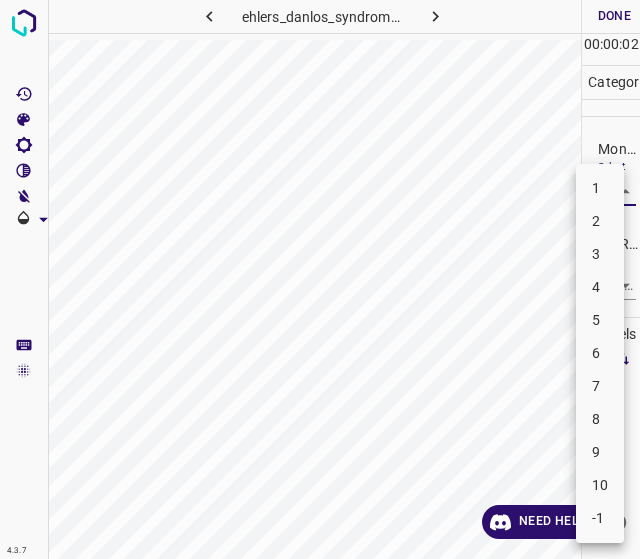 click on "5" at bounding box center (600, 320) 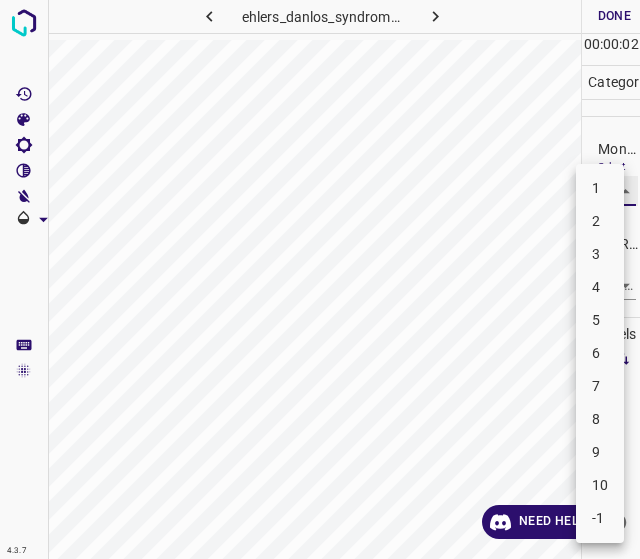 type on "5" 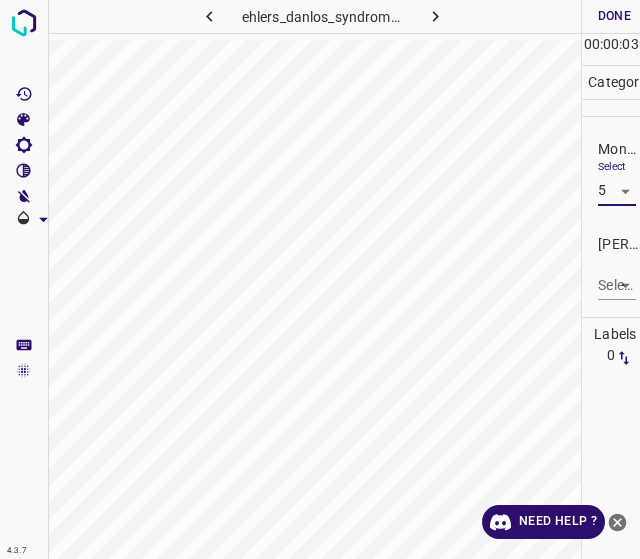 click on "4.3.7 ehlers_danlos_syndrome37.jpg Done Skip 0 00   : 00   : 03   Categories Monk *  Select 5 5  Fitzpatrick *  Select ​ Labels   0 Categories 1 Monk 2  Fitzpatrick Tools Space Change between modes (Draw & Edit) I Auto labeling R Restore zoom M Zoom in N Zoom out Delete Delete selecte label Filters Z Restore filters X Saturation filter C Brightness filter V Contrast filter B Gray scale filter General O Download Need Help ? - Text - Hide - Delete" at bounding box center (320, 279) 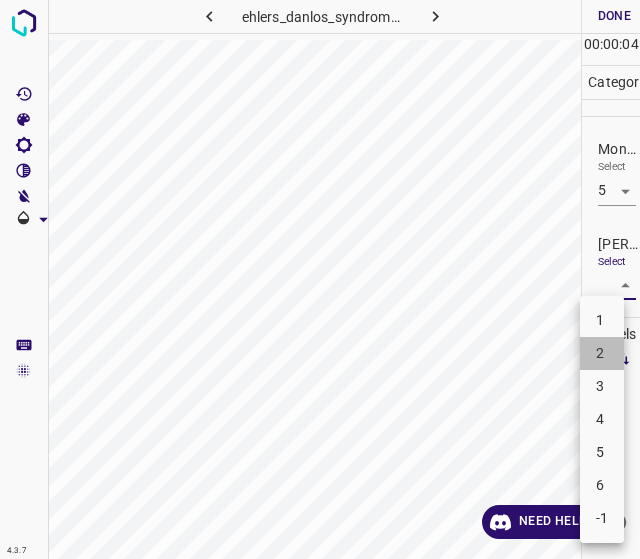 drag, startPoint x: 612, startPoint y: 366, endPoint x: 610, endPoint y: 382, distance: 16.124516 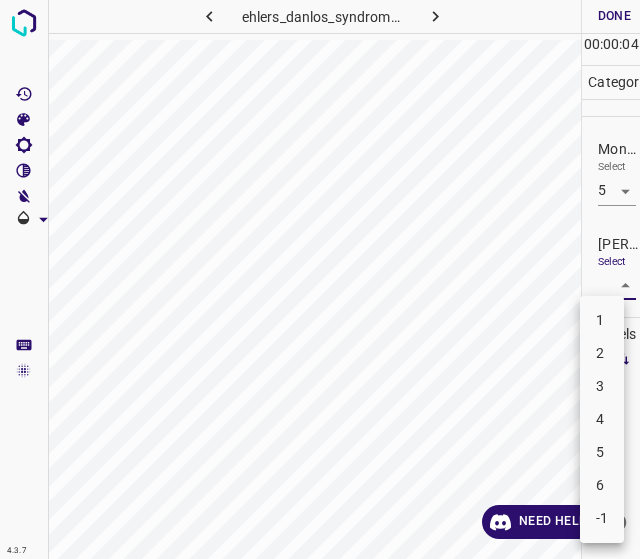 click on "3" at bounding box center [602, 386] 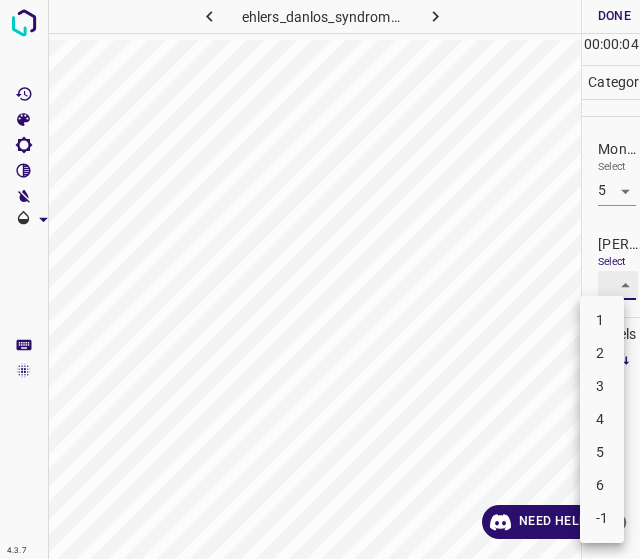 type on "3" 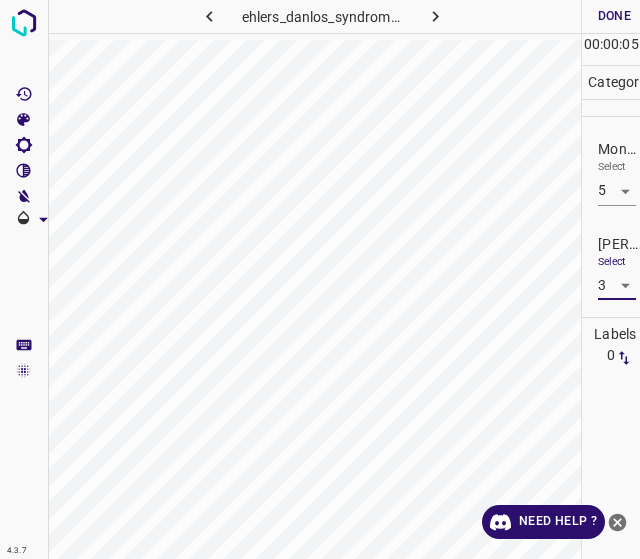 click on "Done" at bounding box center (614, 16) 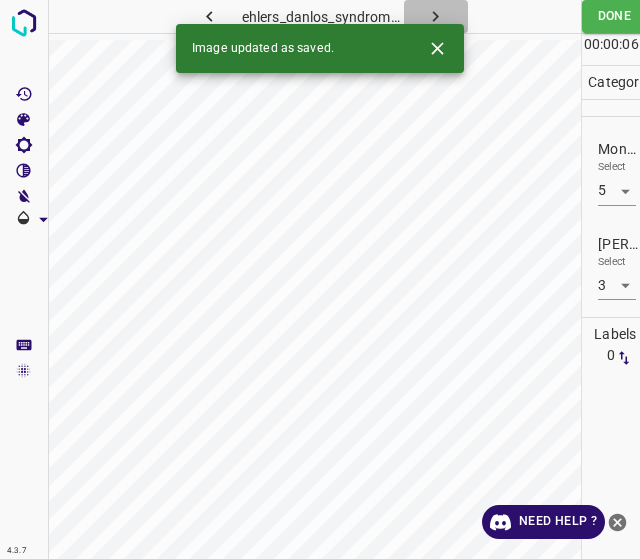 click at bounding box center (436, 16) 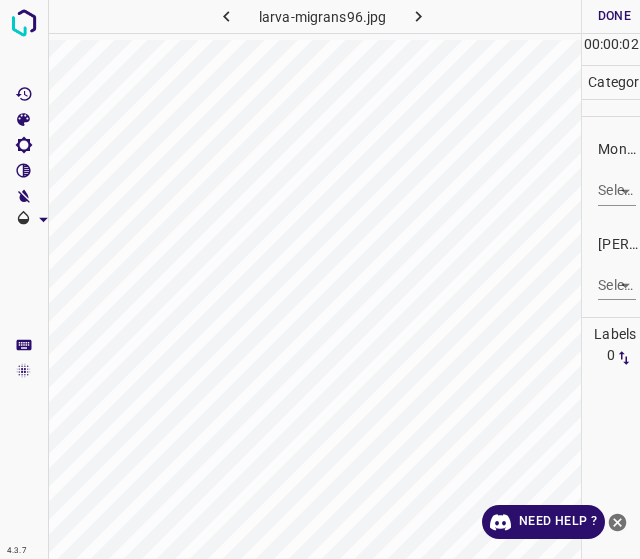 click on "Monk *  Select ​" at bounding box center (611, 172) 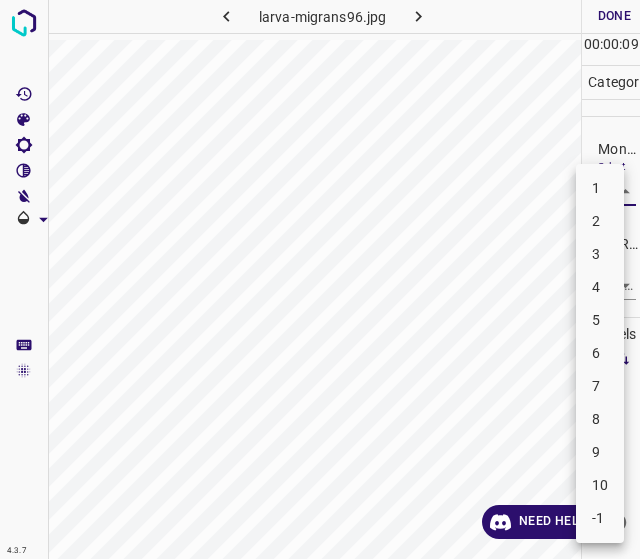 click on "5" at bounding box center (600, 320) 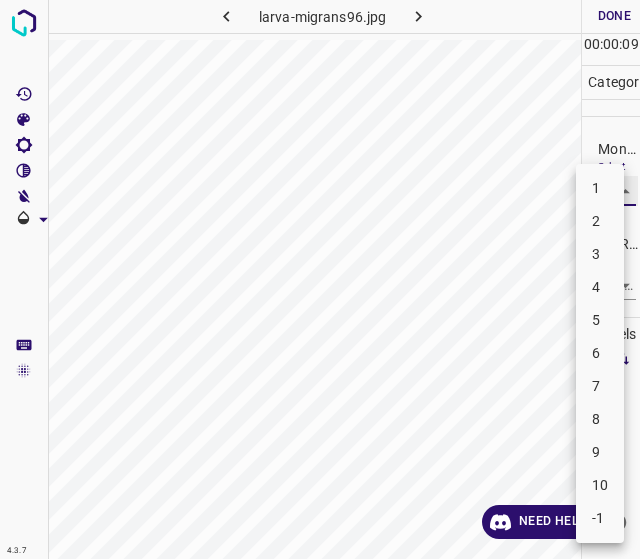 type on "5" 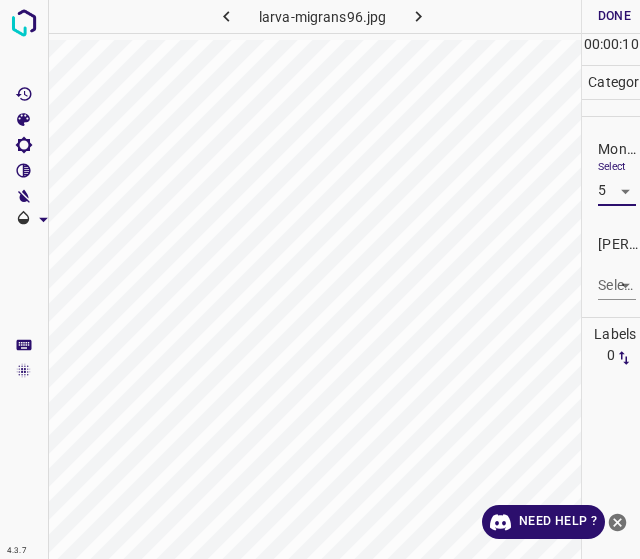 click on "4.3.7 larva-migrans96.jpg Done Skip 0 00   : 00   : 10   Categories Monk *  Select 5 5  Fitzpatrick *  Select ​ Labels   0 Categories 1 Monk 2  Fitzpatrick Tools Space Change between modes (Draw & Edit) I Auto labeling R Restore zoom M Zoom in N Zoom out Delete Delete selecte label Filters Z Restore filters X Saturation filter C Brightness filter V Contrast filter B Gray scale filter General O Download Need Help ? - Text - Hide - Delete" at bounding box center (320, 279) 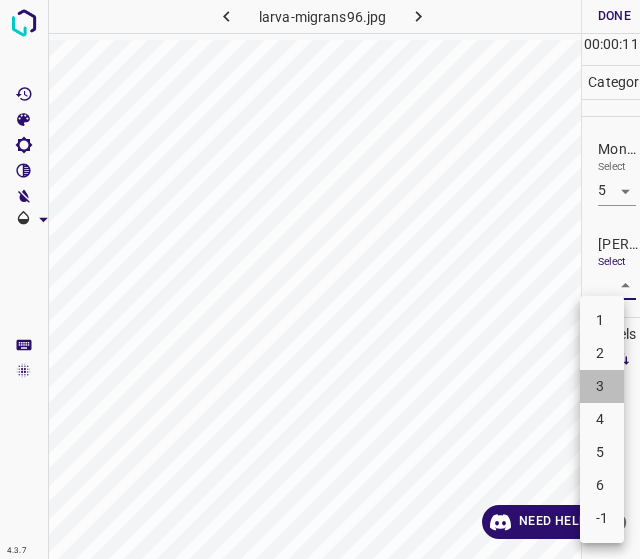 click on "3" at bounding box center [602, 386] 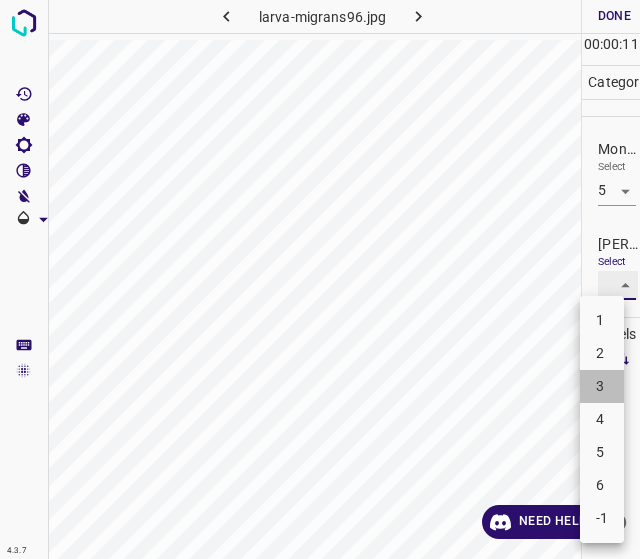 type on "3" 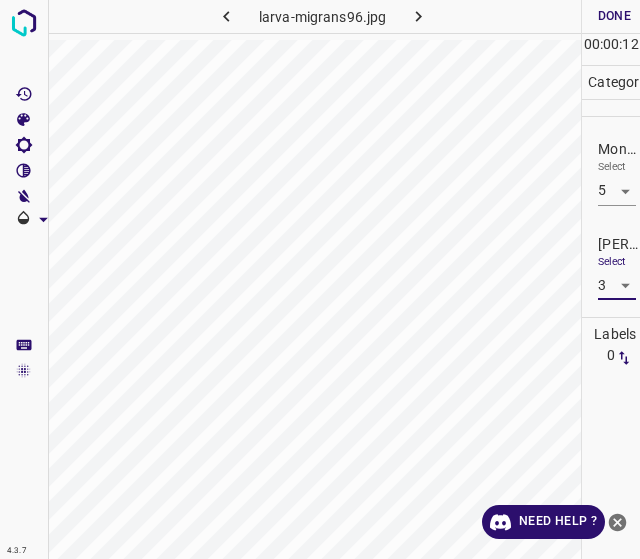click on "Done" at bounding box center [614, 16] 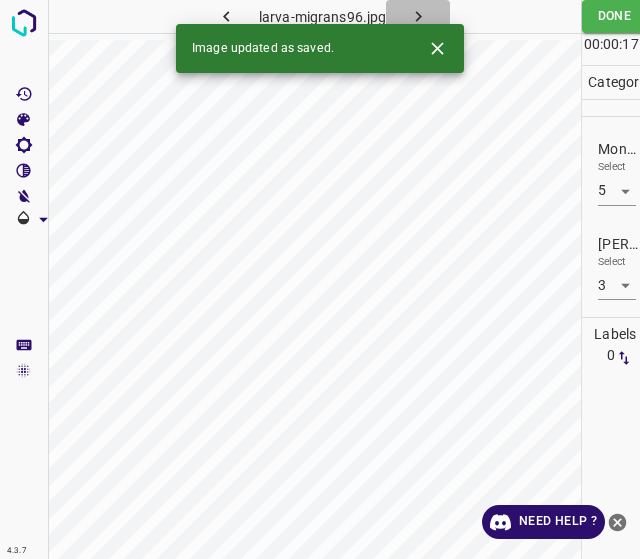 click 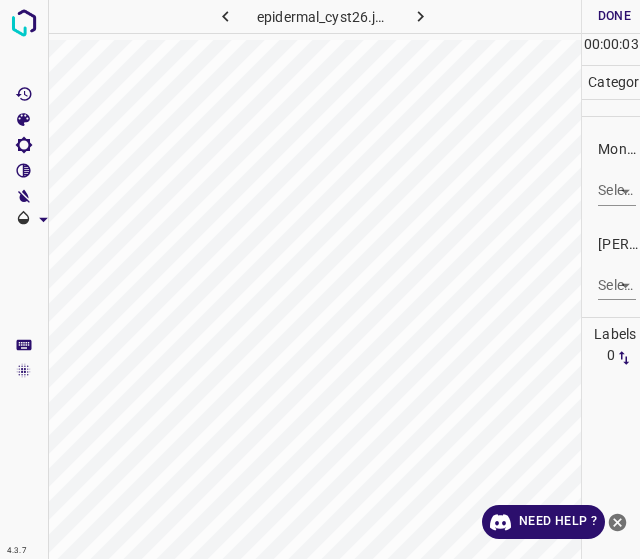 click on "Monk *  Select ​" at bounding box center [611, 172] 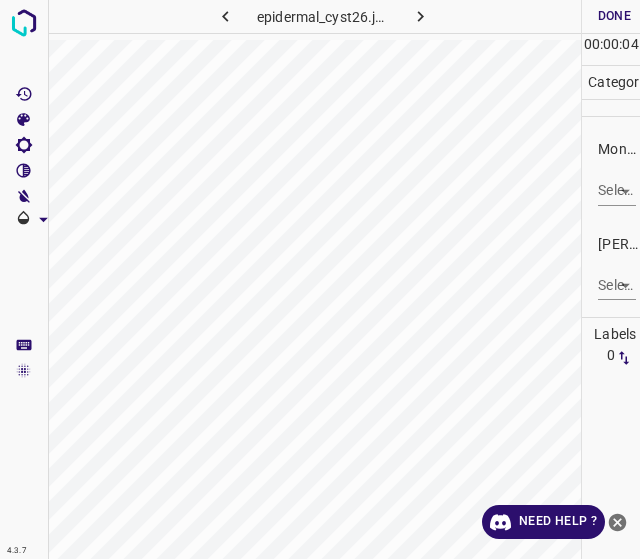 click on "Monk *  Select ​" at bounding box center [611, 172] 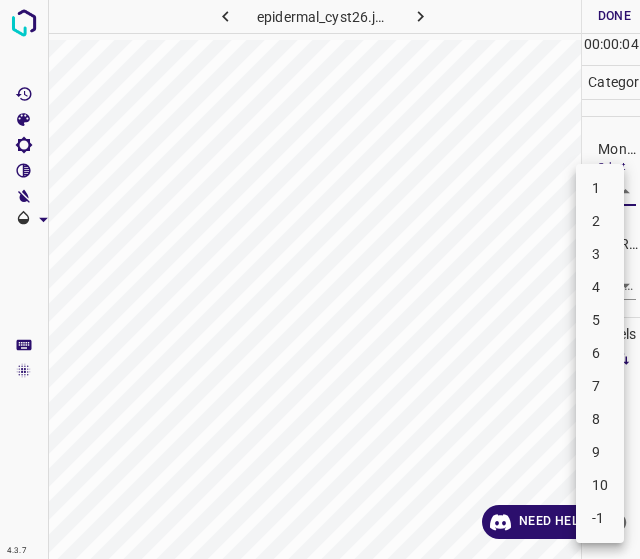 click on "4.3.7 epidermal_cyst26.jpg Done Skip 0 00   : 00   : 04   Categories Monk *  Select ​  Fitzpatrick *  Select ​ Labels   0 Categories 1 Monk 2  Fitzpatrick Tools Space Change between modes (Draw & Edit) I Auto labeling R Restore zoom M Zoom in N Zoom out Delete Delete selecte label Filters Z Restore filters X Saturation filter C Brightness filter V Contrast filter B Gray scale filter General O Download Need Help ? - Text - Hide - Delete 1 2 3 4 5 6 7 8 9 10 -1" at bounding box center [320, 279] 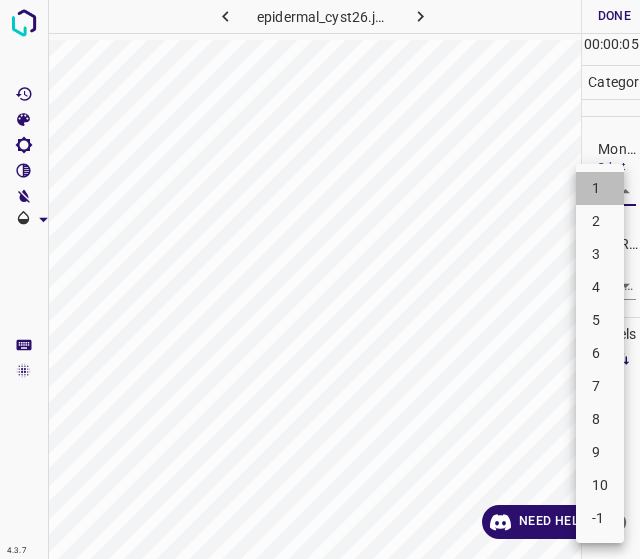 click on "1" at bounding box center (600, 188) 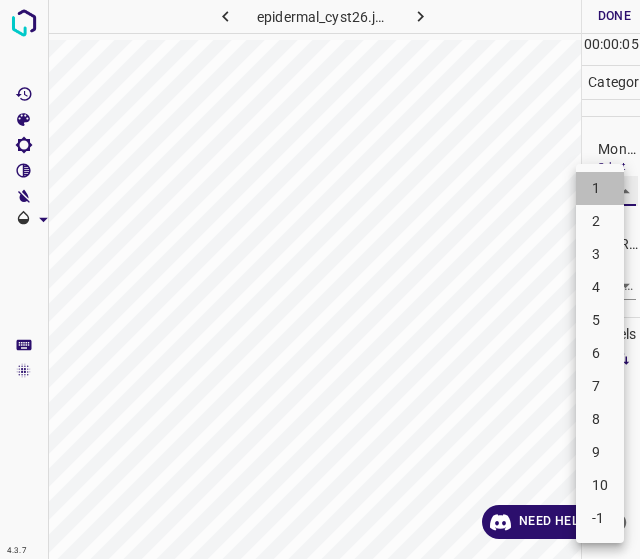 type on "1" 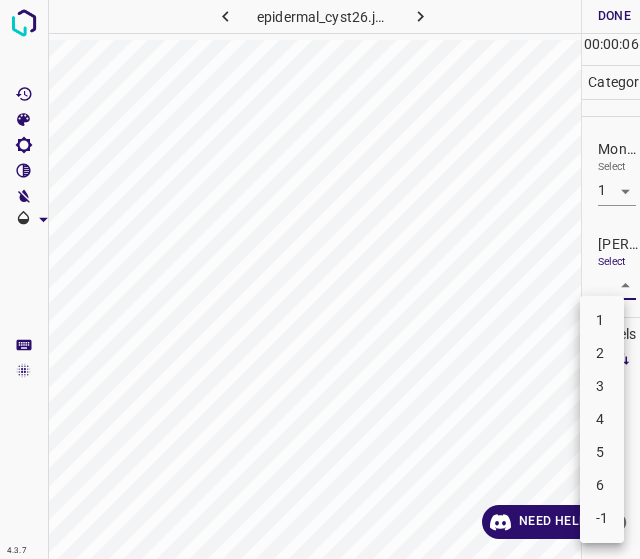 click on "4.3.7 epidermal_cyst26.jpg Done Skip 0 00   : 00   : 06   Categories Monk *  Select 1 1  Fitzpatrick *  Select ​ Labels   0 Categories 1 Monk 2  Fitzpatrick Tools Space Change between modes (Draw & Edit) I Auto labeling R Restore zoom M Zoom in N Zoom out Delete Delete selecte label Filters Z Restore filters X Saturation filter C Brightness filter V Contrast filter B Gray scale filter General O Download Need Help ? - Text - Hide - Delete 1 2 3 4 5 6 -1" at bounding box center [320, 279] 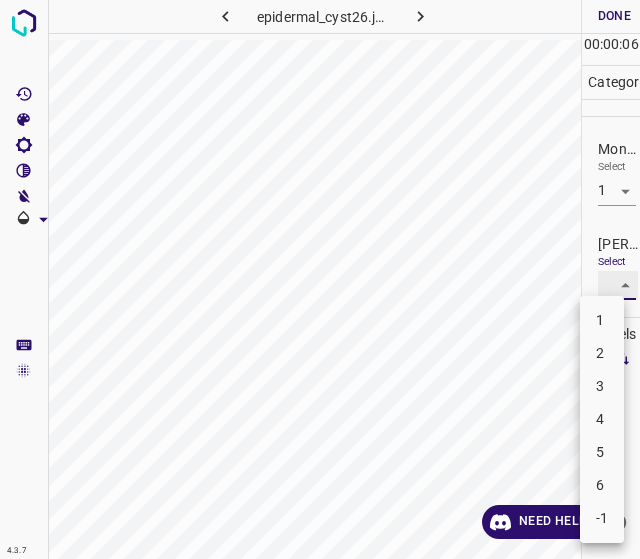 type on "1" 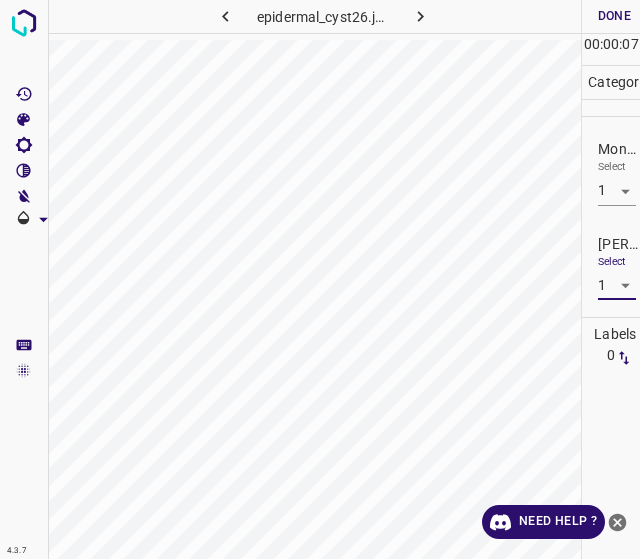click on "Done" at bounding box center (614, 16) 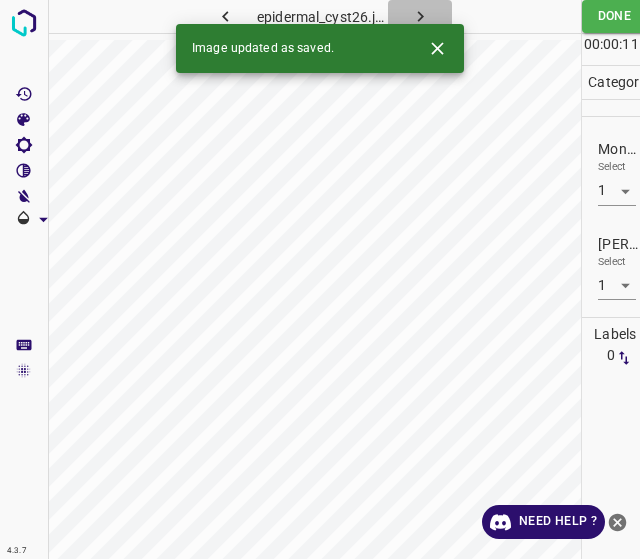 drag, startPoint x: 437, startPoint y: 1, endPoint x: 448, endPoint y: 26, distance: 27.313 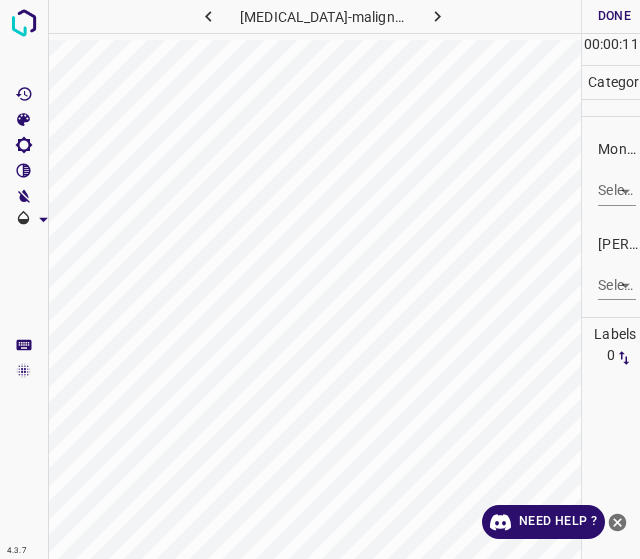 click on "4.3.7 lentigo-maligna24.jpg Done Skip 0 00   : 00   : 11   Categories Monk *  Select ​  Fitzpatrick *  Select ​ Labels   0 Categories 1 Monk 2  Fitzpatrick Tools Space Change between modes (Draw & Edit) I Auto labeling R Restore zoom M Zoom in N Zoom out Delete Delete selecte label Filters Z Restore filters X Saturation filter C Brightness filter V Contrast filter B Gray scale filter General O Download Need Help ? - Text - Hide - Delete" at bounding box center [320, 279] 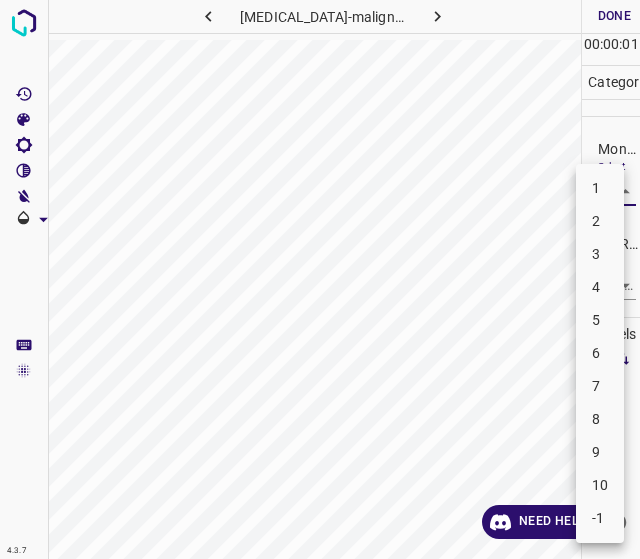 click on "3" at bounding box center (600, 254) 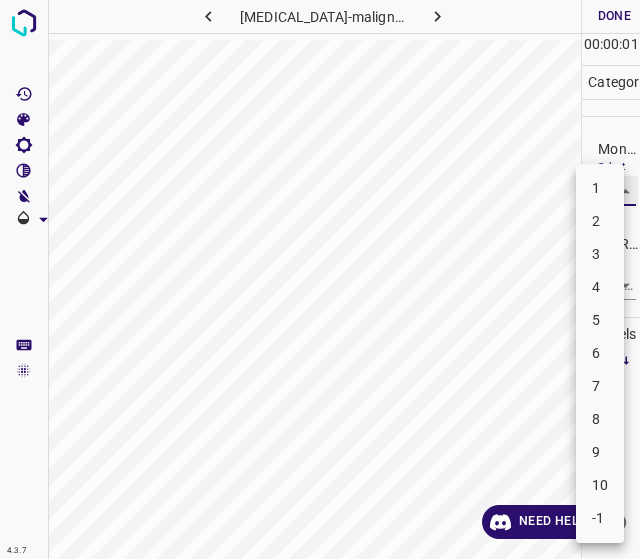 type on "3" 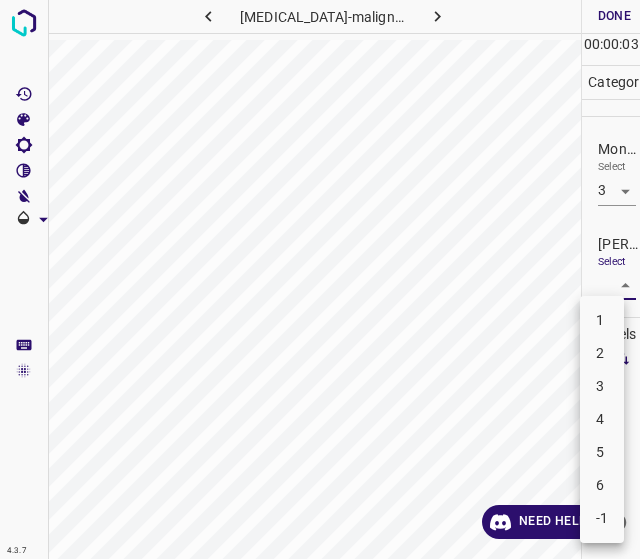 click on "4.3.7 lentigo-maligna24.jpg Done Skip 0 00   : 00   : 03   Categories Monk *  Select 3 3  Fitzpatrick *  Select ​ Labels   0 Categories 1 Monk 2  Fitzpatrick Tools Space Change between modes (Draw & Edit) I Auto labeling R Restore zoom M Zoom in N Zoom out Delete Delete selecte label Filters Z Restore filters X Saturation filter C Brightness filter V Contrast filter B Gray scale filter General O Download Need Help ? - Text - Hide - Delete 1 2 3 4 5 6 -1" at bounding box center [320, 279] 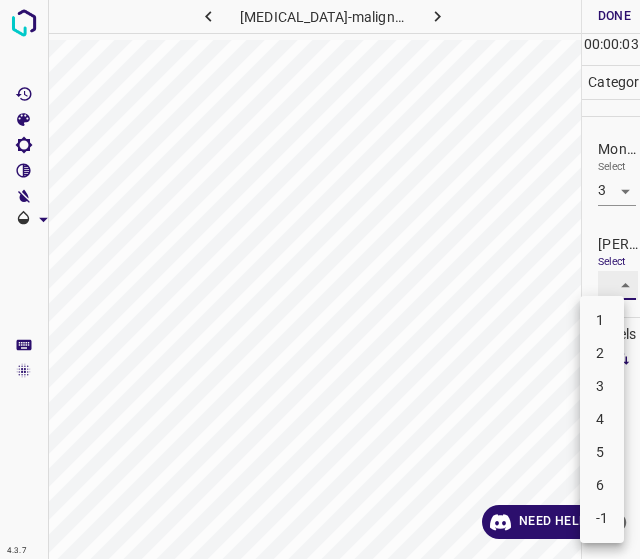 type on "2" 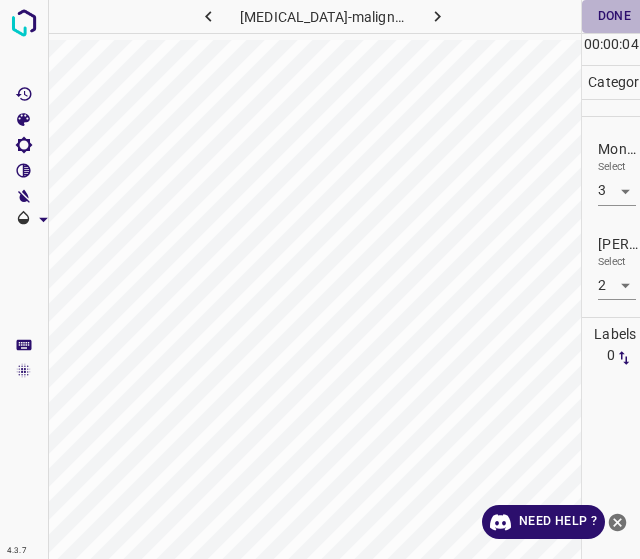 click on "Done" at bounding box center [614, 16] 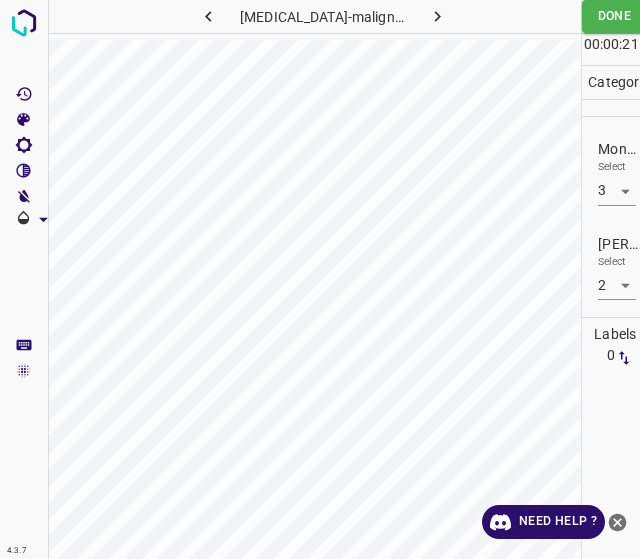 click 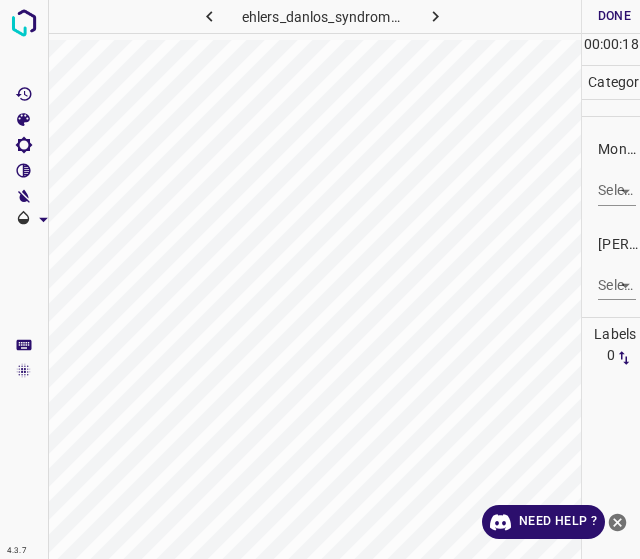 click on "Monk *  Select ​" at bounding box center [611, 172] 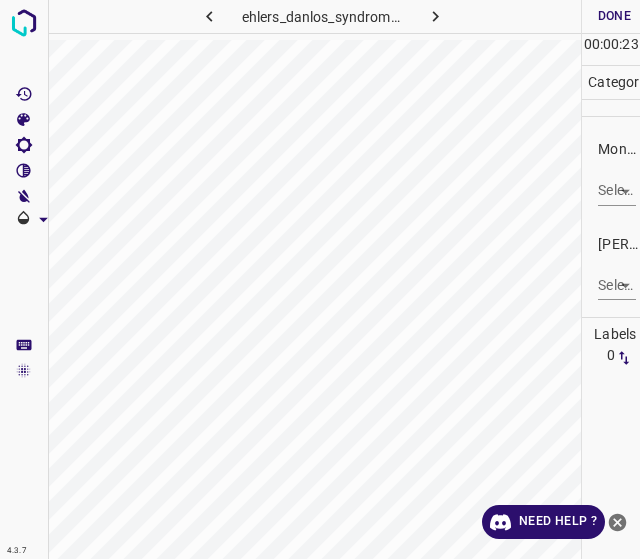 click on "4.3.7 ehlers_danlos_syndrome12.jpg Done Skip 0 00   : 00   : 23   Categories Monk *  Select ​  Fitzpatrick *  Select ​ Labels   0 Categories 1 Monk 2  Fitzpatrick Tools Space Change between modes (Draw & Edit) I Auto labeling R Restore zoom M Zoom in N Zoom out Delete Delete selecte label Filters Z Restore filters X Saturation filter C Brightness filter V Contrast filter B Gray scale filter General O Download Need Help ? - Text - Hide - Delete" at bounding box center (320, 279) 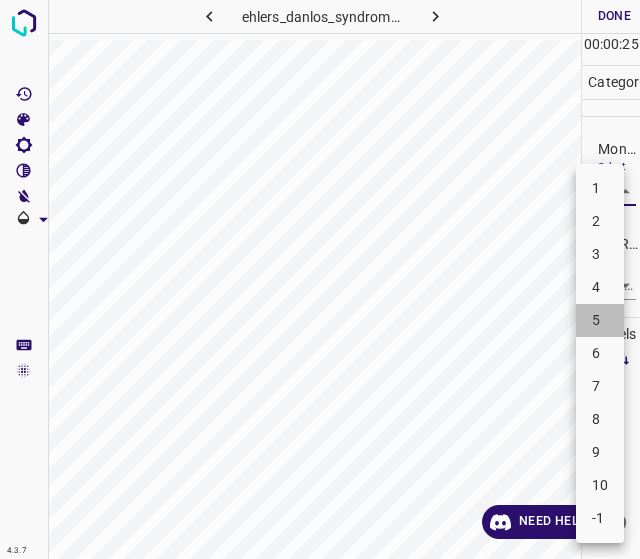 click on "5" at bounding box center (600, 320) 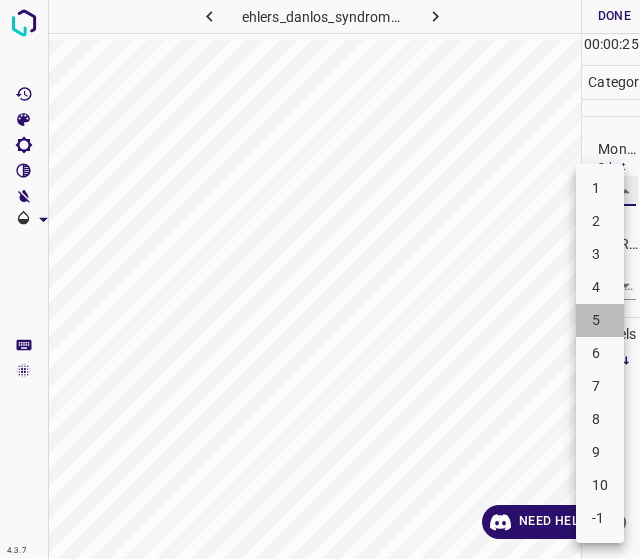 type on "5" 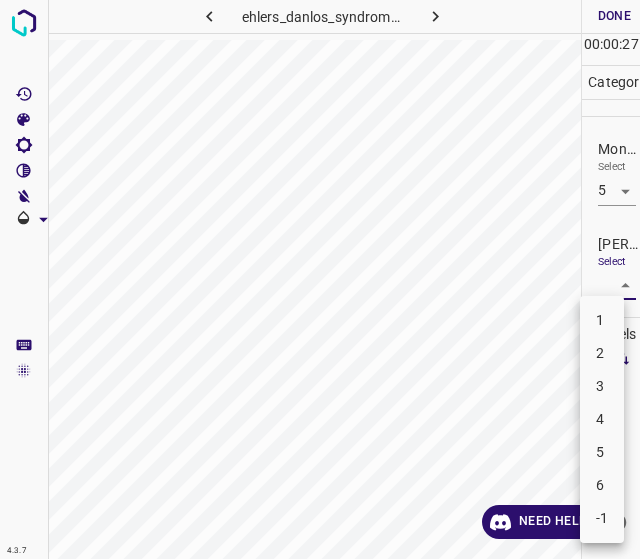 click on "4.3.7 ehlers_danlos_syndrome12.jpg Done Skip 0 00   : 00   : 27   Categories Monk *  Select 5 5  Fitzpatrick *  Select ​ Labels   0 Categories 1 Monk 2  Fitzpatrick Tools Space Change between modes (Draw & Edit) I Auto labeling R Restore zoom M Zoom in N Zoom out Delete Delete selecte label Filters Z Restore filters X Saturation filter C Brightness filter V Contrast filter B Gray scale filter General O Download Need Help ? - Text - Hide - Delete 1 2 3 4 5 6 -1" at bounding box center [320, 279] 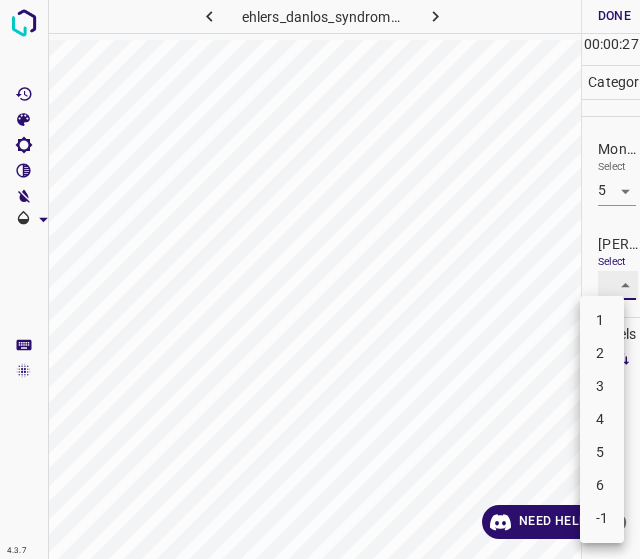 type on "3" 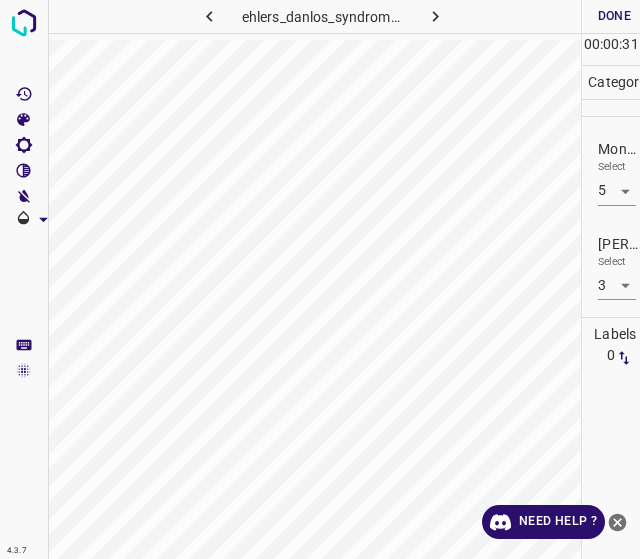 click on "Done" at bounding box center (614, 16) 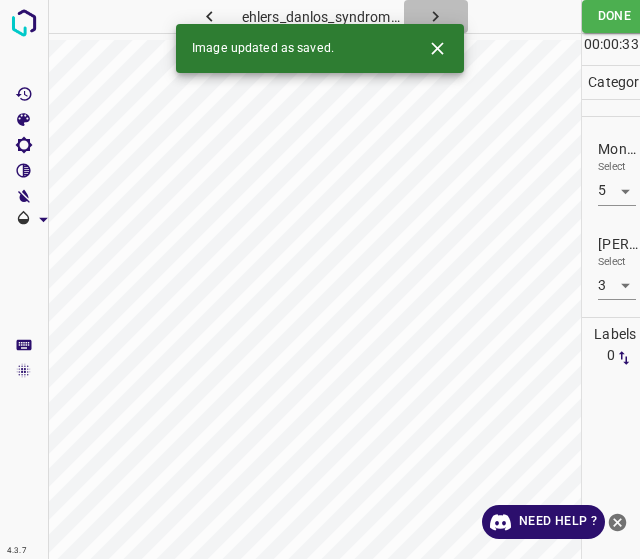 click 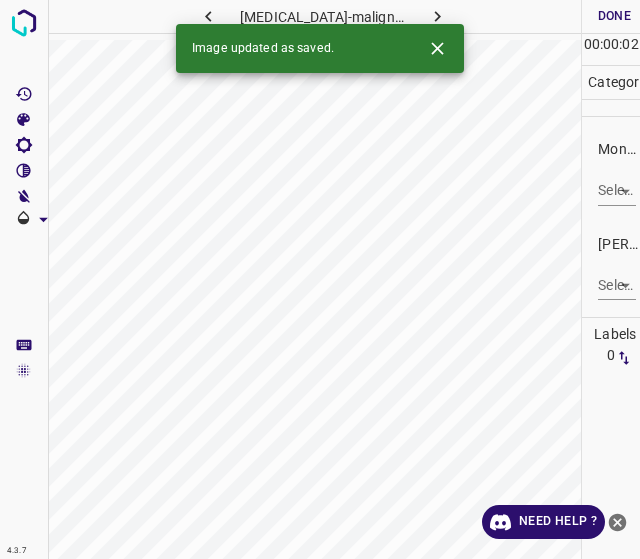 click on "4.3.7 lentigo-maligna46.jpg Done Skip 0 00   : 00   : 02   Categories Monk *  Select ​  Fitzpatrick *  Select ​ Labels   0 Categories 1 Monk 2  Fitzpatrick Tools Space Change between modes (Draw & Edit) I Auto labeling R Restore zoom M Zoom in N Zoom out Delete Delete selecte label Filters Z Restore filters X Saturation filter C Brightness filter V Contrast filter B Gray scale filter General O Download Image updated as saved. Need Help ? - Text - Hide - Delete" at bounding box center (320, 279) 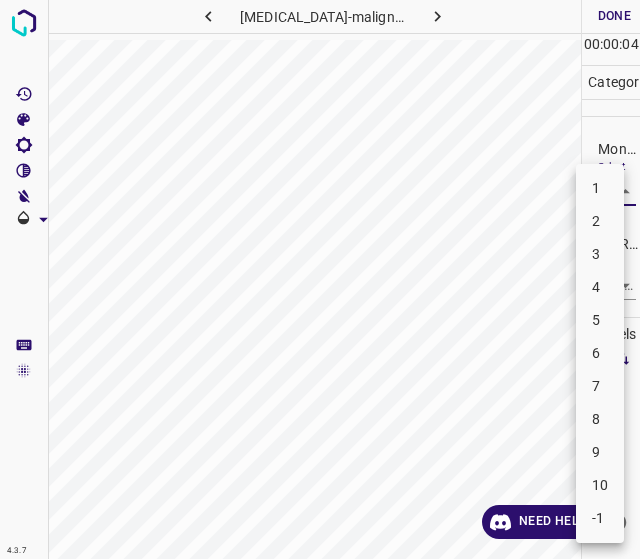 click on "4" at bounding box center (600, 287) 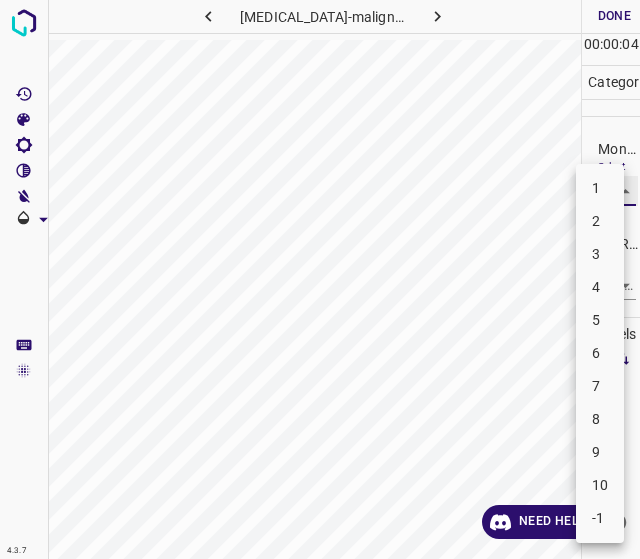 type on "4" 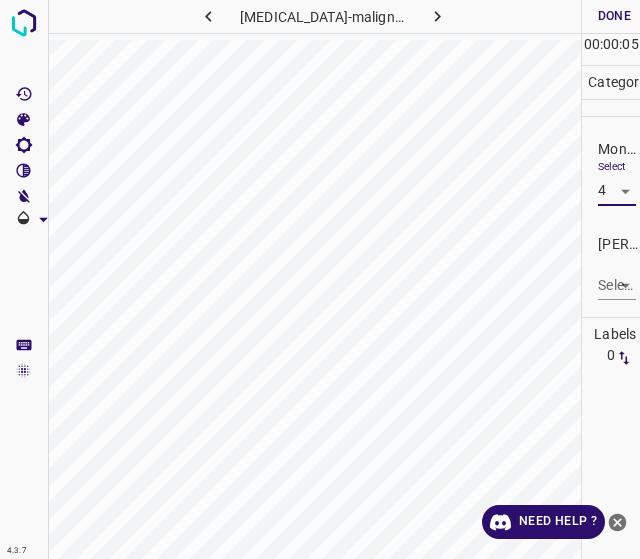 click on "4.3.7 lentigo-maligna46.jpg Done Skip 0 00   : 00   : 05   Categories Monk *  Select 4 4  Fitzpatrick *  Select ​ Labels   0 Categories 1 Monk 2  Fitzpatrick Tools Space Change between modes (Draw & Edit) I Auto labeling R Restore zoom M Zoom in N Zoom out Delete Delete selecte label Filters Z Restore filters X Saturation filter C Brightness filter V Contrast filter B Gray scale filter General O Download Need Help ? - Text - Hide - Delete 1 2 3 4 5 6 7 8 9 10 -1" at bounding box center [320, 279] 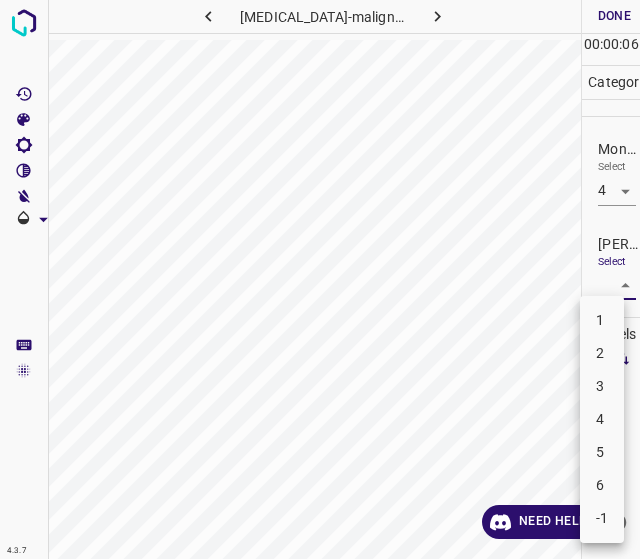 click on "2" at bounding box center [602, 353] 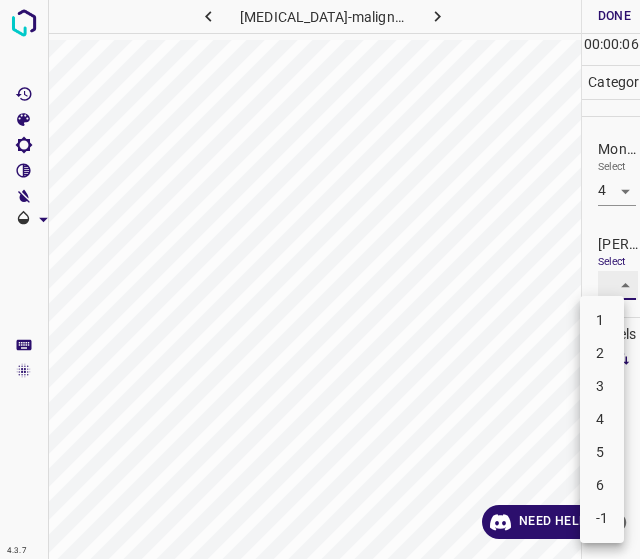 type on "2" 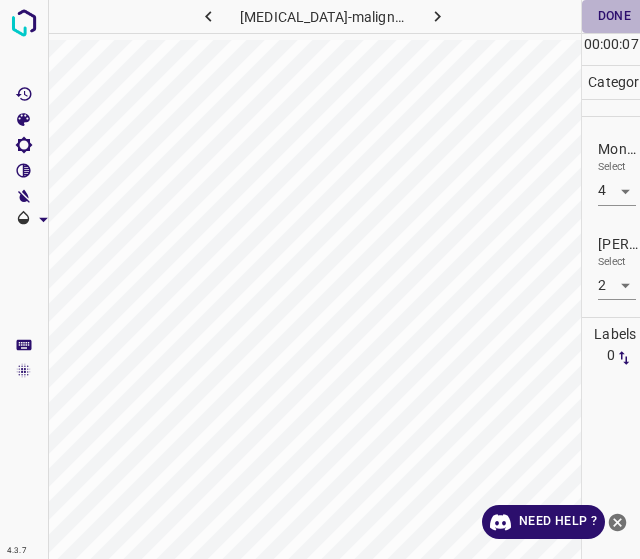 click on "Done" at bounding box center [614, 16] 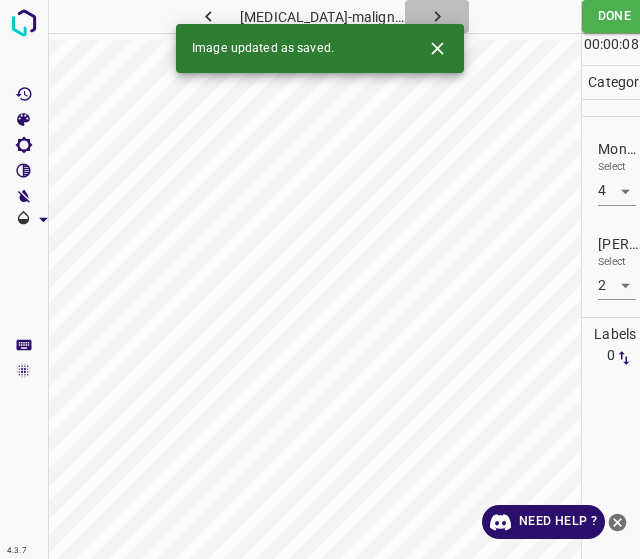 click 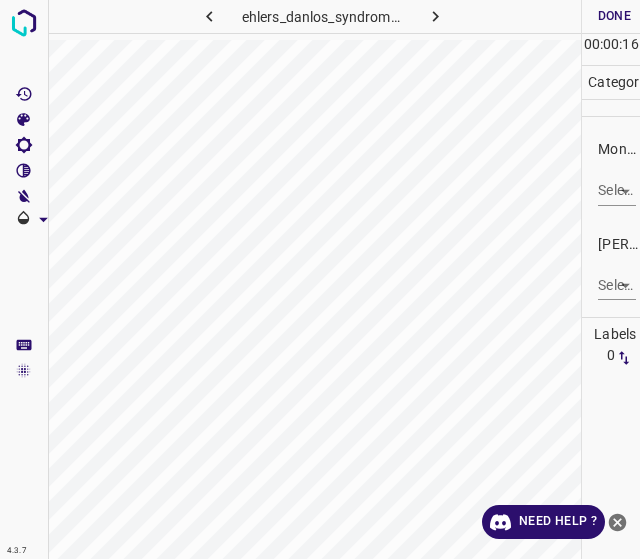 click on "4.3.7 ehlers_danlos_syndrome86.jpg Done Skip 0 00   : 00   : 16   Categories Monk *  Select ​  Fitzpatrick *  Select ​ Labels   0 Categories 1 Monk 2  Fitzpatrick Tools Space Change between modes (Draw & Edit) I Auto labeling R Restore zoom M Zoom in N Zoom out Delete Delete selecte label Filters Z Restore filters X Saturation filter C Brightness filter V Contrast filter B Gray scale filter General O Download Need Help ? - Text - Hide - Delete" at bounding box center [320, 279] 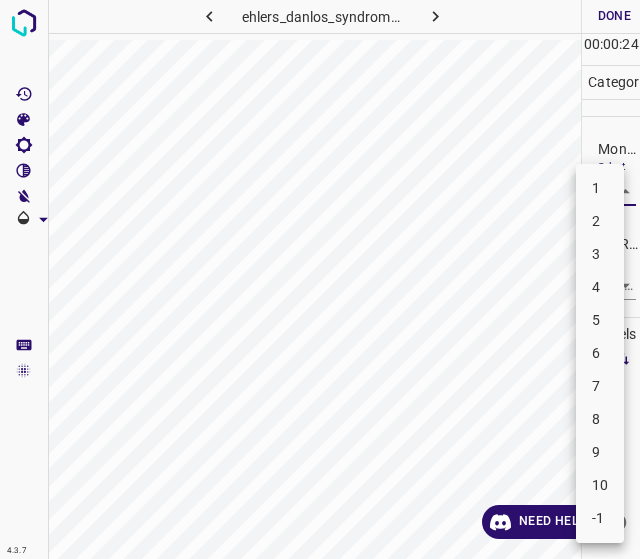 click on "5" at bounding box center (600, 320) 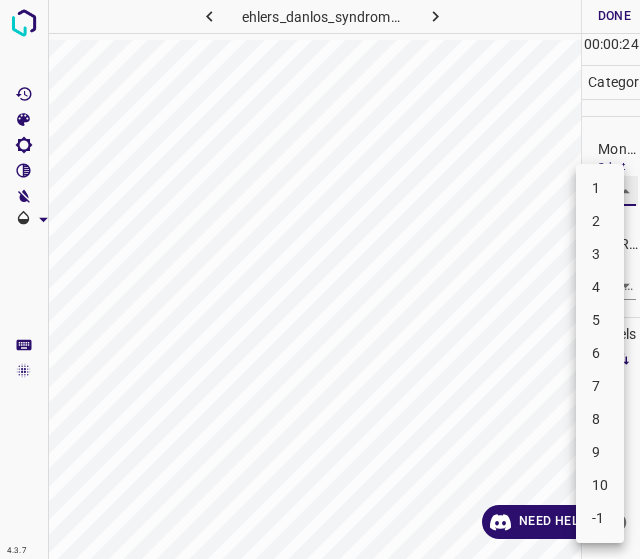type on "5" 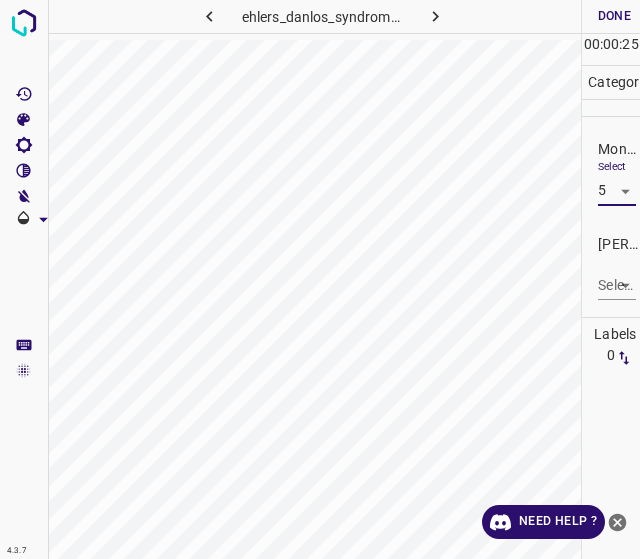 click on "4.3.7 ehlers_danlos_syndrome86.jpg Done Skip 0 00   : 00   : 25   Categories Monk *  Select 5 5  Fitzpatrick *  Select ​ Labels   0 Categories 1 Monk 2  Fitzpatrick Tools Space Change between modes (Draw & Edit) I Auto labeling R Restore zoom M Zoom in N Zoom out Delete Delete selecte label Filters Z Restore filters X Saturation filter C Brightness filter V Contrast filter B Gray scale filter General O Download Need Help ? - Text - Hide - Delete" at bounding box center [320, 279] 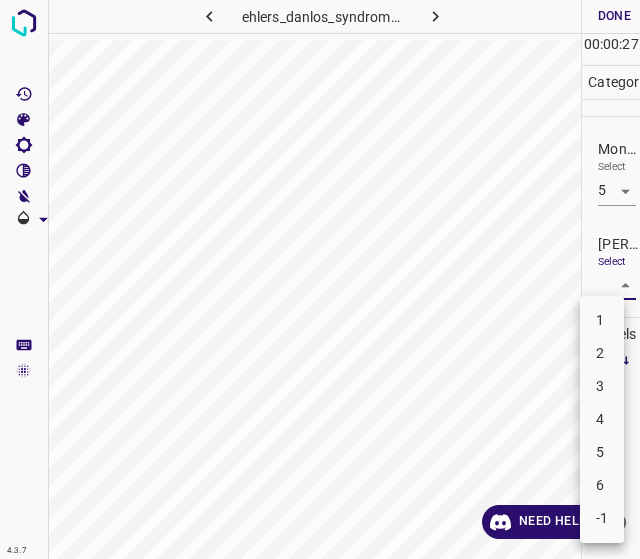 click on "3" at bounding box center (602, 386) 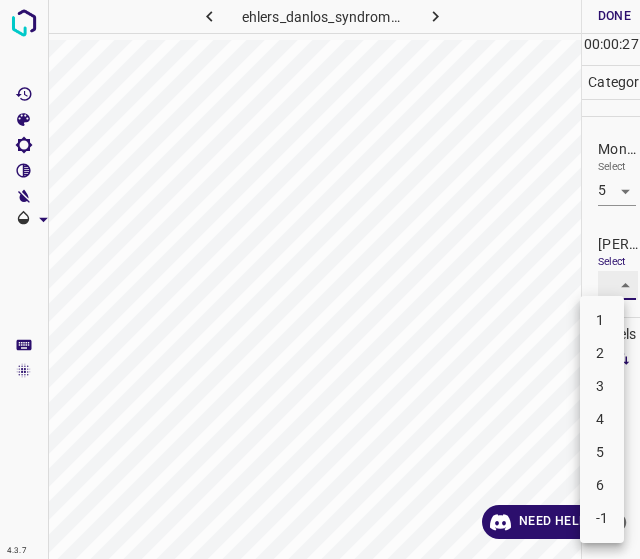 type on "3" 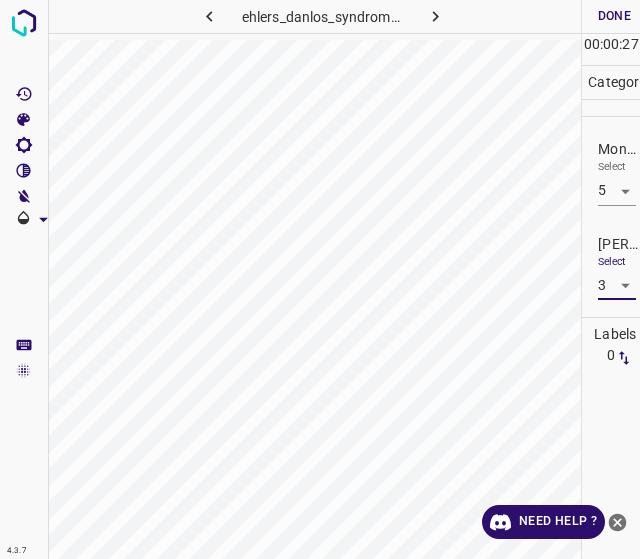 click on "Done" at bounding box center (614, 16) 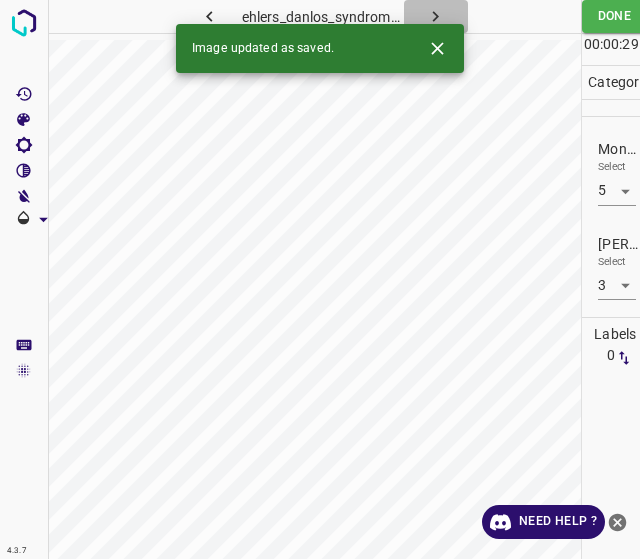 click at bounding box center (436, 16) 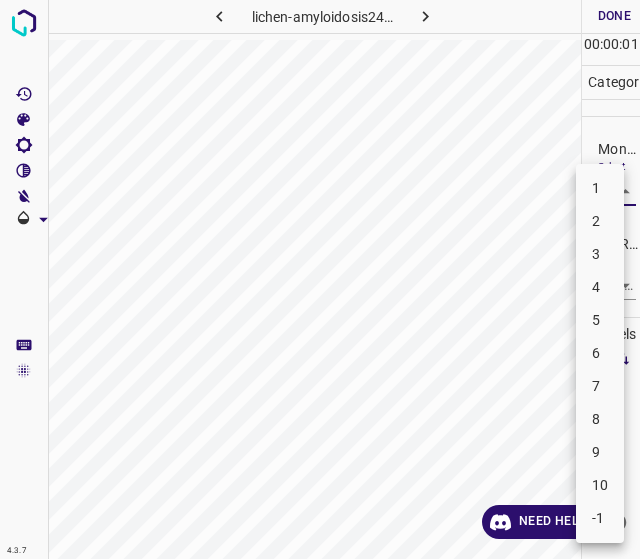 click on "4.3.7 lichen-amyloidosis24.jpg Done Skip 0 00   : 00   : 01   Categories Monk *  Select ​  Fitzpatrick *  Select ​ Labels   0 Categories 1 Monk 2  Fitzpatrick Tools Space Change between modes (Draw & Edit) I Auto labeling R Restore zoom M Zoom in N Zoom out Delete Delete selecte label Filters Z Restore filters X Saturation filter C Brightness filter V Contrast filter B Gray scale filter General O Download Need Help ? - Text - Hide - Delete 1 2 3 4 5 6 7 8 9 10 -1" at bounding box center (320, 279) 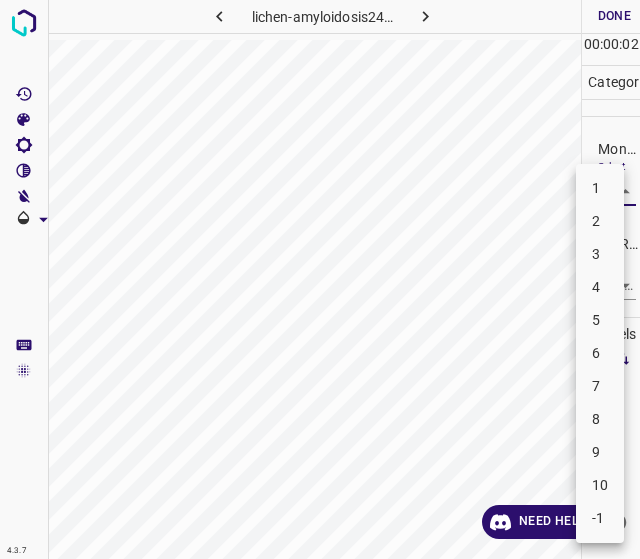 click on "6" at bounding box center [600, 353] 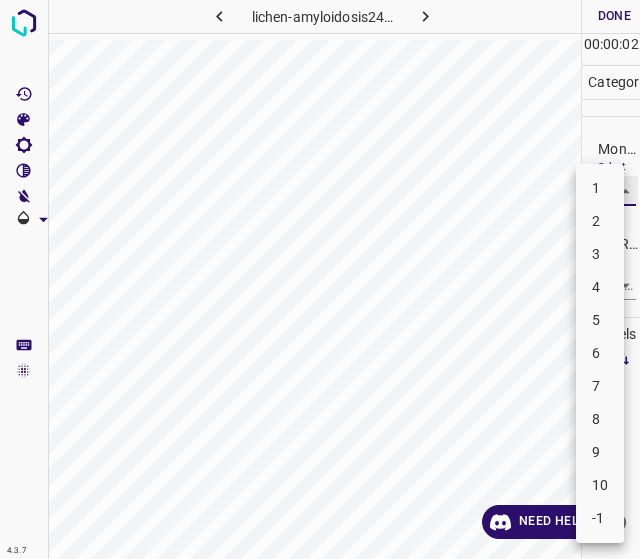 type on "6" 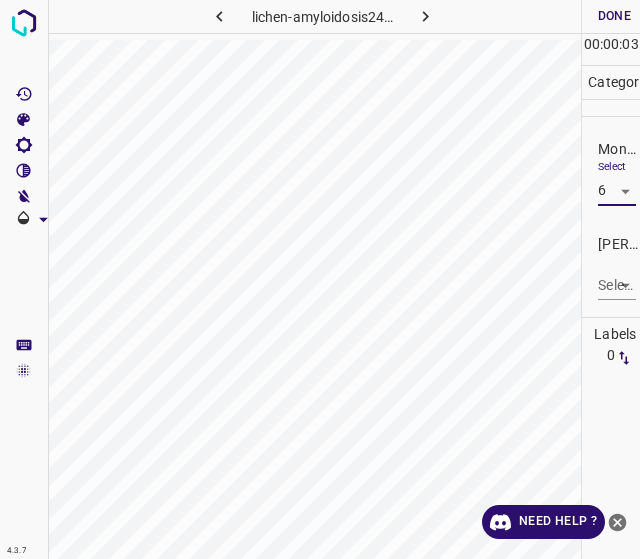 click on "4.3.7 lichen-amyloidosis24.jpg Done Skip 0 00   : 00   : 03   Categories Monk *  Select 6 6  Fitzpatrick *  Select ​ Labels   0 Categories 1 Monk 2  Fitzpatrick Tools Space Change between modes (Draw & Edit) I Auto labeling R Restore zoom M Zoom in N Zoom out Delete Delete selecte label Filters Z Restore filters X Saturation filter C Brightness filter V Contrast filter B Gray scale filter General O Download Need Help ? - Text - Hide - Delete" at bounding box center (320, 279) 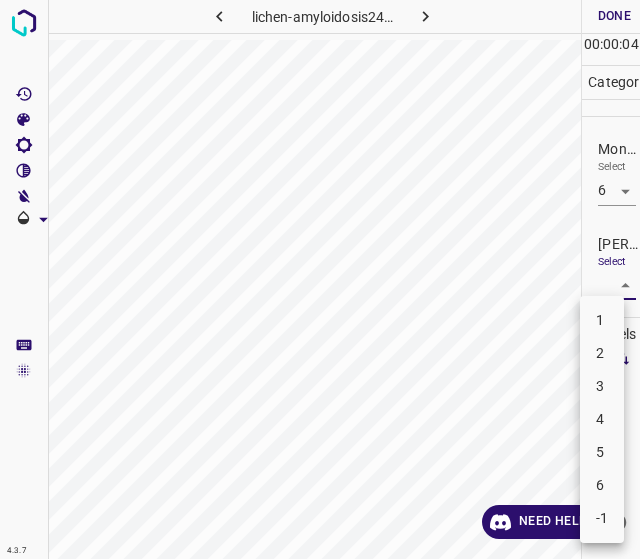 click on "4" at bounding box center [602, 419] 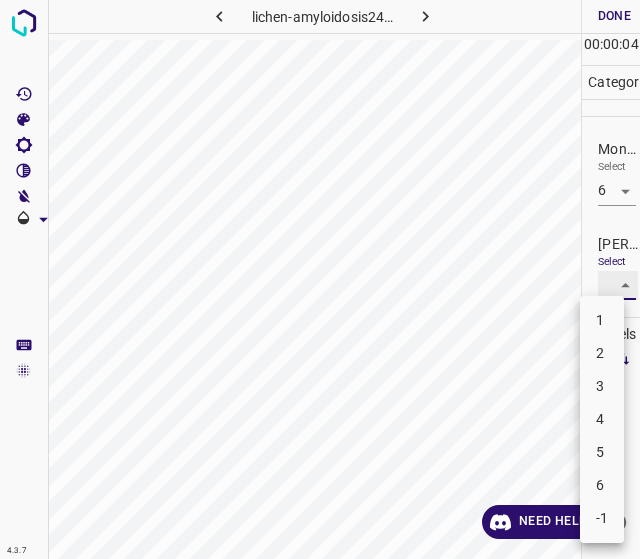 type on "4" 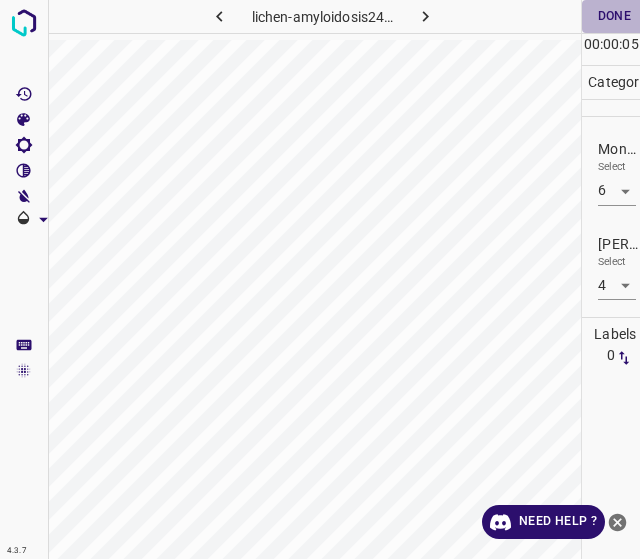 click on "Done" at bounding box center [614, 16] 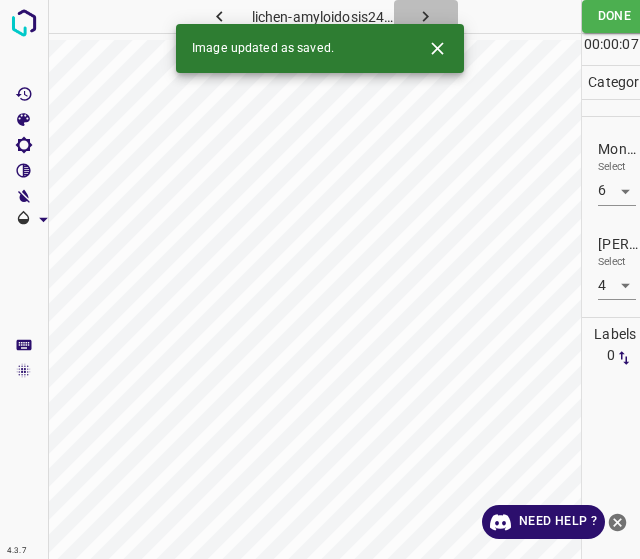 click at bounding box center (426, 16) 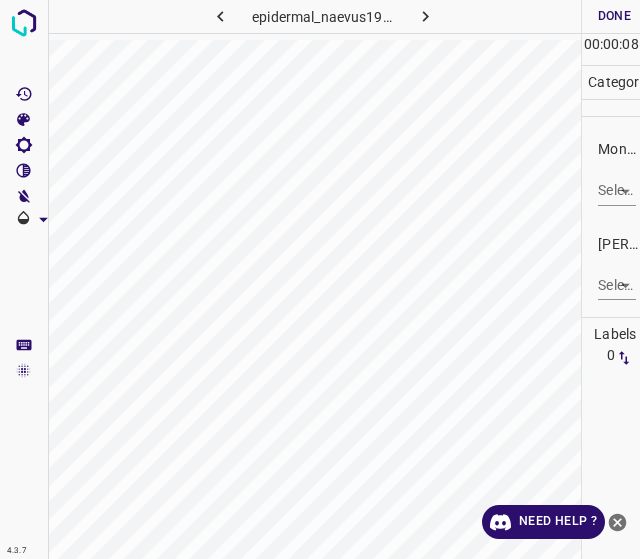 click on "4.3.7 epidermal_naevus19.jpg Done Skip 0 00   : 00   : 08   Categories Monk *  Select ​  Fitzpatrick *  Select ​ Labels   0 Categories 1 Monk 2  Fitzpatrick Tools Space Change between modes (Draw & Edit) I Auto labeling R Restore zoom M Zoom in N Zoom out Delete Delete selecte label Filters Z Restore filters X Saturation filter C Brightness filter V Contrast filter B Gray scale filter General O Download Need Help ? - Text - Hide - Delete" at bounding box center [320, 279] 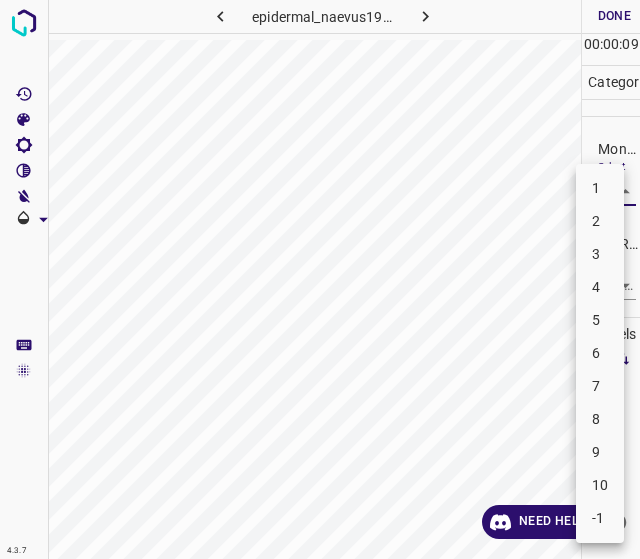 click on "2" at bounding box center (600, 221) 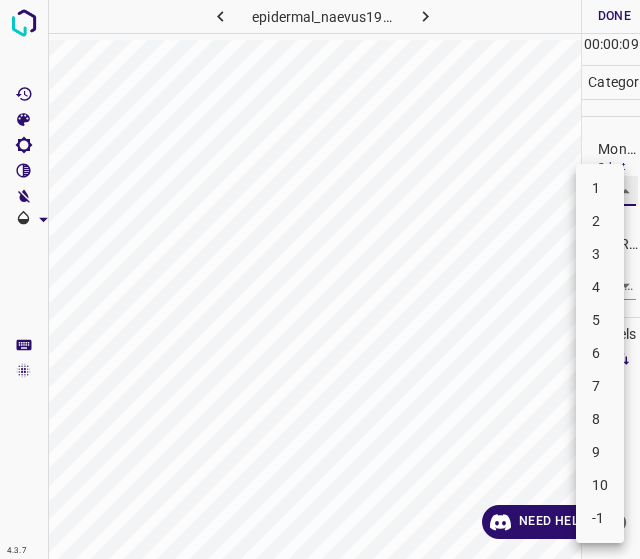 type on "2" 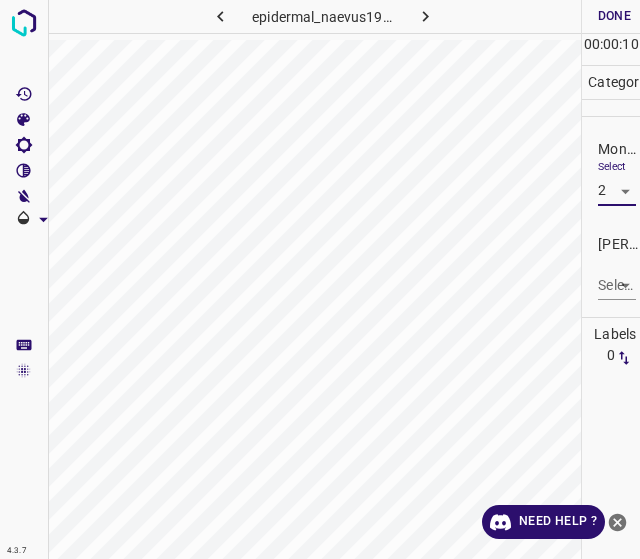 click on "4.3.7 epidermal_naevus19.jpg Done Skip 0 00   : 00   : 10   Categories Monk *  Select 2 2  Fitzpatrick *  Select ​ Labels   0 Categories 1 Monk 2  Fitzpatrick Tools Space Change between modes (Draw & Edit) I Auto labeling R Restore zoom M Zoom in N Zoom out Delete Delete selecte label Filters Z Restore filters X Saturation filter C Brightness filter V Contrast filter B Gray scale filter General O Download Need Help ? - Text - Hide - Delete" at bounding box center [320, 279] 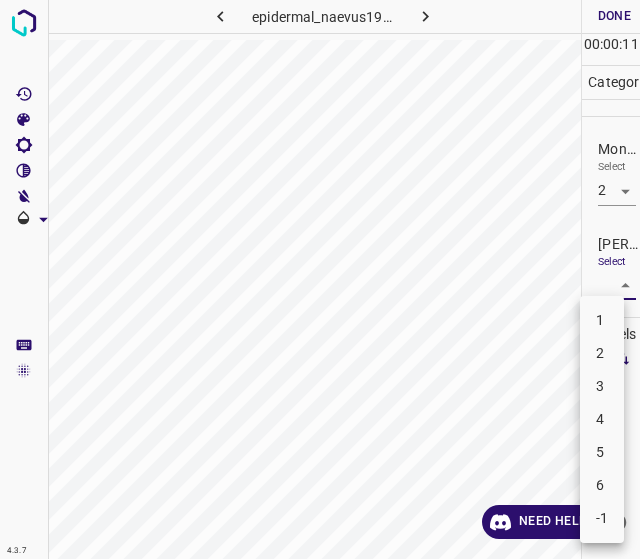 click on "1" at bounding box center (602, 320) 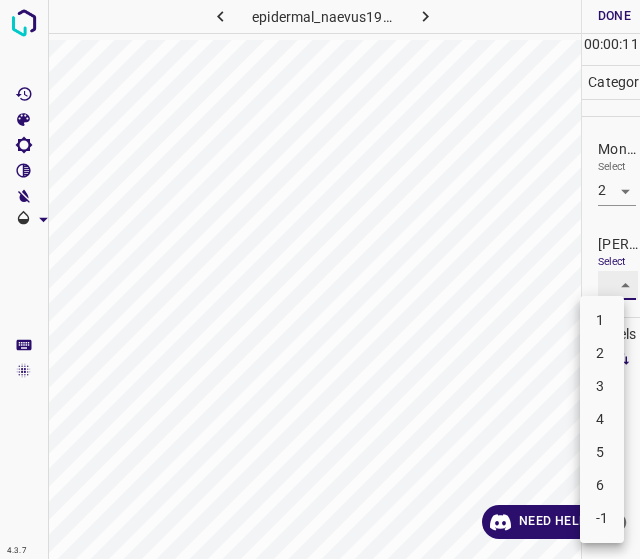 type on "1" 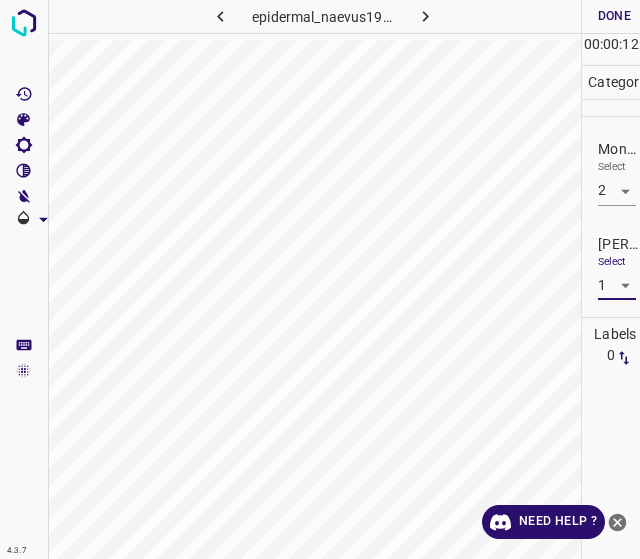 click on "Done" at bounding box center [614, 16] 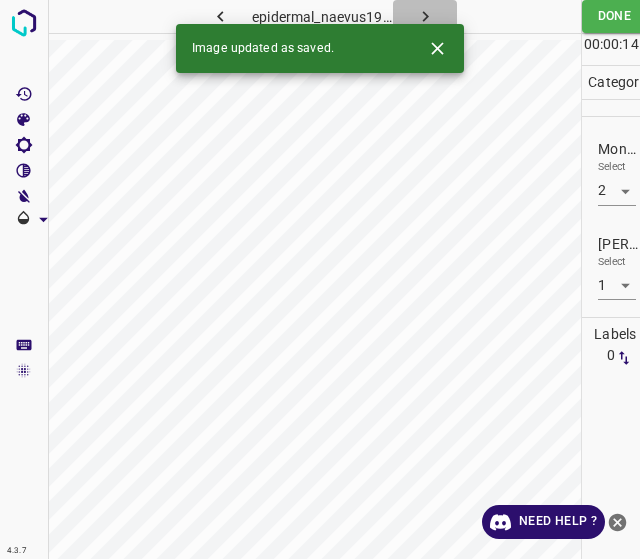 click at bounding box center (425, 16) 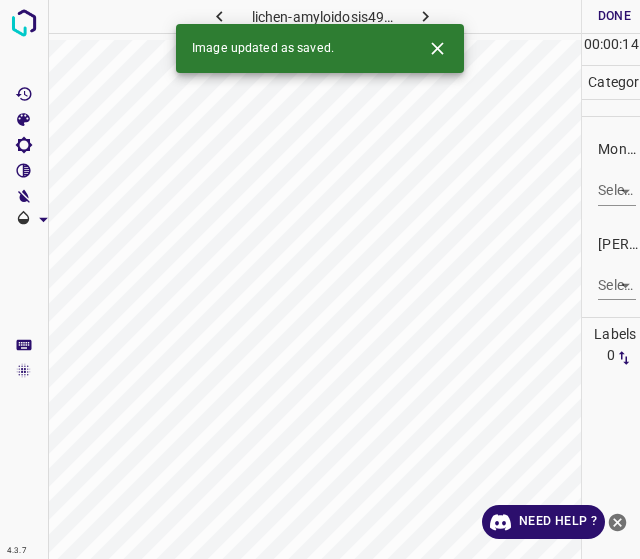 click on "4.3.7 lichen-amyloidosis49.jpg Done Skip 0 00   : 00   : 14   Categories Monk *  Select ​  Fitzpatrick *  Select ​ Labels   0 Categories 1 Monk 2  Fitzpatrick Tools Space Change between modes (Draw & Edit) I Auto labeling R Restore zoom M Zoom in N Zoom out Delete Delete selecte label Filters Z Restore filters X Saturation filter C Brightness filter V Contrast filter B Gray scale filter General O Download Image updated as saved. Need Help ? - Text - Hide - Delete" at bounding box center [320, 279] 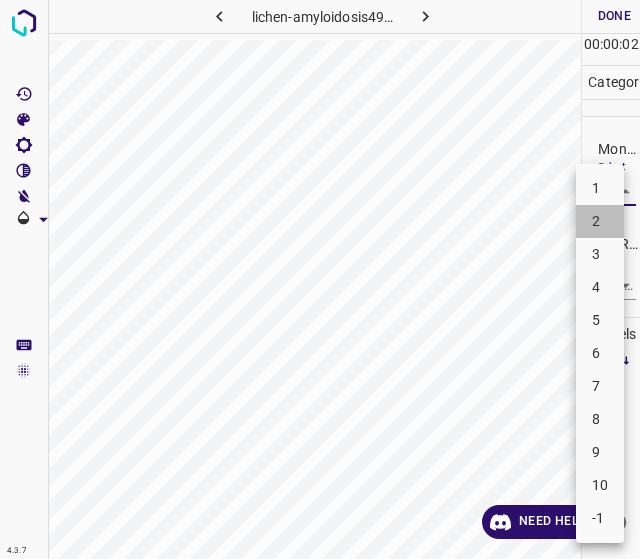click on "2" at bounding box center [600, 221] 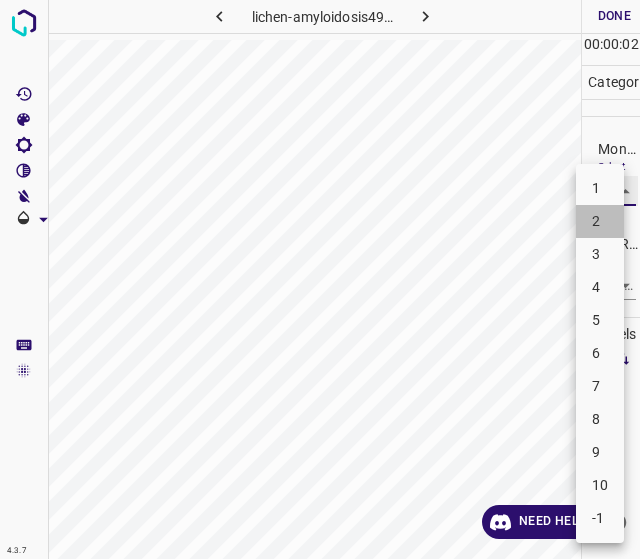 type on "2" 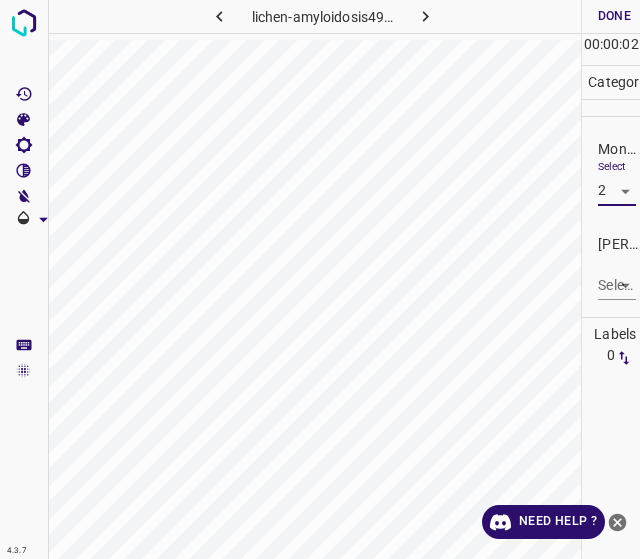 click on "4.3.7 lichen-amyloidosis49.jpg Done Skip 0 00   : 00   : 02   Categories Monk *  Select 2 2  Fitzpatrick *  Select ​ Labels   0 Categories 1 Monk 2  Fitzpatrick Tools Space Change between modes (Draw & Edit) I Auto labeling R Restore zoom M Zoom in N Zoom out Delete Delete selecte label Filters Z Restore filters X Saturation filter C Brightness filter V Contrast filter B Gray scale filter General O Download Need Help ? - Text - Hide - Delete" at bounding box center [320, 279] 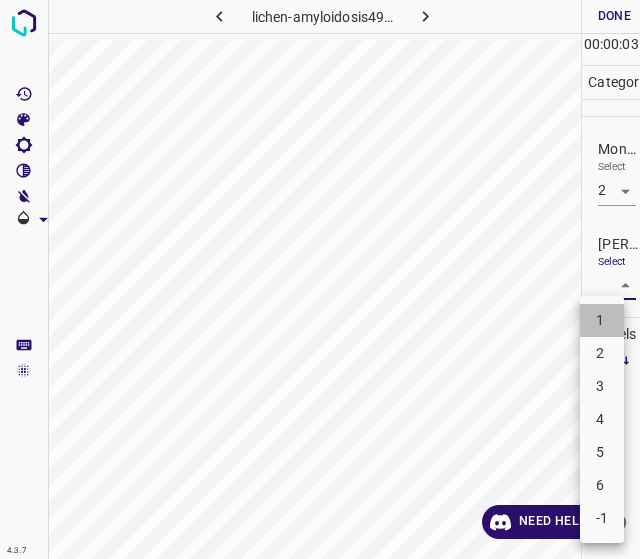 click on "1" at bounding box center (602, 320) 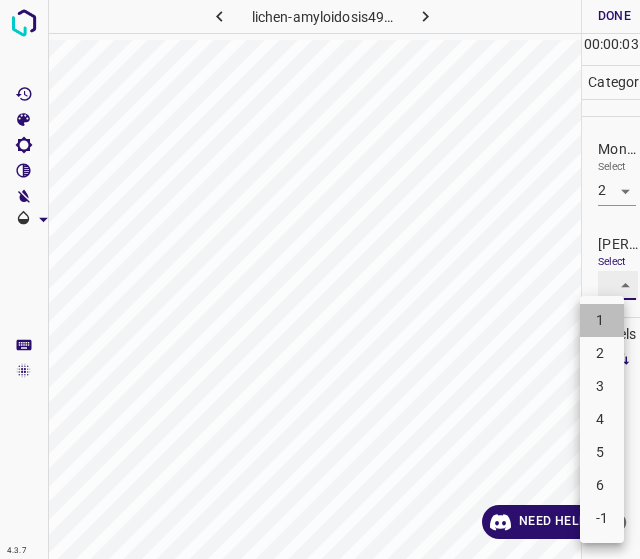 type on "1" 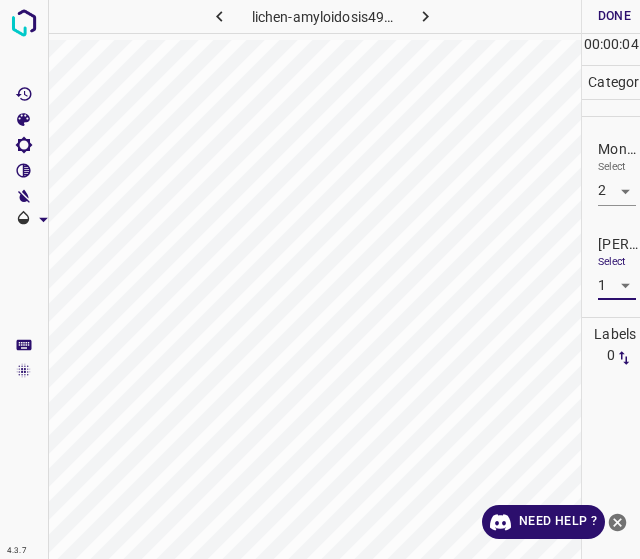 click on "Done" at bounding box center [614, 16] 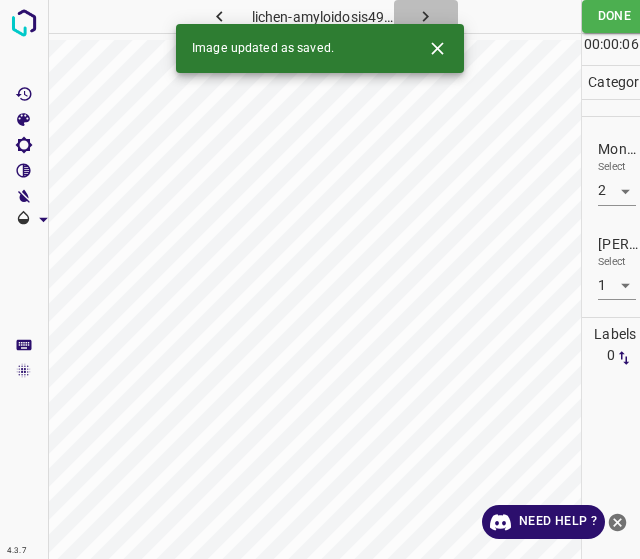 click at bounding box center (426, 16) 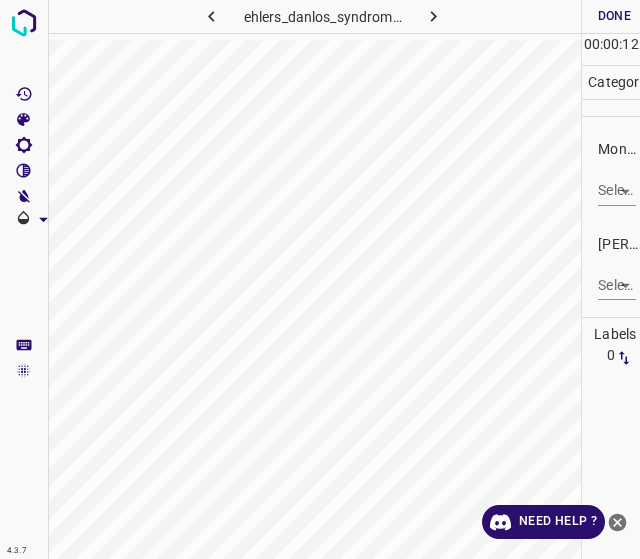 click on "4.3.7 ehlers_danlos_syndrome5.jpg Done Skip 0 00   : 00   : 12   Categories Monk *  Select ​  Fitzpatrick *  Select ​ Labels   0 Categories 1 Monk 2  Fitzpatrick Tools Space Change between modes (Draw & Edit) I Auto labeling R Restore zoom M Zoom in N Zoom out Delete Delete selecte label Filters Z Restore filters X Saturation filter C Brightness filter V Contrast filter B Gray scale filter General O Download Need Help ? - Text - Hide - Delete" at bounding box center (320, 279) 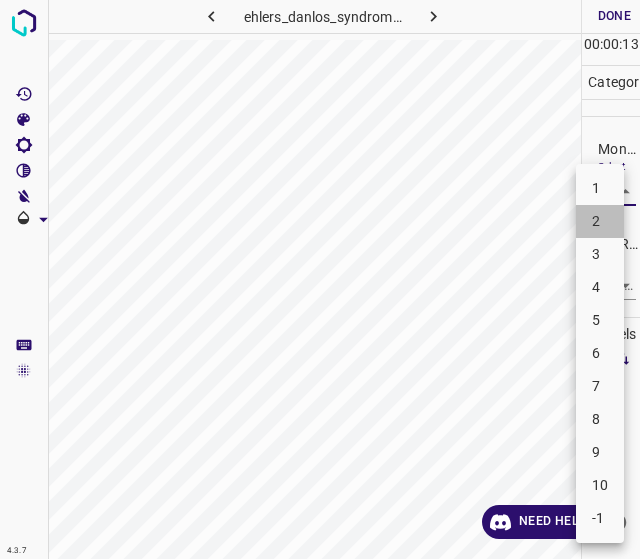 click on "2" at bounding box center [600, 221] 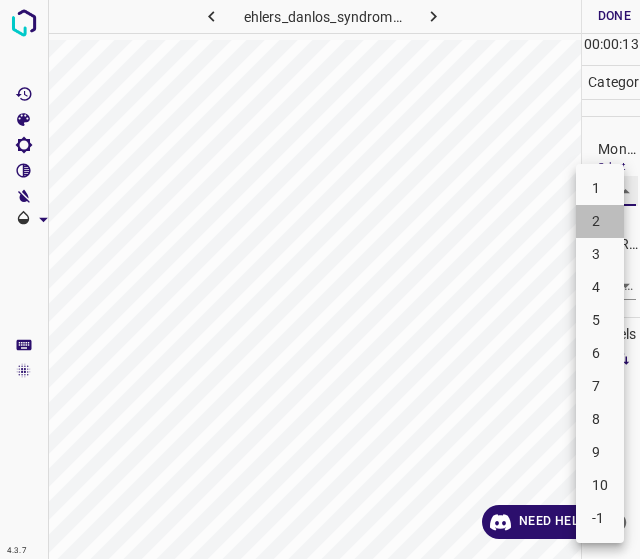 type on "2" 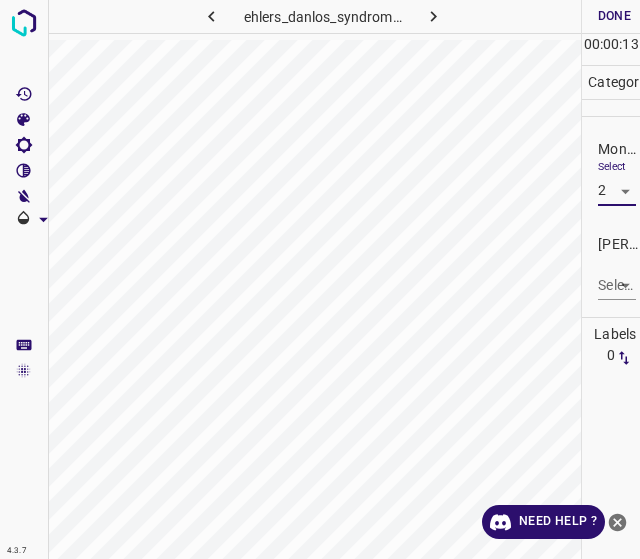 click on "4.3.7 ehlers_danlos_syndrome5.jpg Done Skip 0 00   : 00   : 13   Categories Monk *  Select 2 2  Fitzpatrick *  Select ​ Labels   0 Categories 1 Monk 2  Fitzpatrick Tools Space Change between modes (Draw & Edit) I Auto labeling R Restore zoom M Zoom in N Zoom out Delete Delete selecte label Filters Z Restore filters X Saturation filter C Brightness filter V Contrast filter B Gray scale filter General O Download Need Help ? - Text - Hide - Delete" at bounding box center [320, 279] 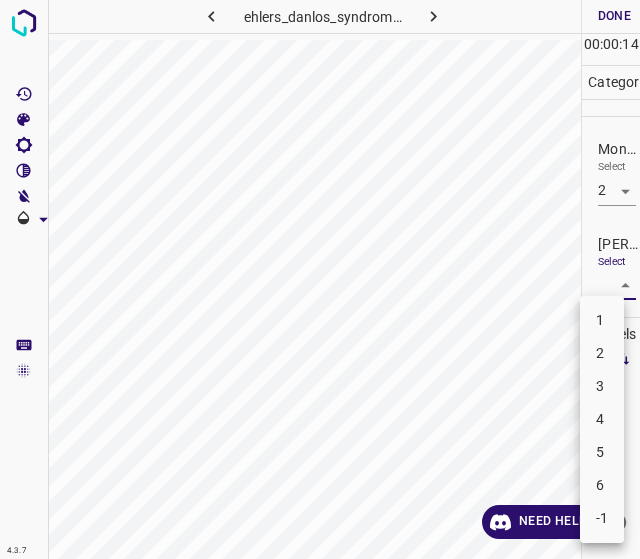 click on "1" at bounding box center (602, 320) 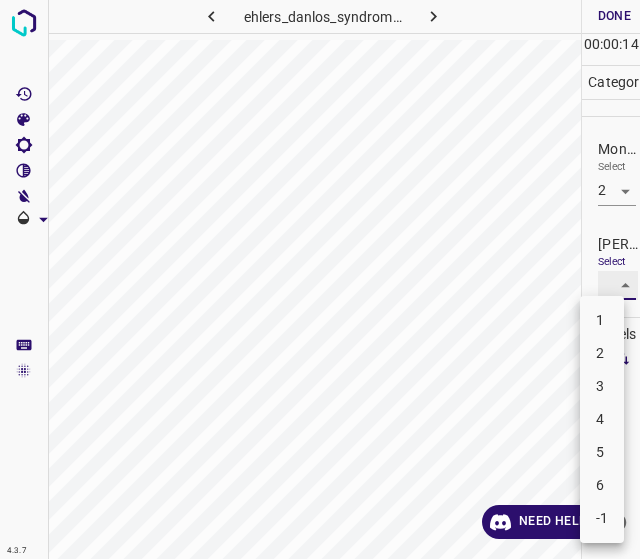 type on "1" 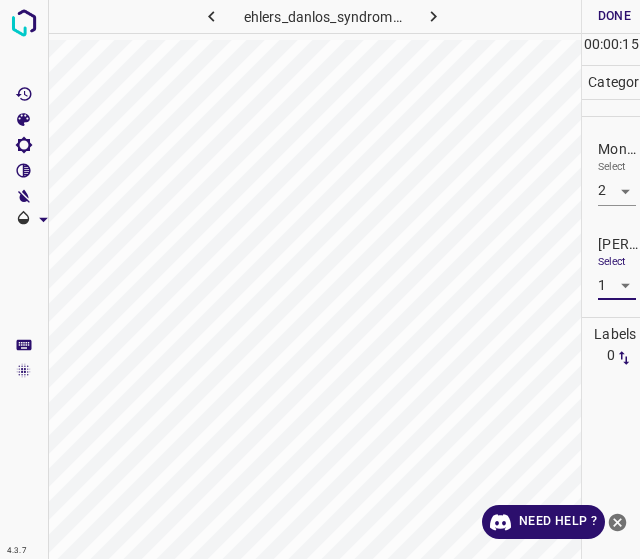 click on "Done" at bounding box center (614, 16) 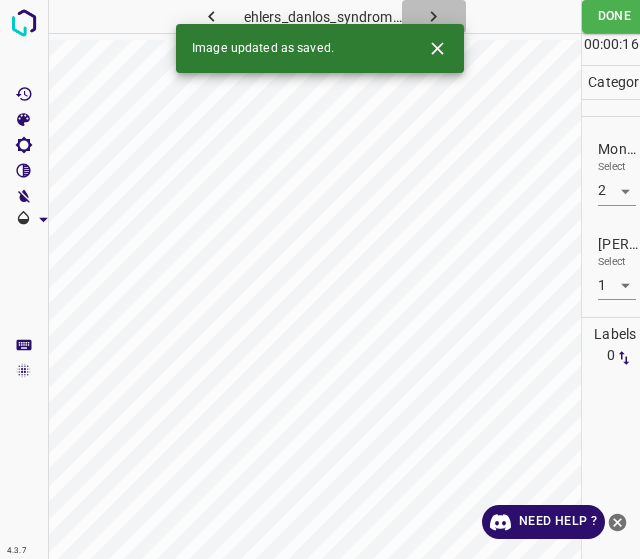 click at bounding box center (434, 16) 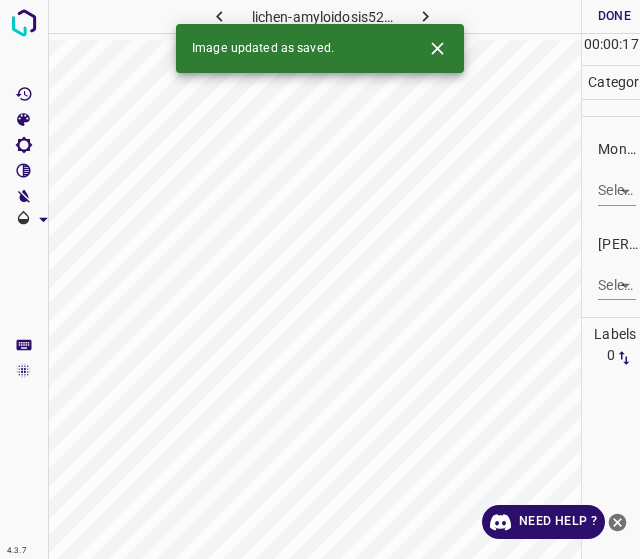click on "4.3.7 lichen-amyloidosis52.jpg Done Skip 0 00   : 00   : 17   Categories Monk *  Select ​  Fitzpatrick *  Select ​ Labels   0 Categories 1 Monk 2  Fitzpatrick Tools Space Change between modes (Draw & Edit) I Auto labeling R Restore zoom M Zoom in N Zoom out Delete Delete selecte label Filters Z Restore filters X Saturation filter C Brightness filter V Contrast filter B Gray scale filter General O Download Image updated as saved. Need Help ? - Text - Hide - Delete" at bounding box center [320, 279] 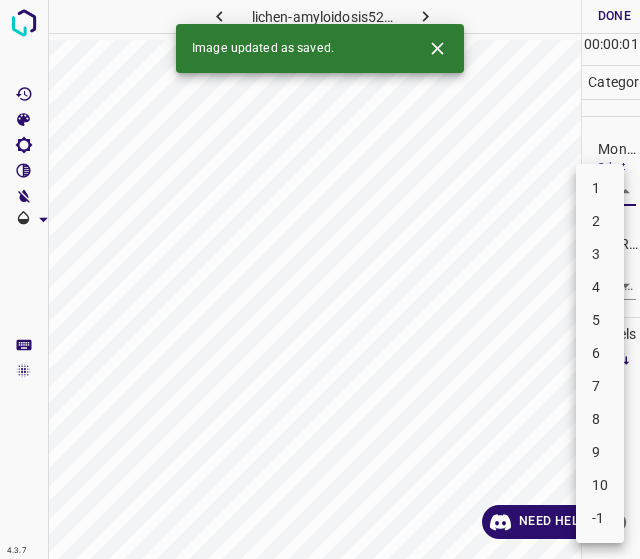 click on "2" at bounding box center [600, 221] 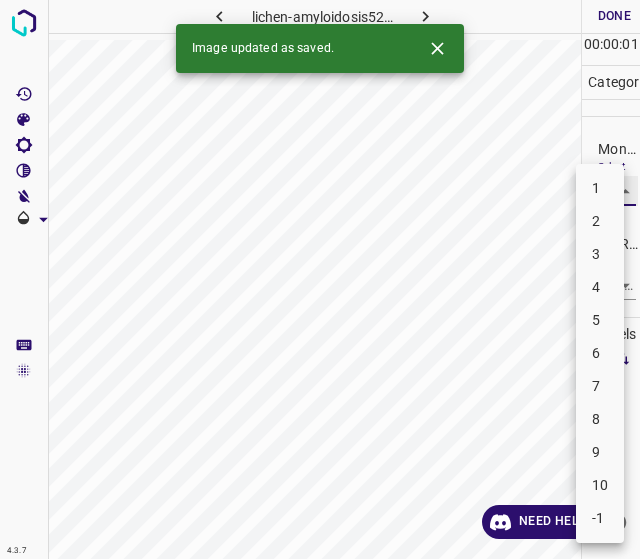 type on "2" 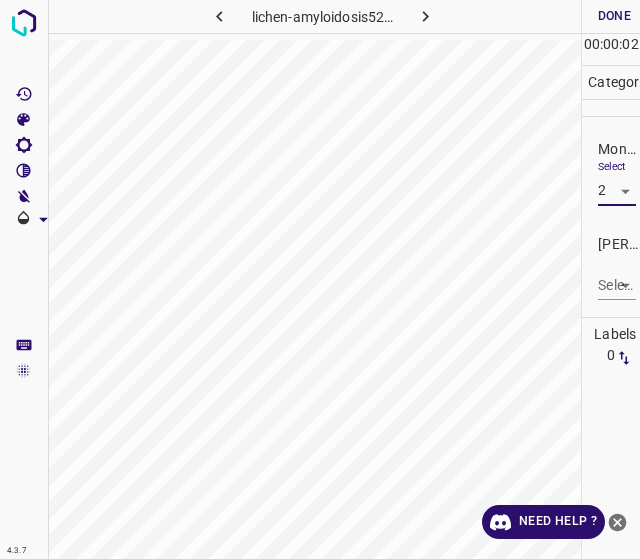 click on "4.3.7 lichen-amyloidosis52.jpg Done Skip 0 00   : 00   : 02   Categories Monk *  Select 2 2  Fitzpatrick *  Select ​ Labels   0 Categories 1 Monk 2  Fitzpatrick Tools Space Change between modes (Draw & Edit) I Auto labeling R Restore zoom M Zoom in N Zoom out Delete Delete selecte label Filters Z Restore filters X Saturation filter C Brightness filter V Contrast filter B Gray scale filter General O Download Need Help ? - Text - Hide - Delete" at bounding box center [320, 279] 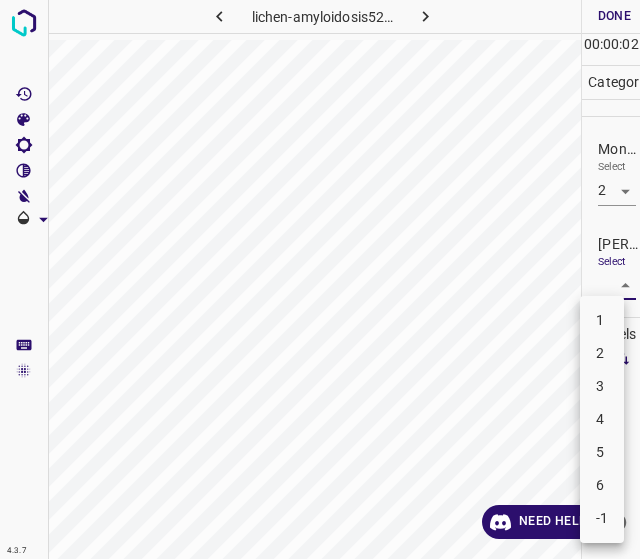 click on "1" at bounding box center (602, 320) 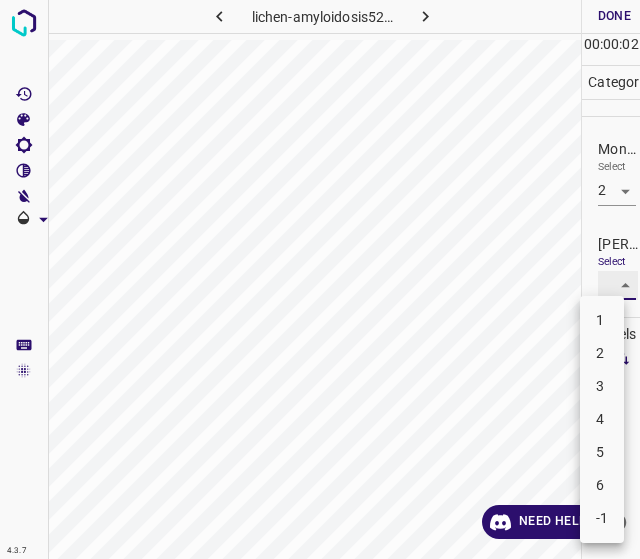 type on "1" 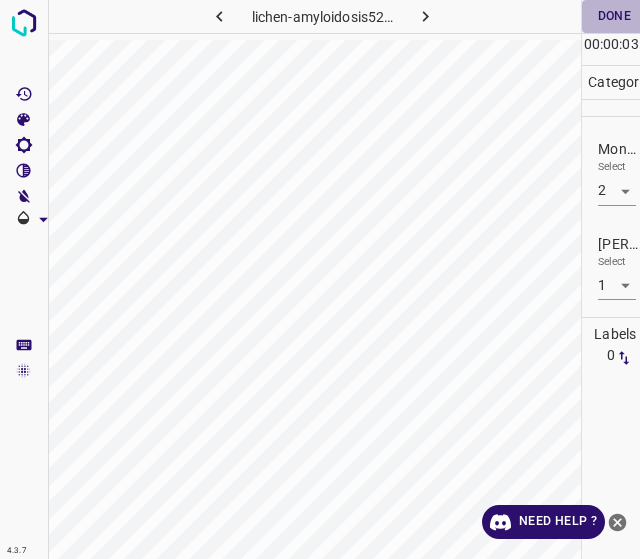 click on "Done" at bounding box center [614, 16] 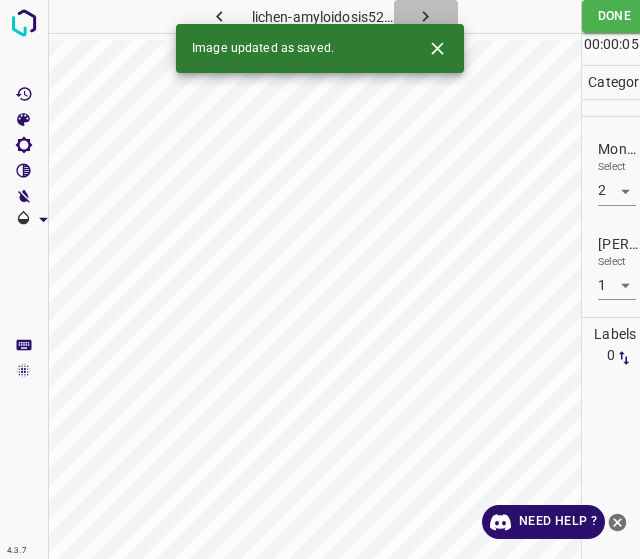 click at bounding box center (426, 16) 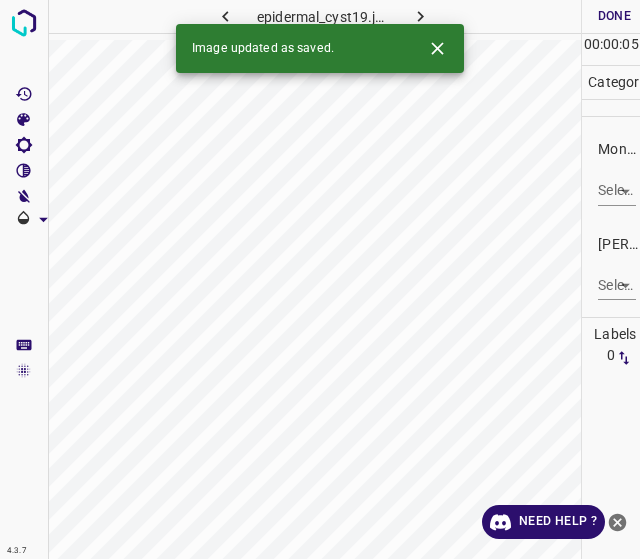 click on "4.3.7 epidermal_cyst19.jpg Done Skip 0 00   : 00   : 05   Categories Monk *  Select ​  Fitzpatrick *  Select ​ Labels   0 Categories 1 Monk 2  Fitzpatrick Tools Space Change between modes (Draw & Edit) I Auto labeling R Restore zoom M Zoom in N Zoom out Delete Delete selecte label Filters Z Restore filters X Saturation filter C Brightness filter V Contrast filter B Gray scale filter General O Download Image updated as saved. Need Help ? - Text - Hide - Delete" at bounding box center (320, 279) 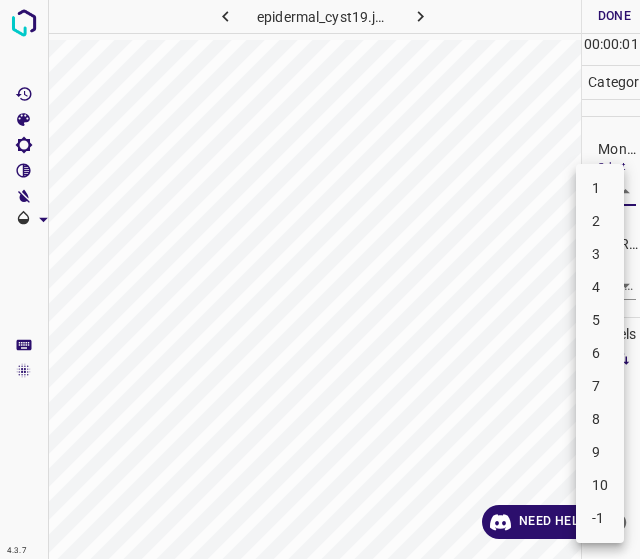 click on "3" at bounding box center [600, 254] 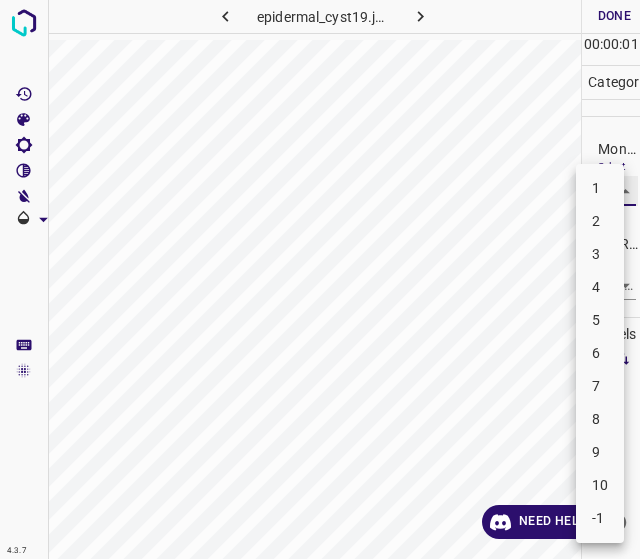 type on "3" 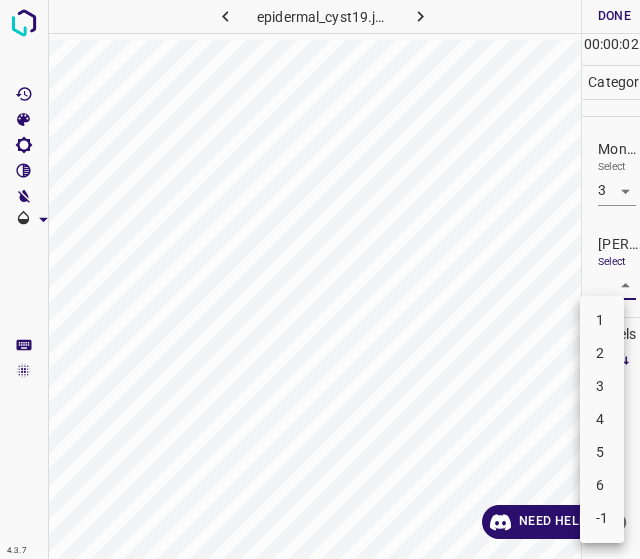 click on "4.3.7 epidermal_cyst19.jpg Done Skip 0 00   : 00   : 02   Categories Monk *  Select 3 3  Fitzpatrick *  Select ​ Labels   0 Categories 1 Monk 2  Fitzpatrick Tools Space Change between modes (Draw & Edit) I Auto labeling R Restore zoom M Zoom in N Zoom out Delete Delete selecte label Filters Z Restore filters X Saturation filter C Brightness filter V Contrast filter B Gray scale filter General O Download Need Help ? - Text - Hide - Delete 1 2 3 4 5 6 -1" at bounding box center [320, 279] 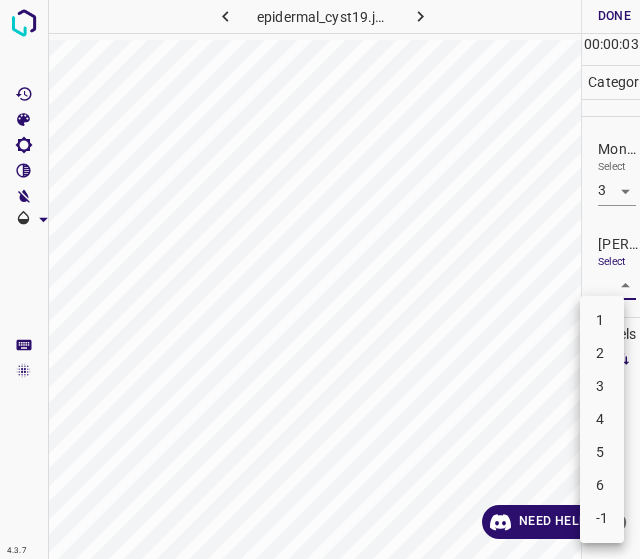 click on "2" at bounding box center (602, 353) 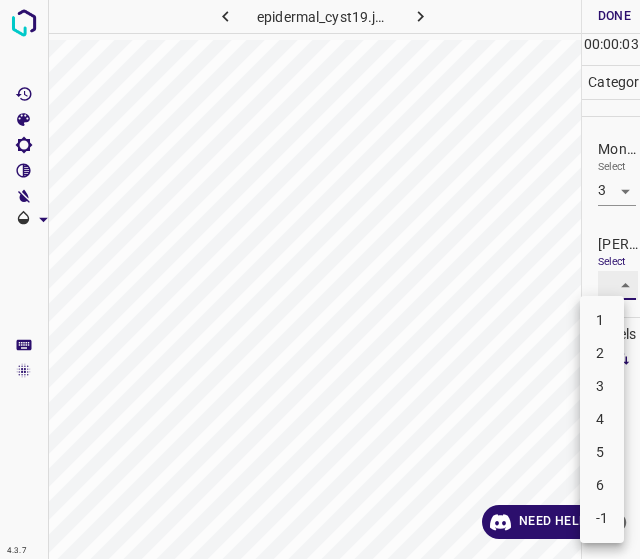 type on "2" 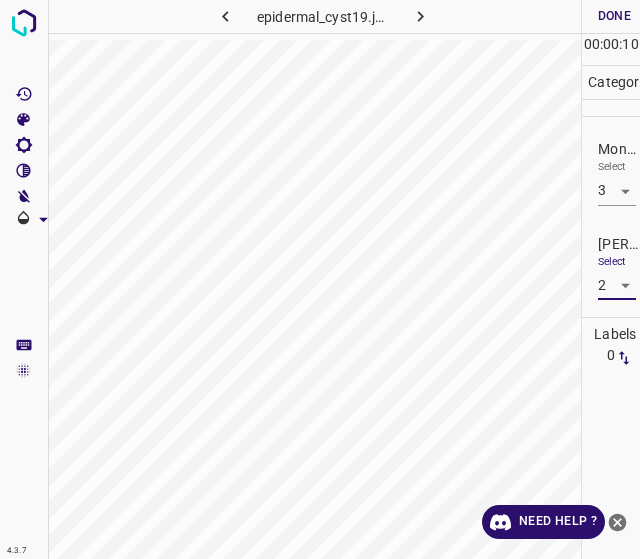 click on "Done" at bounding box center (614, 16) 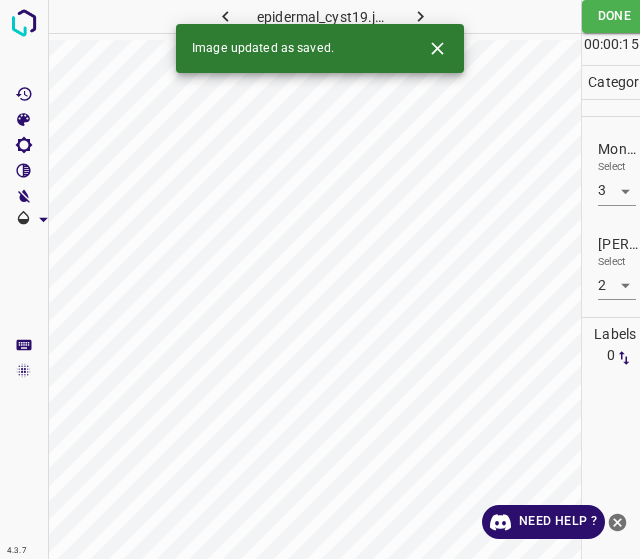 click at bounding box center [420, 16] 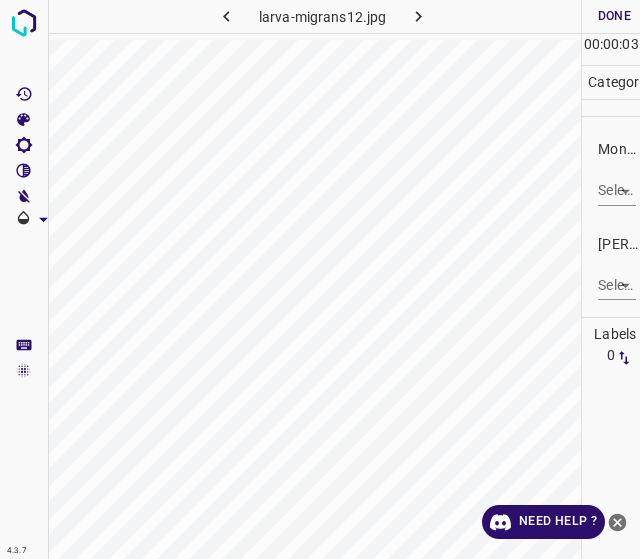 click on "4.3.7 larva-migrans12.jpg Done Skip 0 00   : 00   : 03   Categories Monk *  Select ​  Fitzpatrick *  Select ​ Labels   0 Categories 1 Monk 2  Fitzpatrick Tools Space Change between modes (Draw & Edit) I Auto labeling R Restore zoom M Zoom in N Zoom out Delete Delete selecte label Filters Z Restore filters X Saturation filter C Brightness filter V Contrast filter B Gray scale filter General O Download Need Help ? - Text - Hide - Delete" at bounding box center (320, 279) 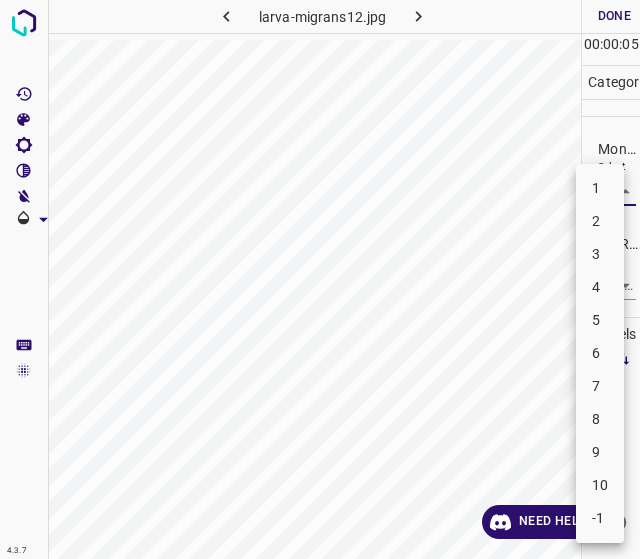 click on "6" at bounding box center [600, 353] 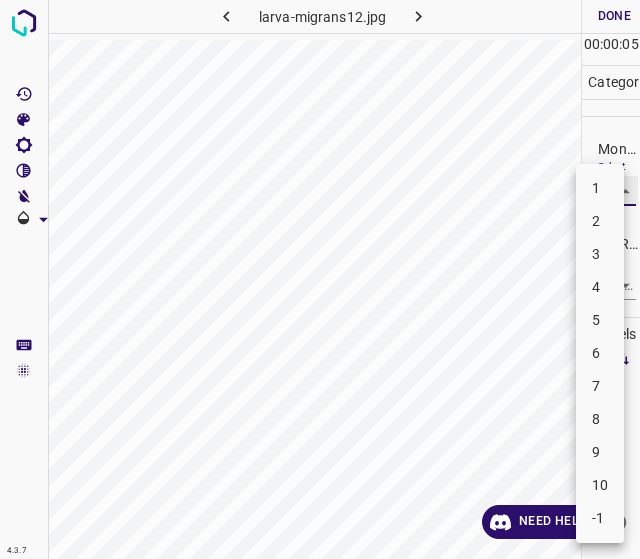 type on "6" 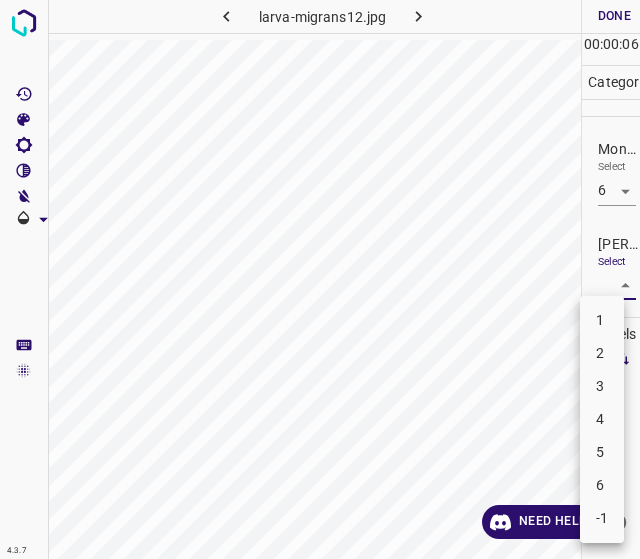 click on "4.3.7 larva-migrans12.jpg Done Skip 0 00   : 00   : 06   Categories Monk *  Select 6 6  Fitzpatrick *  Select ​ Labels   0 Categories 1 Monk 2  Fitzpatrick Tools Space Change between modes (Draw & Edit) I Auto labeling R Restore zoom M Zoom in N Zoom out Delete Delete selecte label Filters Z Restore filters X Saturation filter C Brightness filter V Contrast filter B Gray scale filter General O Download Need Help ? - Text - Hide - Delete 1 2 3 4 5 6 -1" at bounding box center (320, 279) 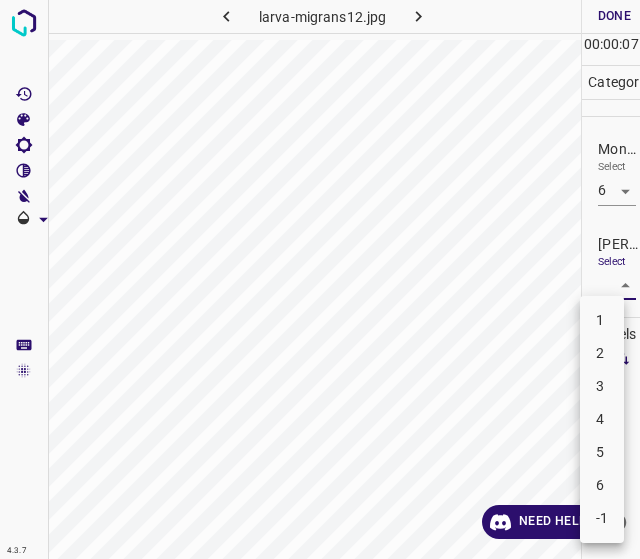 click on "4" at bounding box center [602, 419] 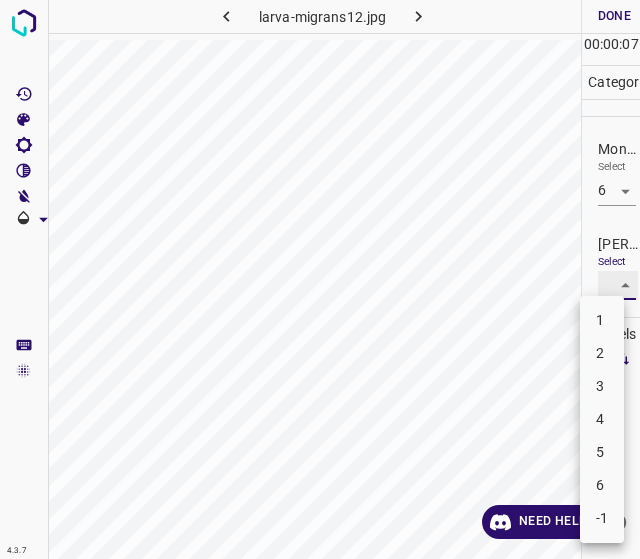 type on "4" 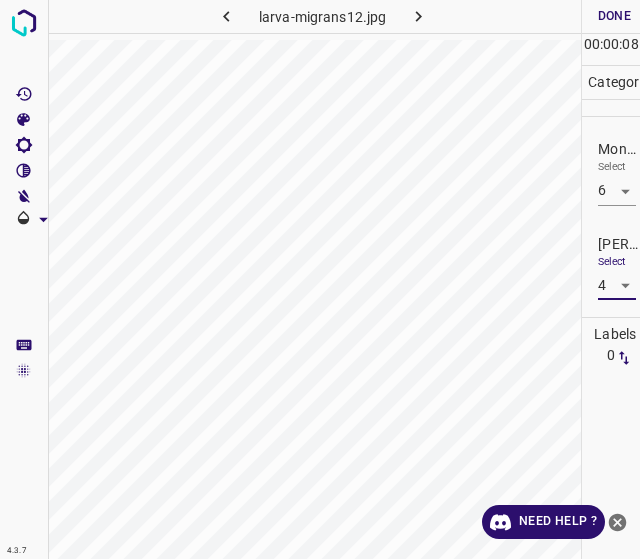 click on "Done" at bounding box center (614, 16) 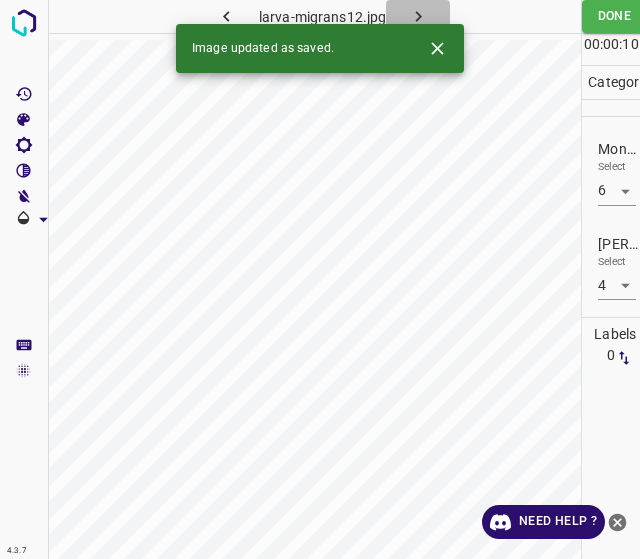 click at bounding box center (418, 16) 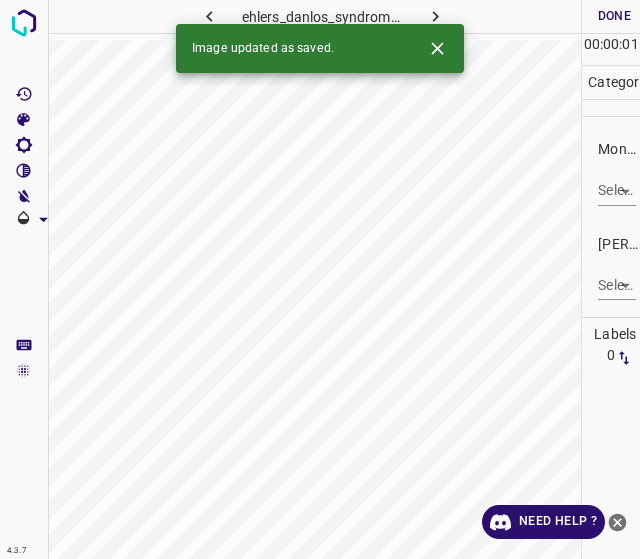 click on "Select ​" at bounding box center (617, 182) 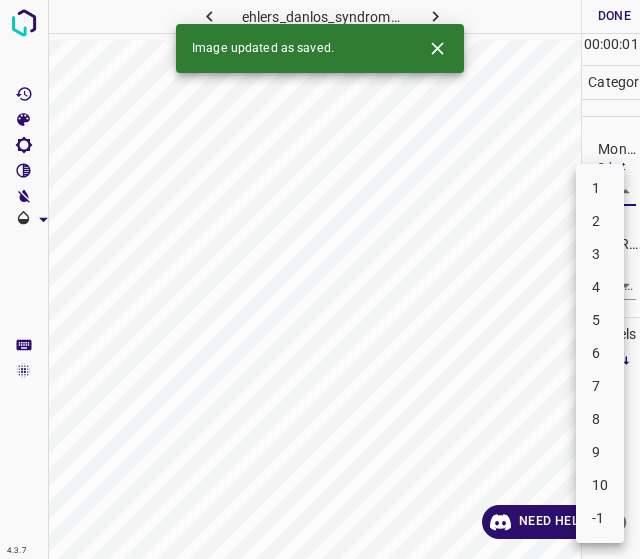 click on "4.3.7 ehlers_danlos_syndrome49.jpg Done Skip 0 00   : 00   : 01   Categories Monk *  Select ​  Fitzpatrick *  Select ​ Labels   0 Categories 1 Monk 2  Fitzpatrick Tools Space Change between modes (Draw & Edit) I Auto labeling R Restore zoom M Zoom in N Zoom out Delete Delete selecte label Filters Z Restore filters X Saturation filter C Brightness filter V Contrast filter B Gray scale filter General O Download Image updated as saved. Need Help ? - Text - Hide - Delete 1 2 3 4 5 6 7 8 9 10 -1" at bounding box center (320, 279) 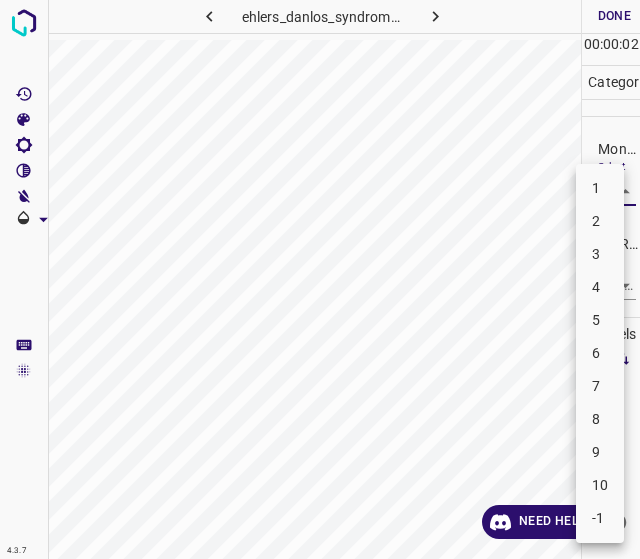 click on "2" at bounding box center [600, 221] 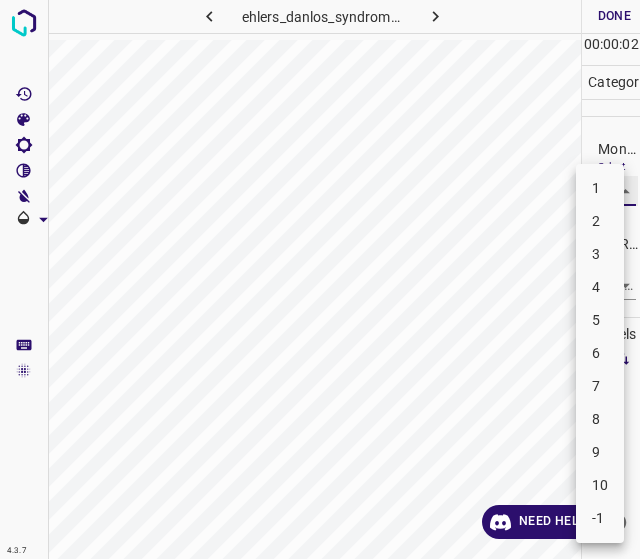 type on "2" 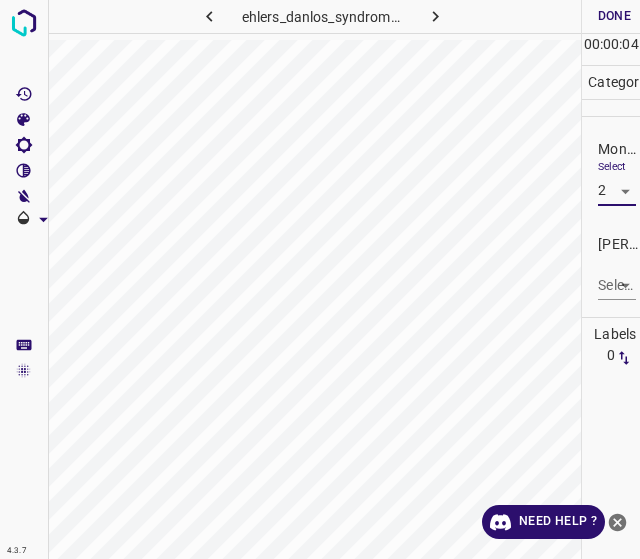 click on "4.3.7 ehlers_danlos_syndrome49.jpg Done Skip 0 00   : 00   : 04   Categories Monk *  Select 2 2  Fitzpatrick *  Select ​ Labels   0 Categories 1 Monk 2  Fitzpatrick Tools Space Change between modes (Draw & Edit) I Auto labeling R Restore zoom M Zoom in N Zoom out Delete Delete selecte label Filters Z Restore filters X Saturation filter C Brightness filter V Contrast filter B Gray scale filter General O Download Need Help ? - Text - Hide - Delete" at bounding box center (320, 279) 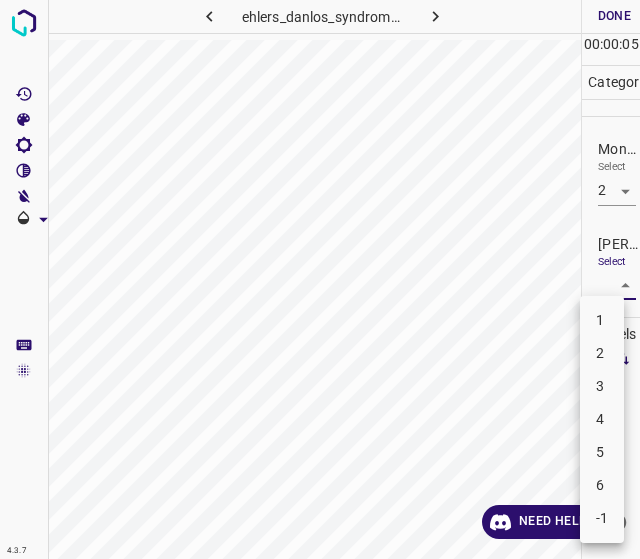 click on "1" at bounding box center [602, 320] 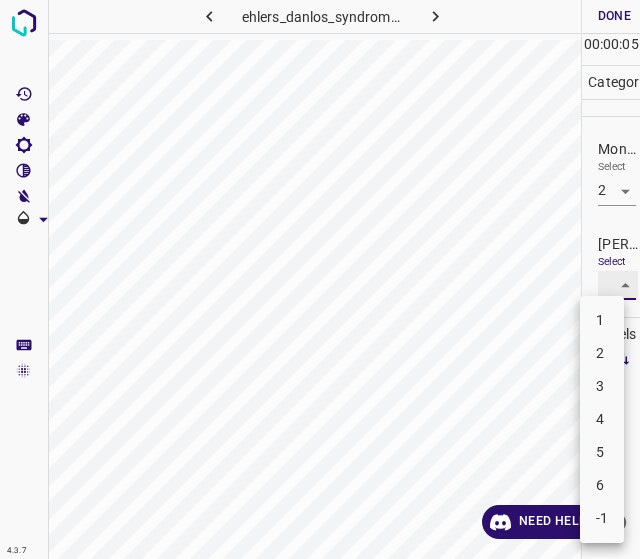 type on "1" 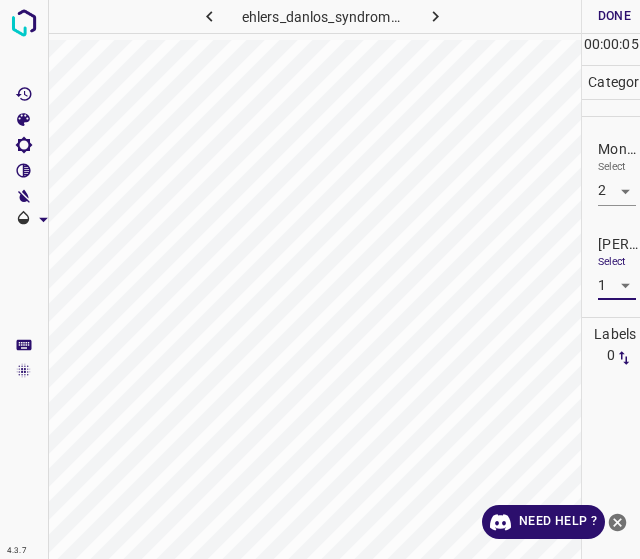 click on "Done" at bounding box center (614, 16) 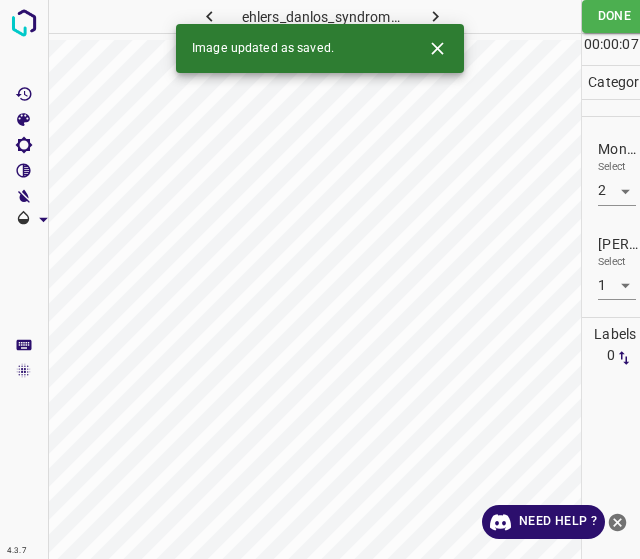 click on "4.3.7 ehlers_danlos_syndrome49.jpg Done Skip 0 00   : 00   : 07   Categories Monk *  Select 2 2  Fitzpatrick *  Select 1 1 Labels   0 Categories 1 Monk 2  Fitzpatrick Tools Space Change between modes (Draw & Edit) I Auto labeling R Restore zoom M Zoom in N Zoom out Delete Delete selecte label Filters Z Restore filters X Saturation filter C Brightness filter V Contrast filter B Gray scale filter General O Download Image updated as saved. Need Help ?" at bounding box center (320, 279) 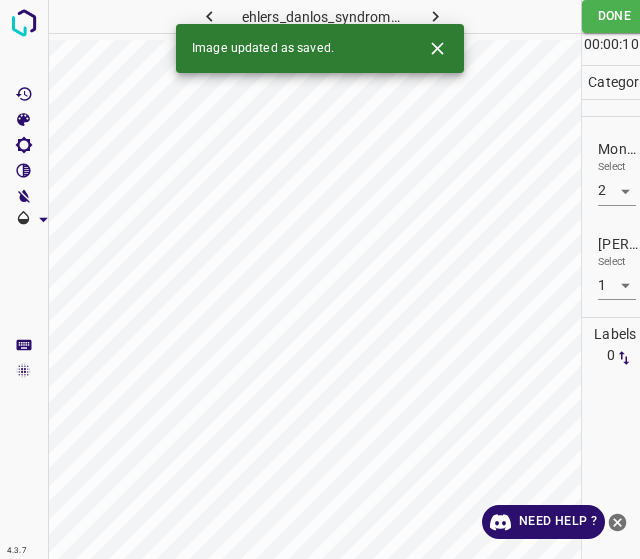 click 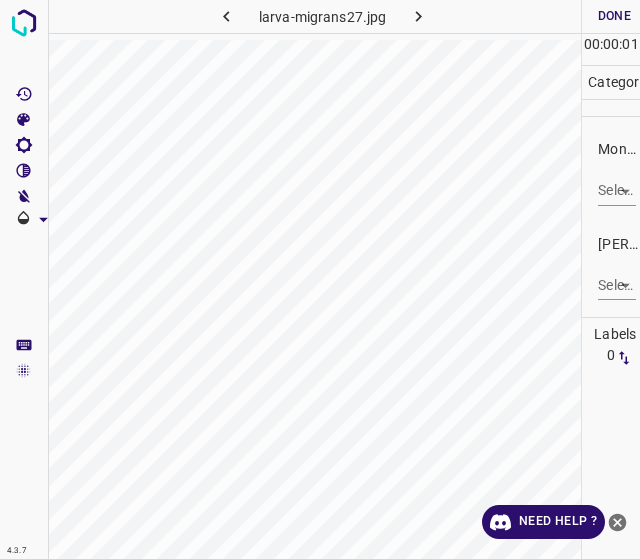 click on "4.3.7 larva-migrans27.jpg Done Skip 0 00   : 00   : 01   Categories Monk *  Select ​  Fitzpatrick *  Select ​ Labels   0 Categories 1 Monk 2  Fitzpatrick Tools Space Change between modes (Draw & Edit) I Auto labeling R Restore zoom M Zoom in N Zoom out Delete Delete selecte label Filters Z Restore filters X Saturation filter C Brightness filter V Contrast filter B Gray scale filter General O Download Need Help ? - Text - Hide - Delete" at bounding box center (320, 279) 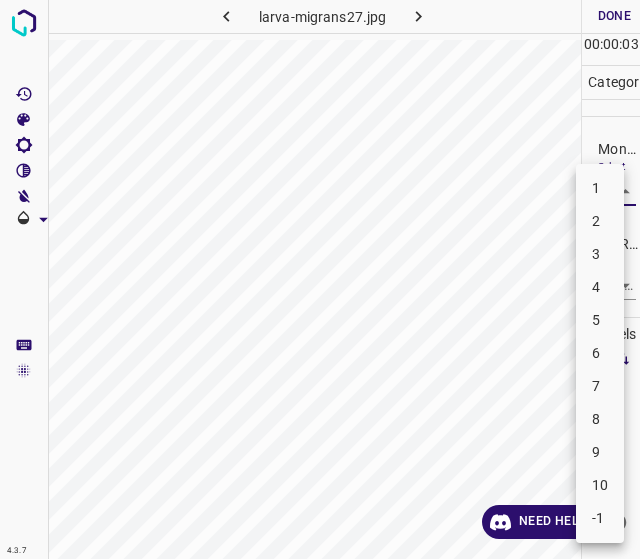 click on "5" at bounding box center (600, 320) 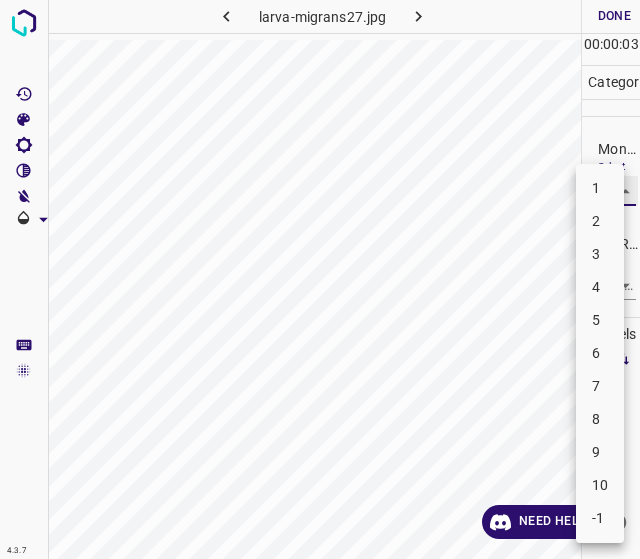 type on "5" 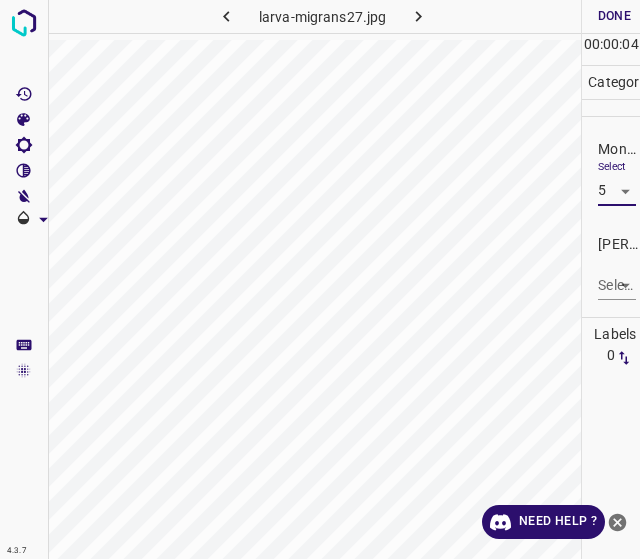 click on "4.3.7 larva-migrans27.jpg Done Skip 0 00   : 00   : 04   Categories Monk *  Select 5 5  Fitzpatrick *  Select ​ Labels   0 Categories 1 Monk 2  Fitzpatrick Tools Space Change between modes (Draw & Edit) I Auto labeling R Restore zoom M Zoom in N Zoom out Delete Delete selecte label Filters Z Restore filters X Saturation filter C Brightness filter V Contrast filter B Gray scale filter General O Download Need Help ? - Text - Hide - Delete" at bounding box center [320, 279] 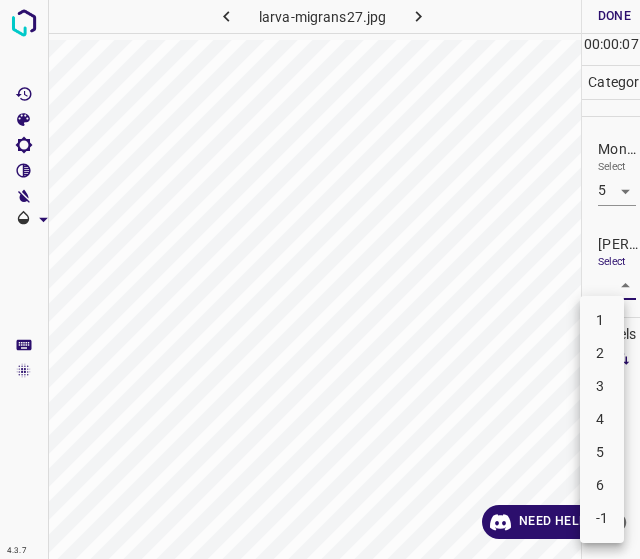 click on "3" at bounding box center (602, 386) 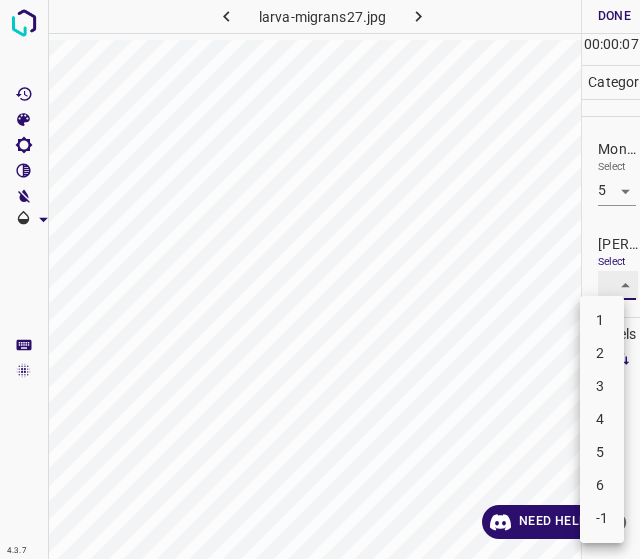 type on "3" 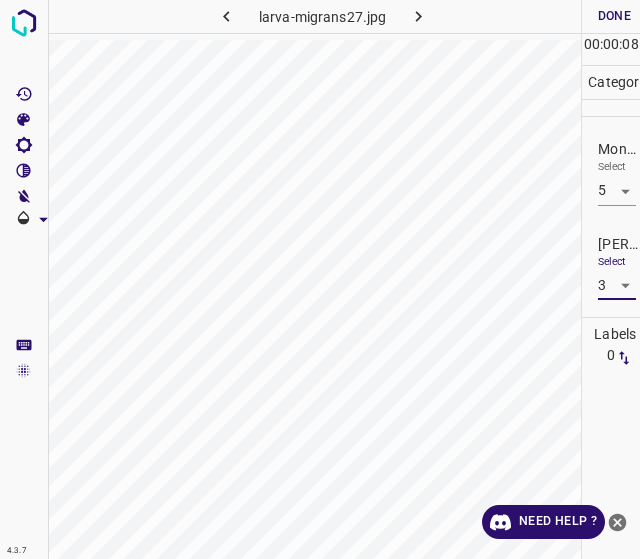 click on "Done" at bounding box center (614, 16) 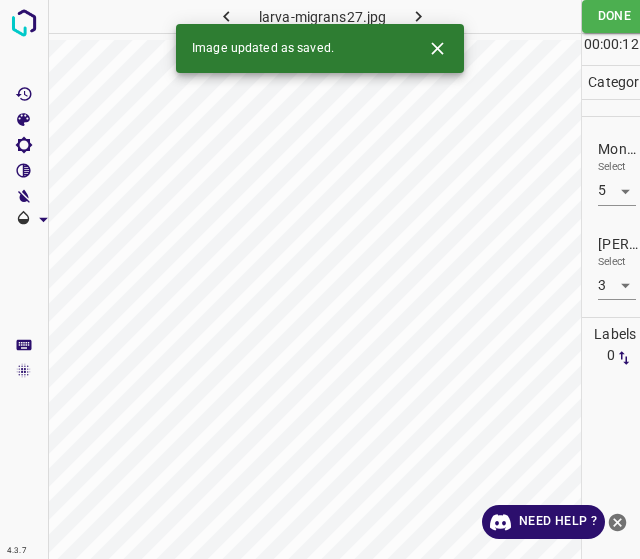 click 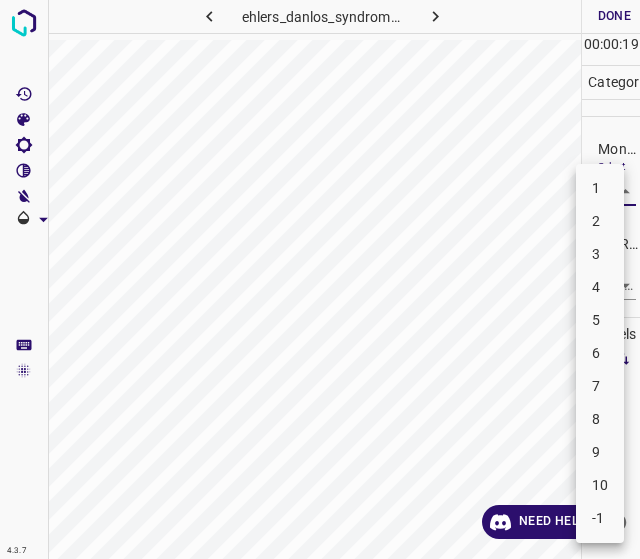 click on "4.3.7 ehlers_danlos_syndrome55.jpg Done Skip 0 00   : 00   : 19   Categories Monk *  Select ​  Fitzpatrick *  Select ​ Labels   0 Categories 1 Monk 2  Fitzpatrick Tools Space Change between modes (Draw & Edit) I Auto labeling R Restore zoom M Zoom in N Zoom out Delete Delete selecte label Filters Z Restore filters X Saturation filter C Brightness filter V Contrast filter B Gray scale filter General O Download Need Help ? - Text - Hide - Delete 1 2 3 4 5 6 7 8 9 10 -1" at bounding box center (320, 279) 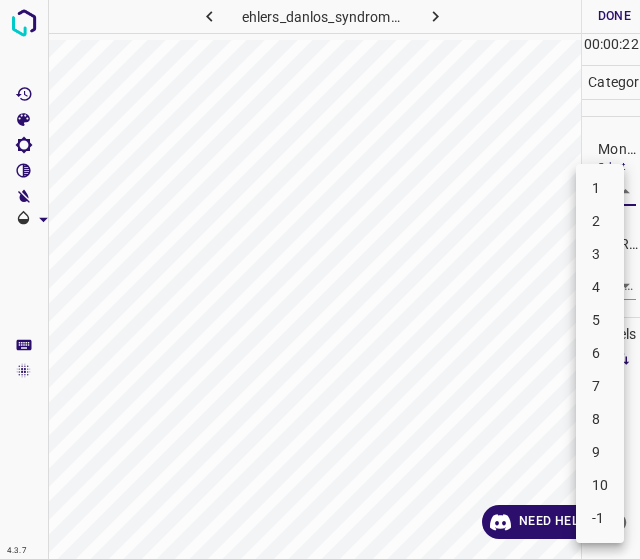 click on "8" at bounding box center [600, 419] 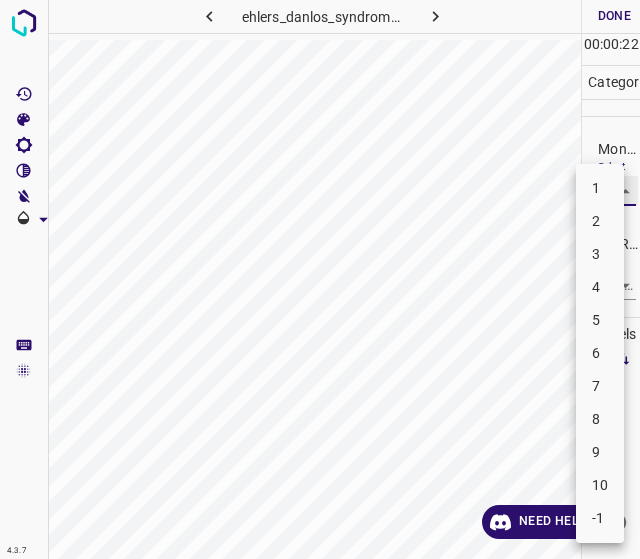 type on "8" 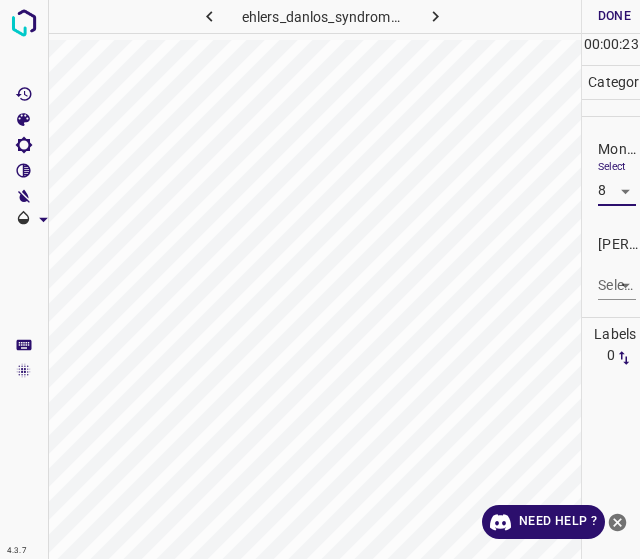 click on "4.3.7 ehlers_danlos_syndrome55.jpg Done Skip 0 00   : 00   : 23   Categories Monk *  Select 8 8  Fitzpatrick *  Select ​ Labels   0 Categories 1 Monk 2  Fitzpatrick Tools Space Change between modes (Draw & Edit) I Auto labeling R Restore zoom M Zoom in N Zoom out Delete Delete selecte label Filters Z Restore filters X Saturation filter C Brightness filter V Contrast filter B Gray scale filter General O Download Need Help ? - Text - Hide - Delete" at bounding box center [320, 279] 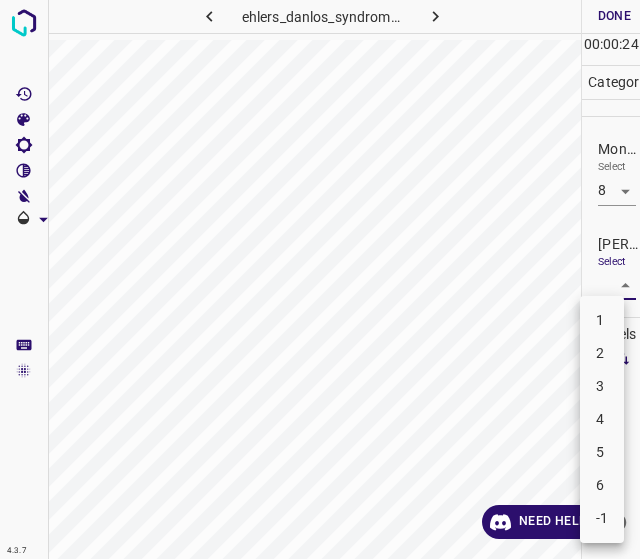 click on "5" at bounding box center (602, 452) 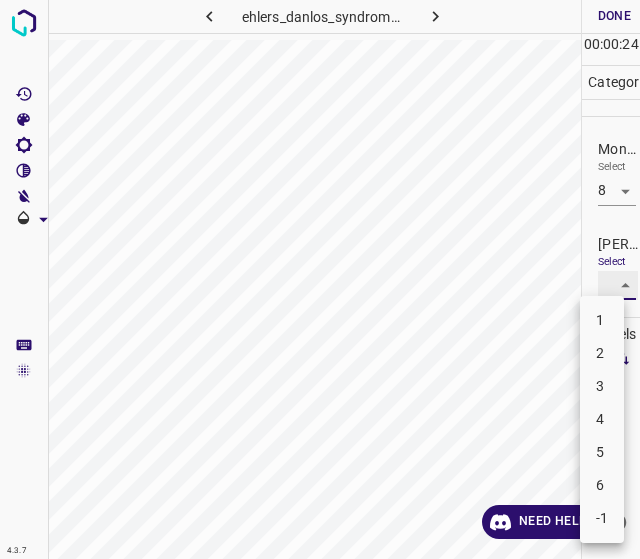 type on "5" 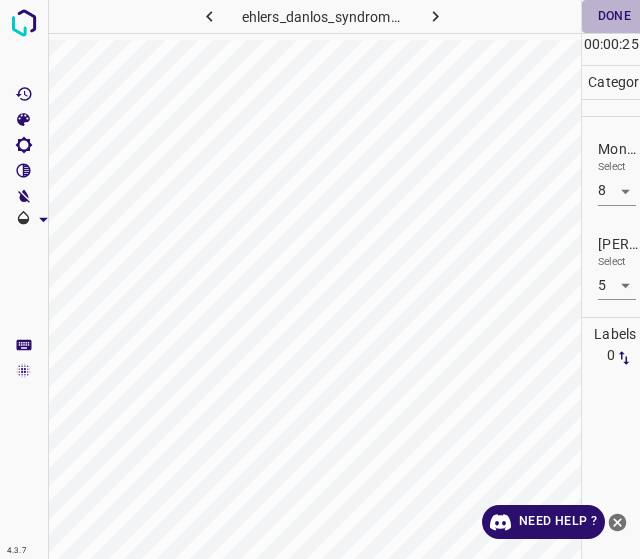 click on "Done" at bounding box center [614, 16] 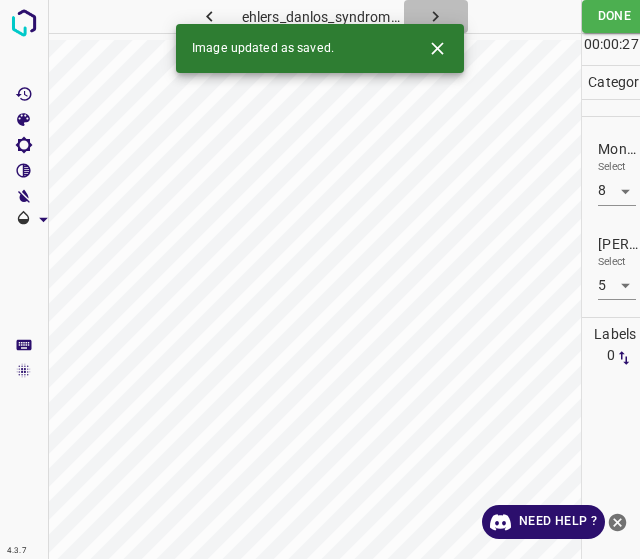 click at bounding box center [436, 16] 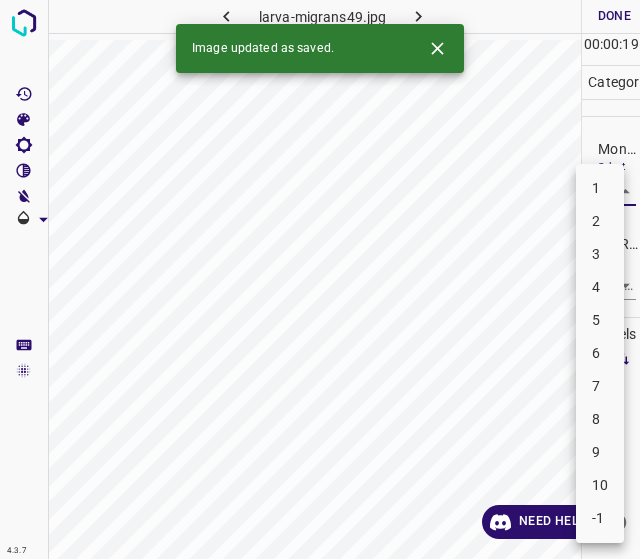 click on "4.3.7 larva-migrans49.jpg Done Skip 0 00   : 00   : 19   Categories Monk *  Select ​  Fitzpatrick *  Select ​ Labels   0 Categories 1 Monk 2  Fitzpatrick Tools Space Change between modes (Draw & Edit) I Auto labeling R Restore zoom M Zoom in N Zoom out Delete Delete selecte label Filters Z Restore filters X Saturation filter C Brightness filter V Contrast filter B Gray scale filter General O Download Image updated as saved. Need Help ? - Text - Hide - Delete 1 2 3 4 5 6 7 8 9 10 -1" at bounding box center [320, 279] 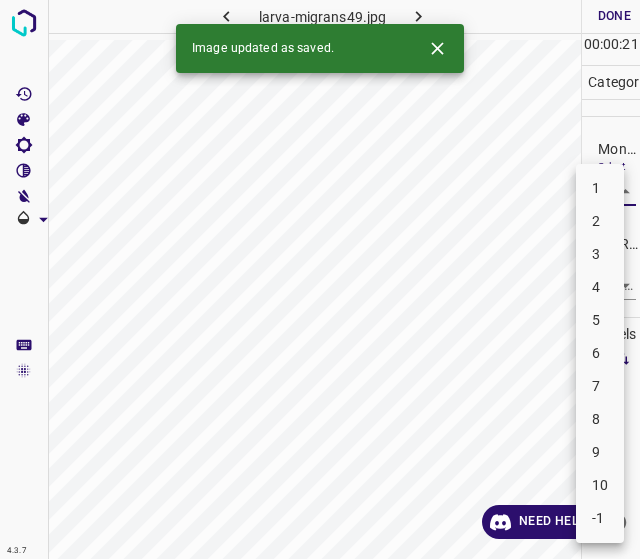 click on "8" at bounding box center [600, 419] 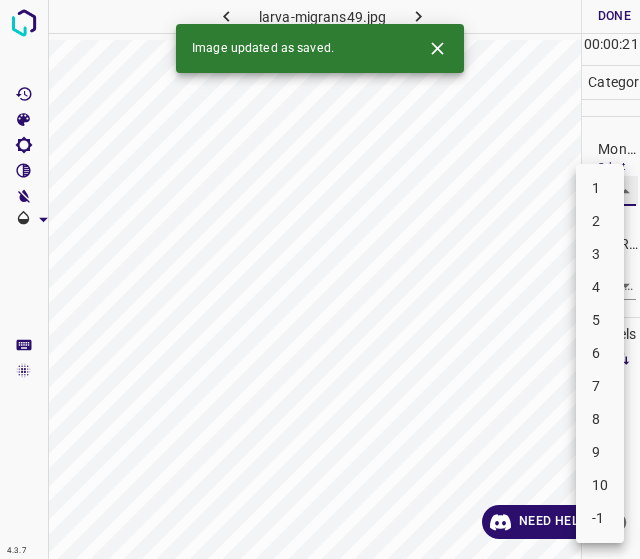 type on "8" 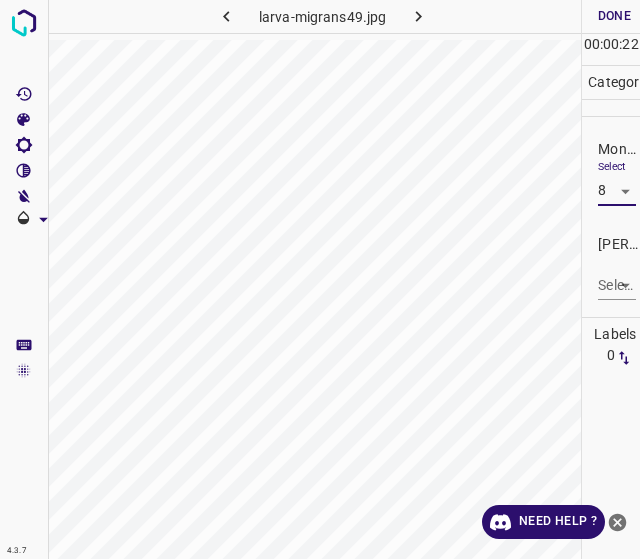 click on "4.3.7 larva-migrans49.jpg Done Skip 0 00   : 00   : 22   Categories Monk *  Select 8 8  Fitzpatrick *  Select ​ Labels   0 Categories 1 Monk 2  Fitzpatrick Tools Space Change between modes (Draw & Edit) I Auto labeling R Restore zoom M Zoom in N Zoom out Delete Delete selecte label Filters Z Restore filters X Saturation filter C Brightness filter V Contrast filter B Gray scale filter General O Download Need Help ? - Text - Hide - Delete" at bounding box center (320, 279) 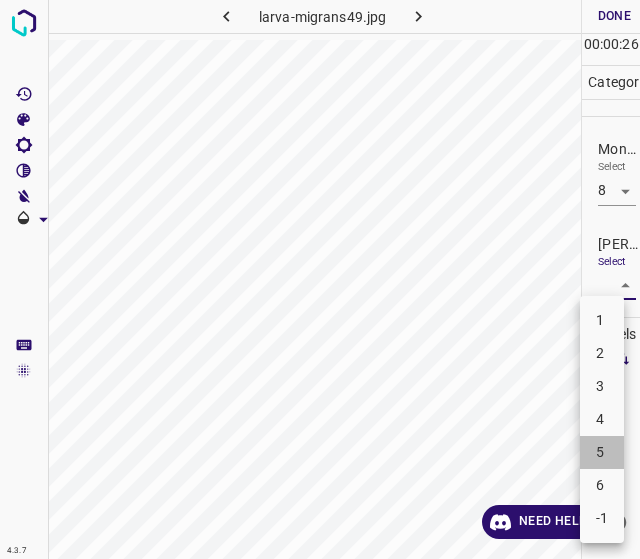 click on "5" at bounding box center [602, 452] 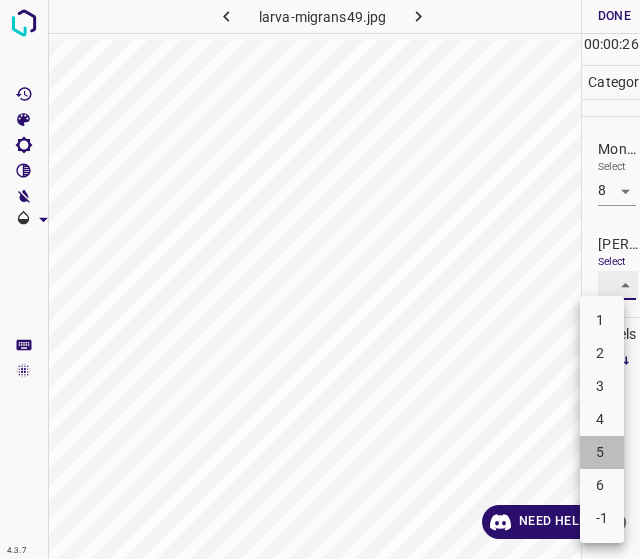 type on "5" 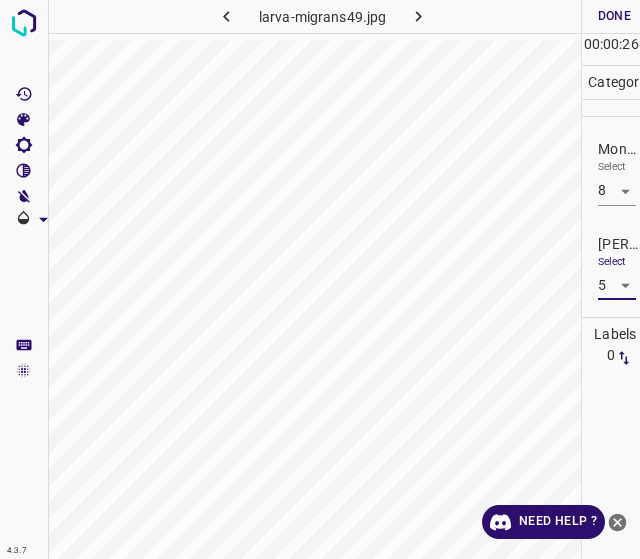 click on "Done" at bounding box center (614, 16) 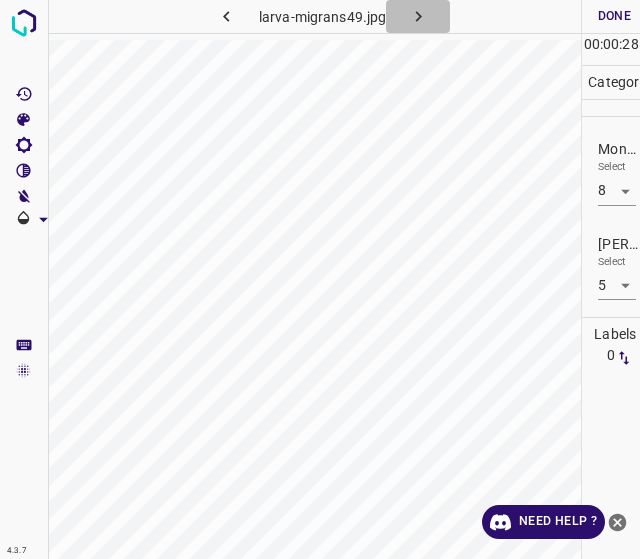 click on "4.3.7 larva-migrans49.jpg Done Skip 0 00   : 00   : 28   Categories Monk *  Select 8 8  Fitzpatrick *  Select 5 5 Labels   0 Categories 1 Monk 2  Fitzpatrick Tools Space Change between modes (Draw & Edit) I Auto labeling R Restore zoom M Zoom in N Zoom out Delete Delete selecte label Filters Z Restore filters X Saturation filter C Brightness filter V Contrast filter B Gray scale filter General O Download Need Help ?" at bounding box center [320, 279] 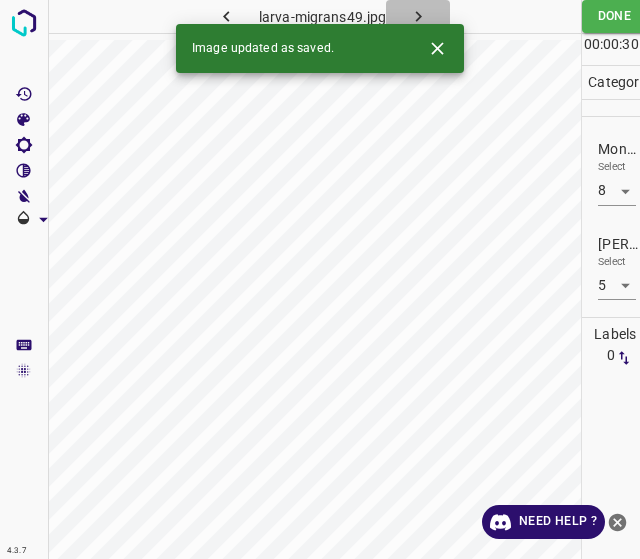 click 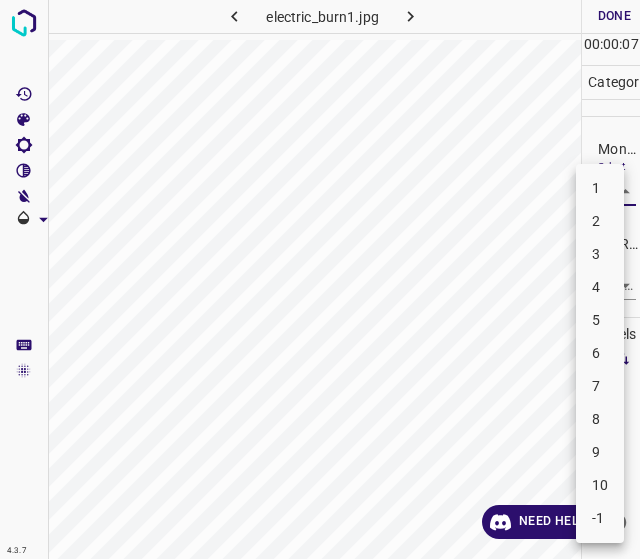 click on "4.3.7 electric_burn1.jpg Done Skip 0 00   : 00   : 07   Categories Monk *  Select ​  Fitzpatrick *  Select ​ Labels   0 Categories 1 Monk 2  Fitzpatrick Tools Space Change between modes (Draw & Edit) I Auto labeling R Restore zoom M Zoom in N Zoom out Delete Delete selecte label Filters Z Restore filters X Saturation filter C Brightness filter V Contrast filter B Gray scale filter General O Download Need Help ? - Text - Hide - Delete 1 2 3 4 5 6 7 8 9 10 -1" at bounding box center [320, 279] 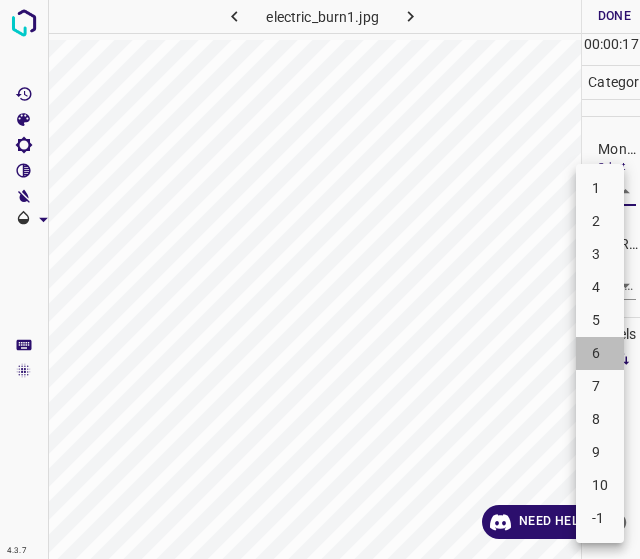 click on "6" at bounding box center [600, 353] 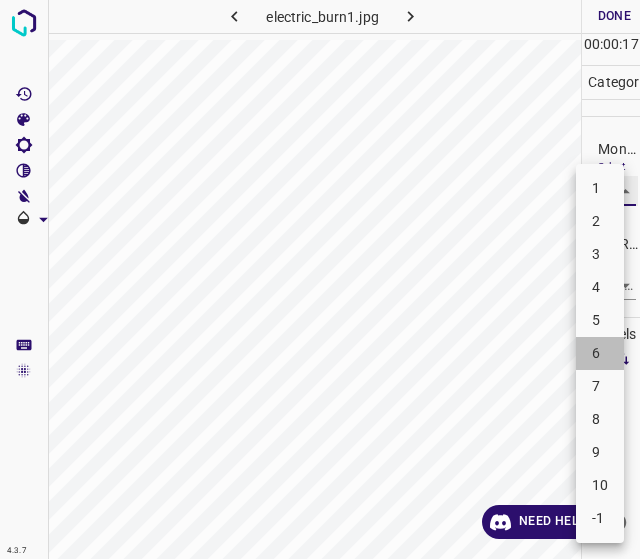type on "6" 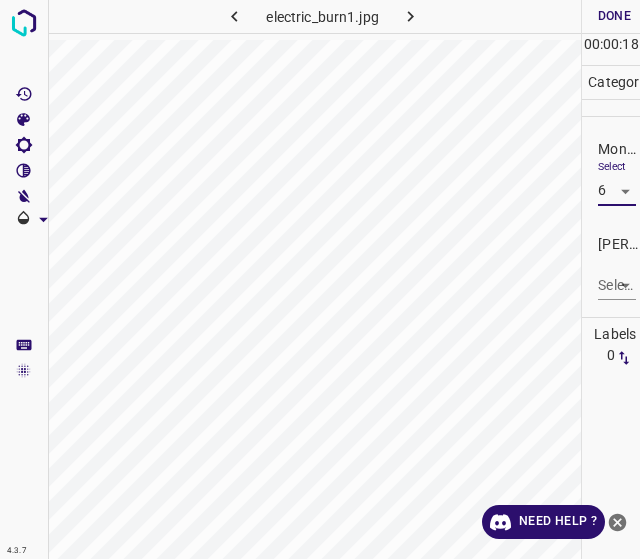 click on "4.3.7 electric_burn1.jpg Done Skip 0 00   : 00   : 18   Categories Monk *  Select 6 6  Fitzpatrick *  Select ​ Labels   0 Categories 1 Monk 2  Fitzpatrick Tools Space Change between modes (Draw & Edit) I Auto labeling R Restore zoom M Zoom in N Zoom out Delete Delete selecte label Filters Z Restore filters X Saturation filter C Brightness filter V Contrast filter B Gray scale filter General O Download Need Help ? - Text - Hide - Delete" at bounding box center [320, 279] 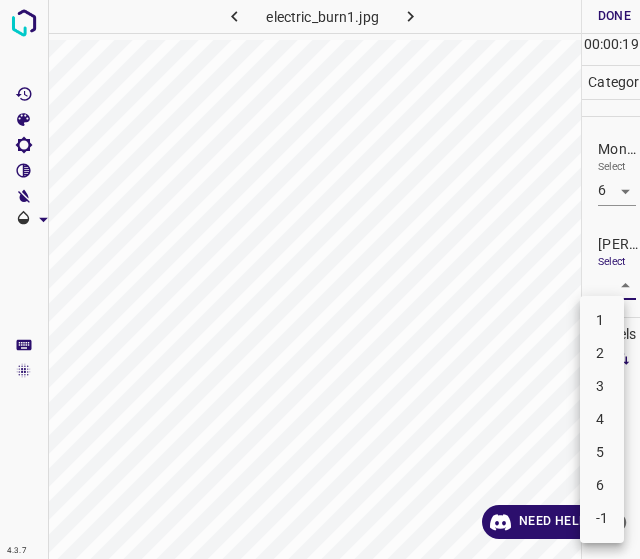 click on "4" at bounding box center (602, 419) 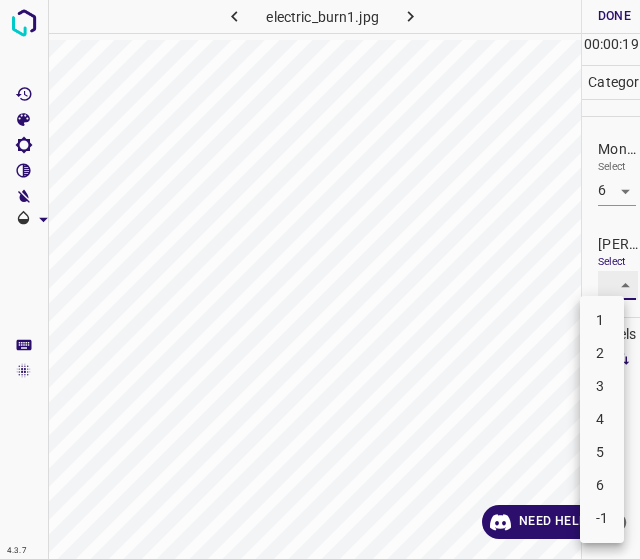 type on "4" 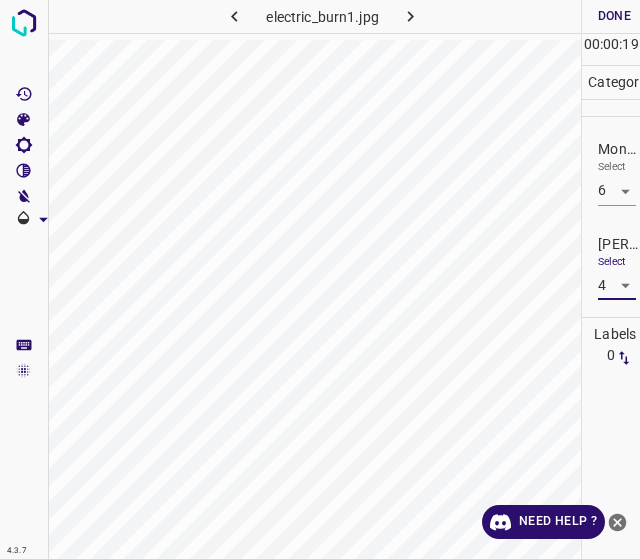 click on "Done" at bounding box center (614, 16) 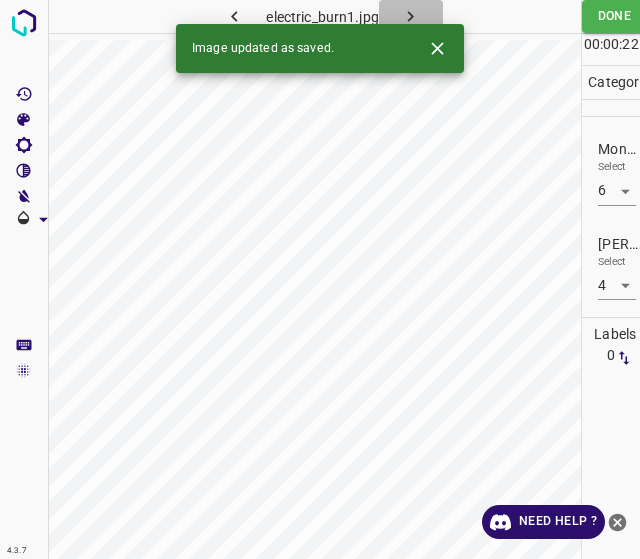 click 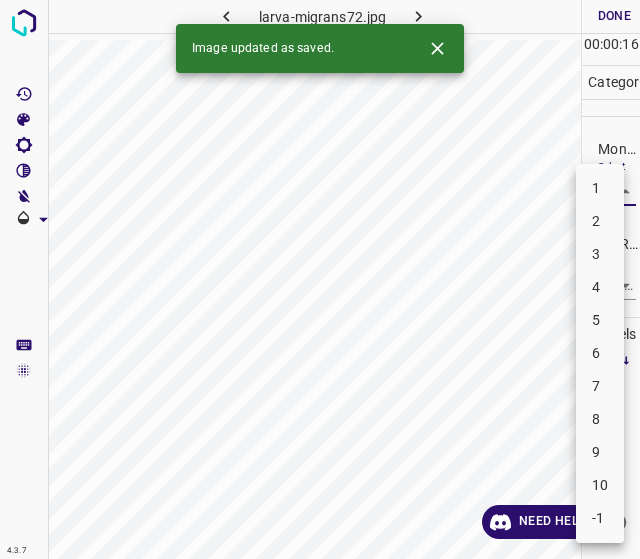 click on "4.3.7 larva-migrans72.jpg Done Skip 0 00   : 00   : 16   Categories Monk *  Select ​  Fitzpatrick *  Select ​ Labels   0 Categories 1 Monk 2  Fitzpatrick Tools Space Change between modes (Draw & Edit) I Auto labeling R Restore zoom M Zoom in N Zoom out Delete Delete selecte label Filters Z Restore filters X Saturation filter C Brightness filter V Contrast filter B Gray scale filter General O Download Image updated as saved. Need Help ? - Text - Hide - Delete 1 2 3 4 5 6 7 8 9 10 -1" at bounding box center (320, 279) 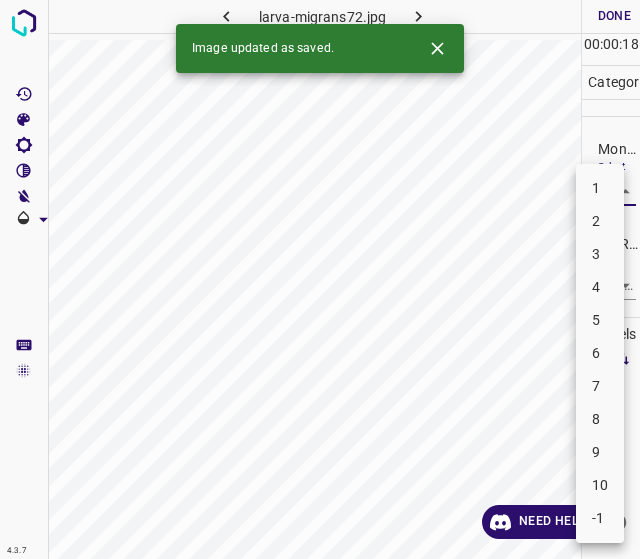 click on "6" at bounding box center (600, 353) 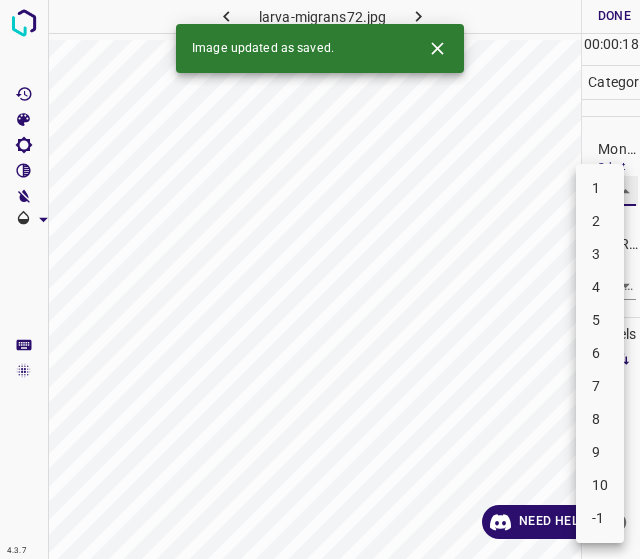 type on "6" 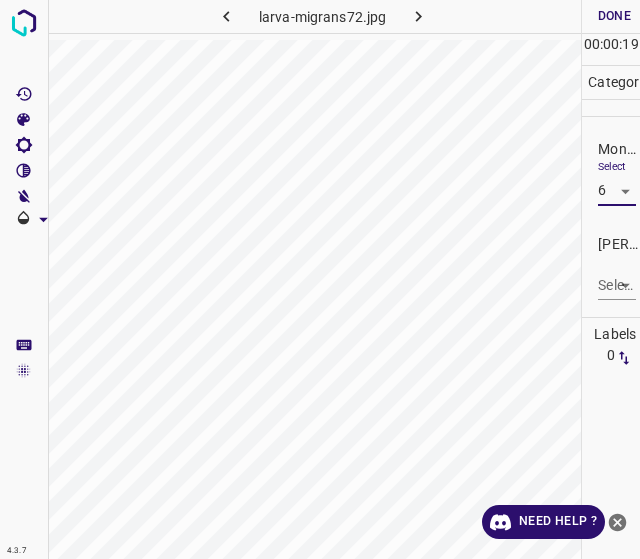 click on "4.3.7 larva-migrans72.jpg Done Skip 0 00   : 00   : 19   Categories Monk *  Select 6 6  Fitzpatrick *  Select ​ Labels   0 Categories 1 Monk 2  Fitzpatrick Tools Space Change between modes (Draw & Edit) I Auto labeling R Restore zoom M Zoom in N Zoom out Delete Delete selecte label Filters Z Restore filters X Saturation filter C Brightness filter V Contrast filter B Gray scale filter General O Download Need Help ? - Text - Hide - Delete" at bounding box center (320, 279) 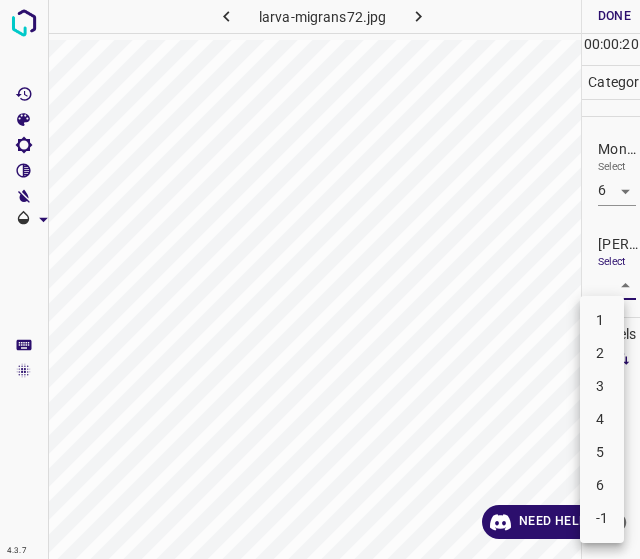 drag, startPoint x: 607, startPoint y: 415, endPoint x: 601, endPoint y: 402, distance: 14.3178215 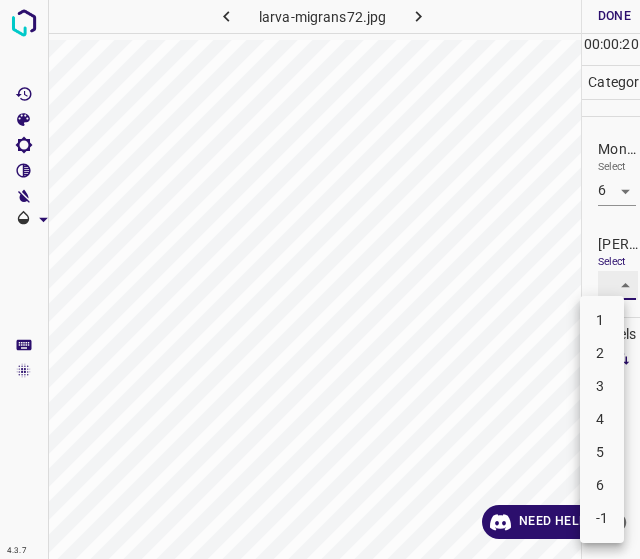 type on "4" 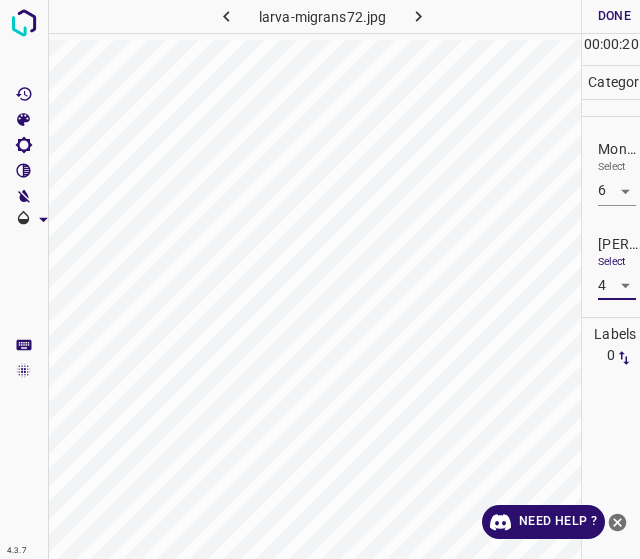 click on "Done" at bounding box center [614, 16] 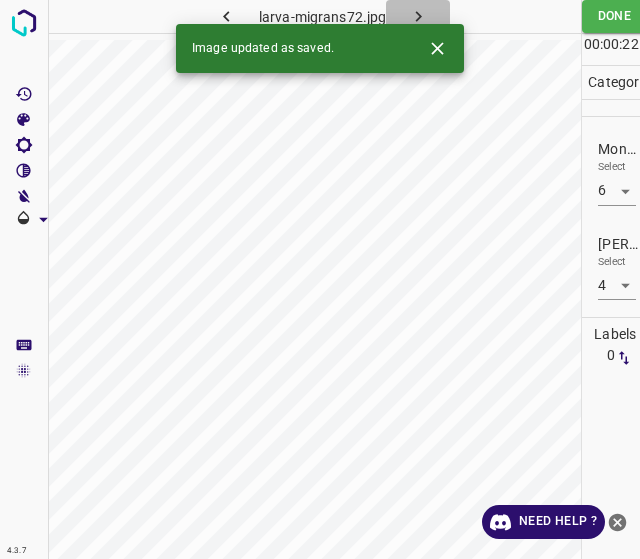 click 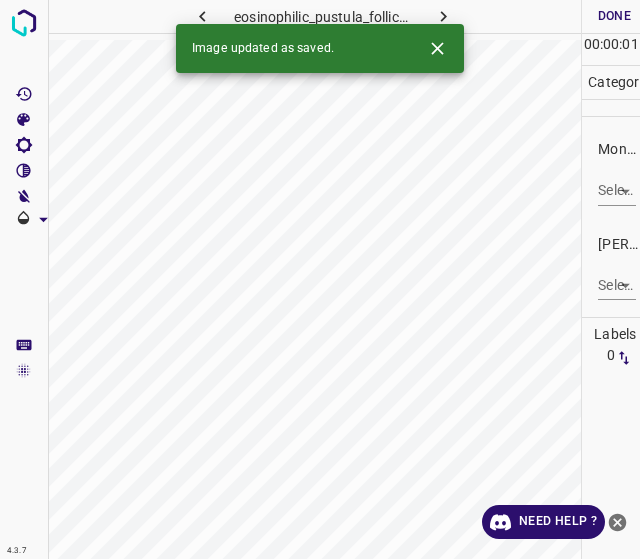 click on "4.3.7 eosinophilic_pustula_folliculitis2.jpg Done Skip 0 00   : 00   : 01   Categories Monk *  Select ​  Fitzpatrick *  Select ​ Labels   0 Categories 1 Monk 2  Fitzpatrick Tools Space Change between modes (Draw & Edit) I Auto labeling R Restore zoom M Zoom in N Zoom out Delete Delete selecte label Filters Z Restore filters X Saturation filter C Brightness filter V Contrast filter B Gray scale filter General O Download Image updated as saved. Need Help ? - Text - Hide - Delete" at bounding box center [320, 279] 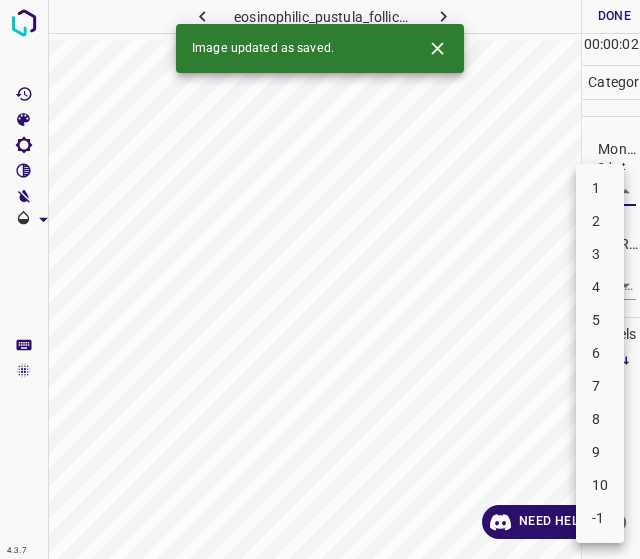 click on "4" at bounding box center (600, 287) 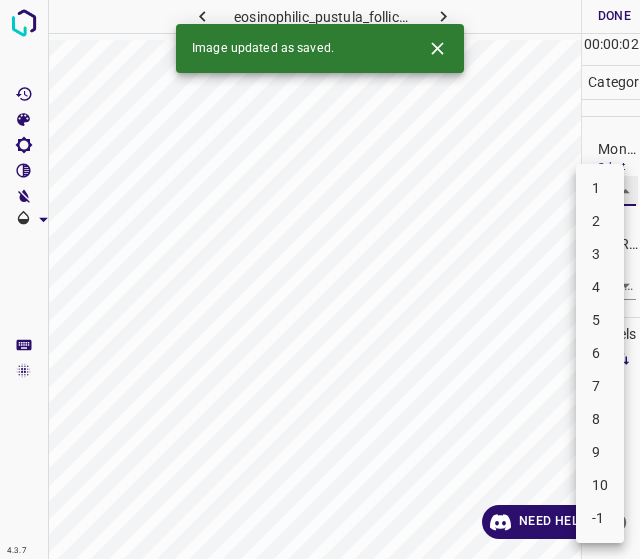 type on "4" 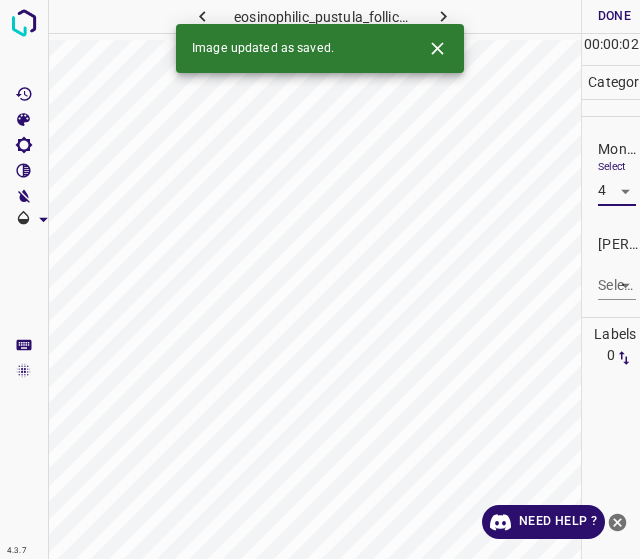 click on "Select ​" at bounding box center (617, 277) 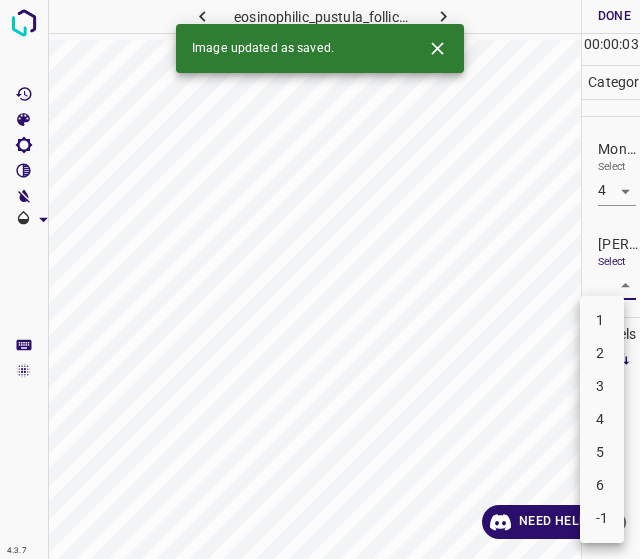 click on "4.3.7 eosinophilic_pustula_folliculitis2.jpg Done Skip 0 00   : 00   : 03   Categories Monk *  Select 4 4  Fitzpatrick *  Select ​ Labels   0 Categories 1 Monk 2  Fitzpatrick Tools Space Change between modes (Draw & Edit) I Auto labeling R Restore zoom M Zoom in N Zoom out Delete Delete selecte label Filters Z Restore filters X Saturation filter C Brightness filter V Contrast filter B Gray scale filter General O Download Image updated as saved. Need Help ? - Text - Hide - Delete 1 2 3 4 5 6 -1" at bounding box center (320, 279) 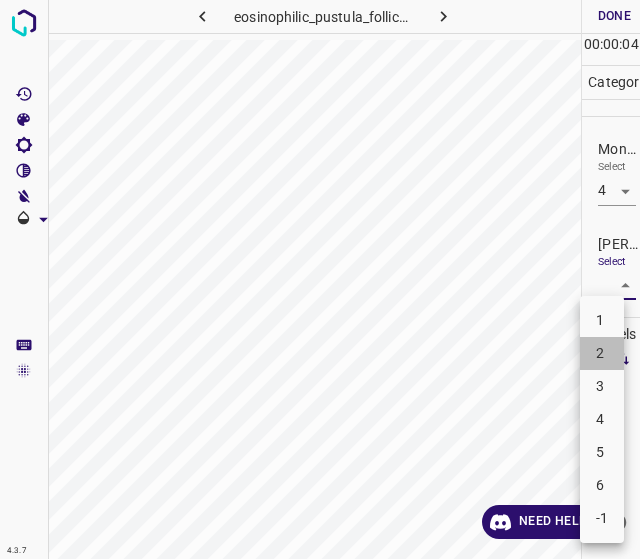 click on "2" at bounding box center (602, 353) 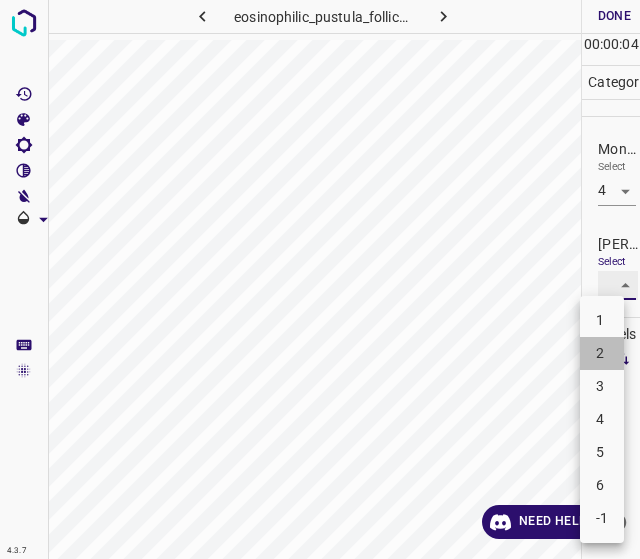 type on "2" 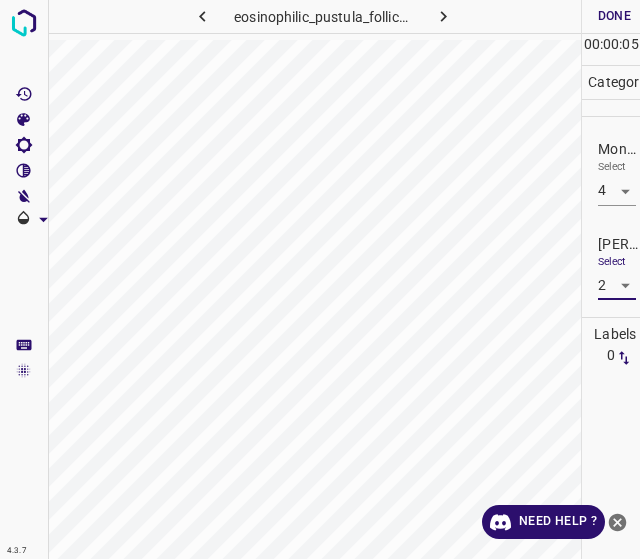 click on "Done" at bounding box center [614, 16] 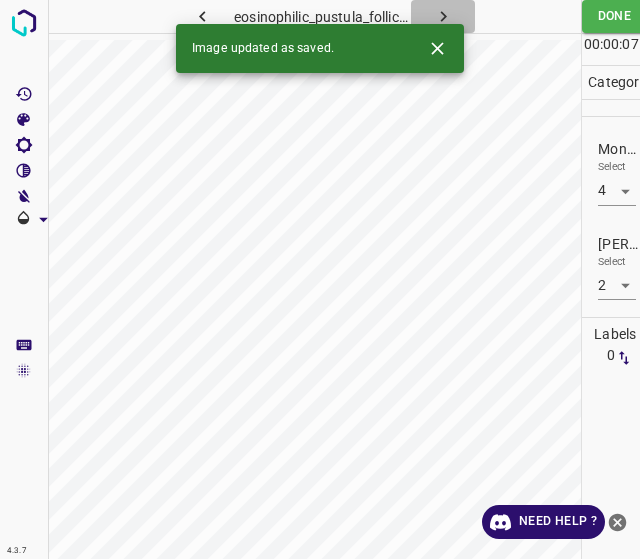 click at bounding box center (443, 16) 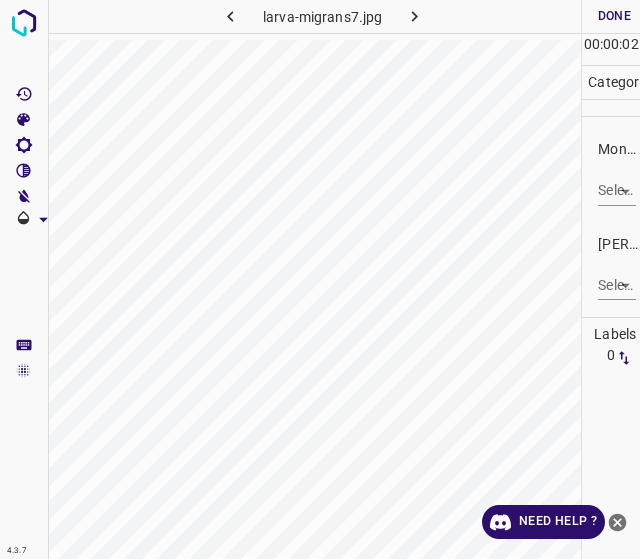 click on "4.3.7 larva-migrans7.jpg Done Skip 0 00   : 00   : 02   Categories Monk *  Select ​  Fitzpatrick *  Select ​ Labels   0 Categories 1 Monk 2  Fitzpatrick Tools Space Change between modes (Draw & Edit) I Auto labeling R Restore zoom M Zoom in N Zoom out Delete Delete selecte label Filters Z Restore filters X Saturation filter C Brightness filter V Contrast filter B Gray scale filter General O Download Need Help ? - Text - Hide - Delete" at bounding box center [320, 279] 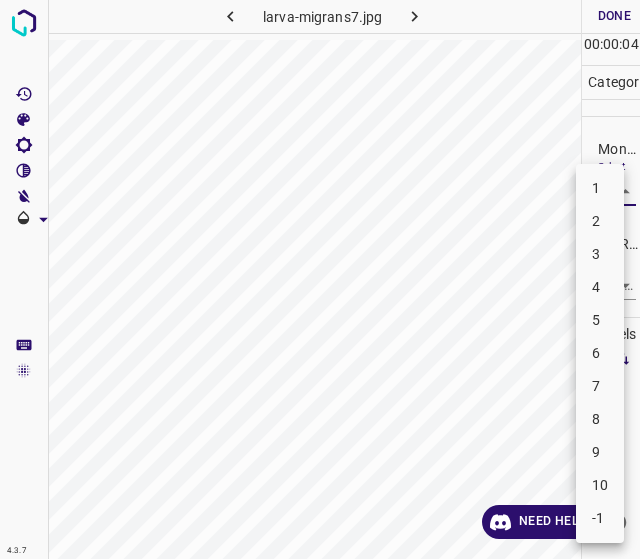 click on "4" at bounding box center (600, 287) 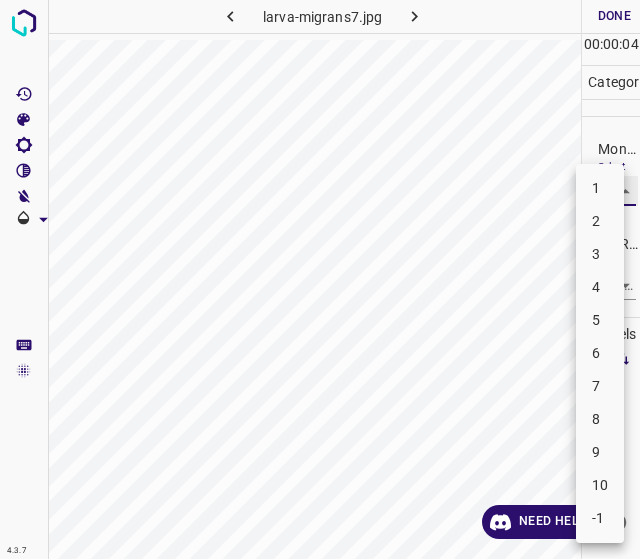 type on "4" 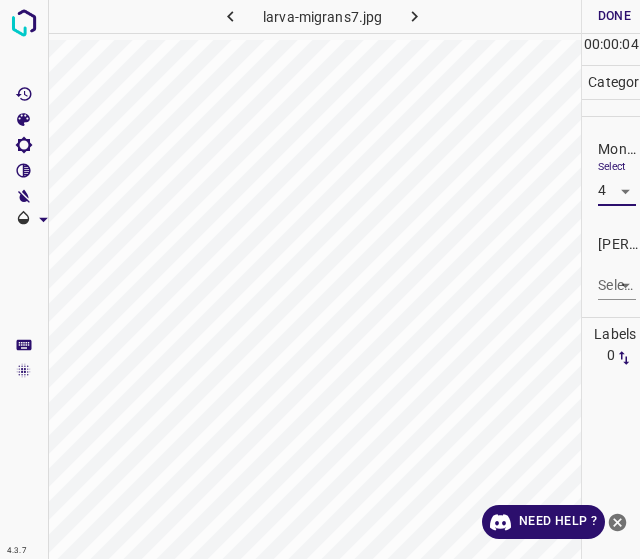 click on "Fitzpatrick *  Select ​" at bounding box center (611, 267) 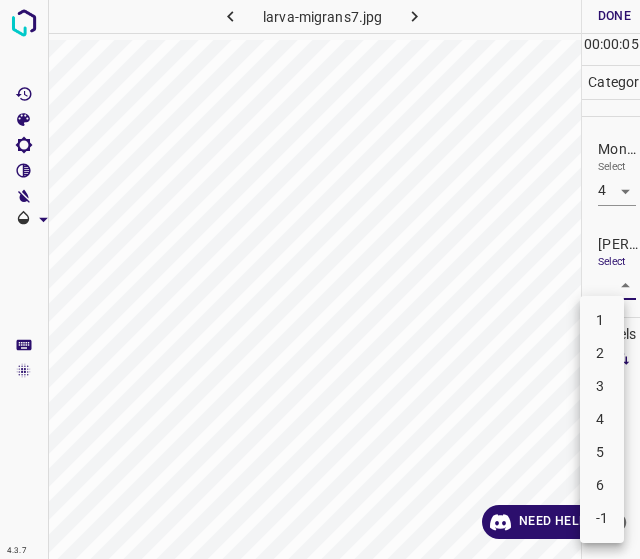 click on "4.3.7 larva-migrans7.jpg Done Skip 0 00   : 00   : 05   Categories Monk *  Select 4 4  Fitzpatrick *  Select ​ Labels   0 Categories 1 Monk 2  Fitzpatrick Tools Space Change between modes (Draw & Edit) I Auto labeling R Restore zoom M Zoom in N Zoom out Delete Delete selecte label Filters Z Restore filters X Saturation filter C Brightness filter V Contrast filter B Gray scale filter General O Download Need Help ? - Text - Hide - Delete 1 2 3 4 5 6 -1" at bounding box center (320, 279) 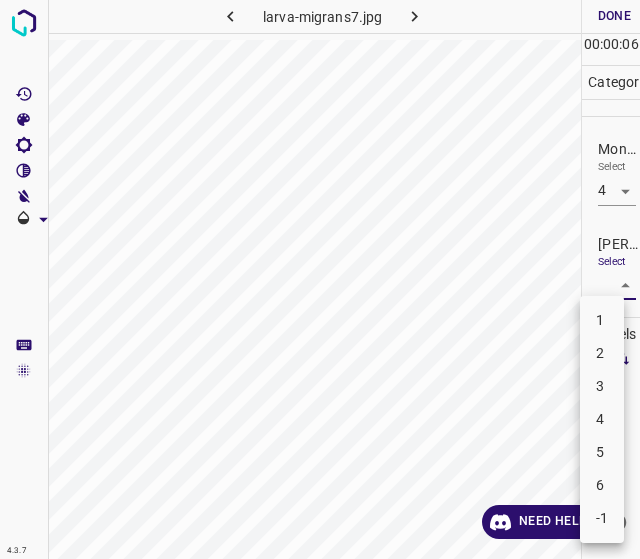 click on "2" at bounding box center [602, 353] 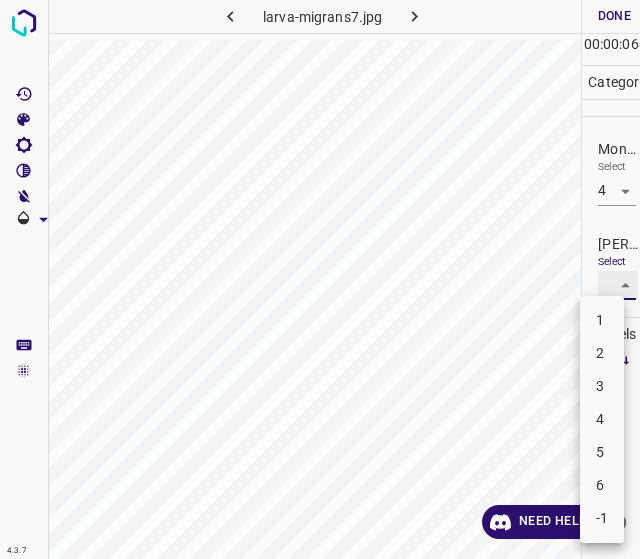 type on "2" 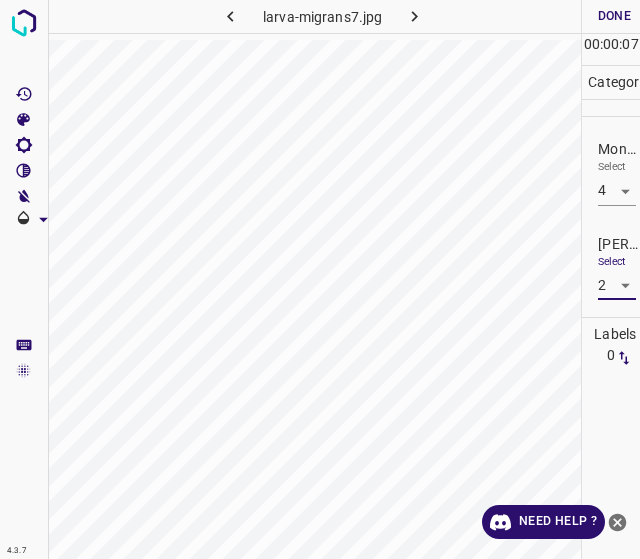 click on "Done" at bounding box center (614, 16) 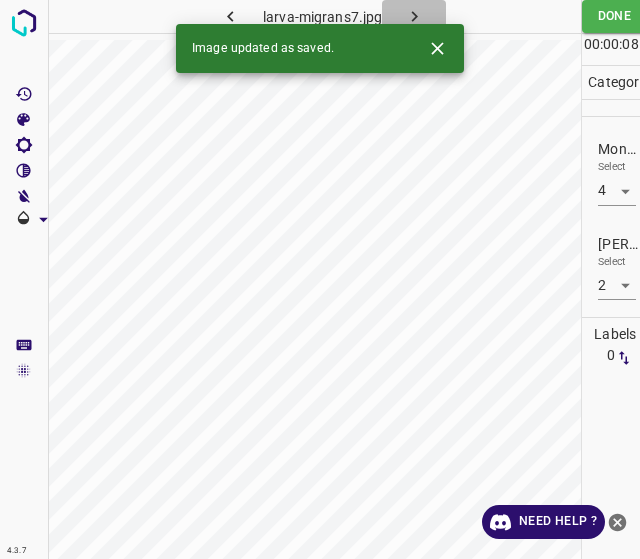 click 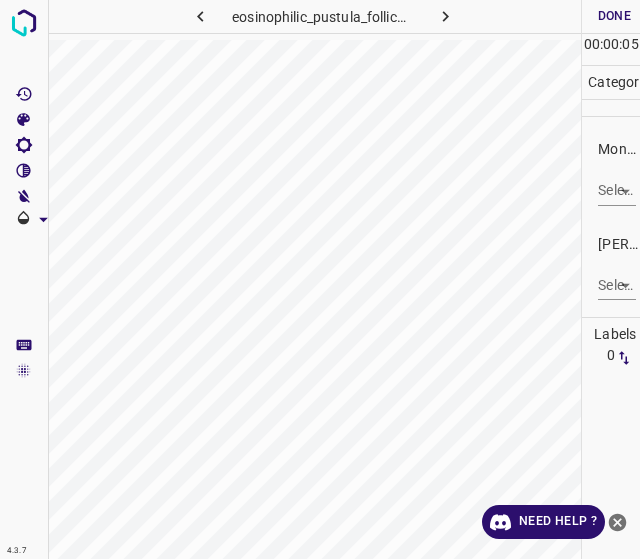 click on "4.3.7 eosinophilic_pustula_folliculitis35.jpg Done Skip 0 00   : 00   : 05   Categories Monk *  Select ​  Fitzpatrick *  Select ​ Labels   0 Categories 1 Monk 2  Fitzpatrick Tools Space Change between modes (Draw & Edit) I Auto labeling R Restore zoom M Zoom in N Zoom out Delete Delete selecte label Filters Z Restore filters X Saturation filter C Brightness filter V Contrast filter B Gray scale filter General O Download Need Help ? - Text - Hide - Delete" at bounding box center [320, 279] 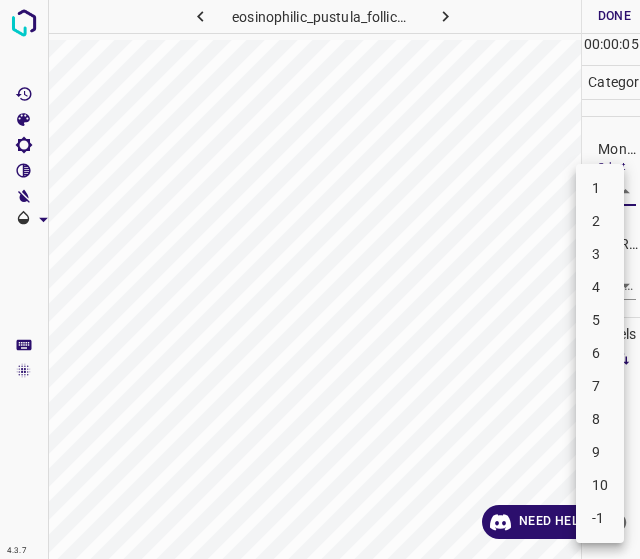 click on "1 2 3 4 5 6 7 8 9 10 -1" at bounding box center [600, 353] 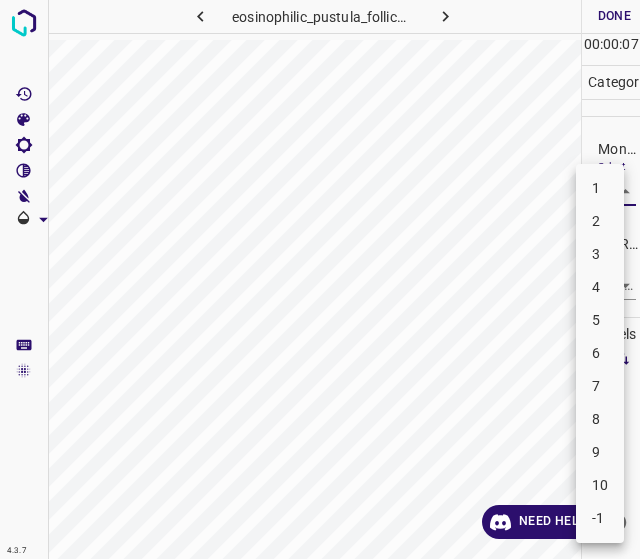click on "1 2 3 4 5 6 7 8 9 10 -1" at bounding box center (600, 353) 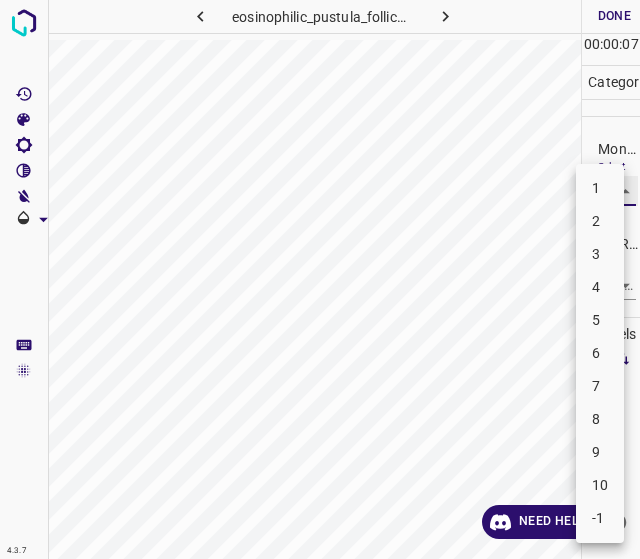 type on "7" 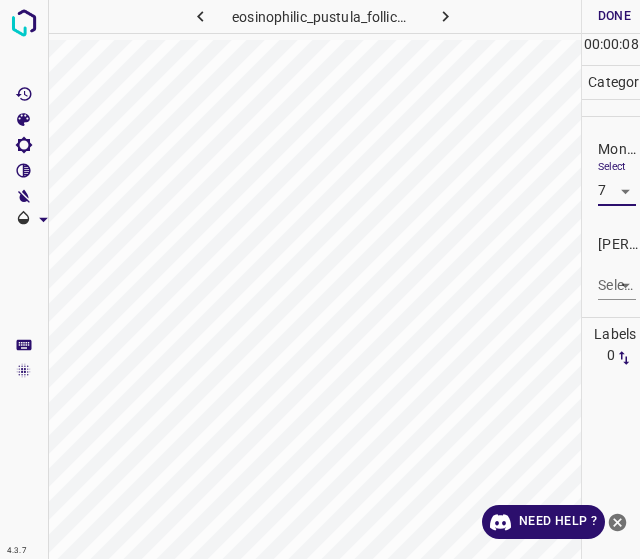 click on "4.3.7 eosinophilic_pustula_folliculitis35.jpg Done Skip 0 00   : 00   : 08   Categories Monk *  Select 7 7  Fitzpatrick *  Select ​ Labels   0 Categories 1 Monk 2  Fitzpatrick Tools Space Change between modes (Draw & Edit) I Auto labeling R Restore zoom M Zoom in N Zoom out Delete Delete selecte label Filters Z Restore filters X Saturation filter C Brightness filter V Contrast filter B Gray scale filter General O Download Need Help ? - Text - Hide - Delete" at bounding box center [320, 279] 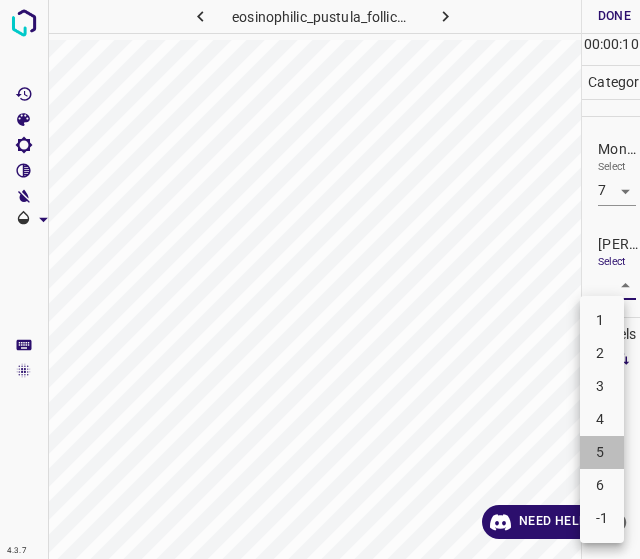 click on "5" at bounding box center (602, 452) 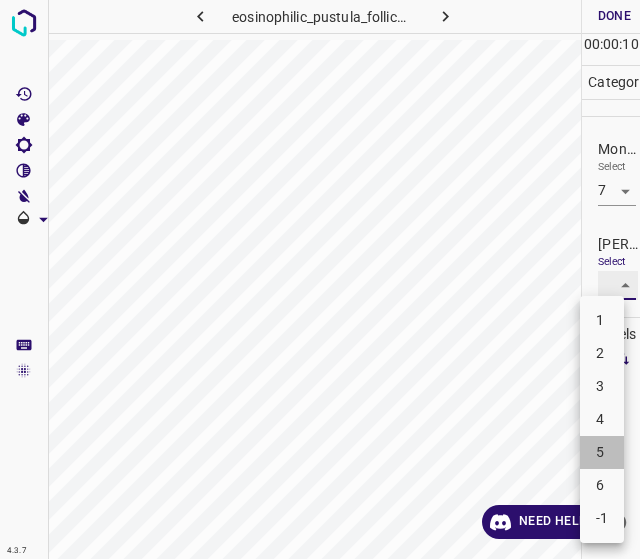 type on "5" 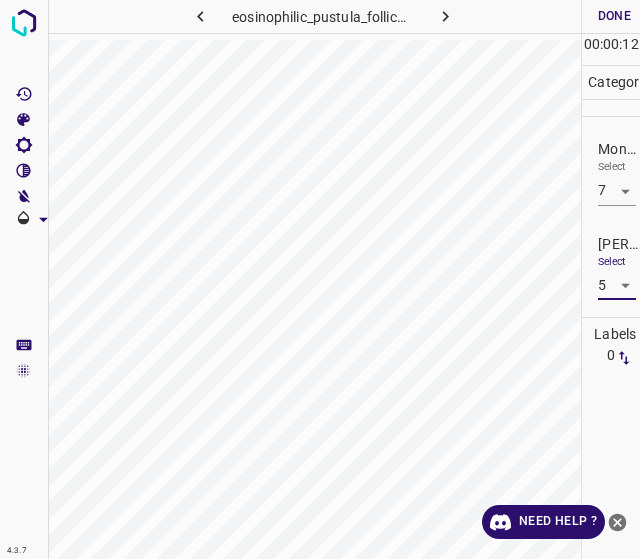 click on "Done" at bounding box center (614, 16) 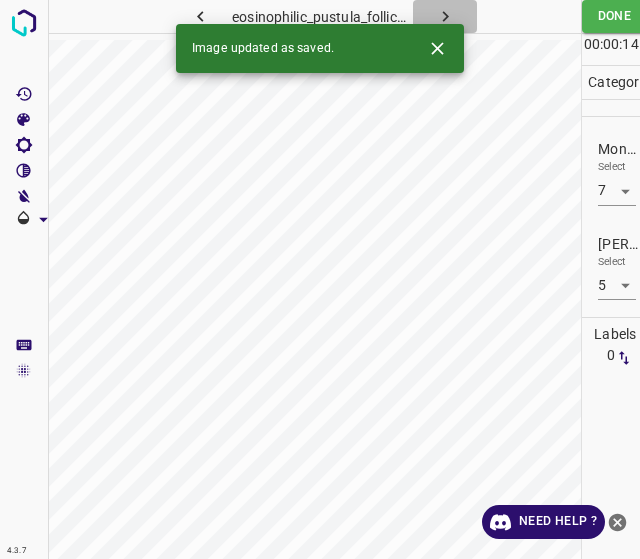 click at bounding box center [445, 16] 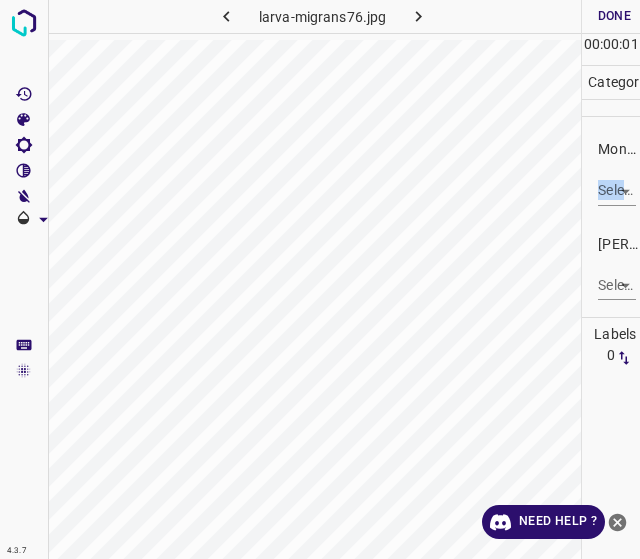 click on "Monk *  Select ​" at bounding box center [611, 172] 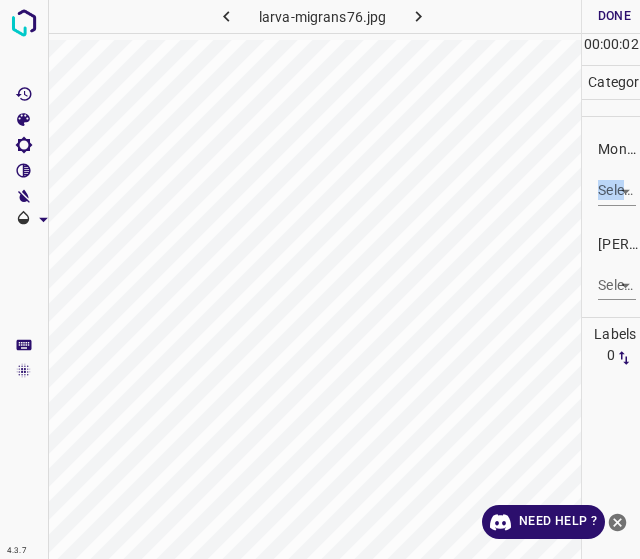 click on "4.3.7 larva-migrans76.jpg Done Skip 0 00   : 00   : 02   Categories Monk *  Select ​  Fitzpatrick *  Select ​ Labels   0 Categories 1 Monk 2  Fitzpatrick Tools Space Change between modes (Draw & Edit) I Auto labeling R Restore zoom M Zoom in N Zoom out Delete Delete selecte label Filters Z Restore filters X Saturation filter C Brightness filter V Contrast filter B Gray scale filter General O Download Need Help ? - Text - Hide - Delete" at bounding box center (320, 279) 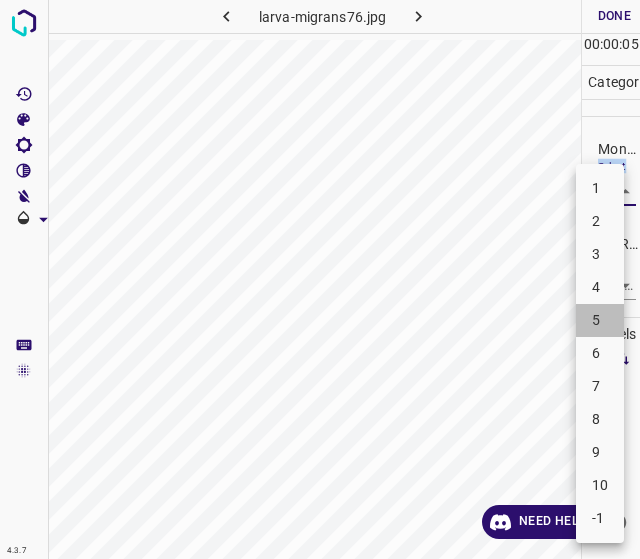 click on "5" at bounding box center (600, 320) 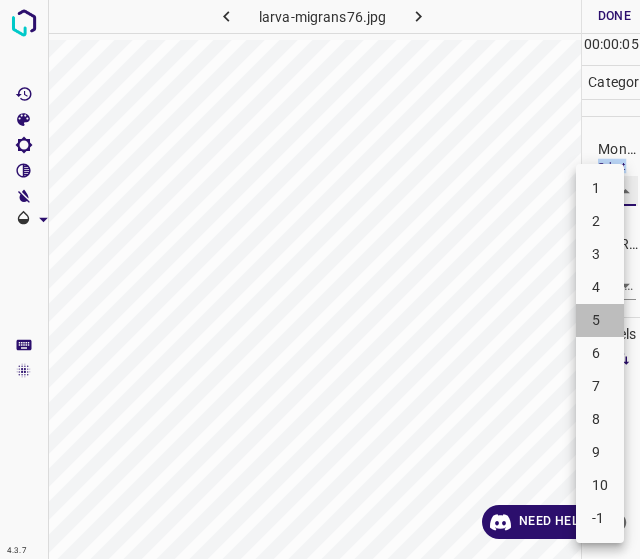 type on "5" 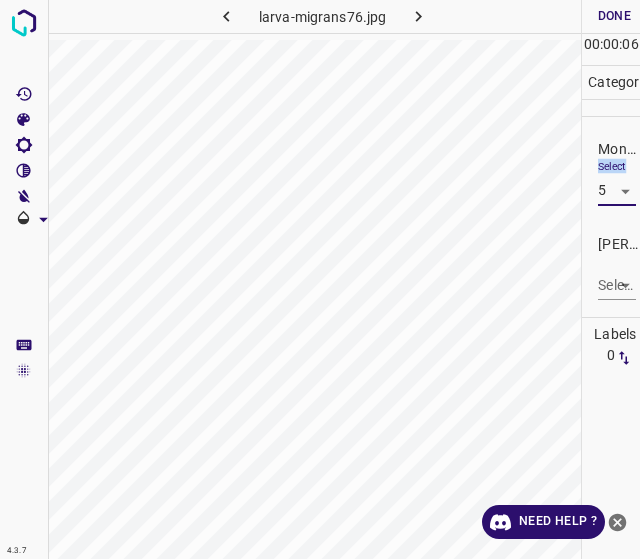 click on "4.3.7 larva-migrans76.jpg Done Skip 0 00   : 00   : 06   Categories Monk *  Select 5 5  Fitzpatrick *  Select ​ Labels   0 Categories 1 Monk 2  Fitzpatrick Tools Space Change between modes (Draw & Edit) I Auto labeling R Restore zoom M Zoom in N Zoom out Delete Delete selecte label Filters Z Restore filters X Saturation filter C Brightness filter V Contrast filter B Gray scale filter General O Download Need Help ? - Text - Hide - Delete" at bounding box center (320, 279) 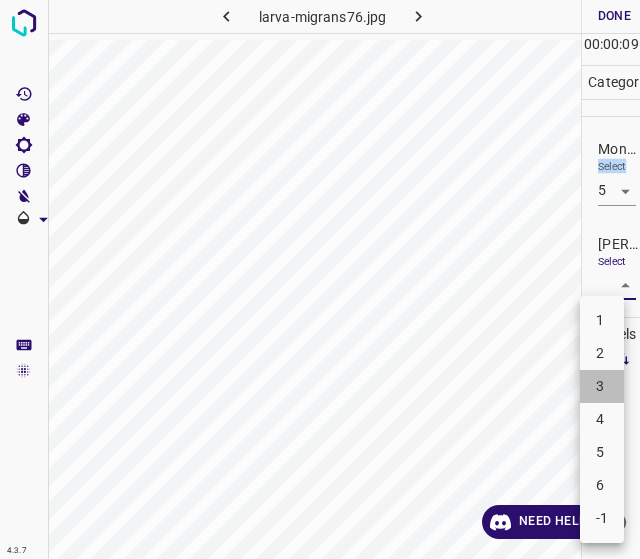 click on "3" at bounding box center (602, 386) 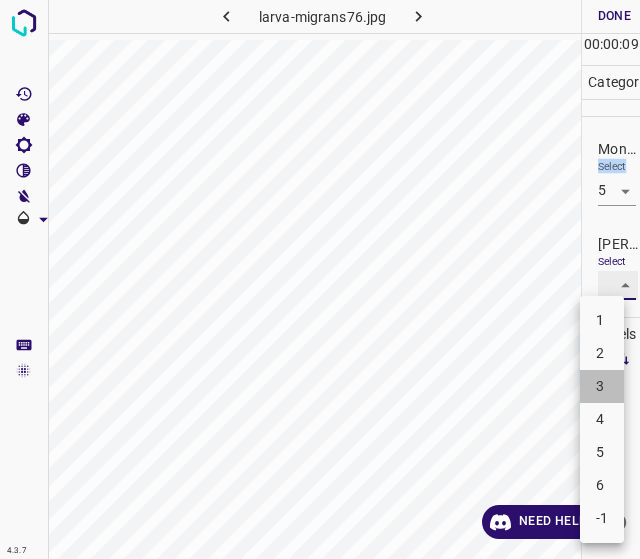 type on "3" 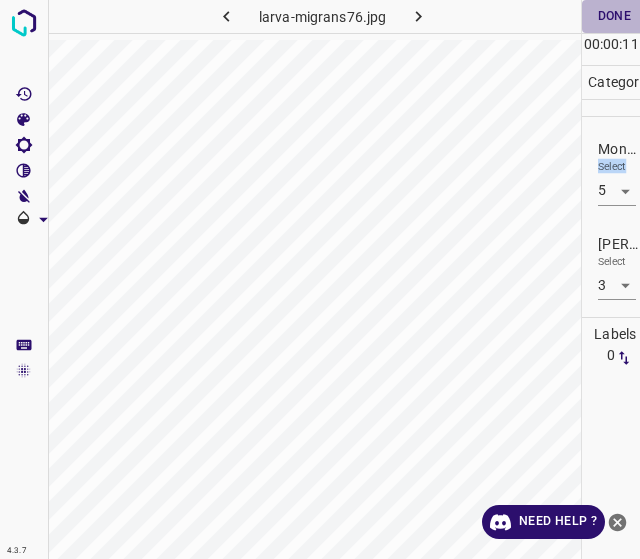 click on "Done" at bounding box center [614, 16] 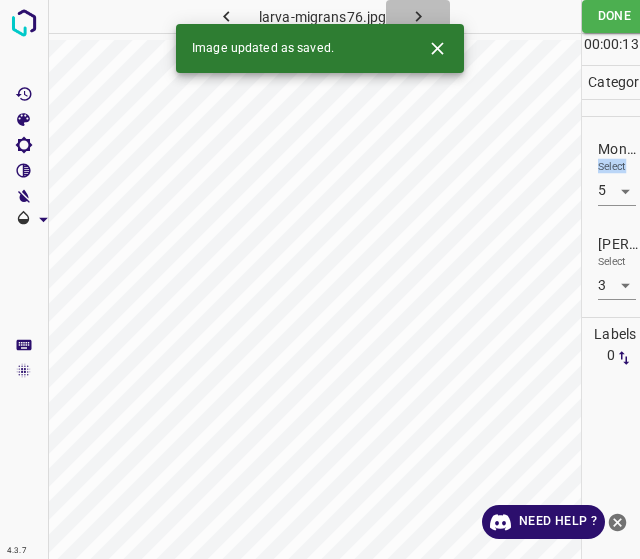click at bounding box center (418, 16) 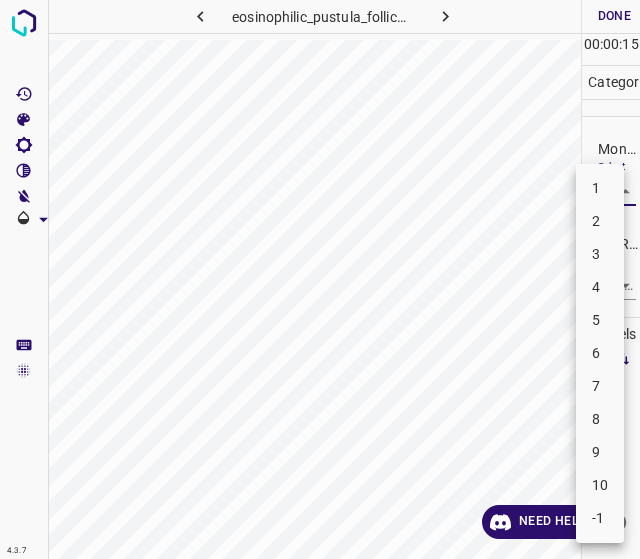 click on "4.3.7 eosinophilic_pustula_folliculitis47.jpg Done Skip 0 00   : 00   : 15   Categories Monk *  Select ​  Fitzpatrick *  Select ​ Labels   0 Categories 1 Monk 2  Fitzpatrick Tools Space Change between modes (Draw & Edit) I Auto labeling R Restore zoom M Zoom in N Zoom out Delete Delete selecte label Filters Z Restore filters X Saturation filter C Brightness filter V Contrast filter B Gray scale filter General O Download Need Help ? - Text - Hide - Delete 1 2 3 4 5 6 7 8 9 10 -1" at bounding box center (320, 279) 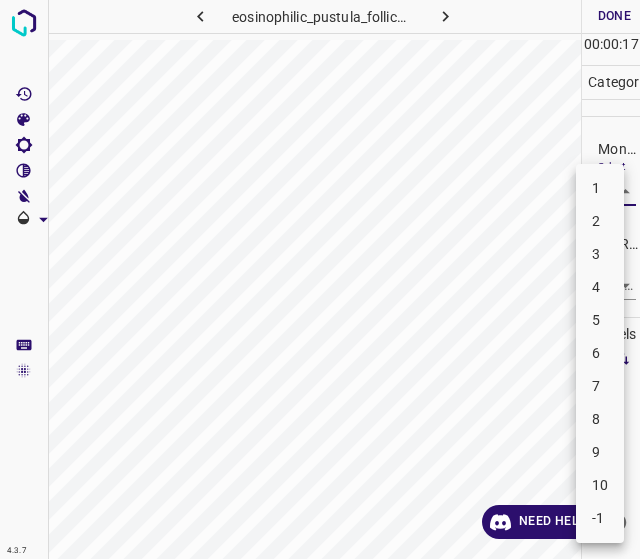 click on "7" at bounding box center (600, 386) 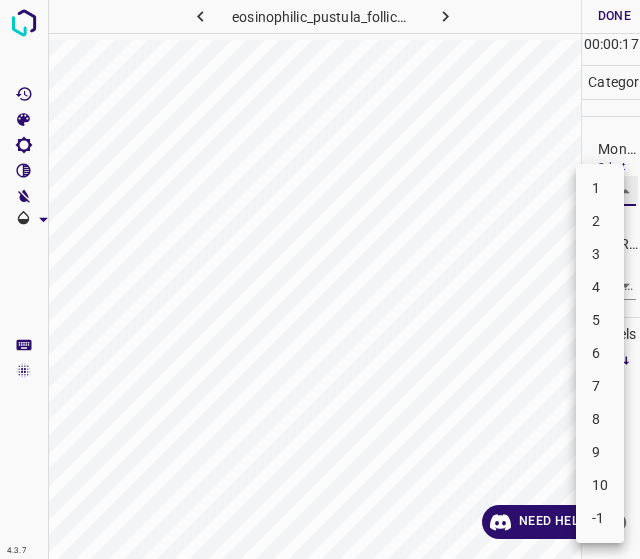 type on "7" 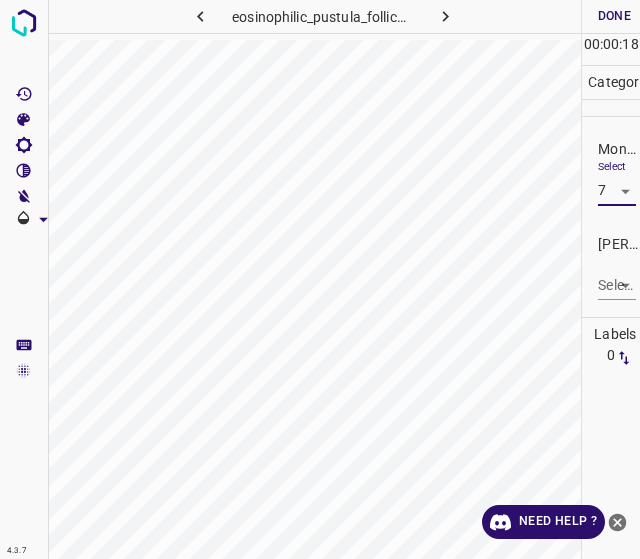 click on "4.3.7 eosinophilic_pustula_folliculitis47.jpg Done Skip 0 00   : 00   : 18   Categories Monk *  Select 7 7  Fitzpatrick *  Select ​ Labels   0 Categories 1 Monk 2  Fitzpatrick Tools Space Change between modes (Draw & Edit) I Auto labeling R Restore zoom M Zoom in N Zoom out Delete Delete selecte label Filters Z Restore filters X Saturation filter C Brightness filter V Contrast filter B Gray scale filter General O Download Need Help ? - Text - Hide - Delete" at bounding box center [320, 279] 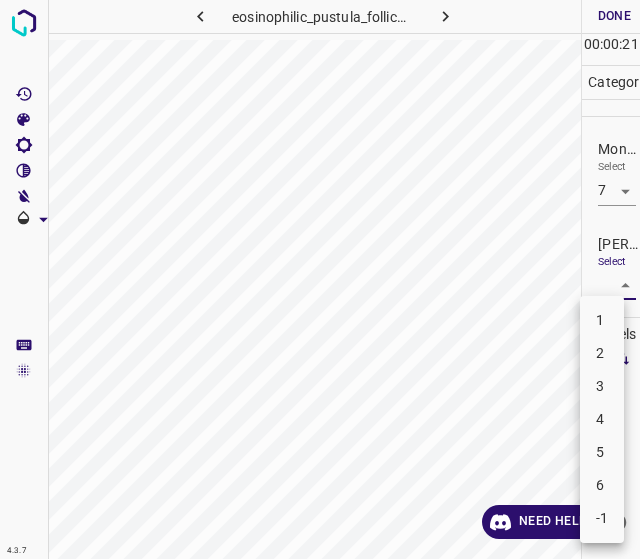 click on "5" at bounding box center [602, 452] 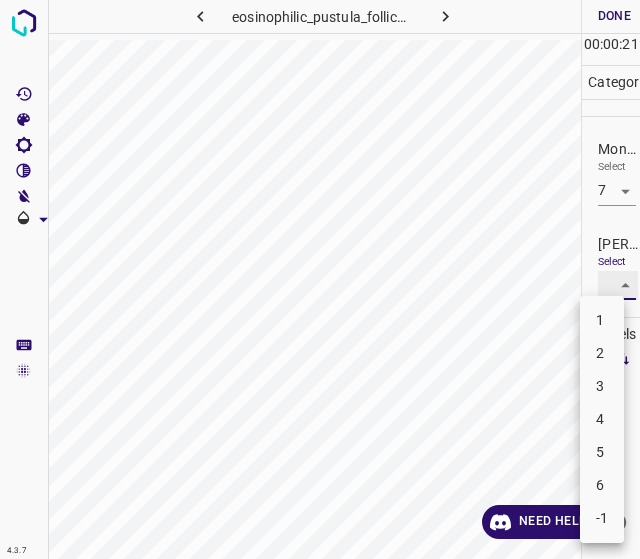 type on "5" 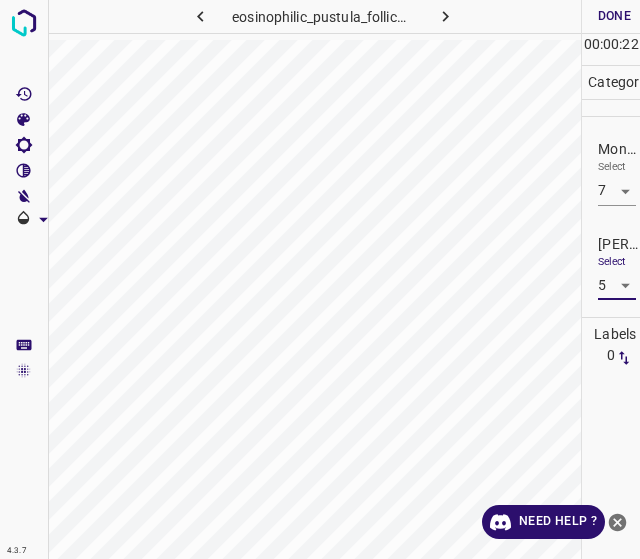 click on "Done" at bounding box center (614, 16) 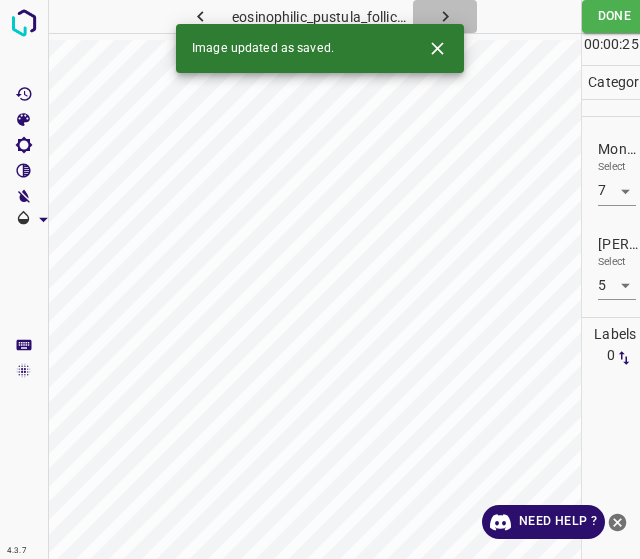 click 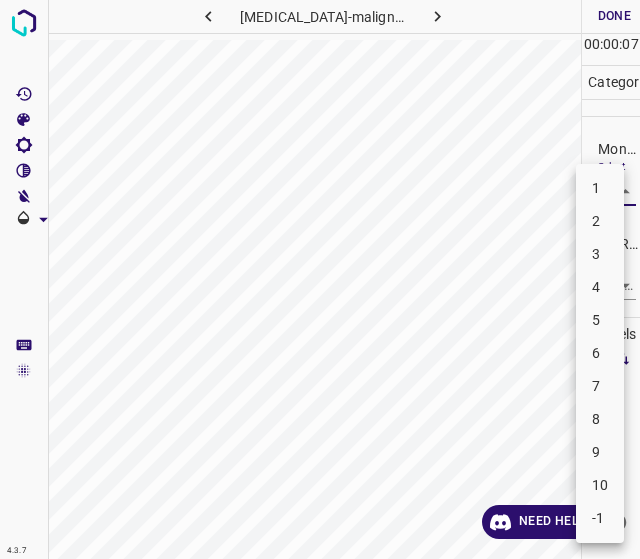 click on "4.3.7 lentigo-maligna32.jpg Done Skip 0 00   : 00   : 07   Categories Monk *  Select ​  Fitzpatrick *  Select ​ Labels   0 Categories 1 Monk 2  Fitzpatrick Tools Space Change between modes (Draw & Edit) I Auto labeling R Restore zoom M Zoom in N Zoom out Delete Delete selecte label Filters Z Restore filters X Saturation filter C Brightness filter V Contrast filter B Gray scale filter General O Download Need Help ? - Text - Hide - Delete 1 2 3 4 5 6 7 8 9 10 -1" at bounding box center [320, 279] 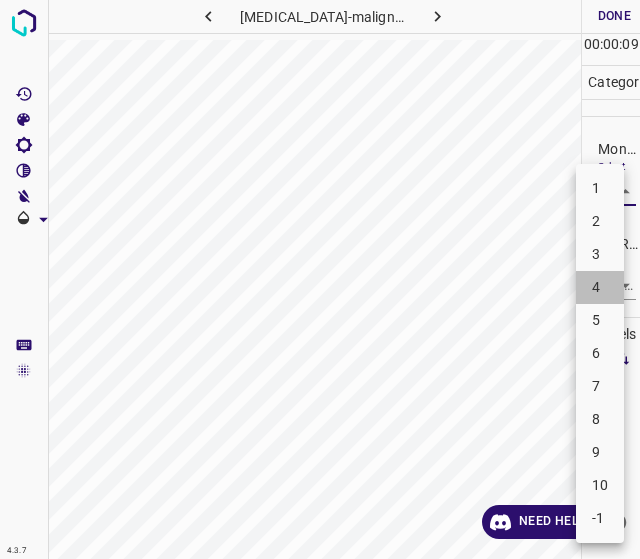click on "4" at bounding box center [600, 287] 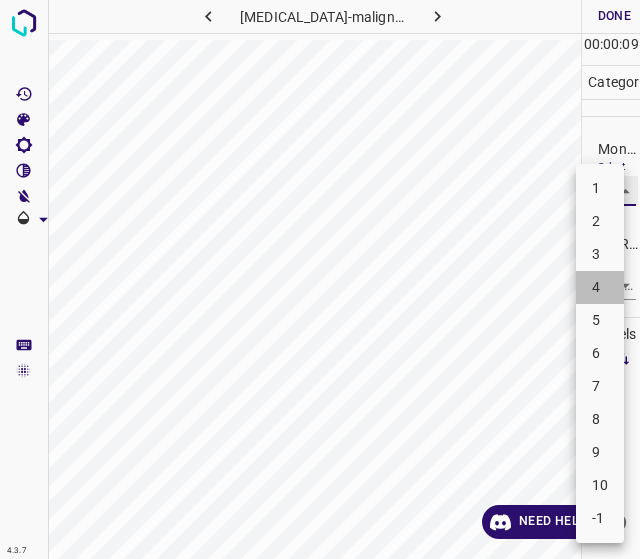 type on "4" 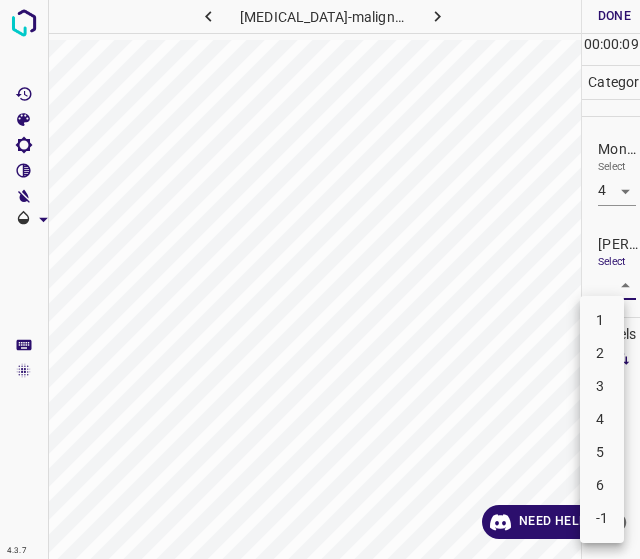 click on "4.3.7 lentigo-maligna32.jpg Done Skip 0 00   : 00   : 09   Categories Monk *  Select 4 4  Fitzpatrick *  Select ​ Labels   0 Categories 1 Monk 2  Fitzpatrick Tools Space Change between modes (Draw & Edit) I Auto labeling R Restore zoom M Zoom in N Zoom out Delete Delete selecte label Filters Z Restore filters X Saturation filter C Brightness filter V Contrast filter B Gray scale filter General O Download Need Help ? - Text - Hide - Delete 1 2 3 4 5 6 -1" at bounding box center [320, 279] 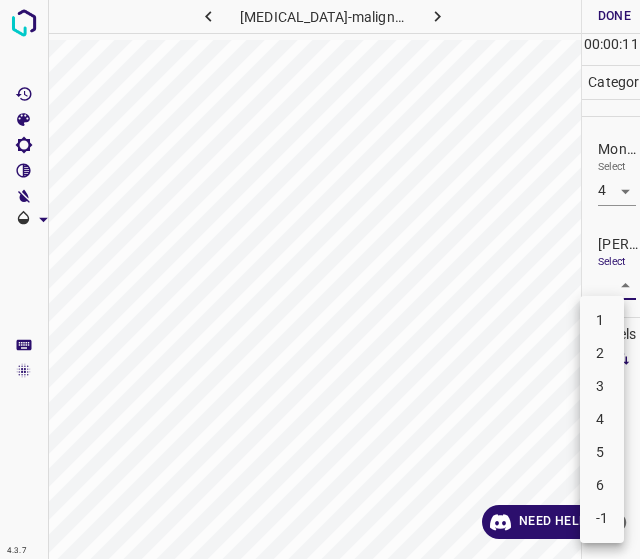 click on "2" at bounding box center [602, 353] 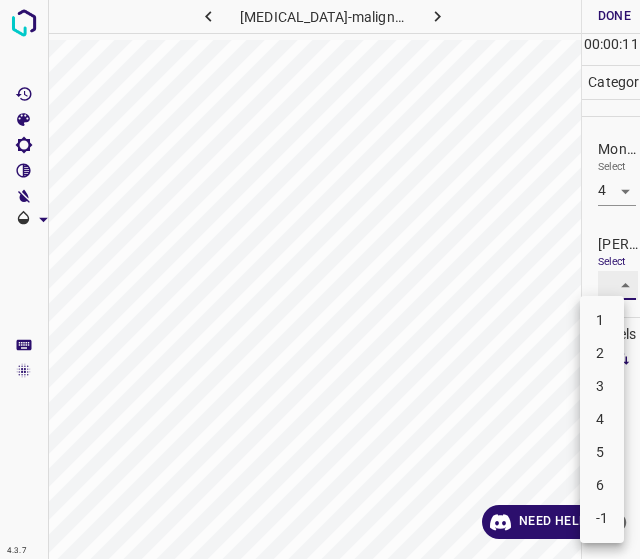 type on "2" 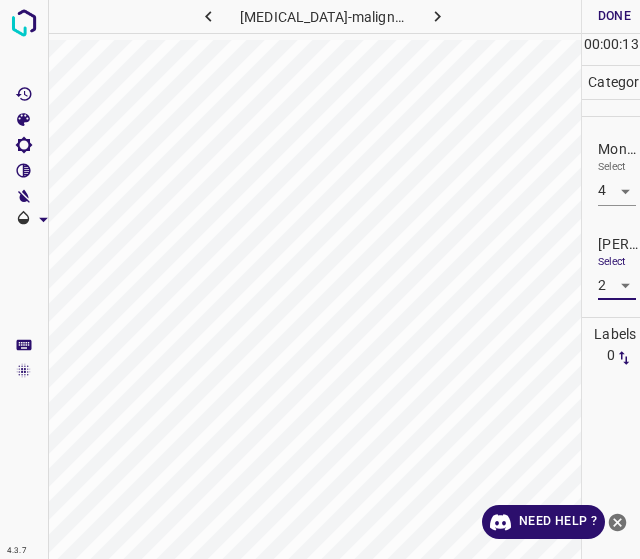 click on "Done" at bounding box center [614, 16] 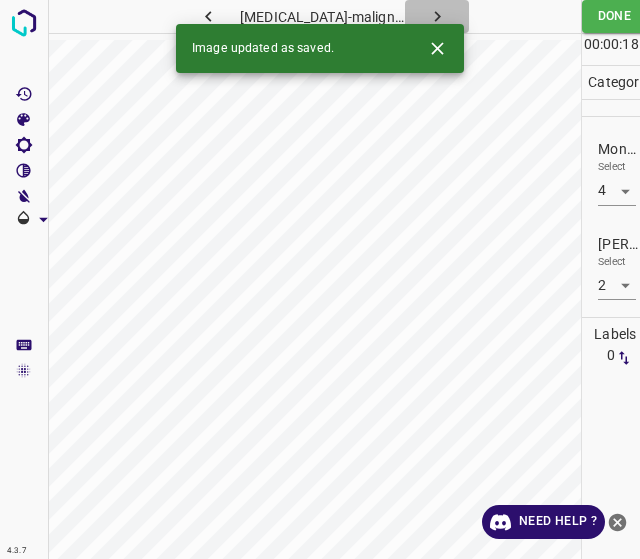 click 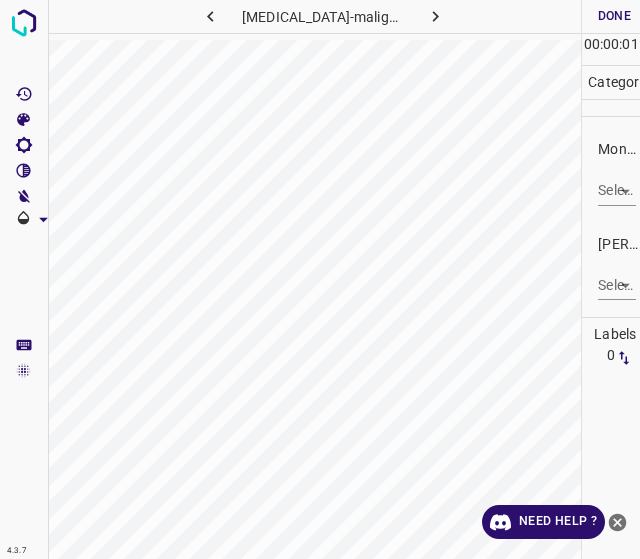click on "Monk *  Select ​" at bounding box center (611, 172) 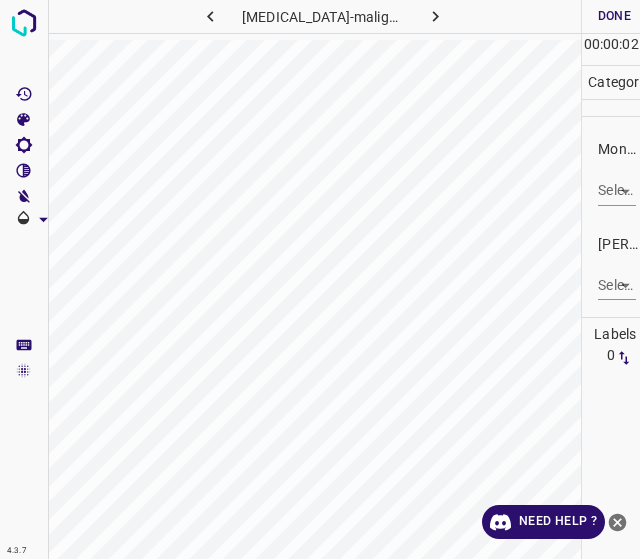 click on "4.3.7 lentigo-maligna5.jpg Done Skip 0 00   : 00   : 02   Categories Monk *  Select ​  Fitzpatrick *  Select ​ Labels   0 Categories 1 Monk 2  Fitzpatrick Tools Space Change between modes (Draw & Edit) I Auto labeling R Restore zoom M Zoom in N Zoom out Delete Delete selecte label Filters Z Restore filters X Saturation filter C Brightness filter V Contrast filter B Gray scale filter General O Download Need Help ? - Text - Hide - Delete" at bounding box center (320, 279) 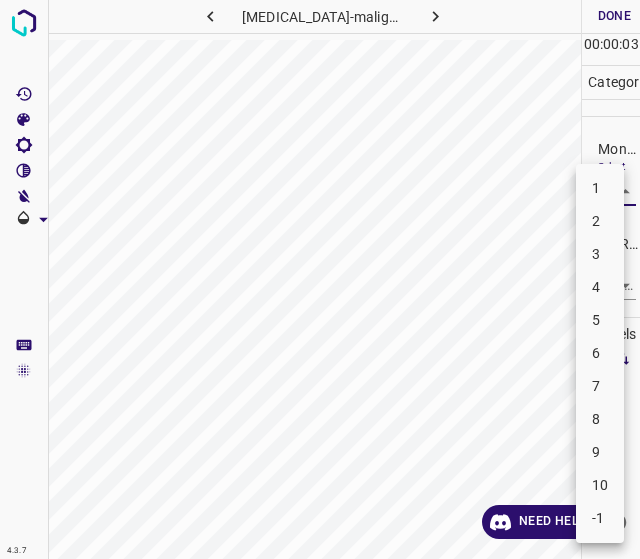 click on "4" at bounding box center [600, 287] 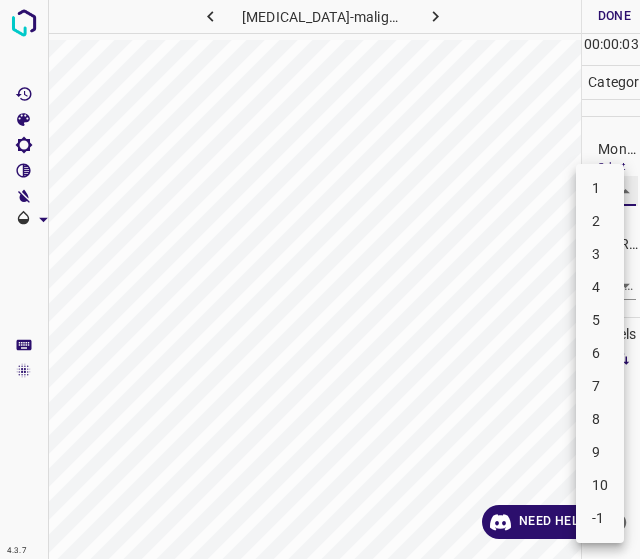 type on "4" 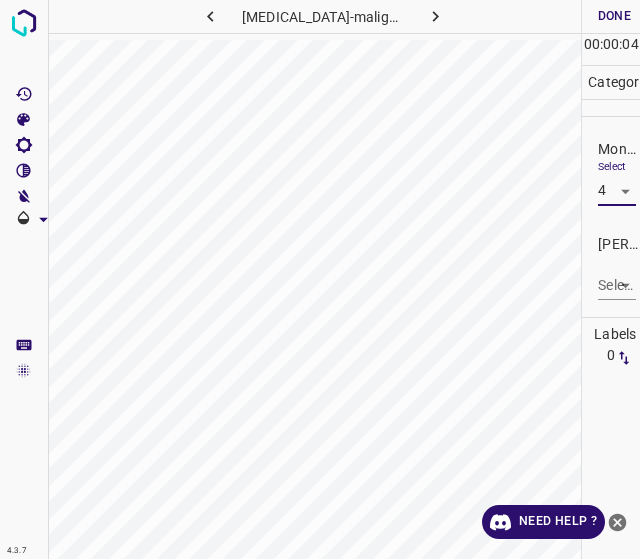 click on "4.3.7 lentigo-maligna5.jpg Done Skip 0 00   : 00   : 04   Categories Monk *  Select 4 4  Fitzpatrick *  Select ​ Labels   0 Categories 1 Monk 2  Fitzpatrick Tools Space Change between modes (Draw & Edit) I Auto labeling R Restore zoom M Zoom in N Zoom out Delete Delete selecte label Filters Z Restore filters X Saturation filter C Brightness filter V Contrast filter B Gray scale filter General O Download Need Help ? - Text - Hide - Delete" at bounding box center [320, 279] 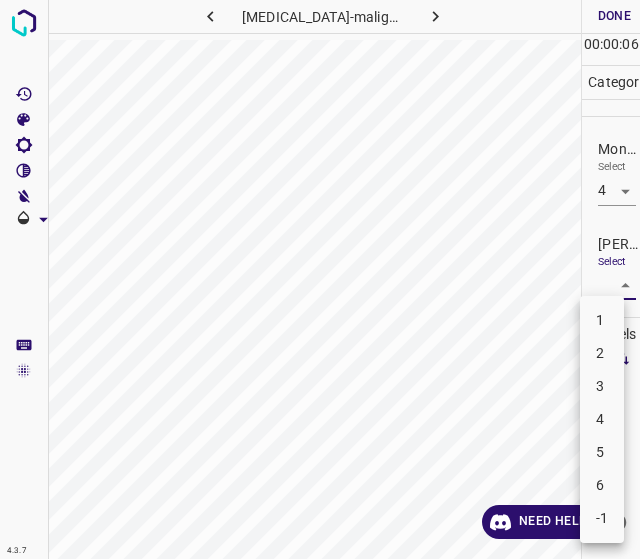 click on "2" at bounding box center (602, 353) 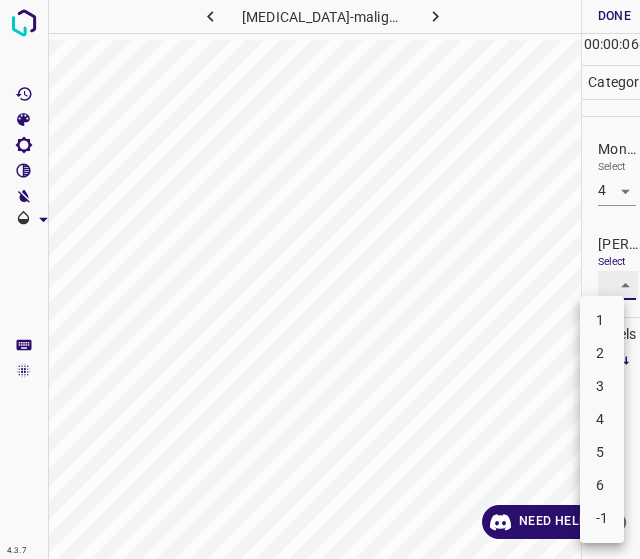 type on "2" 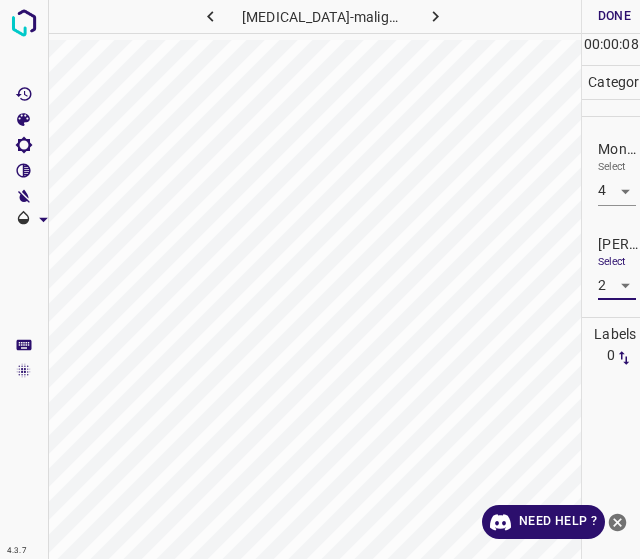 click on "Done" at bounding box center [614, 16] 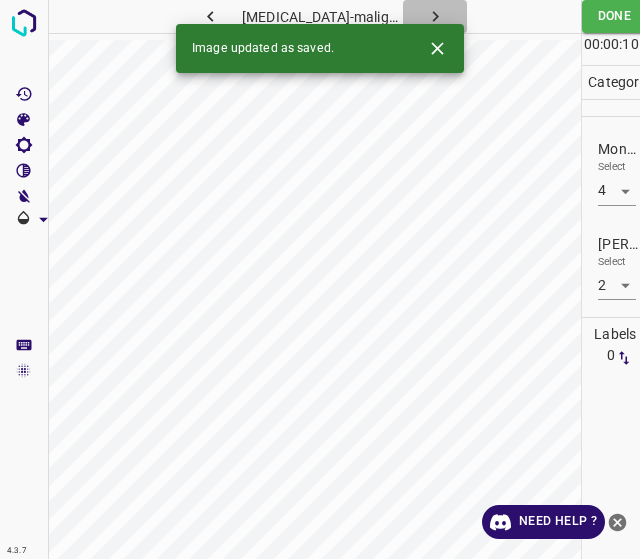 click at bounding box center [435, 16] 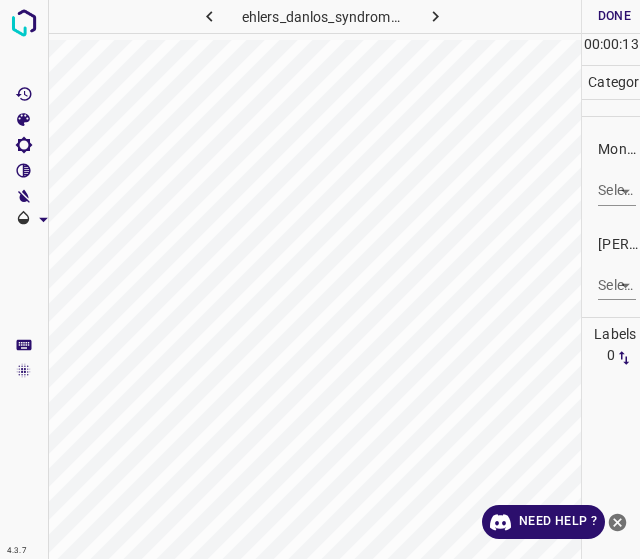 click on "4.3.7 ehlers_danlos_syndrome82.jpg Done Skip 0 00   : 00   : 13   Categories Monk *  Select ​  Fitzpatrick *  Select ​ Labels   0 Categories 1 Monk 2  Fitzpatrick Tools Space Change between modes (Draw & Edit) I Auto labeling R Restore zoom M Zoom in N Zoom out Delete Delete selecte label Filters Z Restore filters X Saturation filter C Brightness filter V Contrast filter B Gray scale filter General O Download Need Help ? - Text - Hide - Delete" at bounding box center [320, 279] 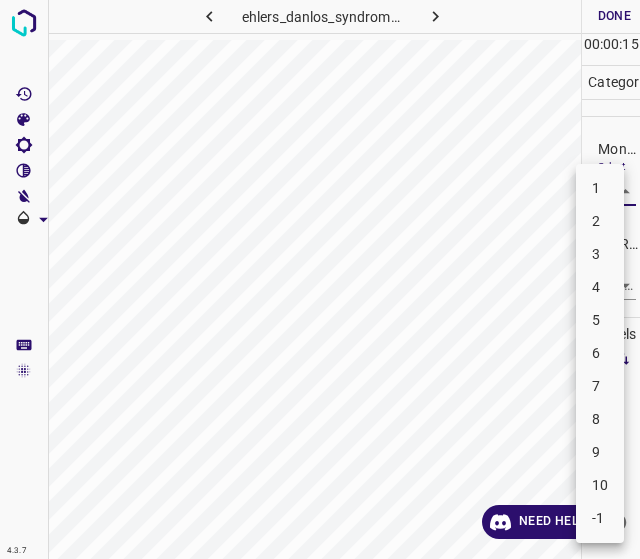 click on "3" at bounding box center (600, 254) 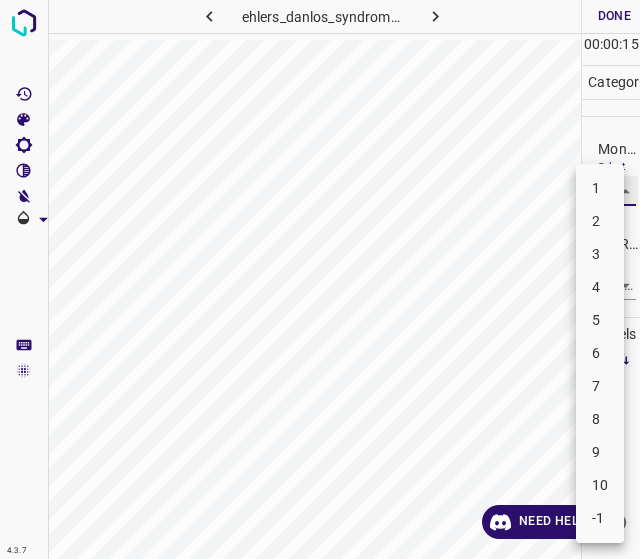 type on "3" 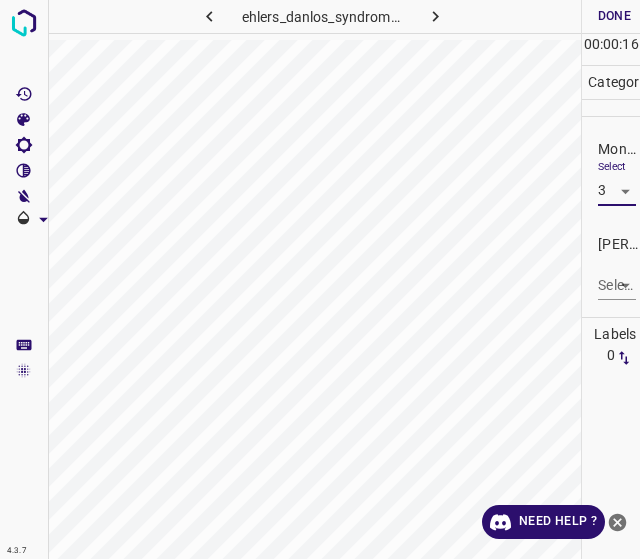 click on "4.3.7 ehlers_danlos_syndrome82.jpg Done Skip 0 00   : 00   : 16   Categories Monk *  Select 3 3  Fitzpatrick *  Select ​ Labels   0 Categories 1 Monk 2  Fitzpatrick Tools Space Change between modes (Draw & Edit) I Auto labeling R Restore zoom M Zoom in N Zoom out Delete Delete selecte label Filters Z Restore filters X Saturation filter C Brightness filter V Contrast filter B Gray scale filter General O Download Need Help ? - Text - Hide - Delete" at bounding box center [320, 279] 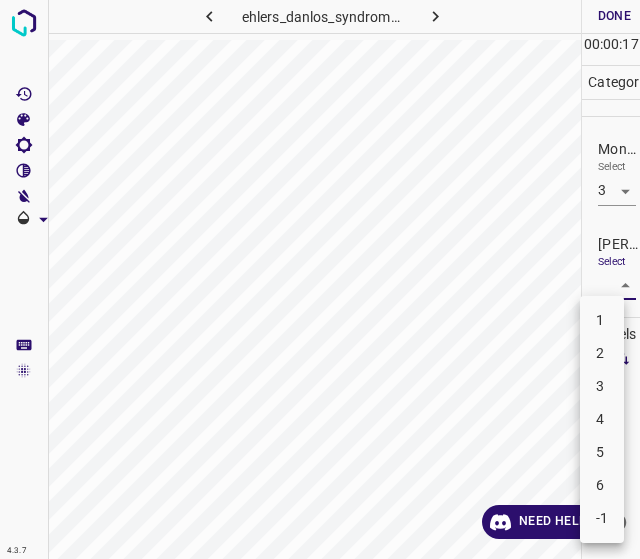 click on "2" at bounding box center [602, 353] 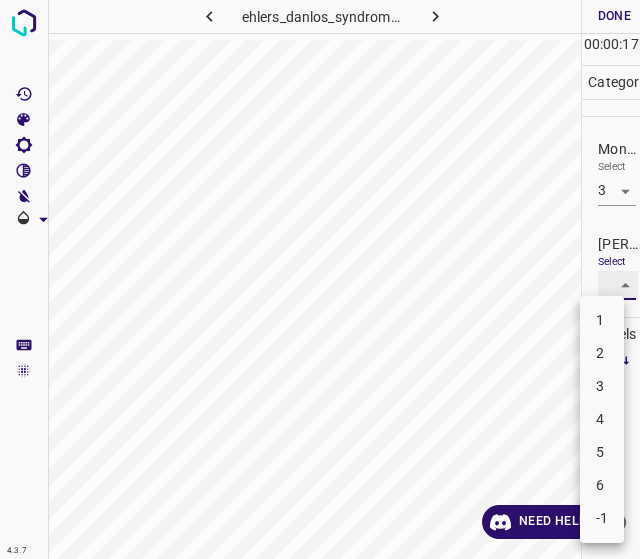 type on "2" 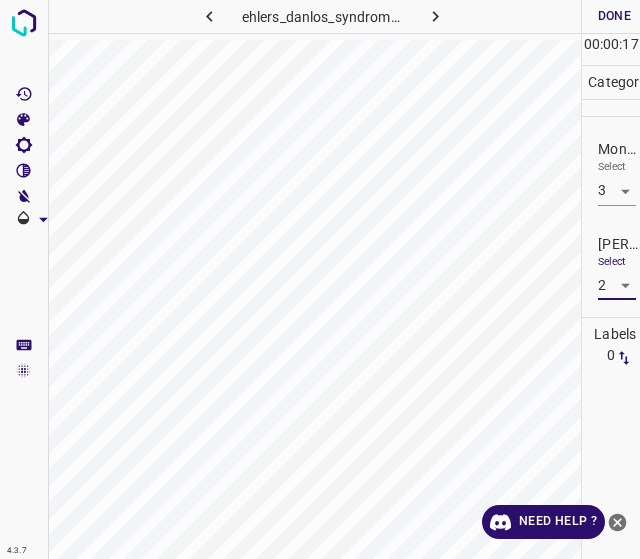 click on "Done" at bounding box center (614, 16) 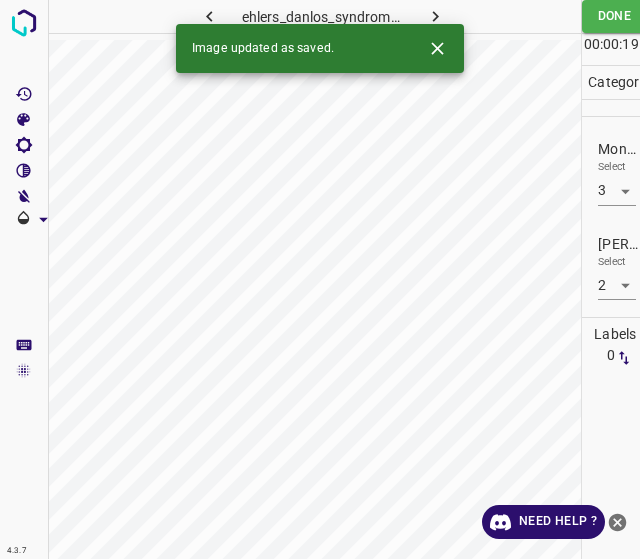 click on "Image updated as saved." at bounding box center [320, 48] 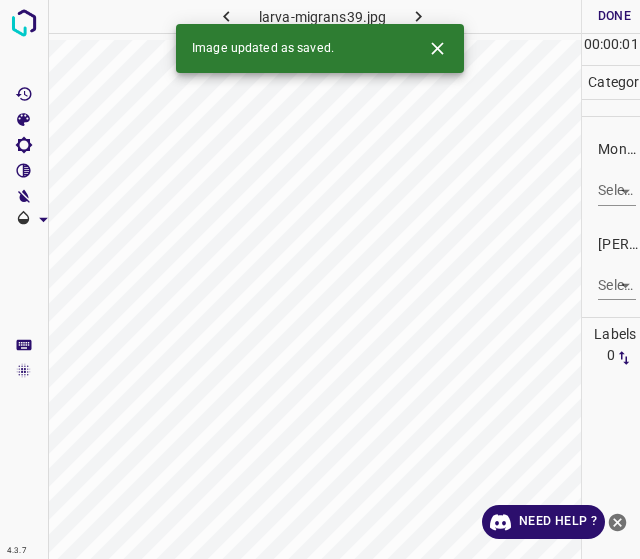 click on "4.3.7 larva-migrans39.jpg Done Skip 0 00   : 00   : 01   Categories Monk *  Select ​  Fitzpatrick *  Select ​ Labels   0 Categories 1 Monk 2  Fitzpatrick Tools Space Change between modes (Draw & Edit) I Auto labeling R Restore zoom M Zoom in N Zoom out Delete Delete selecte label Filters Z Restore filters X Saturation filter C Brightness filter V Contrast filter B Gray scale filter General O Download Image updated as saved. Need Help ? - Text - Hide - Delete" at bounding box center (320, 279) 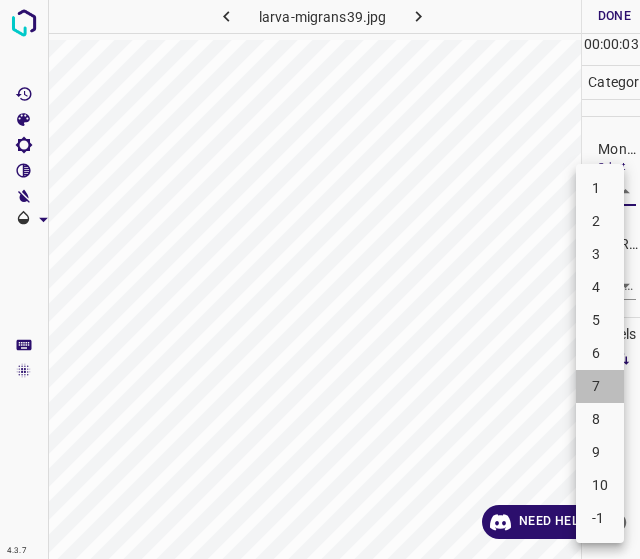 click on "7" at bounding box center (600, 386) 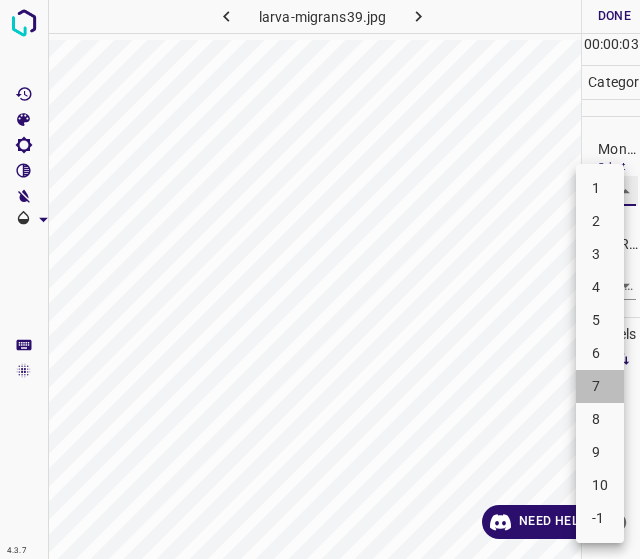 type on "7" 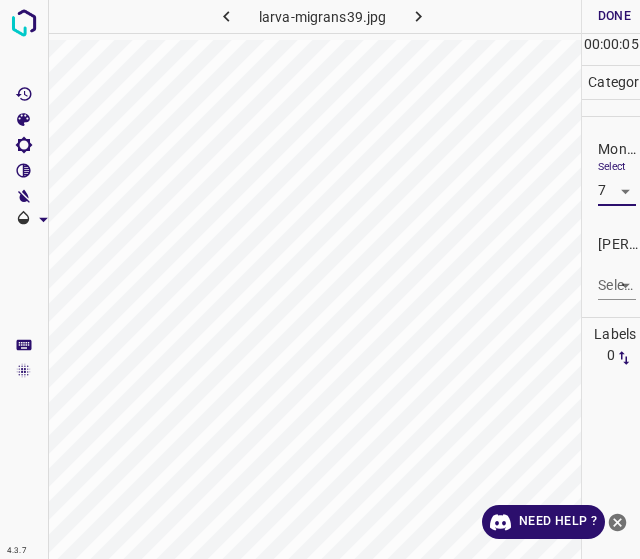 click on "4.3.7 larva-migrans39.jpg Done Skip 0 00   : 00   : 05   Categories Monk *  Select 7 7  Fitzpatrick *  Select ​ Labels   0 Categories 1 Monk 2  Fitzpatrick Tools Space Change between modes (Draw & Edit) I Auto labeling R Restore zoom M Zoom in N Zoom out Delete Delete selecte label Filters Z Restore filters X Saturation filter C Brightness filter V Contrast filter B Gray scale filter General O Download Need Help ? - Text - Hide - Delete" at bounding box center [320, 279] 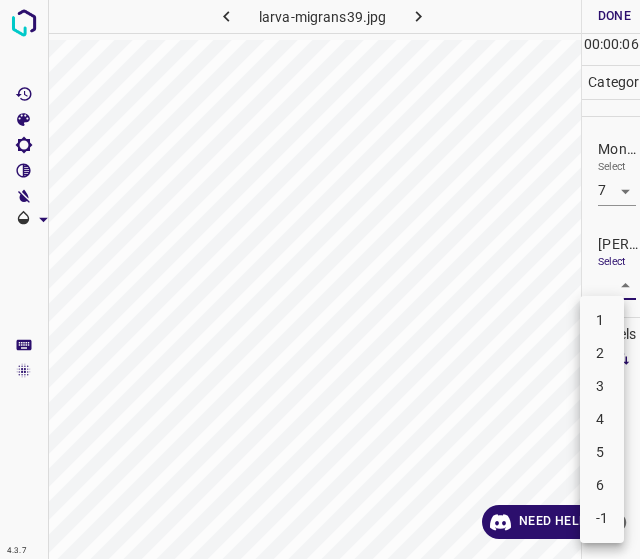 click on "4" at bounding box center [602, 419] 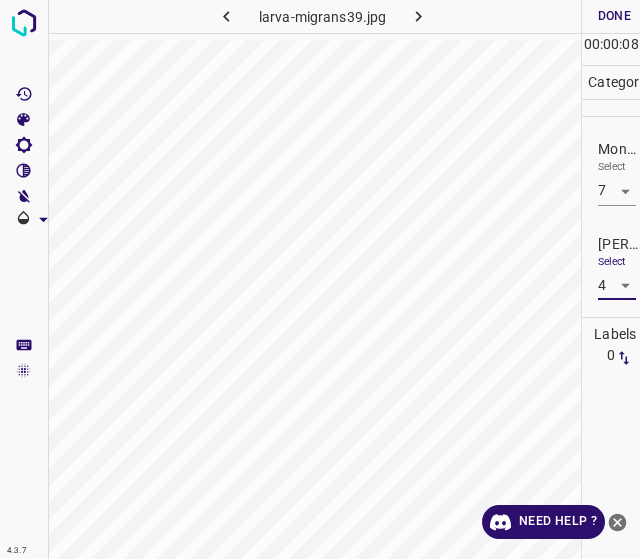 click on "Select 4 4" at bounding box center [617, 277] 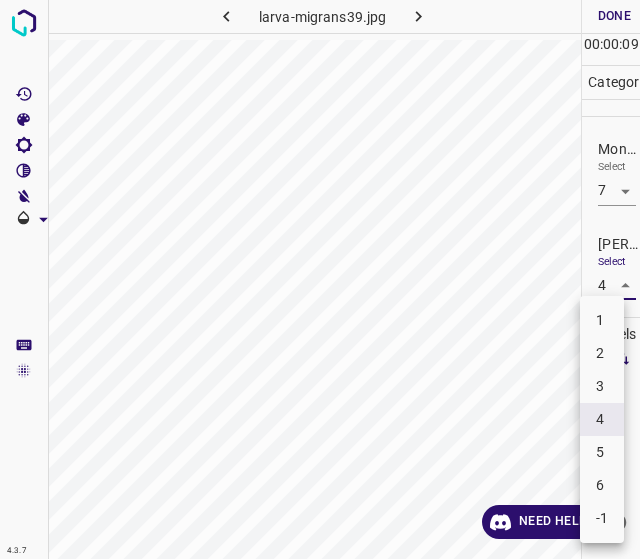 click on "4.3.7 larva-migrans39.jpg Done Skip 0 00   : 00   : 09   Categories Monk *  Select 7 7  Fitzpatrick *  Select 4 4 Labels   0 Categories 1 Monk 2  Fitzpatrick Tools Space Change between modes (Draw & Edit) I Auto labeling R Restore zoom M Zoom in N Zoom out Delete Delete selecte label Filters Z Restore filters X Saturation filter C Brightness filter V Contrast filter B Gray scale filter General O Download Need Help ? - Text - Hide - Delete 1 2 3 4 5 6 -1" at bounding box center [320, 279] 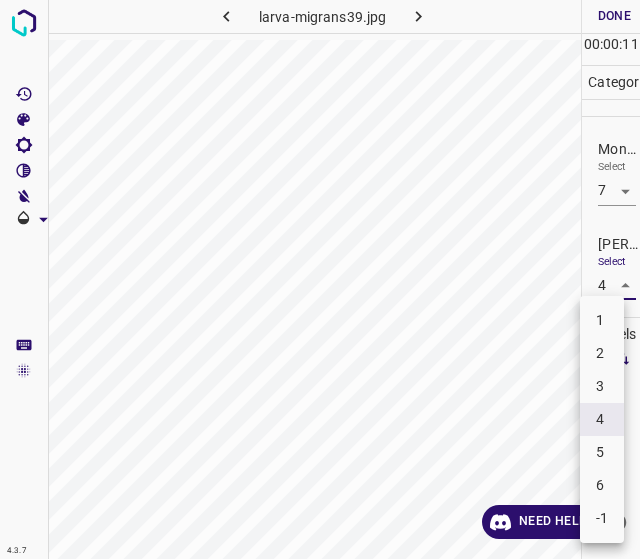 click on "5" at bounding box center [602, 452] 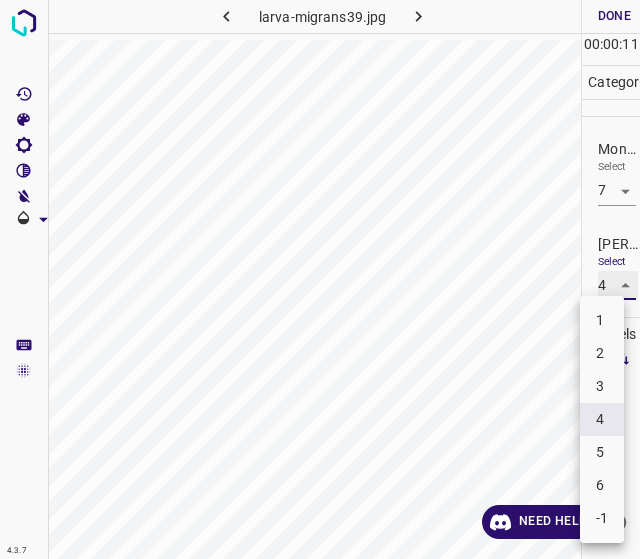 type on "5" 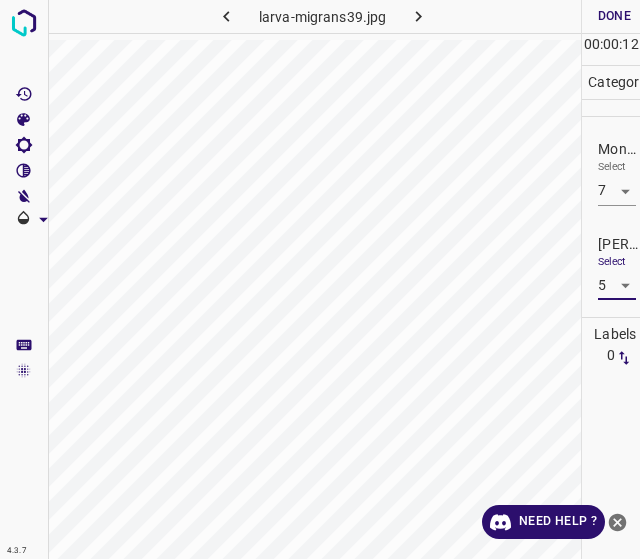 click on "Done" at bounding box center [614, 16] 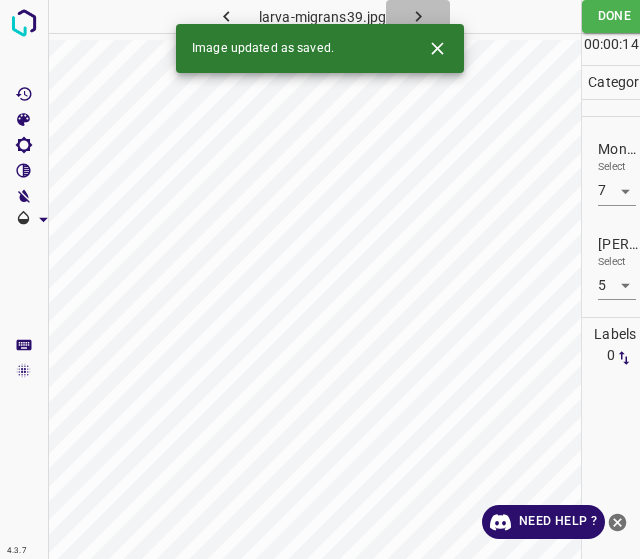 click 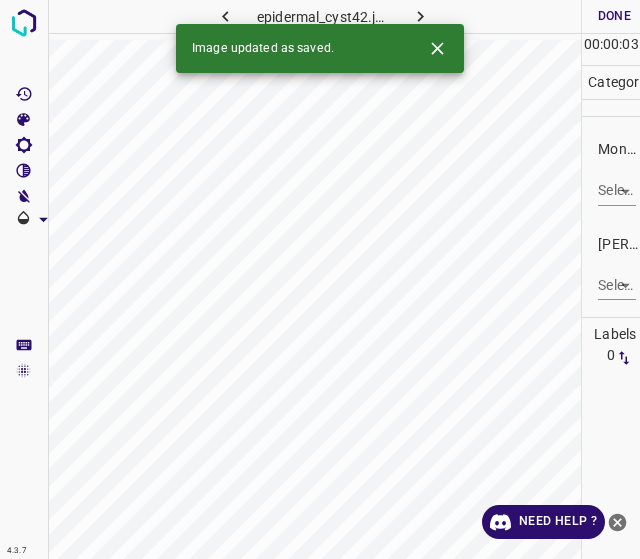 click on "4.3.7 epidermal_cyst42.jpg Done Skip 0 00   : 00   : 03   Categories Monk *  Select ​  Fitzpatrick *  Select ​ Labels   0 Categories 1 Monk 2  Fitzpatrick Tools Space Change between modes (Draw & Edit) I Auto labeling R Restore zoom M Zoom in N Zoom out Delete Delete selecte label Filters Z Restore filters X Saturation filter C Brightness filter V Contrast filter B Gray scale filter General O Download Image updated as saved. Need Help ? - Text - Hide - Delete" at bounding box center [320, 279] 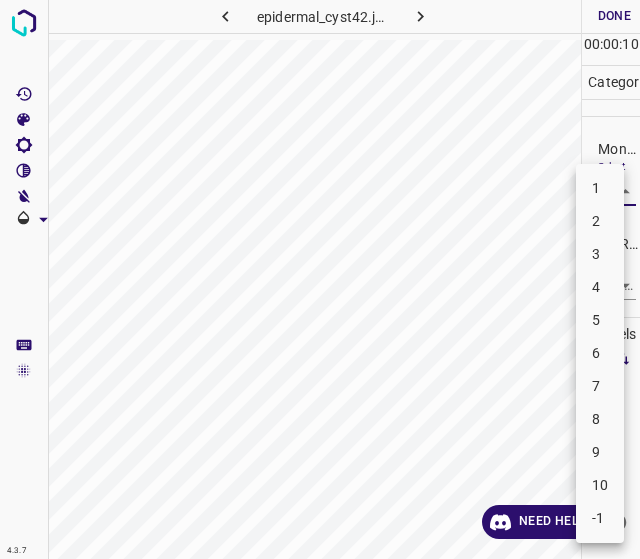 click on "3" at bounding box center (600, 254) 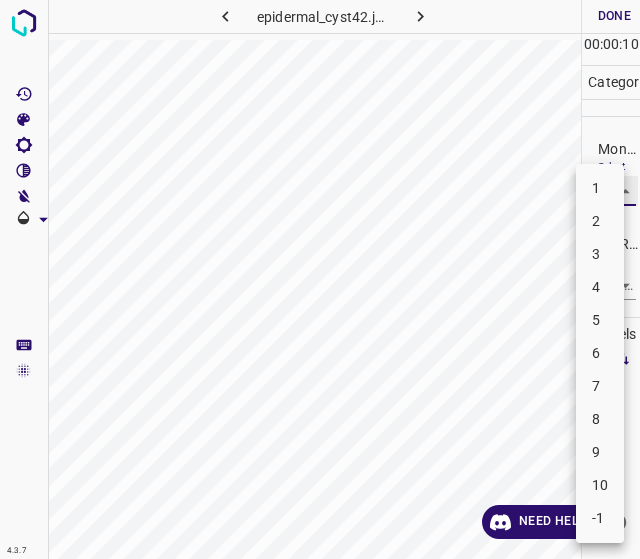 type on "3" 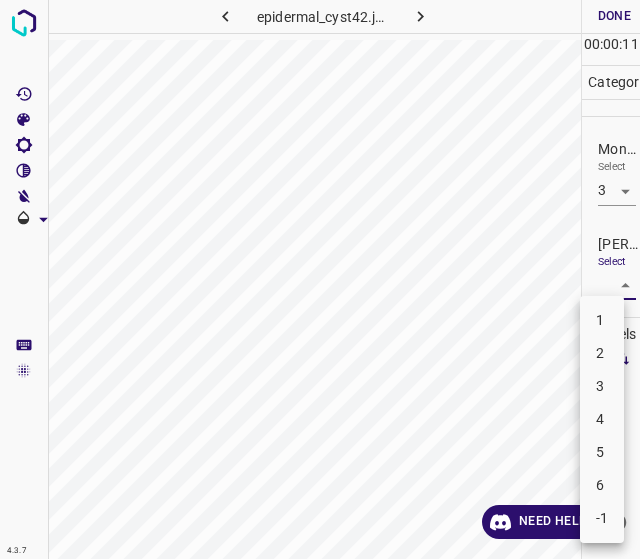 click on "4.3.7 epidermal_cyst42.jpg Done Skip 0 00   : 00   : 11   Categories Monk *  Select 3 3  Fitzpatrick *  Select ​ Labels   0 Categories 1 Monk 2  Fitzpatrick Tools Space Change between modes (Draw & Edit) I Auto labeling R Restore zoom M Zoom in N Zoom out Delete Delete selecte label Filters Z Restore filters X Saturation filter C Brightness filter V Contrast filter B Gray scale filter General O Download Need Help ? - Text - Hide - Delete 1 2 3 4 5 6 -1" at bounding box center [320, 279] 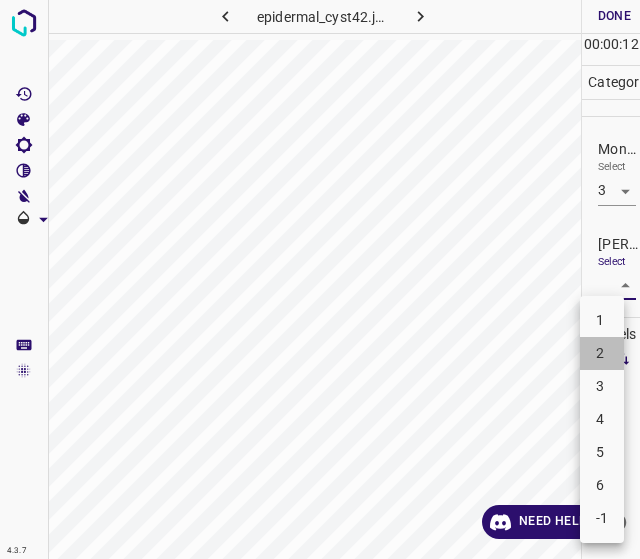click on "2" at bounding box center (602, 353) 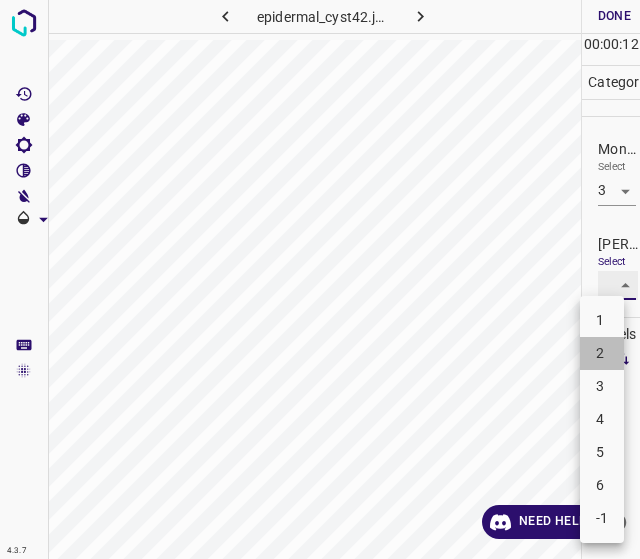 type on "2" 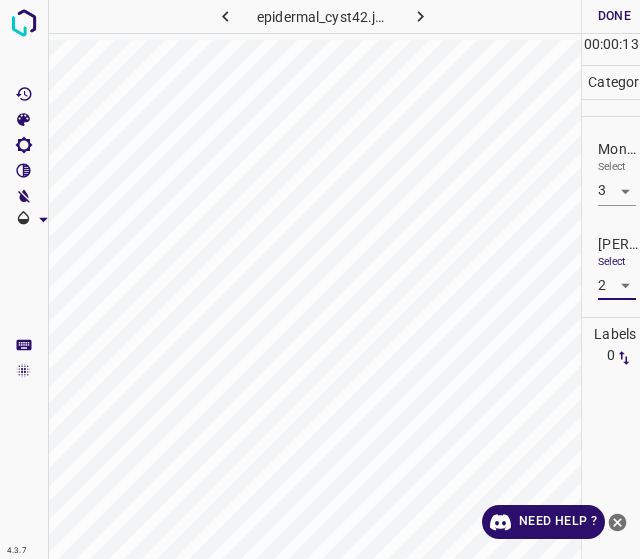 click on "Done" at bounding box center (614, 16) 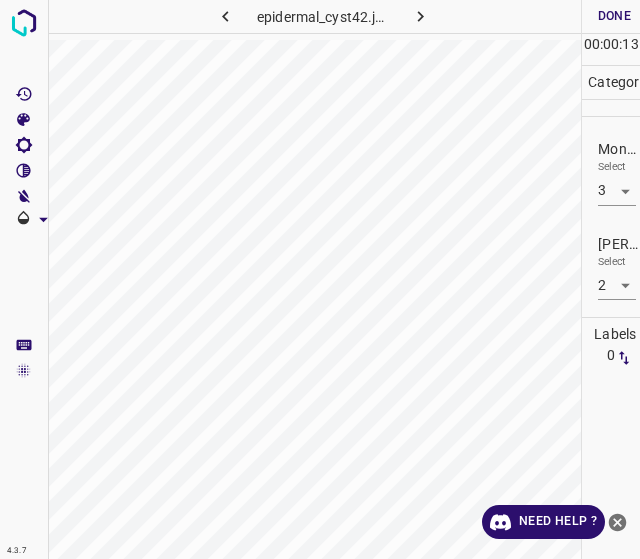 click on "Done" at bounding box center (614, 16) 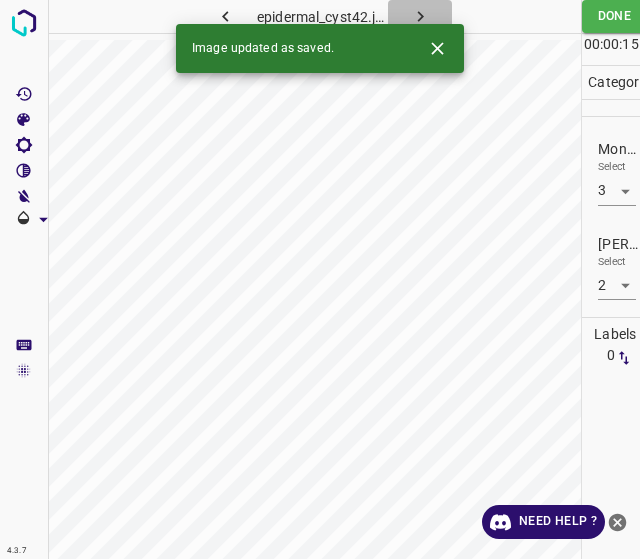 click at bounding box center (420, 16) 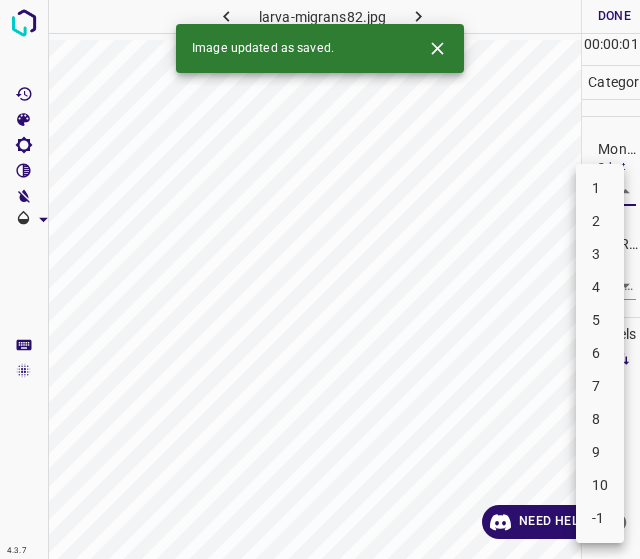 click on "4.3.7 larva-migrans82.jpg Done Skip 0 00   : 00   : 01   Categories Monk *  Select ​  Fitzpatrick *  Select ​ Labels   0 Categories 1 Monk 2  Fitzpatrick Tools Space Change between modes (Draw & Edit) I Auto labeling R Restore zoom M Zoom in N Zoom out Delete Delete selecte label Filters Z Restore filters X Saturation filter C Brightness filter V Contrast filter B Gray scale filter General O Download Image updated as saved. Need Help ? - Text - Hide - Delete 1 2 3 4 5 6 7 8 9 10 -1" at bounding box center [320, 279] 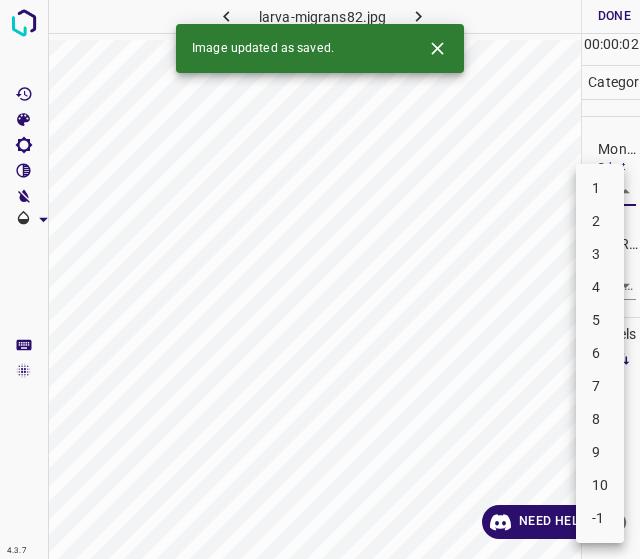 click on "4" at bounding box center (600, 287) 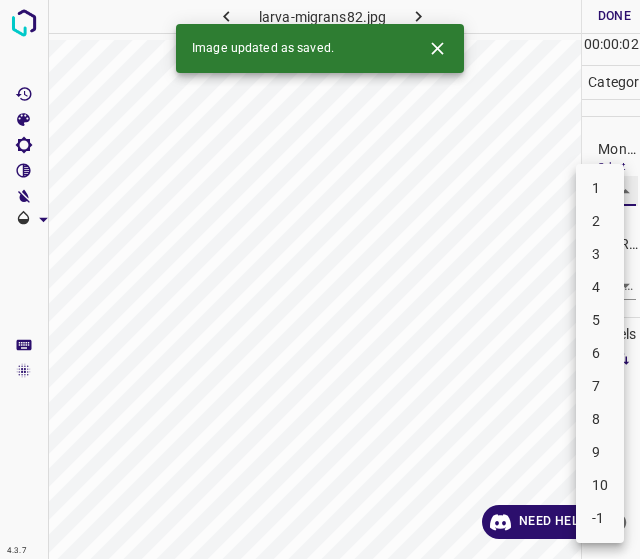 type on "4" 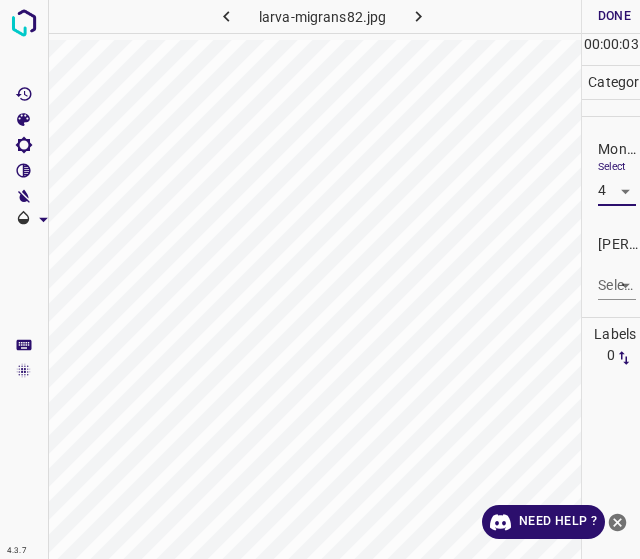 click on "4.3.7 larva-migrans82.jpg Done Skip 0 00   : 00   : 03   Categories Monk *  Select 4 4  Fitzpatrick *  Select ​ Labels   0 Categories 1 Monk 2  Fitzpatrick Tools Space Change between modes (Draw & Edit) I Auto labeling R Restore zoom M Zoom in N Zoom out Delete Delete selecte label Filters Z Restore filters X Saturation filter C Brightness filter V Contrast filter B Gray scale filter General O Download Need Help ? - Text - Hide - Delete" at bounding box center [320, 279] 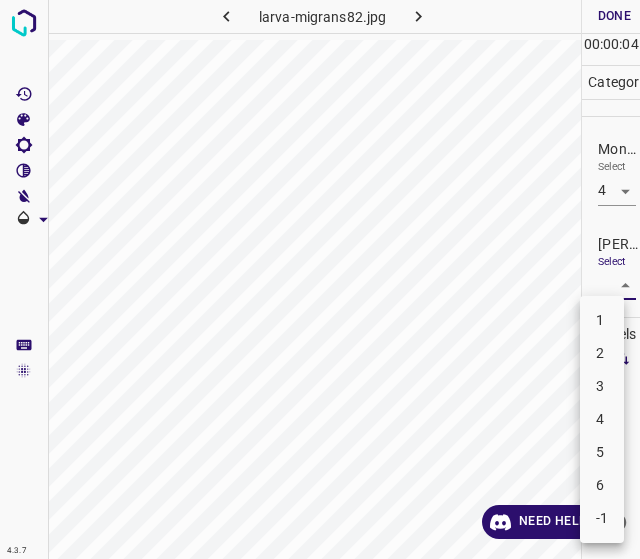 click on "2" at bounding box center (602, 353) 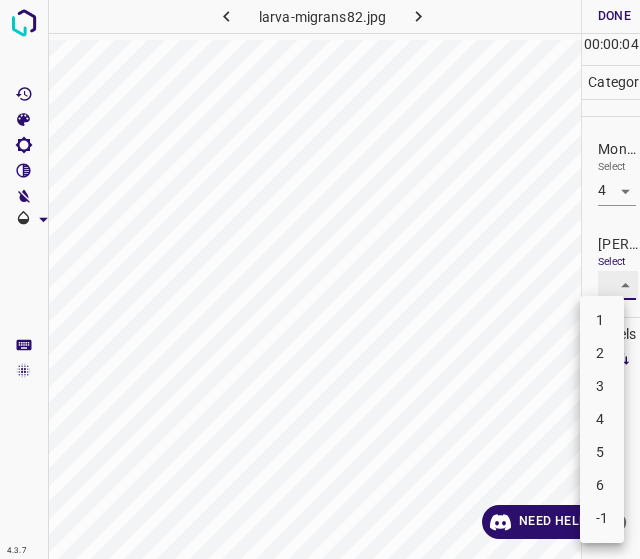 type on "2" 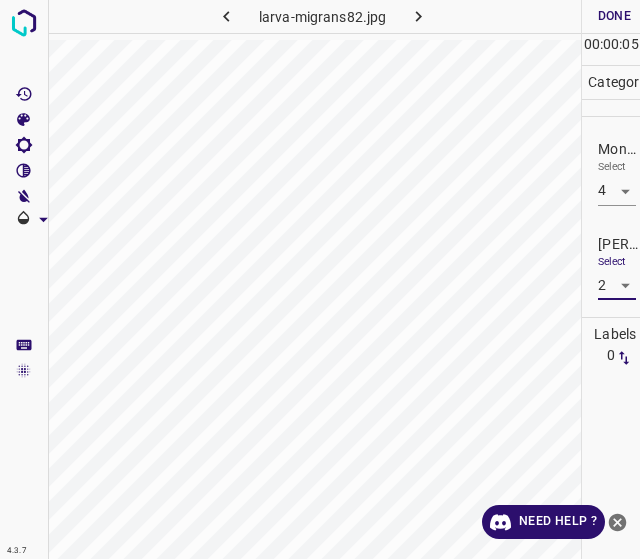 click on "Done" at bounding box center (614, 16) 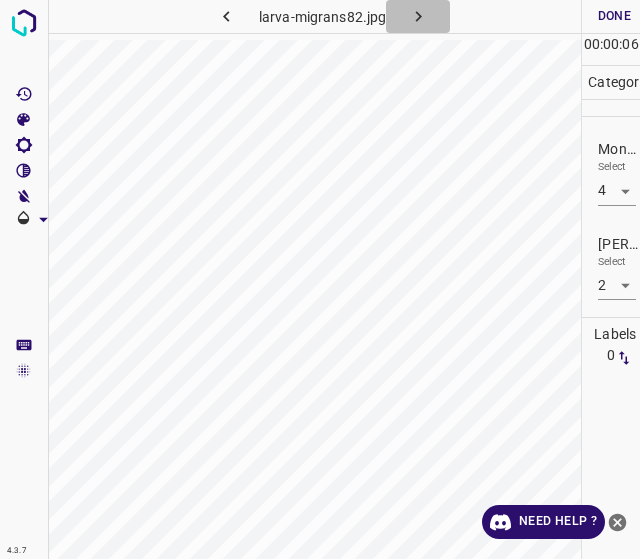 click at bounding box center (418, 16) 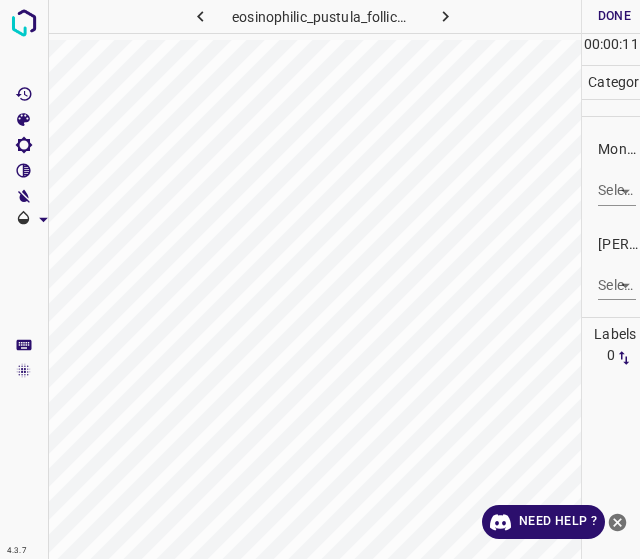 click on "4.3.7 eosinophilic_pustula_folliculitis51.jpg Done Skip 0 00   : 00   : 11   Categories Monk *  Select ​  Fitzpatrick *  Select ​ Labels   0 Categories 1 Monk 2  Fitzpatrick Tools Space Change between modes (Draw & Edit) I Auto labeling R Restore zoom M Zoom in N Zoom out Delete Delete selecte label Filters Z Restore filters X Saturation filter C Brightness filter V Contrast filter B Gray scale filter General O Download Need Help ? - Text - Hide - Delete" at bounding box center [320, 279] 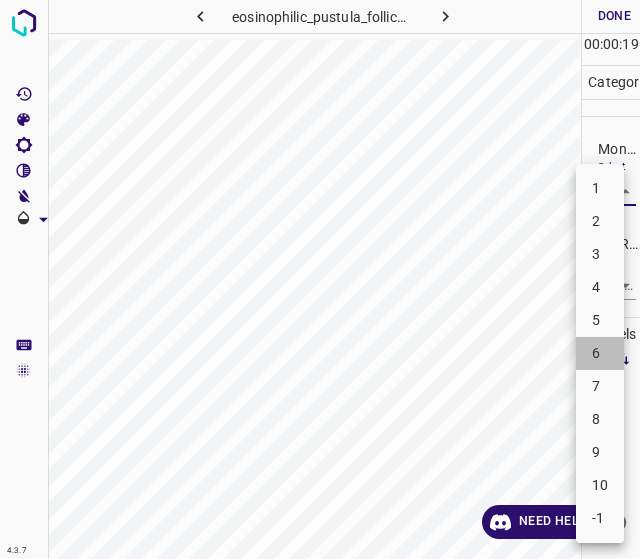 click on "6" at bounding box center (600, 353) 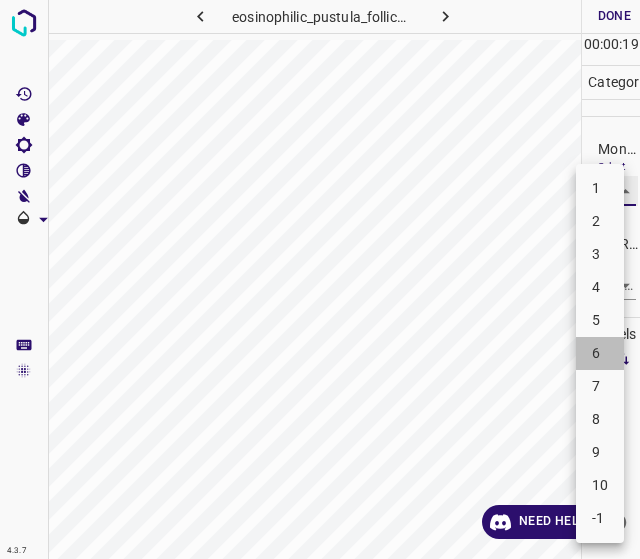 type on "6" 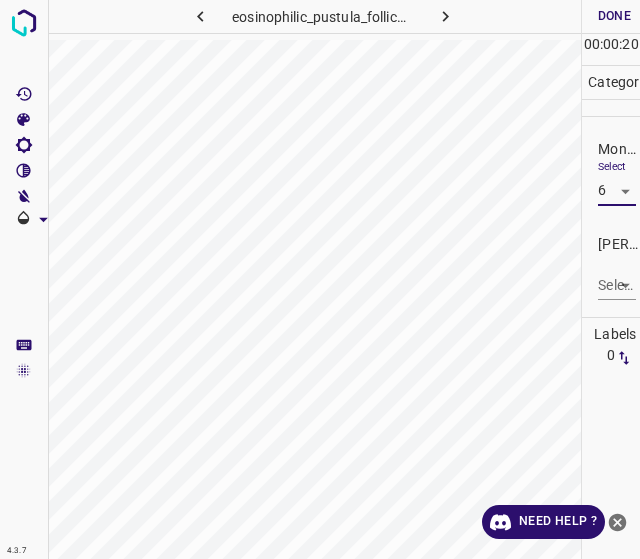 click on "4.3.7 eosinophilic_pustula_folliculitis51.jpg Done Skip 0 00   : 00   : 20   Categories Monk *  Select 6 6  Fitzpatrick *  Select ​ Labels   0 Categories 1 Monk 2  Fitzpatrick Tools Space Change between modes (Draw & Edit) I Auto labeling R Restore zoom M Zoom in N Zoom out Delete Delete selecte label Filters Z Restore filters X Saturation filter C Brightness filter V Contrast filter B Gray scale filter General O Download Need Help ? - Text - Hide - Delete" at bounding box center (320, 279) 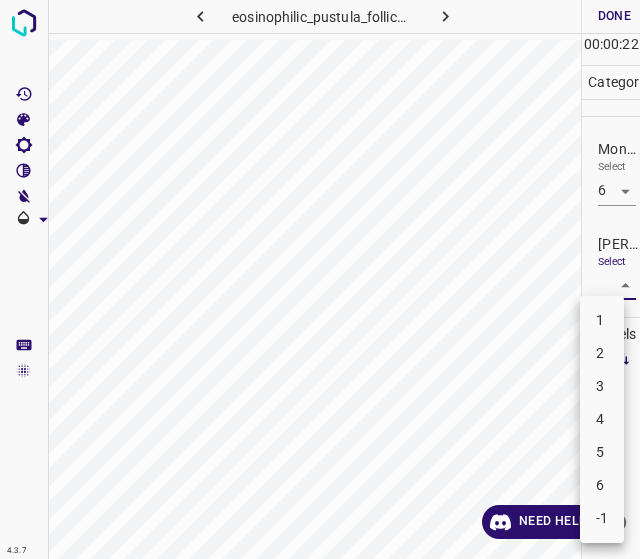 click on "4" at bounding box center (602, 419) 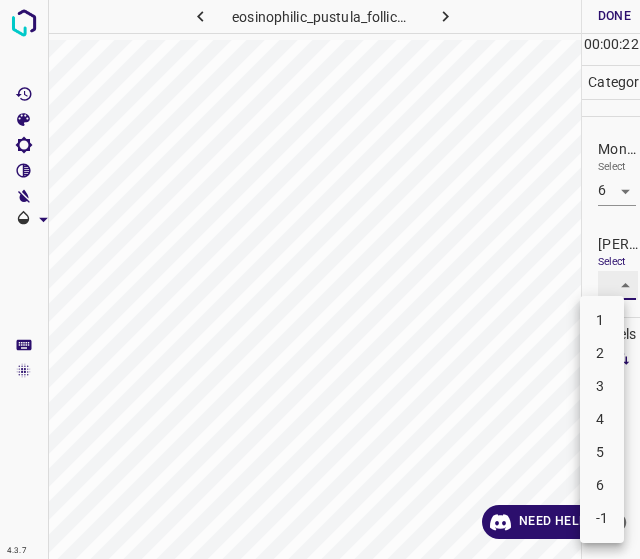 type on "4" 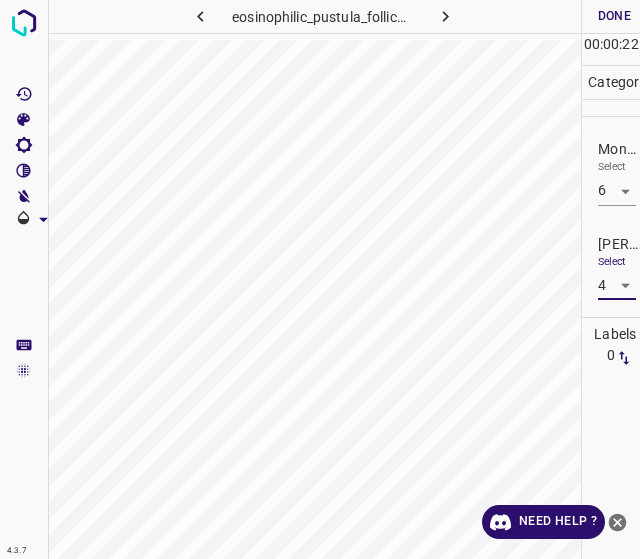 click on "Done" at bounding box center [614, 16] 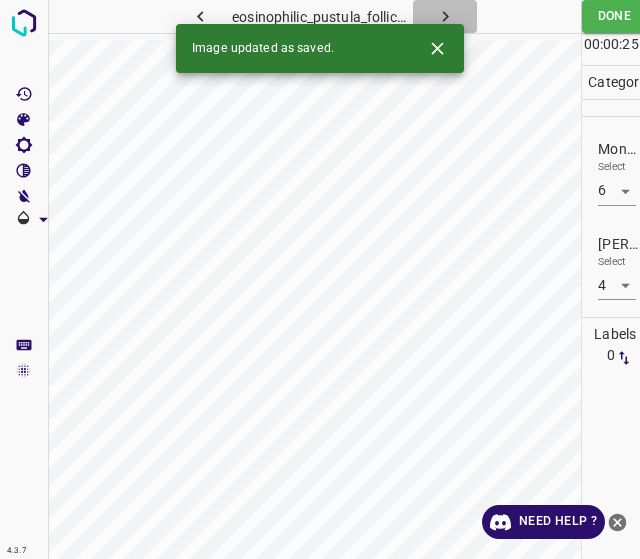 click at bounding box center (445, 16) 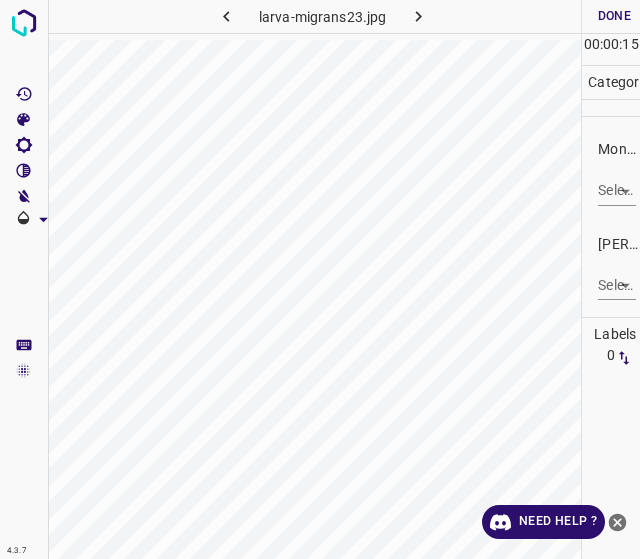 click on "4.3.7 larva-migrans23.jpg Done Skip 0 00   : 00   : 15   Categories Monk *  Select ​  Fitzpatrick *  Select ​ Labels   0 Categories 1 Monk 2  Fitzpatrick Tools Space Change between modes (Draw & Edit) I Auto labeling R Restore zoom M Zoom in N Zoom out Delete Delete selecte label Filters Z Restore filters X Saturation filter C Brightness filter V Contrast filter B Gray scale filter General O Download Need Help ? - Text - Hide - Delete" at bounding box center [320, 279] 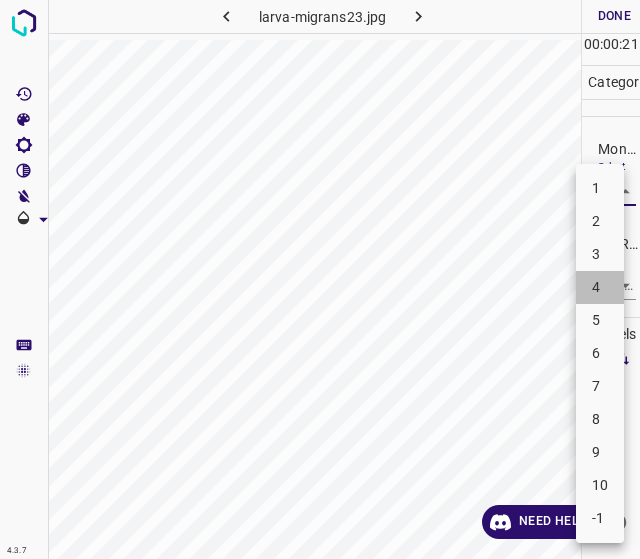 click on "4" at bounding box center [600, 287] 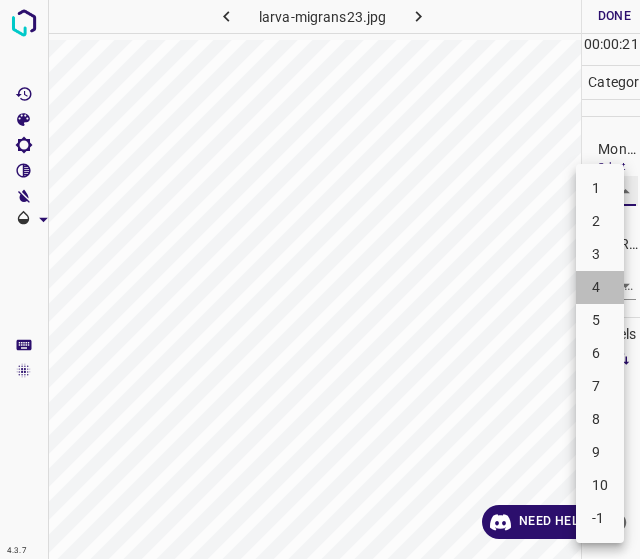 type on "4" 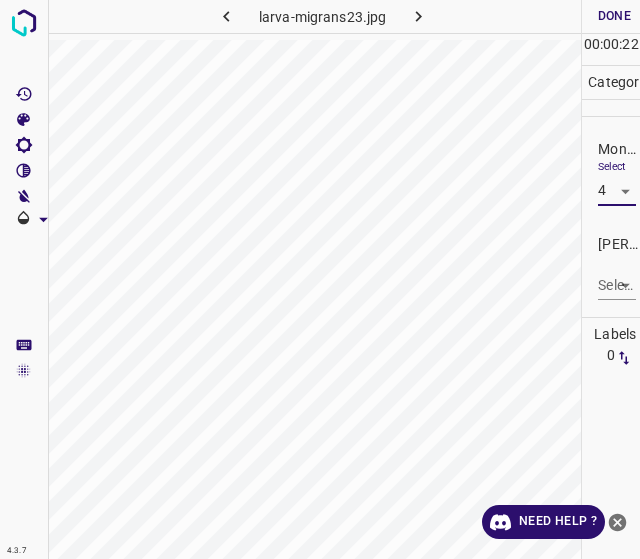 click on "4.3.7 larva-migrans23.jpg Done Skip 0 00   : 00   : 22   Categories Monk *  Select 4 4  Fitzpatrick *  Select ​ Labels   0 Categories 1 Monk 2  Fitzpatrick Tools Space Change between modes (Draw & Edit) I Auto labeling R Restore zoom M Zoom in N Zoom out Delete Delete selecte label Filters Z Restore filters X Saturation filter C Brightness filter V Contrast filter B Gray scale filter General O Download Need Help ? - Text - Hide - Delete" at bounding box center (320, 279) 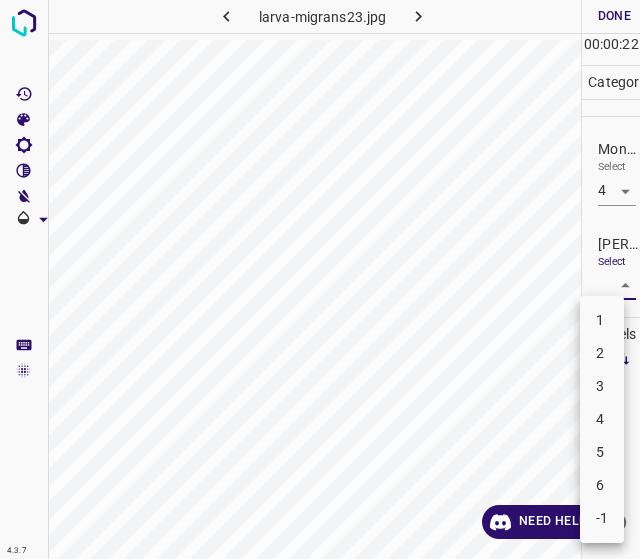 click on "2" at bounding box center [602, 353] 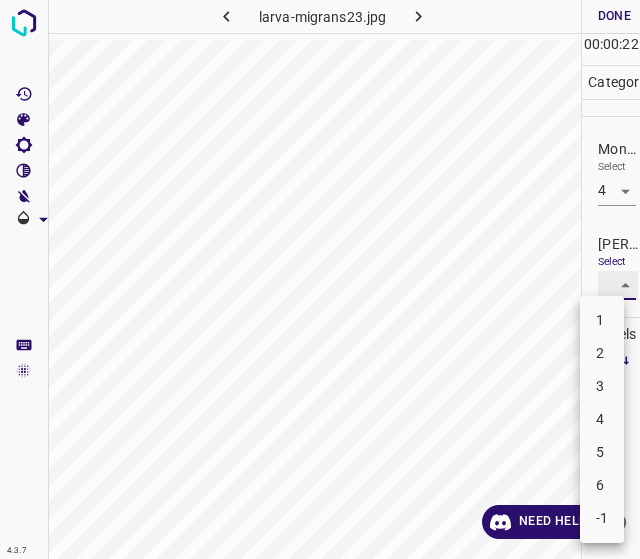type on "2" 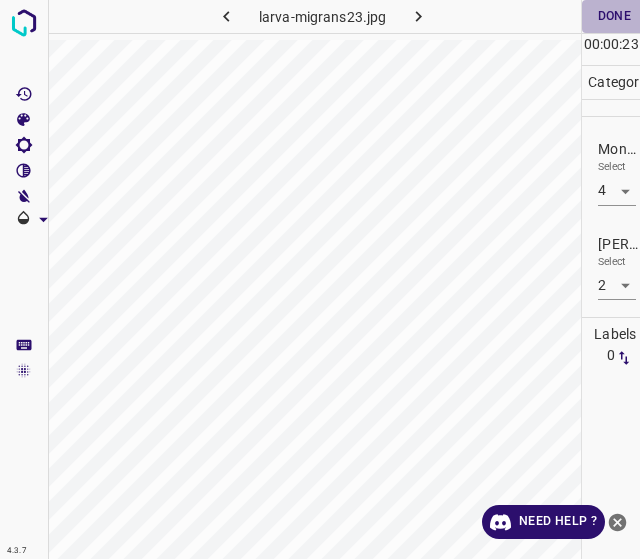 click on "Done" at bounding box center [614, 16] 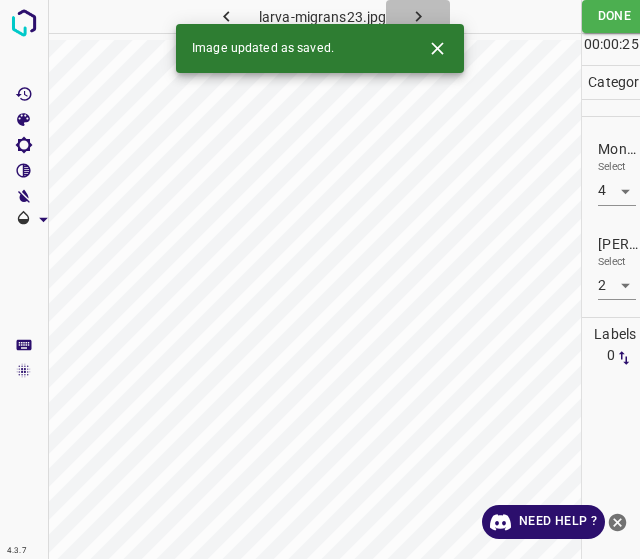 click at bounding box center (418, 16) 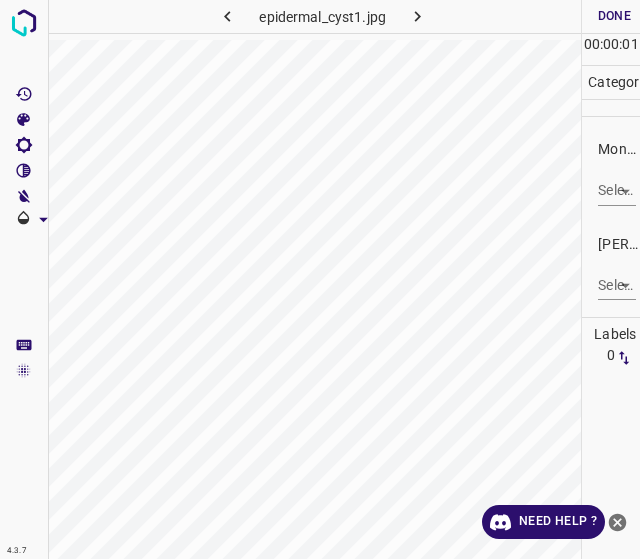 click on "4.3.7 epidermal_cyst1.jpg Done Skip 0 00   : 00   : 01   Categories Monk *  Select ​  Fitzpatrick *  Select ​ Labels   0 Categories 1 Monk 2  Fitzpatrick Tools Space Change between modes (Draw & Edit) I Auto labeling R Restore zoom M Zoom in N Zoom out Delete Delete selecte label Filters Z Restore filters X Saturation filter C Brightness filter V Contrast filter B Gray scale filter General O Download Need Help ? - Text - Hide - Delete" at bounding box center (320, 279) 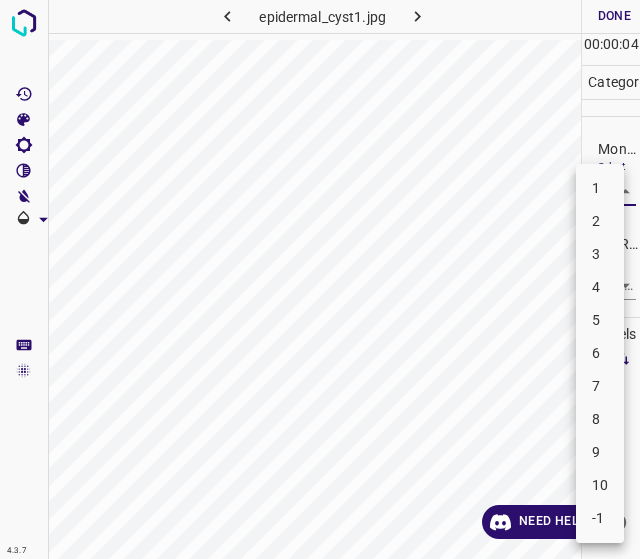 click on "4" at bounding box center (600, 287) 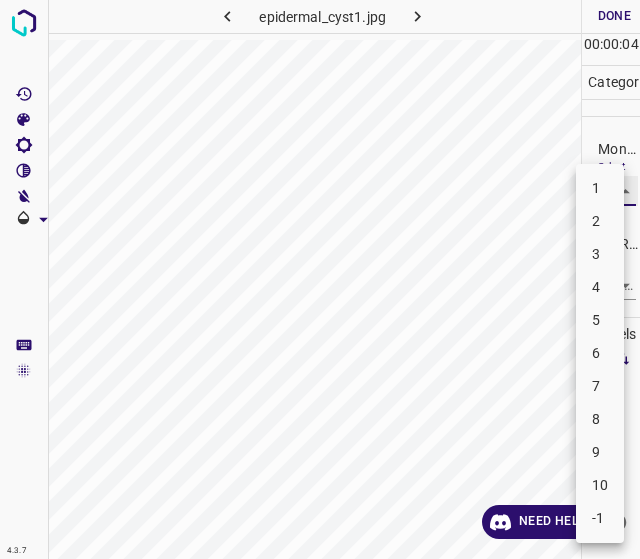 type on "4" 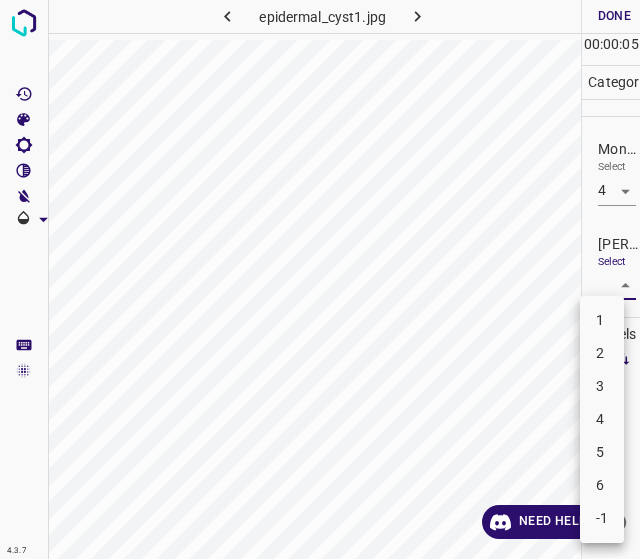 click on "4.3.7 epidermal_cyst1.jpg Done Skip 0 00   : 00   : 05   Categories Monk *  Select 4 4  Fitzpatrick *  Select ​ Labels   0 Categories 1 Monk 2  Fitzpatrick Tools Space Change between modes (Draw & Edit) I Auto labeling R Restore zoom M Zoom in N Zoom out Delete Delete selecte label Filters Z Restore filters X Saturation filter C Brightness filter V Contrast filter B Gray scale filter General O Download Need Help ? - Text - Hide - Delete 1 2 3 4 5 6 -1" at bounding box center [320, 279] 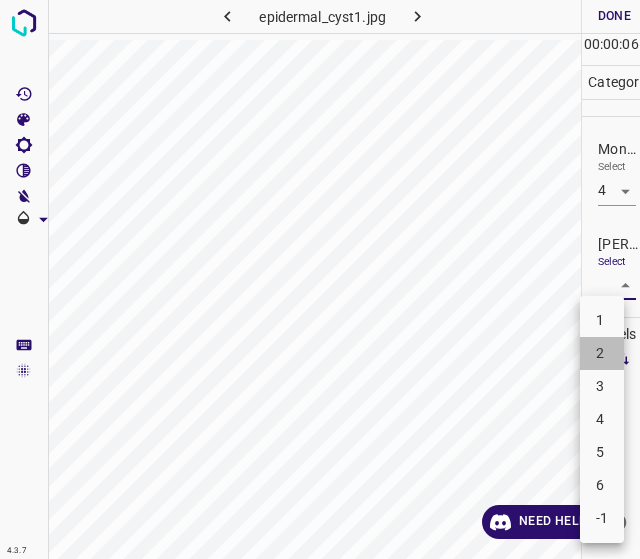 click on "2" at bounding box center (602, 353) 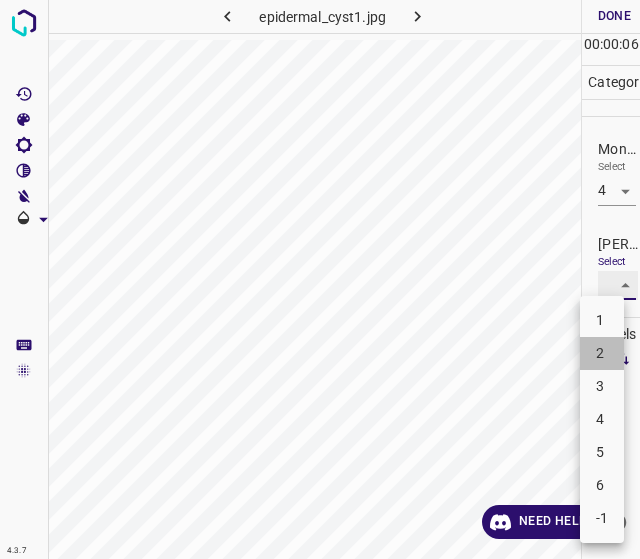 type on "2" 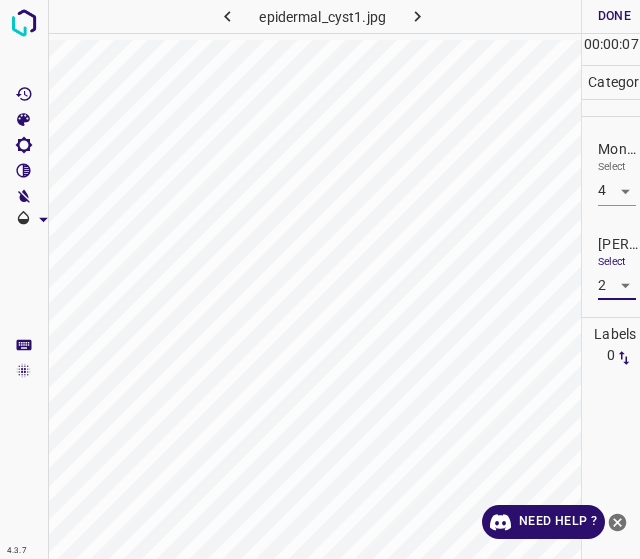 click on "Done" at bounding box center [614, 16] 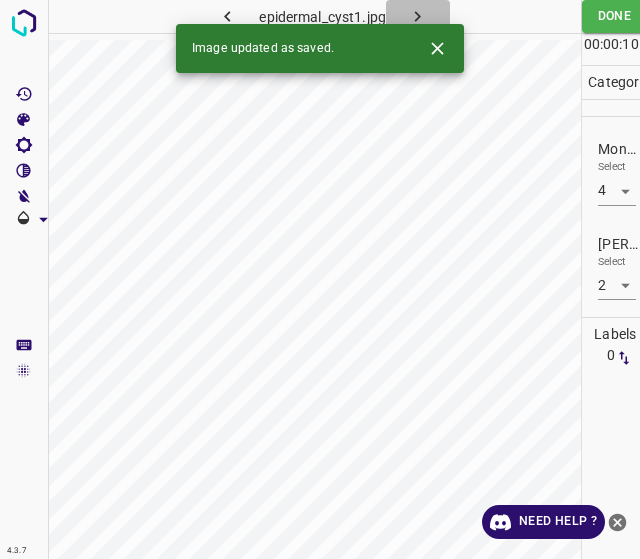 click 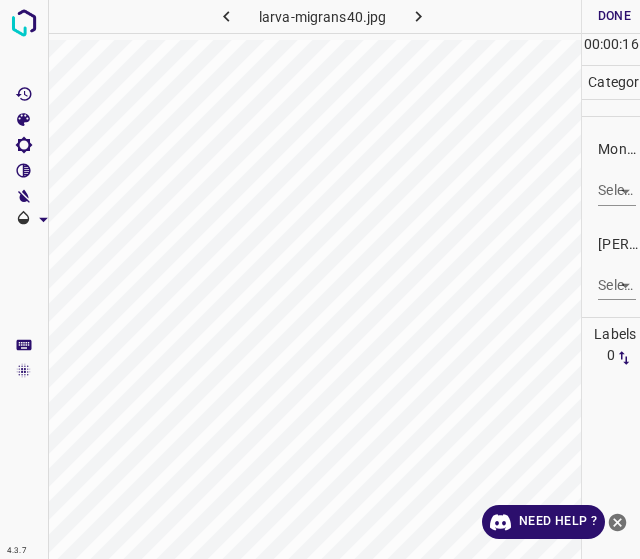 click on "4.3.7 larva-migrans40.jpg Done Skip 0 00   : 00   : 16   Categories Monk *  Select ​  Fitzpatrick *  Select ​ Labels   0 Categories 1 Monk 2  Fitzpatrick Tools Space Change between modes (Draw & Edit) I Auto labeling R Restore zoom M Zoom in N Zoom out Delete Delete selecte label Filters Z Restore filters X Saturation filter C Brightness filter V Contrast filter B Gray scale filter General O Download Need Help ? - Text - Hide - Delete" at bounding box center (320, 279) 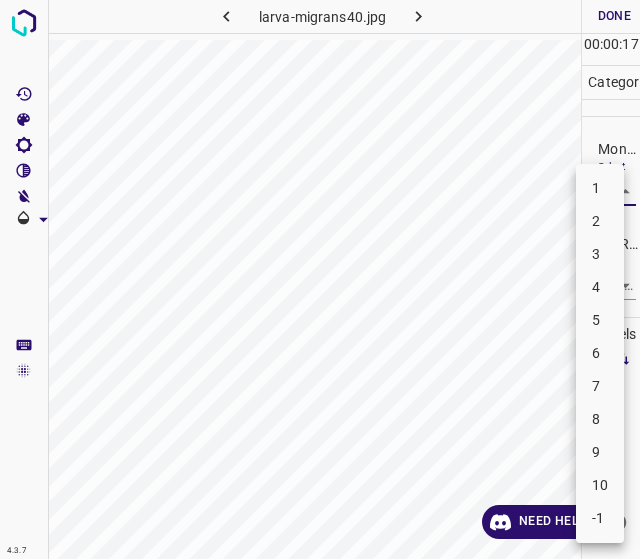 click on "6" at bounding box center [600, 353] 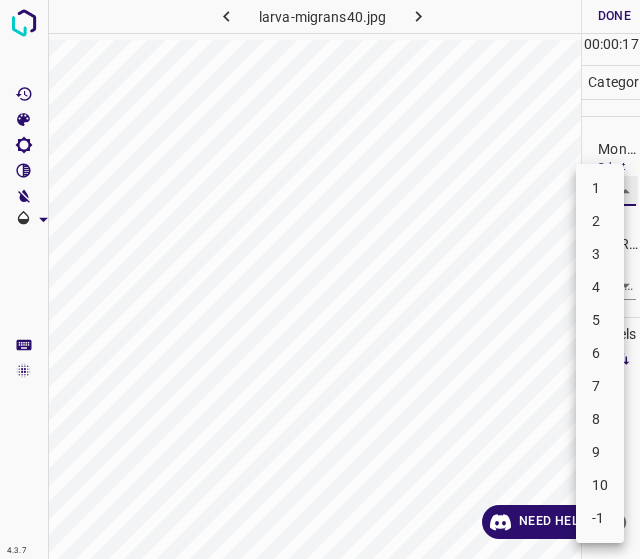 type on "6" 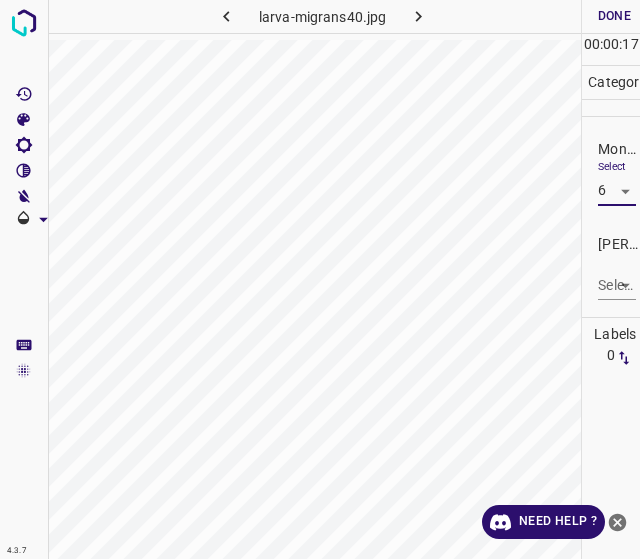 click on "4.3.7 larva-migrans40.jpg Done Skip 0 00   : 00   : 17   Categories Monk *  Select 6 6  Fitzpatrick *  Select ​ Labels   0 Categories 1 Monk 2  Fitzpatrick Tools Space Change between modes (Draw & Edit) I Auto labeling R Restore zoom M Zoom in N Zoom out Delete Delete selecte label Filters Z Restore filters X Saturation filter C Brightness filter V Contrast filter B Gray scale filter General O Download Need Help ? - Text - Hide - Delete" at bounding box center [320, 279] 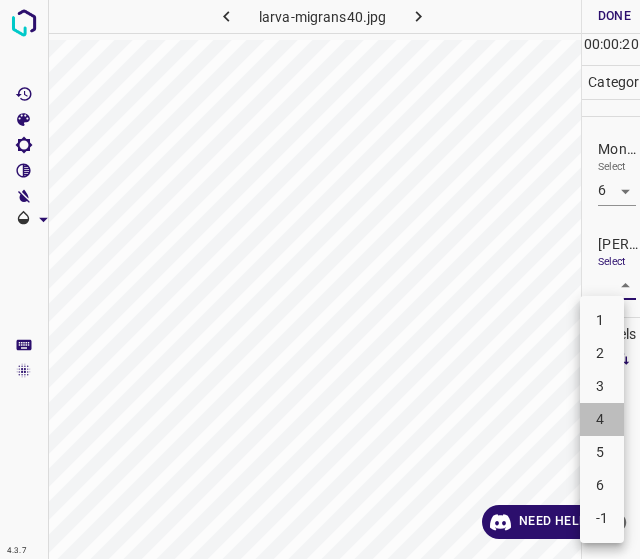click on "4" at bounding box center (602, 419) 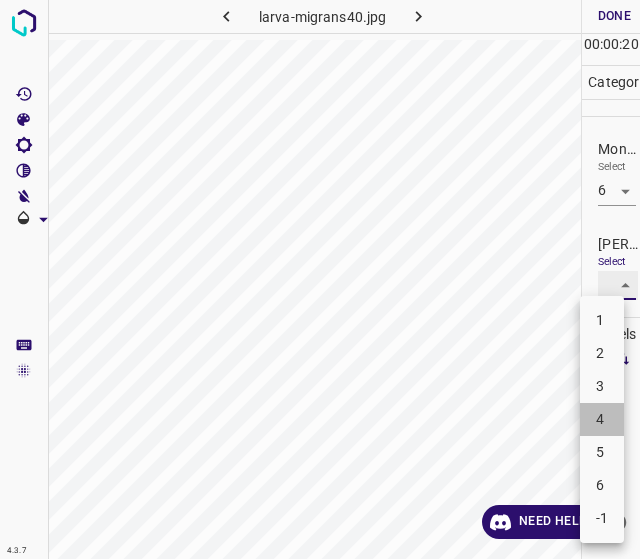 type on "4" 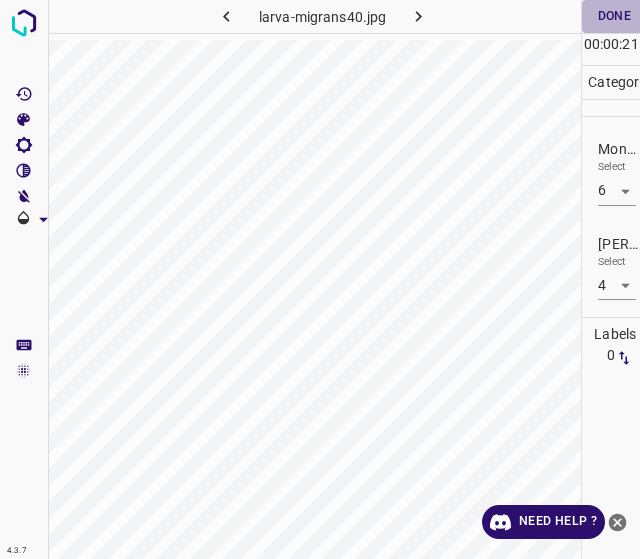 click on "Done" at bounding box center (614, 16) 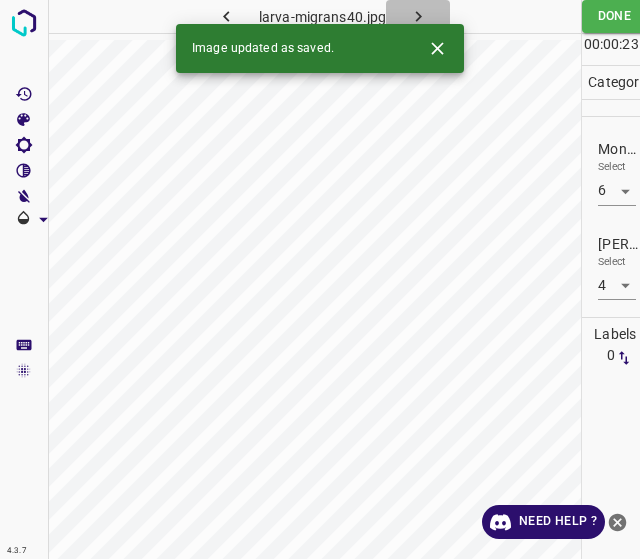 click at bounding box center [418, 16] 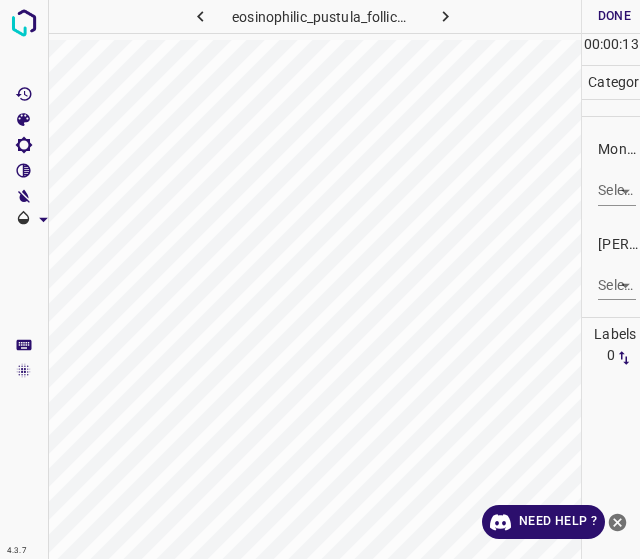 click on "4.3.7 eosinophilic_pustula_folliculitis44.jpg Done Skip 0 00   : 00   : 13   Categories Monk *  Select ​  Fitzpatrick *  Select ​ Labels   0 Categories 1 Monk 2  Fitzpatrick Tools Space Change between modes (Draw & Edit) I Auto labeling R Restore zoom M Zoom in N Zoom out Delete Delete selecte label Filters Z Restore filters X Saturation filter C Brightness filter V Contrast filter B Gray scale filter General O Download Need Help ? - Text - Hide - Delete" at bounding box center [320, 279] 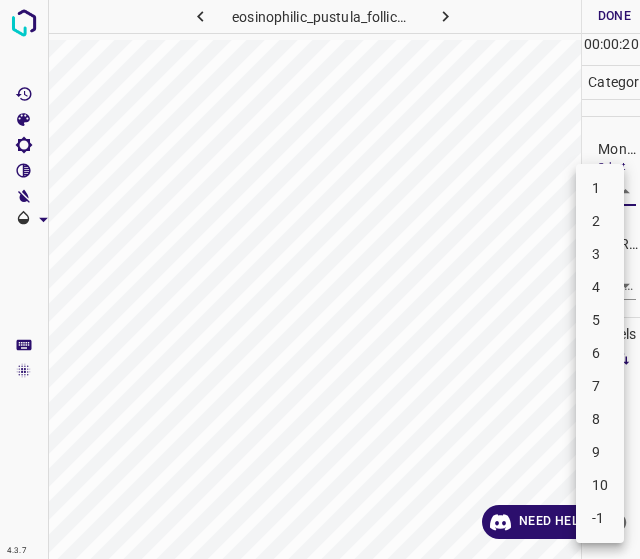 click on "4" at bounding box center [600, 287] 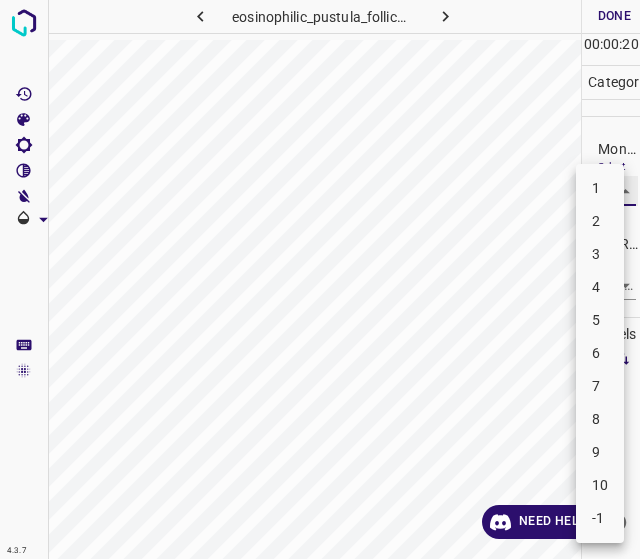 type on "4" 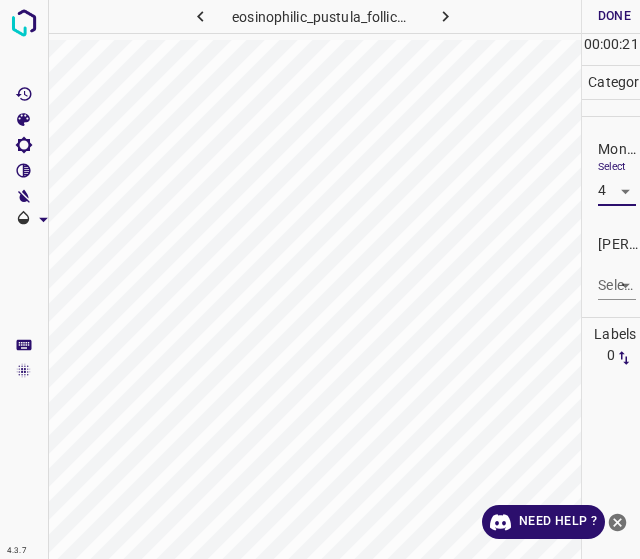 click on "4.3.7 eosinophilic_pustula_folliculitis44.jpg Done Skip 0 00   : 00   : 21   Categories Monk *  Select 4 4  Fitzpatrick *  Select ​ Labels   0 Categories 1 Monk 2  Fitzpatrick Tools Space Change between modes (Draw & Edit) I Auto labeling R Restore zoom M Zoom in N Zoom out Delete Delete selecte label Filters Z Restore filters X Saturation filter C Brightness filter V Contrast filter B Gray scale filter General O Download Need Help ? - Text - Hide - Delete" at bounding box center [320, 279] 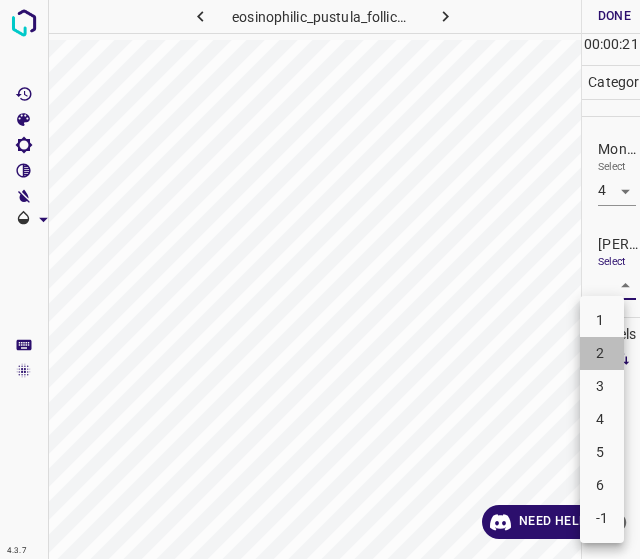 click on "2" at bounding box center (602, 353) 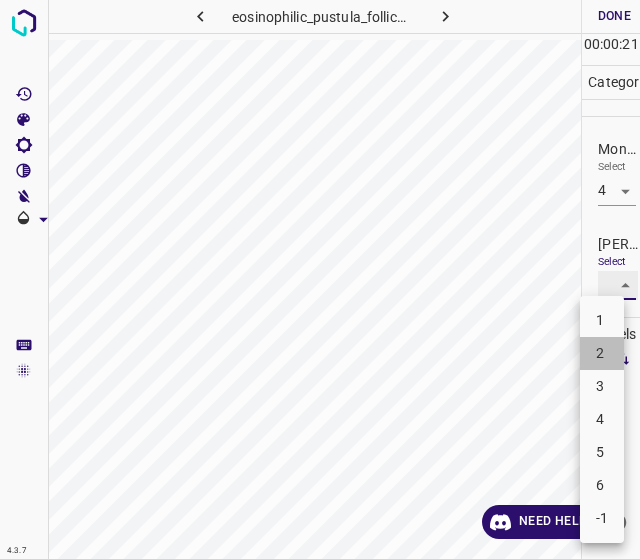 type on "2" 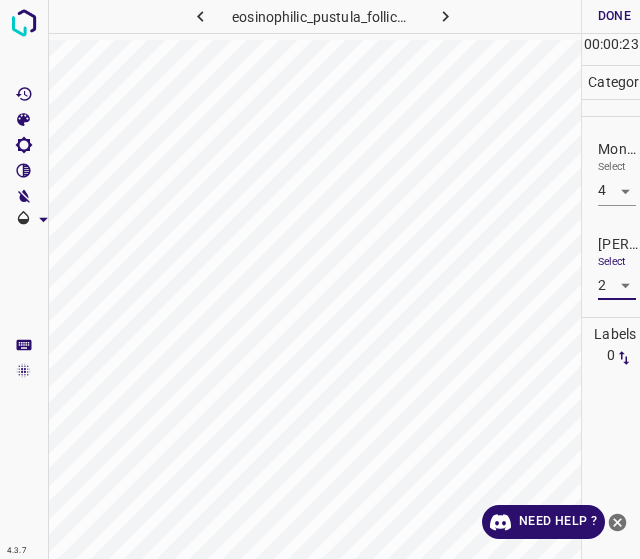 click on "Done" at bounding box center [614, 16] 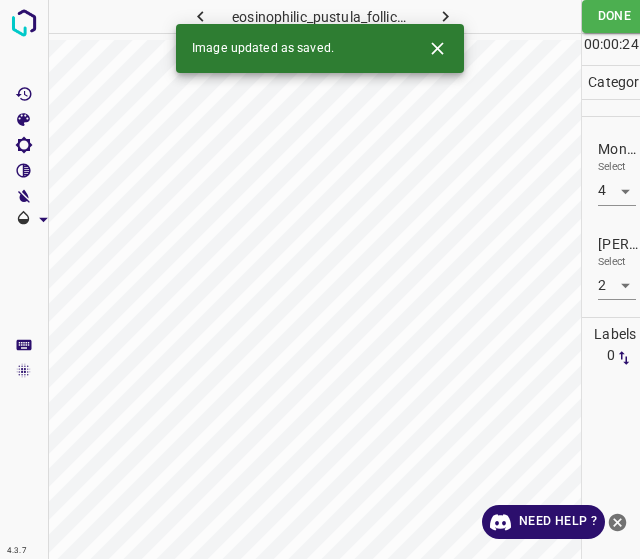 click at bounding box center [445, 16] 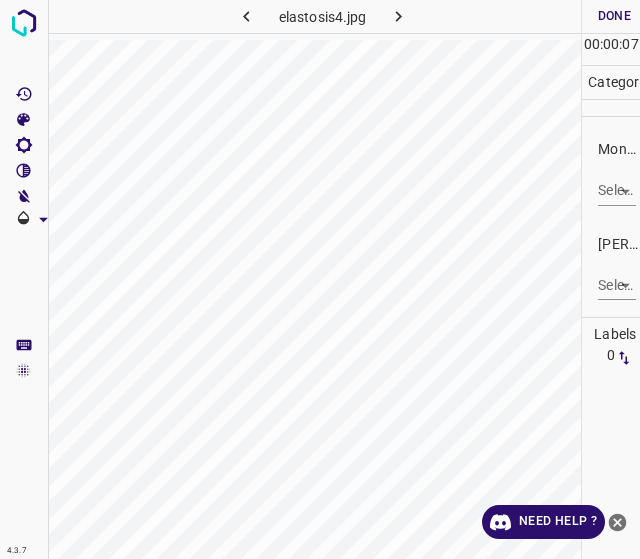 click on "Monk *  Select ​" at bounding box center [611, 172] 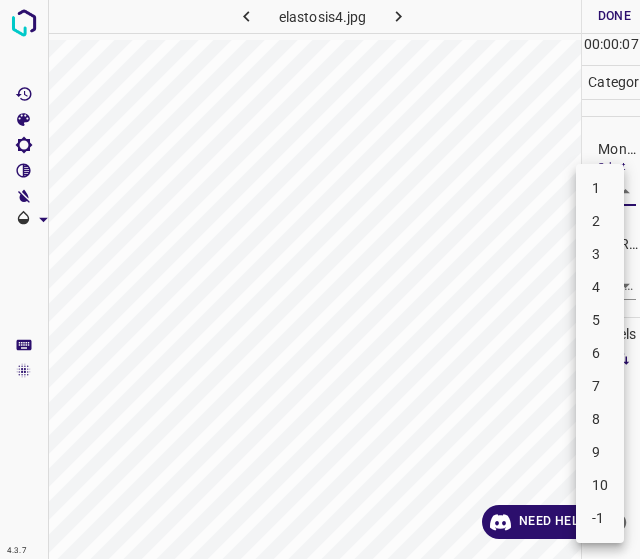 click on "4.3.7 elastosis4.jpg Done Skip 0 00   : 00   : 07   Categories Monk *  Select ​  Fitzpatrick *  Select ​ Labels   0 Categories 1 Monk 2  Fitzpatrick Tools Space Change between modes (Draw & Edit) I Auto labeling R Restore zoom M Zoom in N Zoom out Delete Delete selecte label Filters Z Restore filters X Saturation filter C Brightness filter V Contrast filter B Gray scale filter General O Download Need Help ? - Text - Hide - Delete 1 2 3 4 5 6 7 8 9 10 -1" at bounding box center (320, 279) 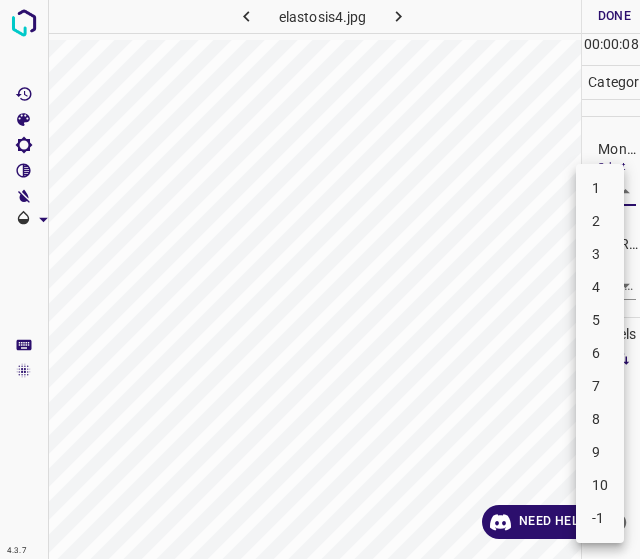 drag, startPoint x: 608, startPoint y: 249, endPoint x: 606, endPoint y: 225, distance: 24.083189 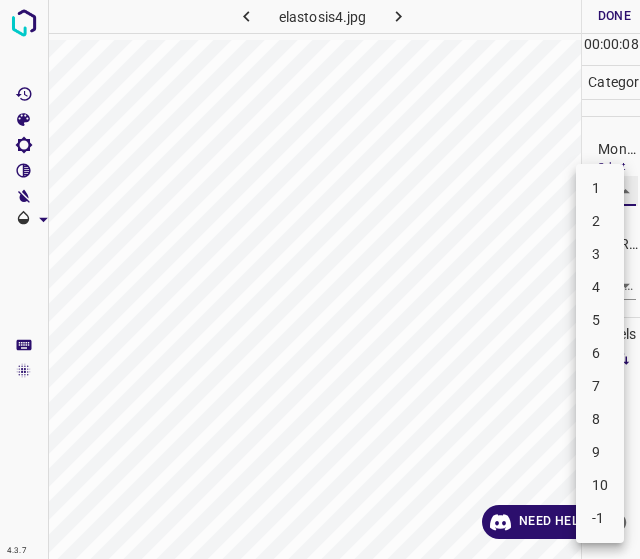 type on "2" 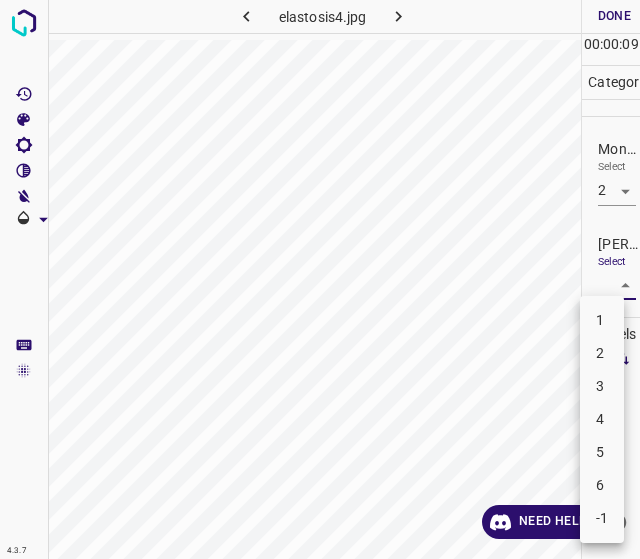 click on "4.3.7 elastosis4.jpg Done Skip 0 00   : 00   : 09   Categories Monk *  Select 2 2  Fitzpatrick *  Select ​ Labels   0 Categories 1 Monk 2  Fitzpatrick Tools Space Change between modes (Draw & Edit) I Auto labeling R Restore zoom M Zoom in N Zoom out Delete Delete selecte label Filters Z Restore filters X Saturation filter C Brightness filter V Contrast filter B Gray scale filter General O Download Need Help ? - Text - Hide - Delete 1 2 3 4 5 6 -1" at bounding box center [320, 279] 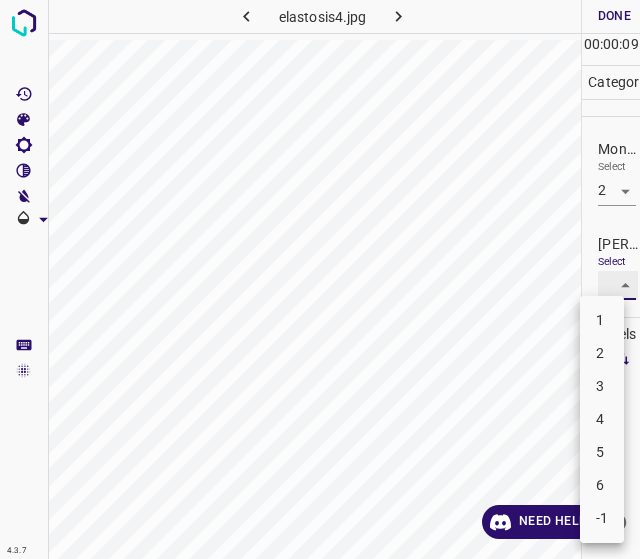 type on "1" 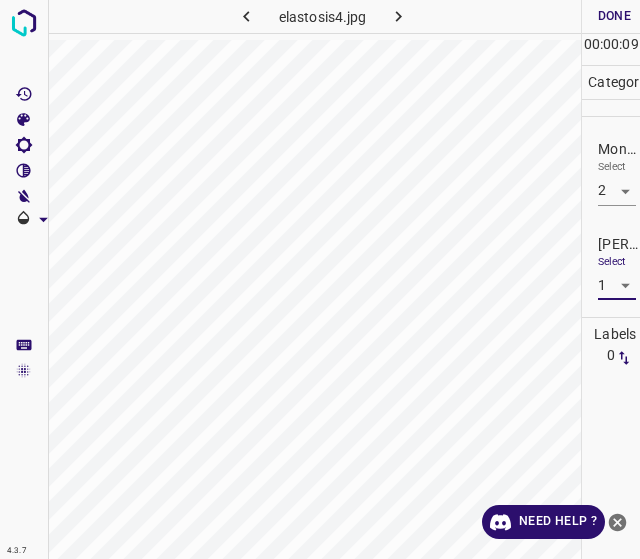 click on "1" at bounding box center (604, 311) 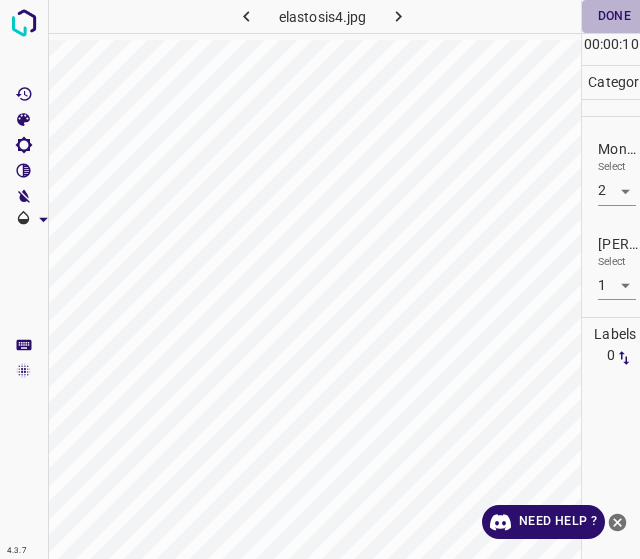 click on "Done" at bounding box center (614, 16) 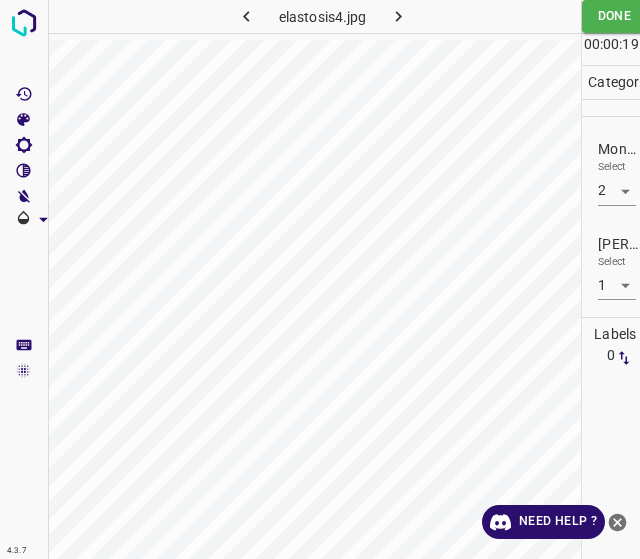 click 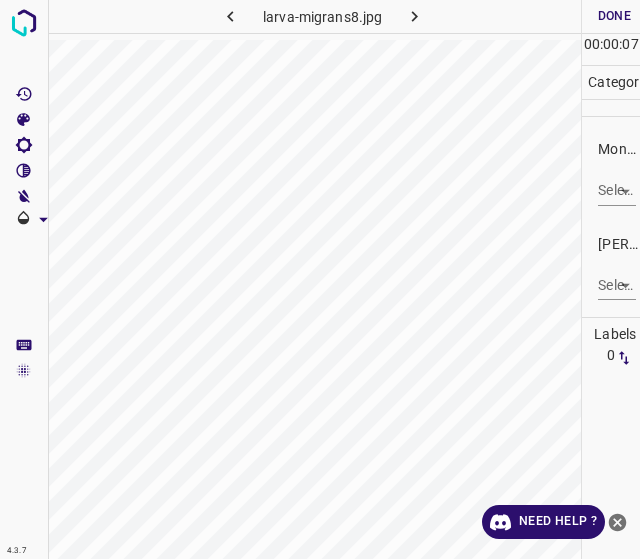 click on "Monk *  Select ​" at bounding box center (611, 172) 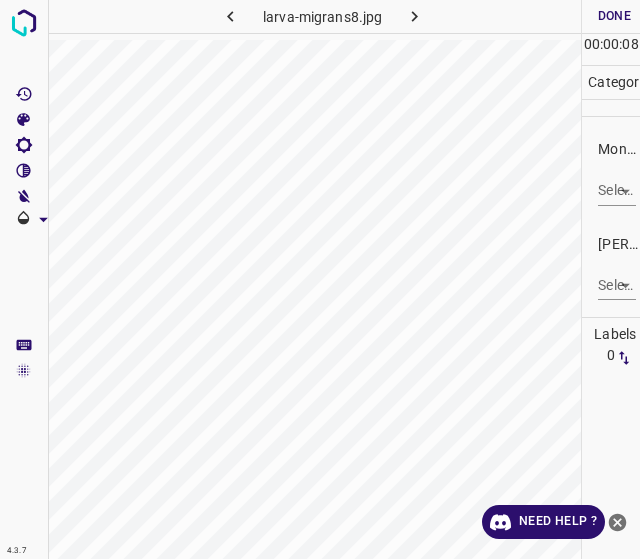 click on "4.3.7 larva-migrans8.jpg Done Skip 0 00   : 00   : 08   Categories Monk *  Select ​  Fitzpatrick *  Select ​ Labels   0 Categories 1 Monk 2  Fitzpatrick Tools Space Change between modes (Draw & Edit) I Auto labeling R Restore zoom M Zoom in N Zoom out Delete Delete selecte label Filters Z Restore filters X Saturation filter C Brightness filter V Contrast filter B Gray scale filter General O Download Need Help ? - Text - Hide - Delete" at bounding box center [320, 279] 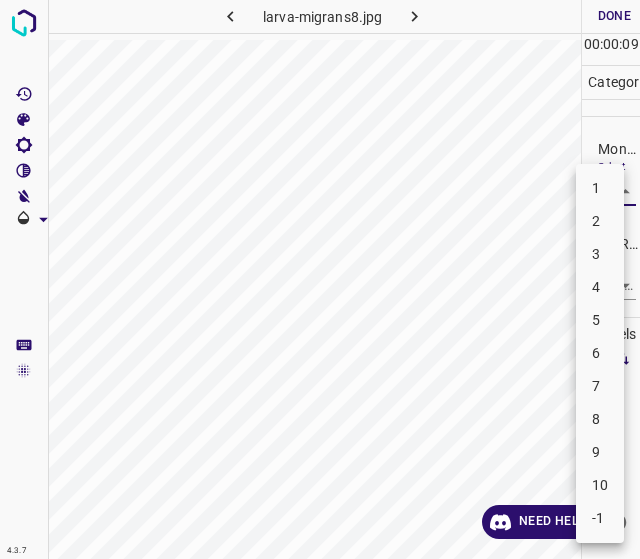 click on "3" at bounding box center (600, 254) 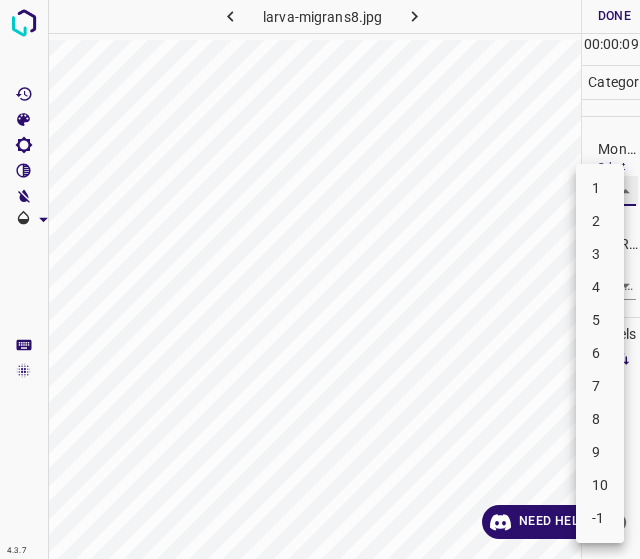 type on "3" 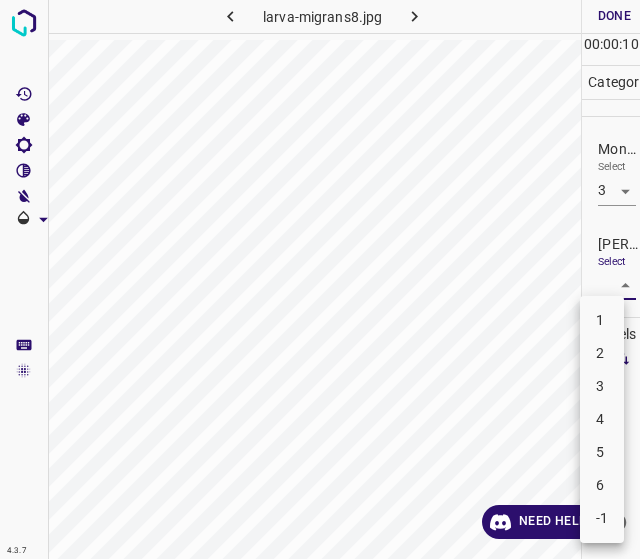 click on "4.3.7 larva-migrans8.jpg Done Skip 0 00   : 00   : 10   Categories Monk *  Select 3 3  Fitzpatrick *  Select ​ Labels   0 Categories 1 Monk 2  Fitzpatrick Tools Space Change between modes (Draw & Edit) I Auto labeling R Restore zoom M Zoom in N Zoom out Delete Delete selecte label Filters Z Restore filters X Saturation filter C Brightness filter V Contrast filter B Gray scale filter General O Download Need Help ? - Text - Hide - Delete 1 2 3 4 5 6 -1" at bounding box center [320, 279] 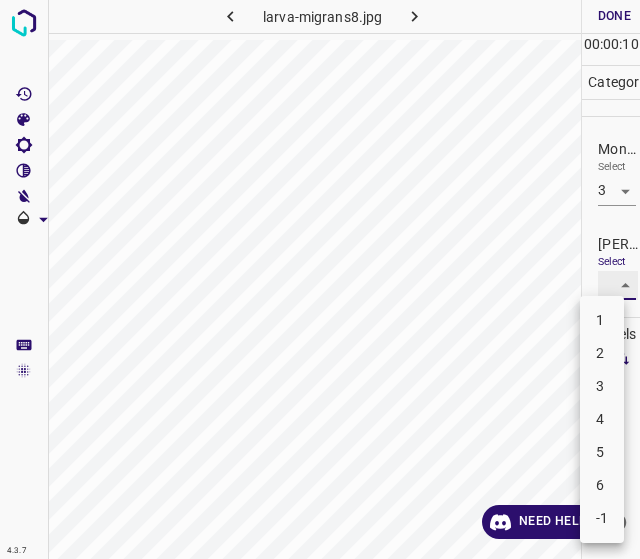 type on "2" 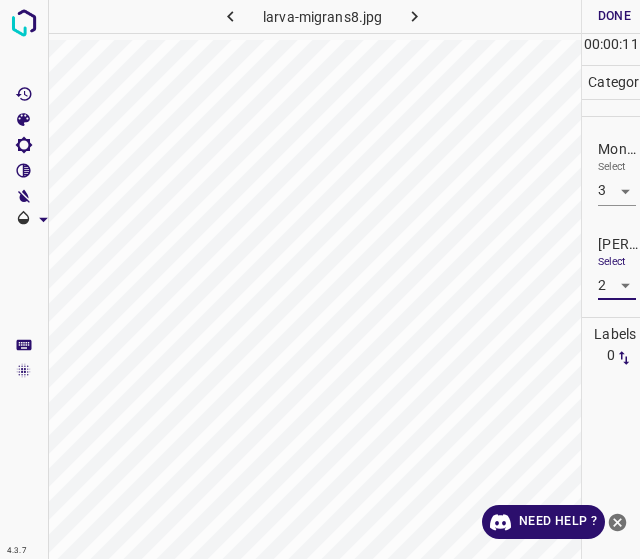 click on "Done" at bounding box center [614, 16] 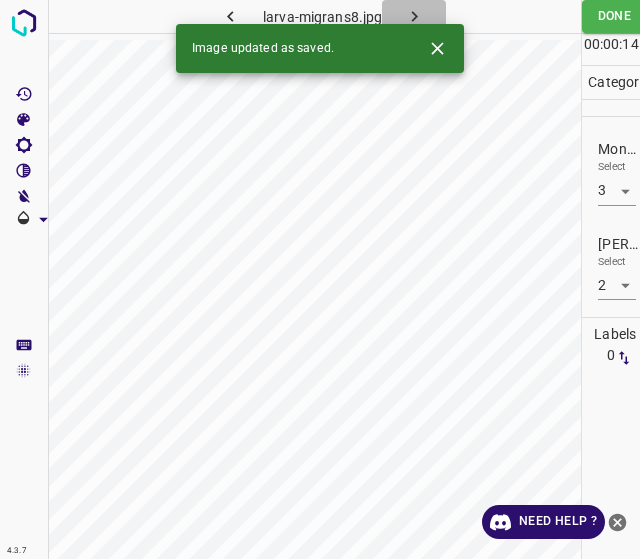 click at bounding box center [414, 16] 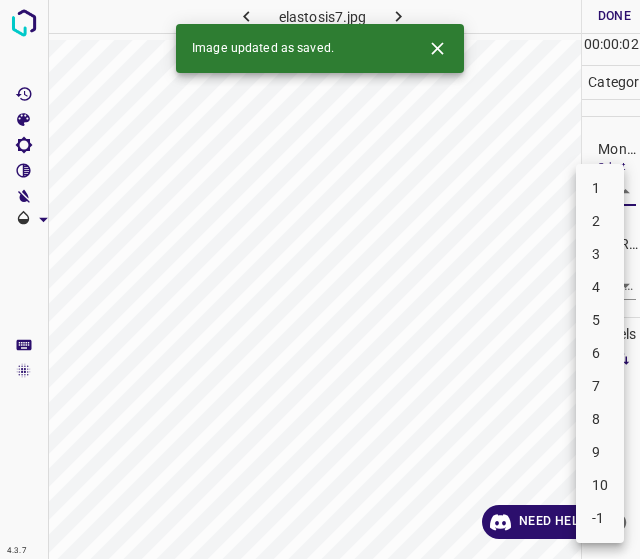 click on "4.3.7 elastosis7.jpg Done Skip 0 00   : 00   : 02   Categories Monk *  Select ​  Fitzpatrick *  Select ​ Labels   0 Categories 1 Monk 2  Fitzpatrick Tools Space Change between modes (Draw & Edit) I Auto labeling R Restore zoom M Zoom in N Zoom out Delete Delete selecte label Filters Z Restore filters X Saturation filter C Brightness filter V Contrast filter B Gray scale filter General O Download Image updated as saved. Need Help ? - Text - Hide - Delete 1 2 3 4 5 6 7 8 9 10 -1" at bounding box center (320, 279) 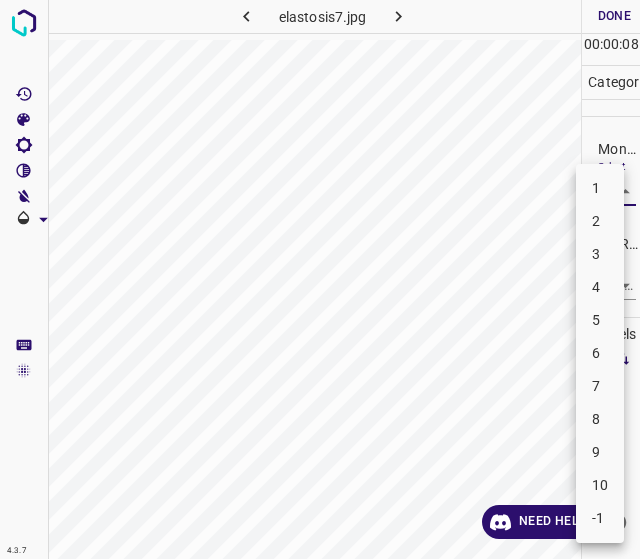 click on "3" at bounding box center (600, 254) 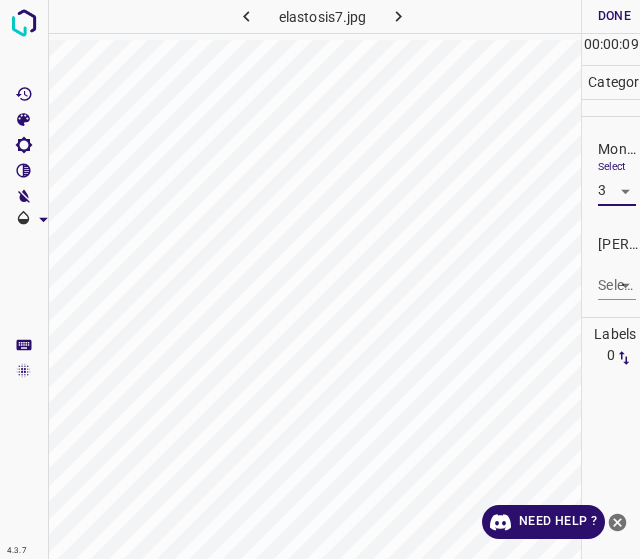 click on "4.3.7 elastosis7.jpg Done Skip 0 00   : 00   : 09   Categories Monk *  Select 3 3  Fitzpatrick *  Select ​ Labels   0 Categories 1 Monk 2  Fitzpatrick Tools Space Change between modes (Draw & Edit) I Auto labeling R Restore zoom M Zoom in N Zoom out Delete Delete selecte label Filters Z Restore filters X Saturation filter C Brightness filter V Contrast filter B Gray scale filter General O Download Need Help ? - Text - Hide - Delete" at bounding box center (320, 279) 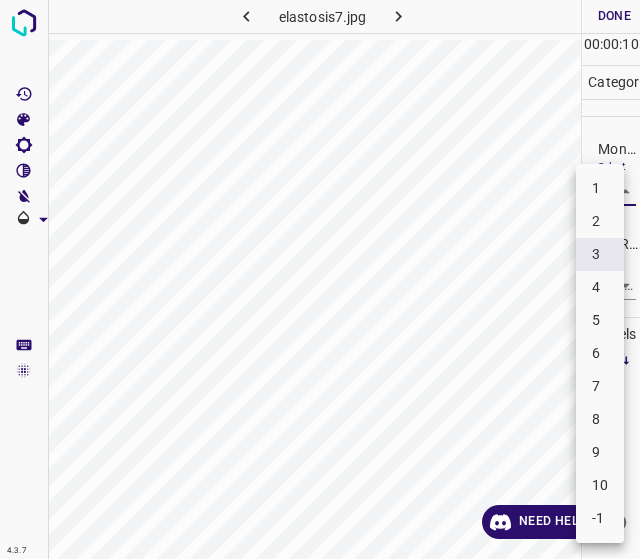 click on "4" at bounding box center (600, 287) 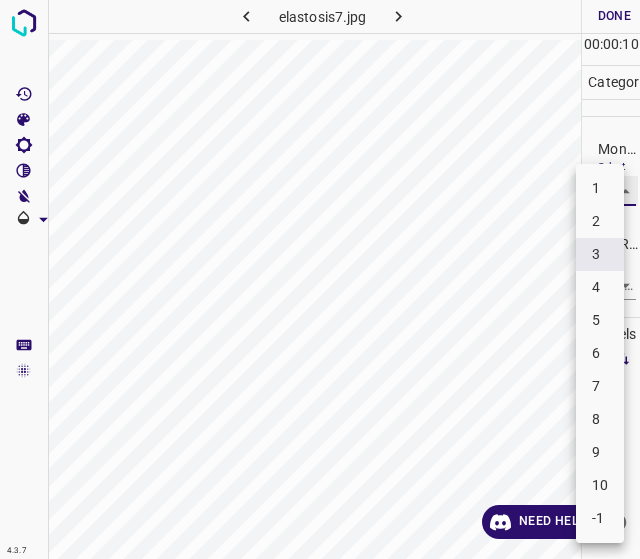 type on "4" 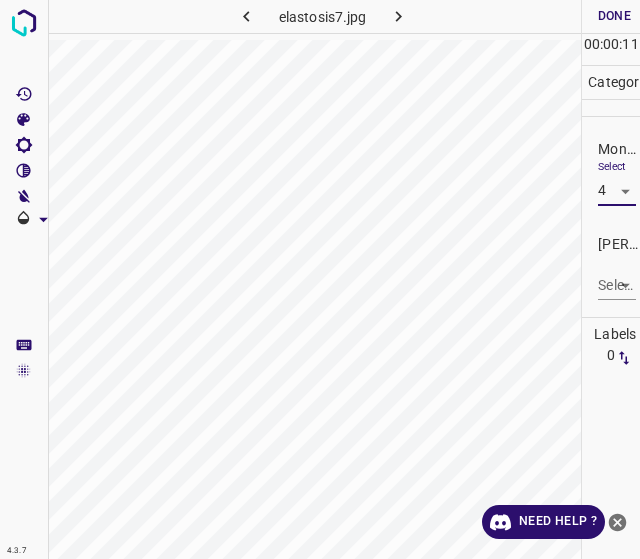click on "4.3.7 elastosis7.jpg Done Skip 0 00   : 00   : 11   Categories Monk *  Select 4 4  Fitzpatrick *  Select ​ Labels   0 Categories 1 Monk 2  Fitzpatrick Tools Space Change between modes (Draw & Edit) I Auto labeling R Restore zoom M Zoom in N Zoom out Delete Delete selecte label Filters Z Restore filters X Saturation filter C Brightness filter V Contrast filter B Gray scale filter General O Download Need Help ? - Text - Hide - Delete" at bounding box center (320, 279) 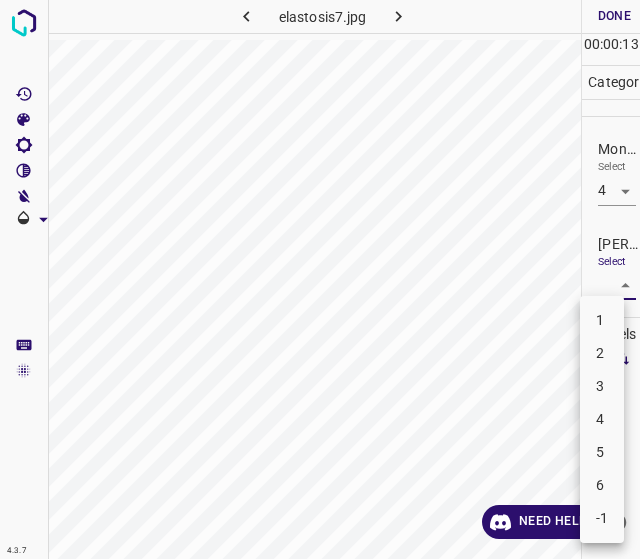 click on "2" at bounding box center [602, 353] 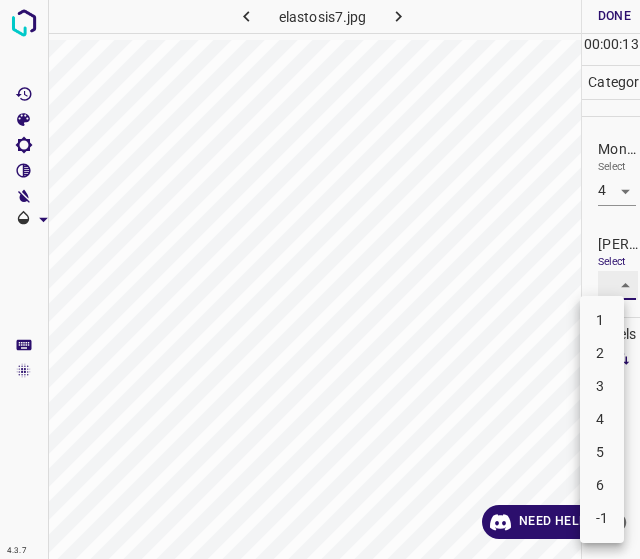 type on "2" 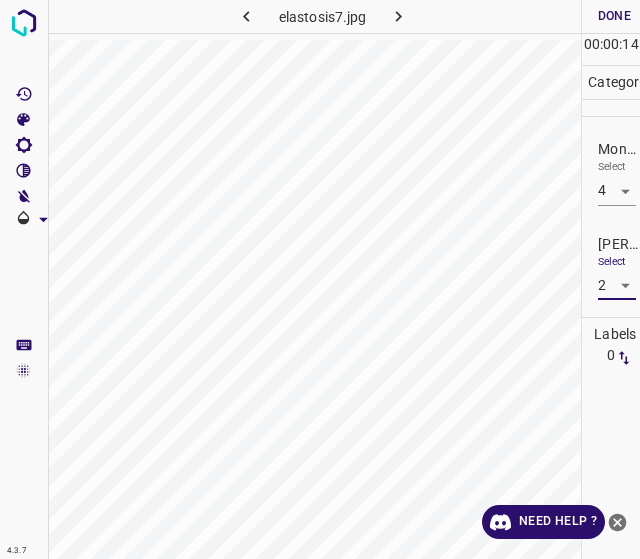 click on "Done" at bounding box center [614, 16] 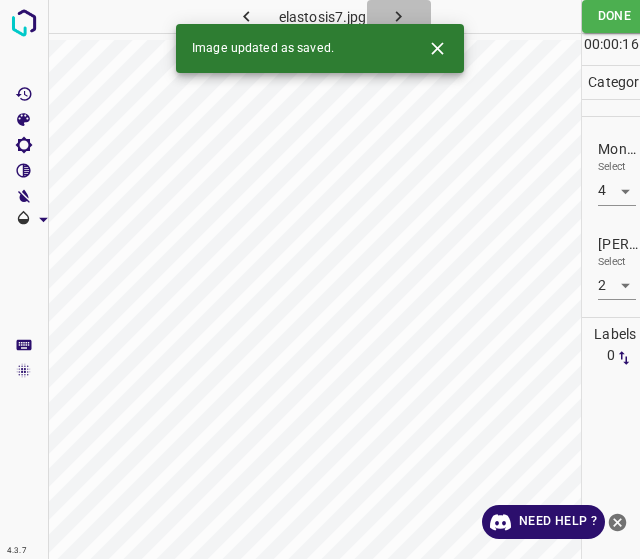 click at bounding box center (399, 16) 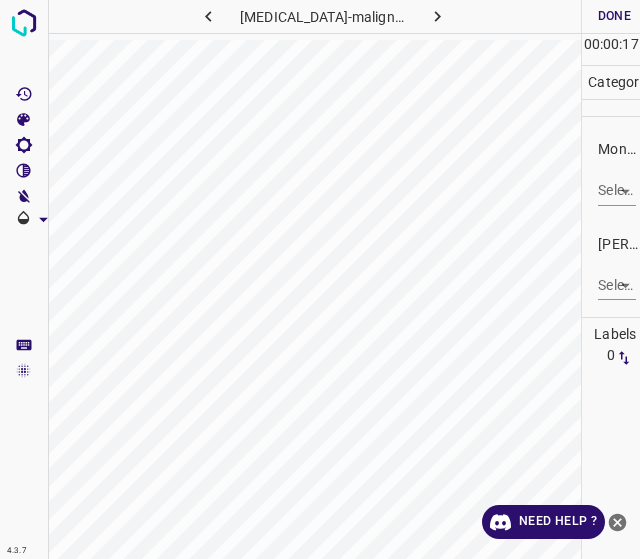 click on "4.3.7 lentigo-maligna65.jpg Done Skip 0 00   : 00   : 17   Categories Monk *  Select ​  Fitzpatrick *  Select ​ Labels   0 Categories 1 Monk 2  Fitzpatrick Tools Space Change between modes (Draw & Edit) I Auto labeling R Restore zoom M Zoom in N Zoom out Delete Delete selecte label Filters Z Restore filters X Saturation filter C Brightness filter V Contrast filter B Gray scale filter General O Download Need Help ? - Text - Hide - Delete" at bounding box center (320, 279) 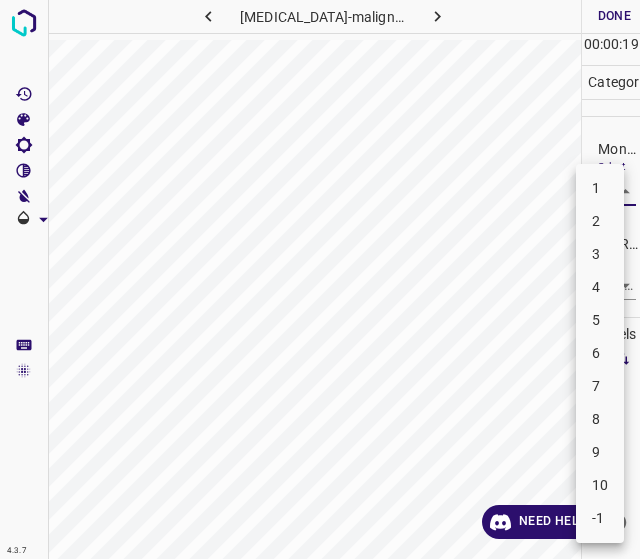 click on "6" at bounding box center (600, 353) 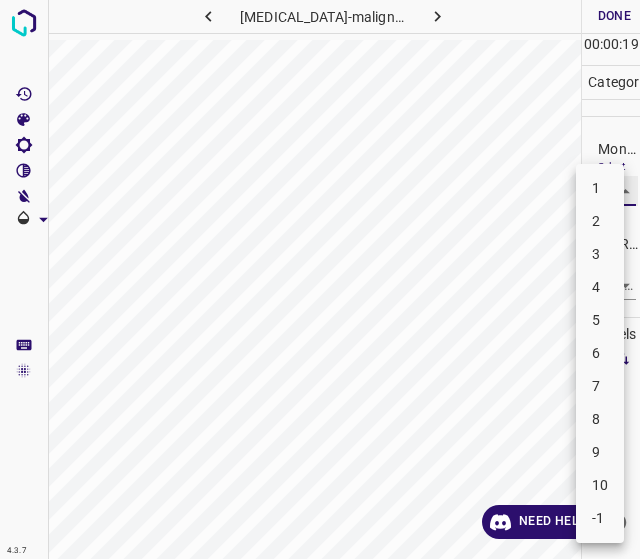 type on "6" 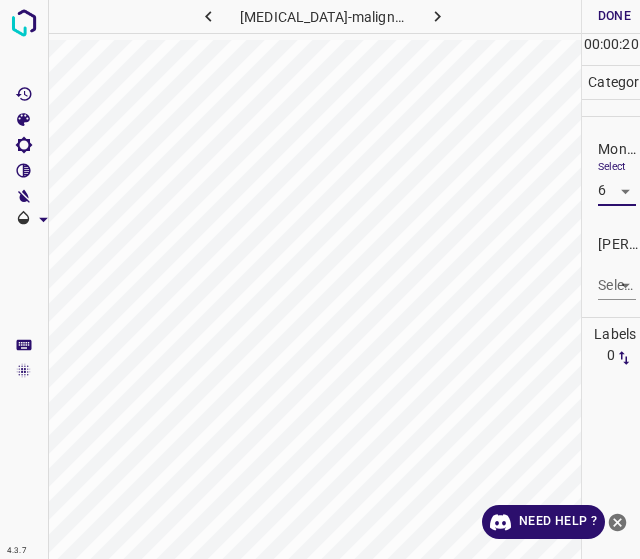 click on "Fitzpatrick *  Select ​" at bounding box center [611, 267] 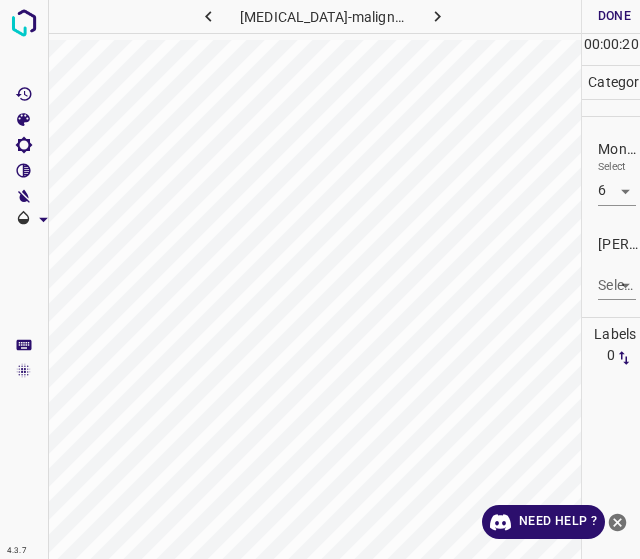 click on "4.3.7 lentigo-maligna65.jpg Done Skip 0 00   : 00   : 20   Categories Monk *  Select 6 6  Fitzpatrick *  Select ​ Labels   0 Categories 1 Monk 2  Fitzpatrick Tools Space Change between modes (Draw & Edit) I Auto labeling R Restore zoom M Zoom in N Zoom out Delete Delete selecte label Filters Z Restore filters X Saturation filter C Brightness filter V Contrast filter B Gray scale filter General O Download Need Help ? - Text - Hide - Delete" at bounding box center (320, 279) 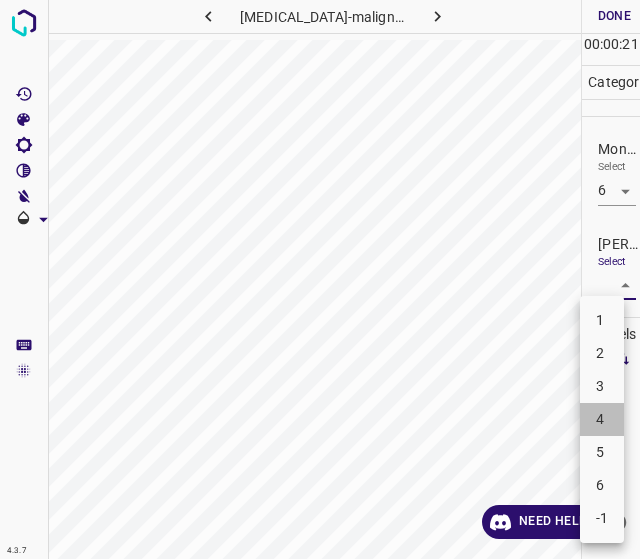 click on "4" at bounding box center [602, 419] 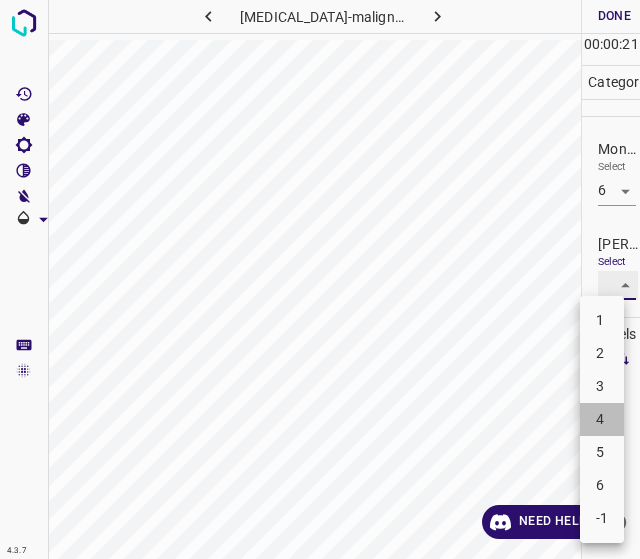type on "4" 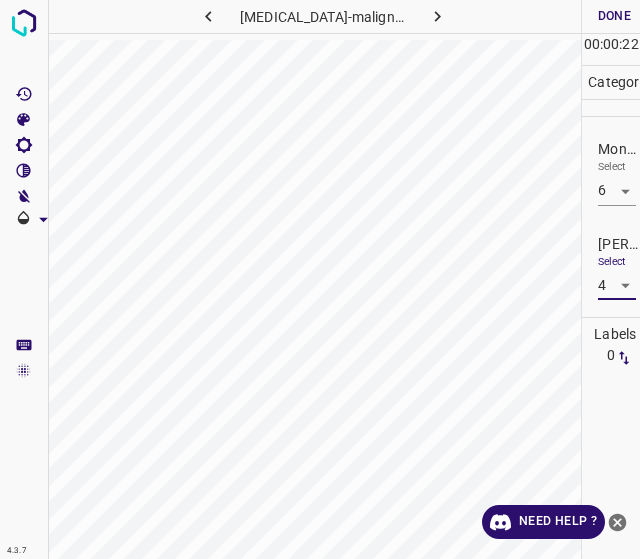 click on "Done" at bounding box center (614, 16) 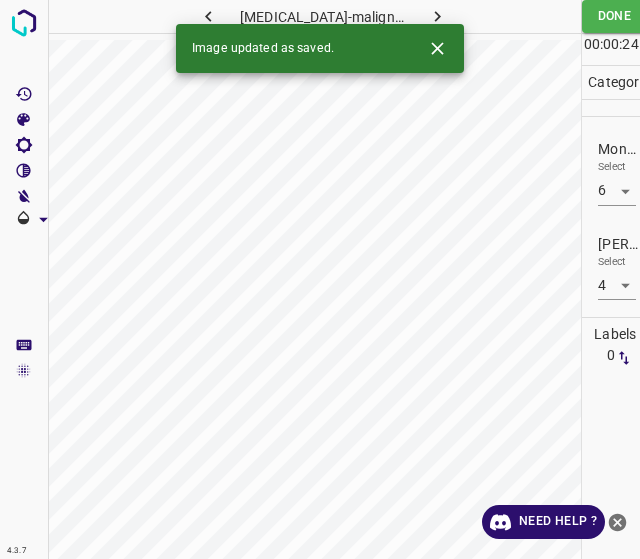 click on "4.3.7 lentigo-maligna65.jpg Done Skip 0 00   : 00   : 24   Categories Monk *  Select 6 6  Fitzpatrick *  Select 4 4 Labels   0 Categories 1 Monk 2  Fitzpatrick Tools Space Change between modes (Draw & Edit) I Auto labeling R Restore zoom M Zoom in N Zoom out Delete Delete selecte label Filters Z Restore filters X Saturation filter C Brightness filter V Contrast filter B Gray scale filter General O Download Image updated as saved. Need Help ?" at bounding box center [320, 279] 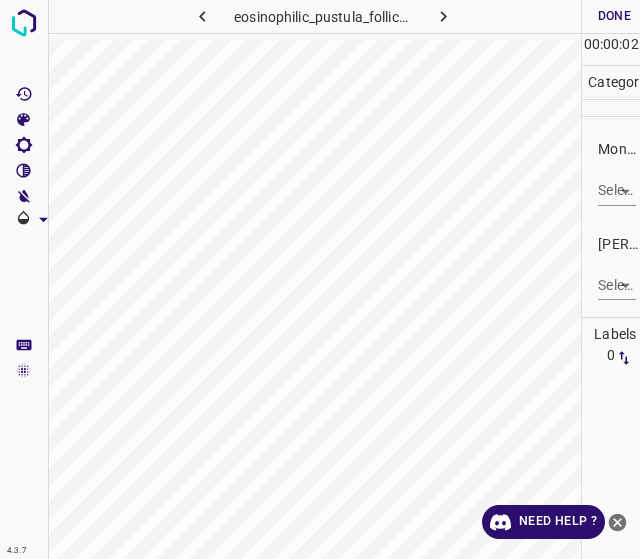 click on "4.3.7 eosinophilic_pustula_folliculitis5.jpg Done Skip 0 00   : 00   : 02   Categories Monk *  Select ​  Fitzpatrick *  Select ​ Labels   0 Categories 1 Monk 2  Fitzpatrick Tools Space Change between modes (Draw & Edit) I Auto labeling R Restore zoom M Zoom in N Zoom out Delete Delete selecte label Filters Z Restore filters X Saturation filter C Brightness filter V Contrast filter B Gray scale filter General O Download Need Help ? - Text - Hide - Delete" at bounding box center [320, 279] 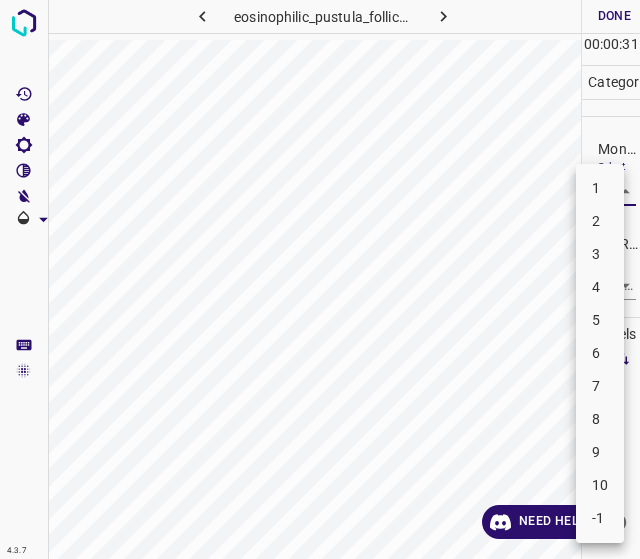 click on "6" at bounding box center (600, 353) 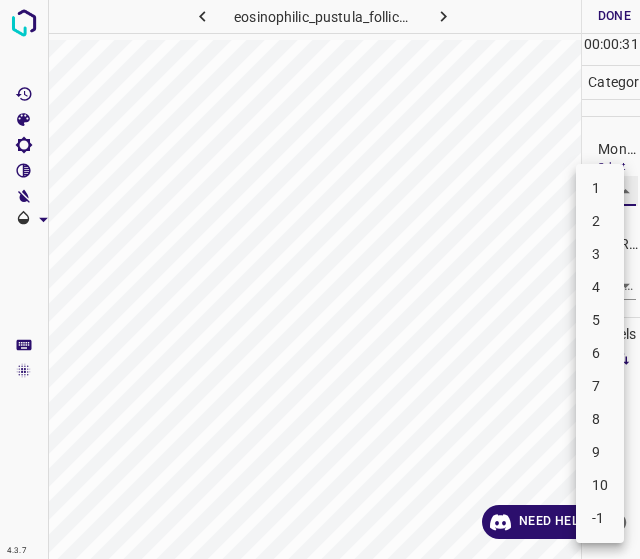 type on "6" 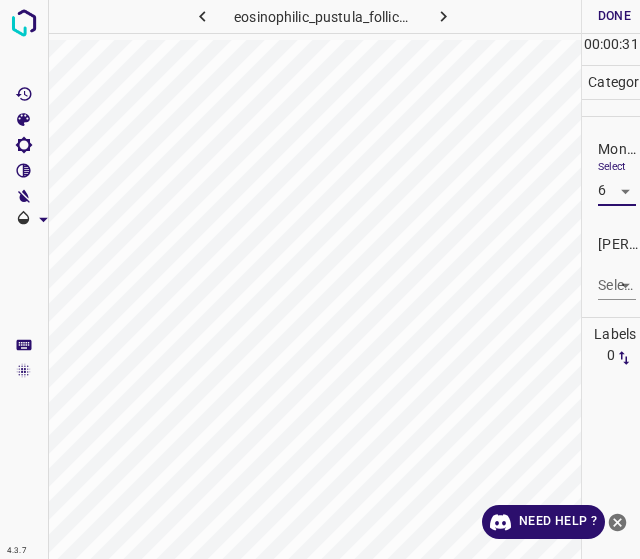 click on "4.3.7 eosinophilic_pustula_folliculitis5.jpg Done Skip 0 00   : 00   : 31   Categories Monk *  Select 6 6  Fitzpatrick *  Select ​ Labels   0 Categories 1 Monk 2  Fitzpatrick Tools Space Change between modes (Draw & Edit) I Auto labeling R Restore zoom M Zoom in N Zoom out Delete Delete selecte label Filters Z Restore filters X Saturation filter C Brightness filter V Contrast filter B Gray scale filter General O Download Need Help ? - Text - Hide - Delete" at bounding box center (320, 279) 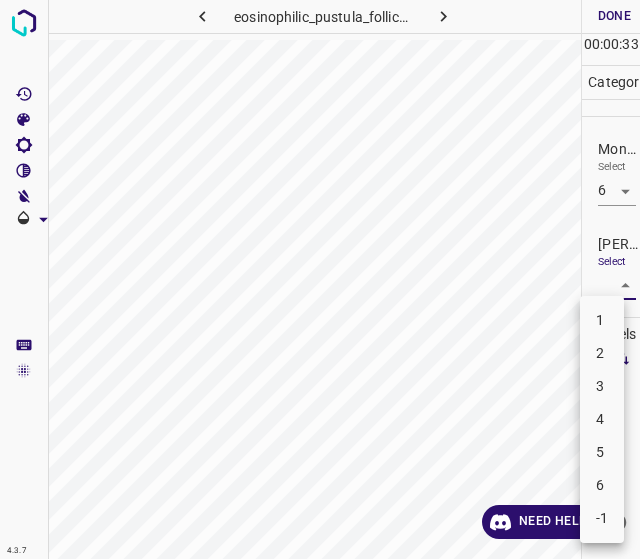 click on "4" at bounding box center (602, 419) 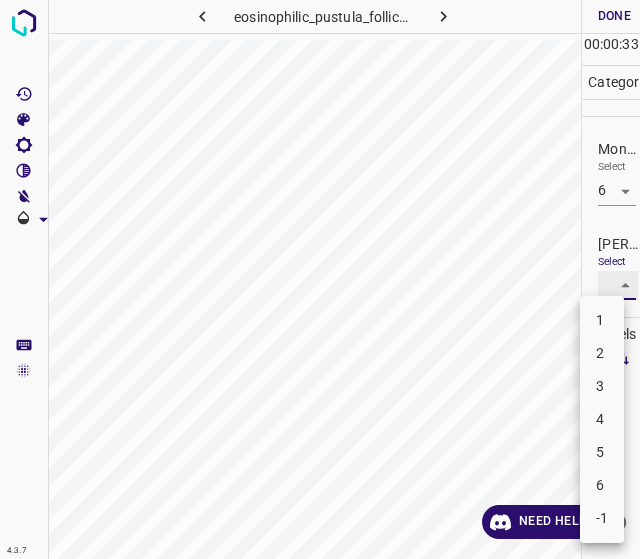 type on "4" 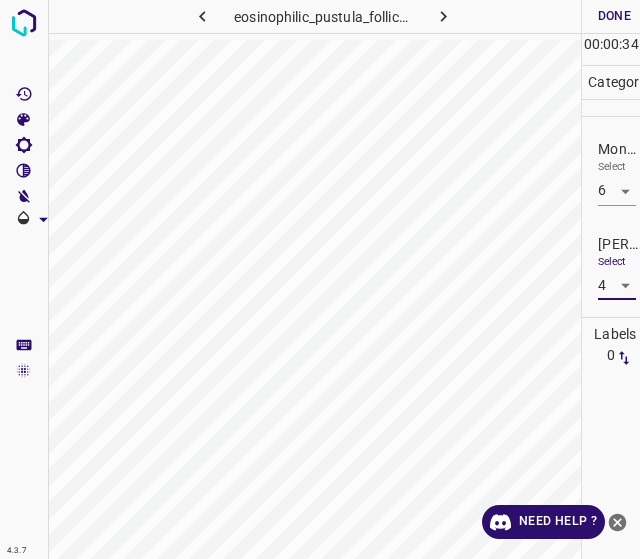 click on "Done" at bounding box center (614, 16) 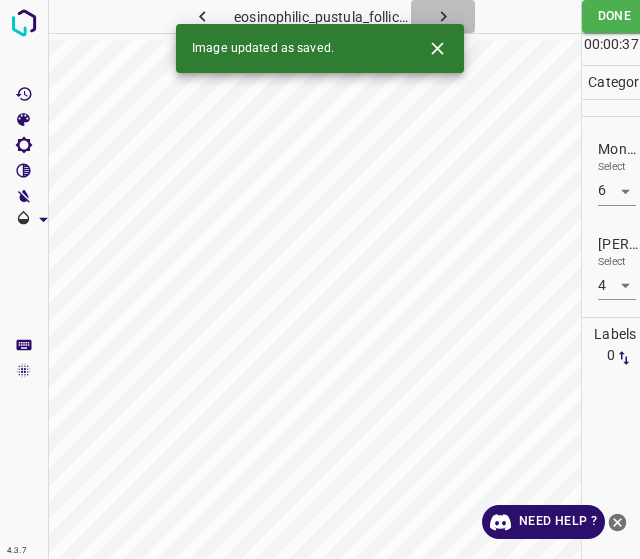 click 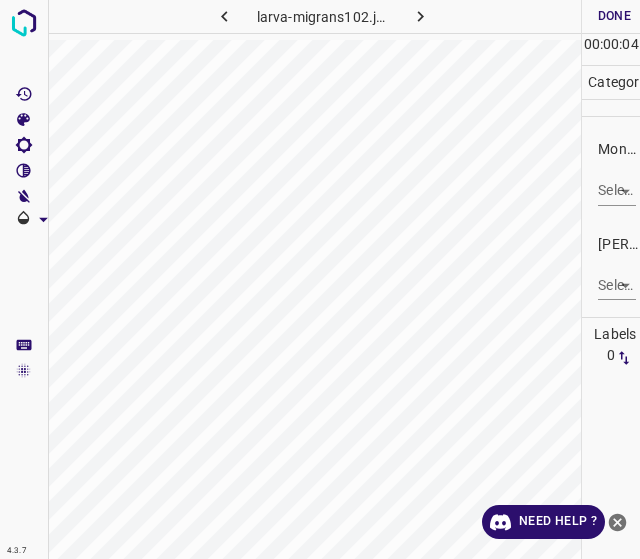 click on "4.3.7 larva-migrans102.jpg Done Skip 0 00   : 00   : 04   Categories Monk *  Select ​  Fitzpatrick *  Select ​ Labels   0 Categories 1 Monk 2  Fitzpatrick Tools Space Change between modes (Draw & Edit) I Auto labeling R Restore zoom M Zoom in N Zoom out Delete Delete selecte label Filters Z Restore filters X Saturation filter C Brightness filter V Contrast filter B Gray scale filter General O Download Need Help ? - Text - Hide - Delete" at bounding box center [320, 279] 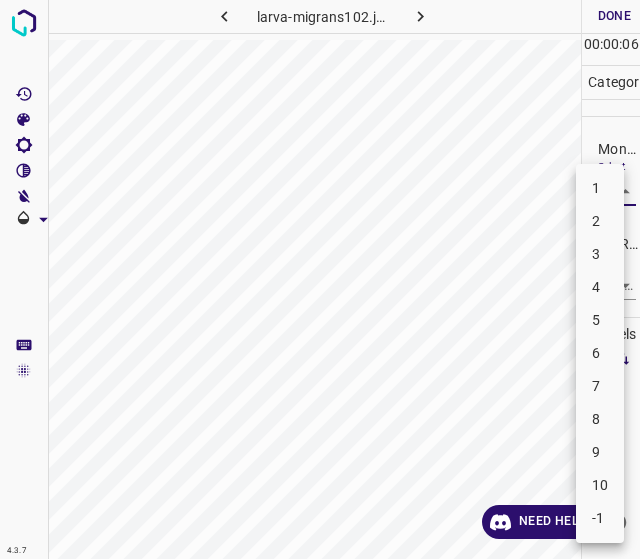 click on "2" at bounding box center (600, 221) 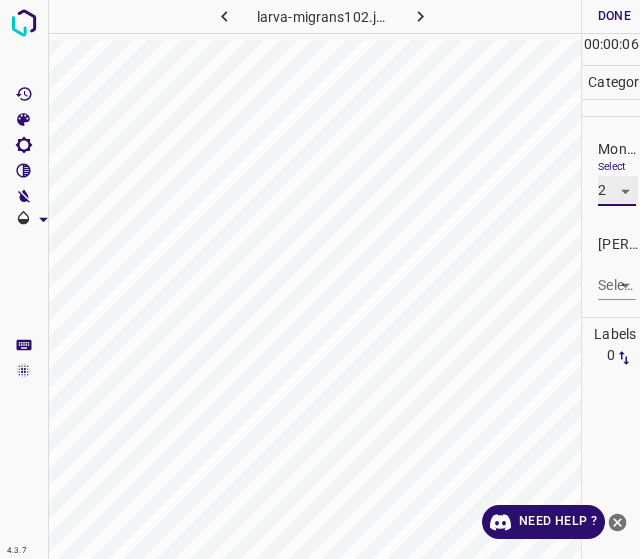 type on "2" 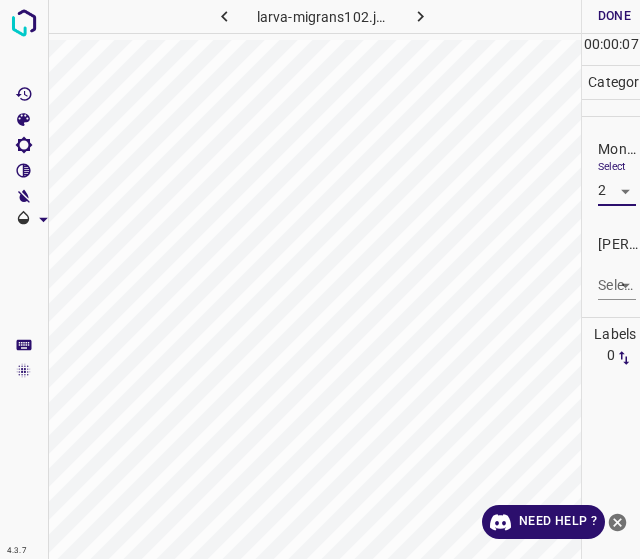 click on "4.3.7 larva-migrans102.jpg Done Skip 0 00   : 00   : 07   Categories Monk *  Select 2 2  Fitzpatrick *  Select ​ Labels   0 Categories 1 Monk 2  Fitzpatrick Tools Space Change between modes (Draw & Edit) I Auto labeling R Restore zoom M Zoom in N Zoom out Delete Delete selecte label Filters Z Restore filters X Saturation filter C Brightness filter V Contrast filter B Gray scale filter General O Download Need Help ? - Text - Hide - Delete" at bounding box center (320, 279) 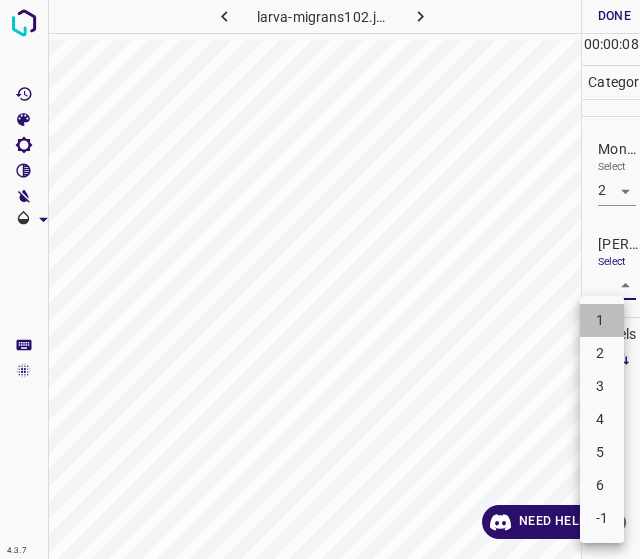 click on "1" at bounding box center [602, 320] 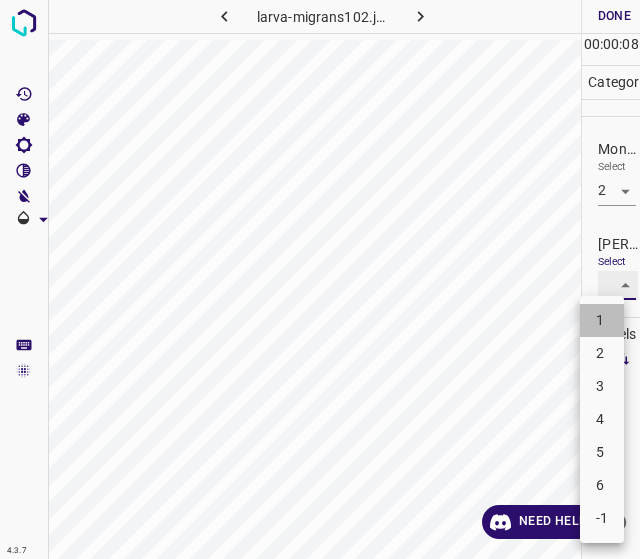type on "1" 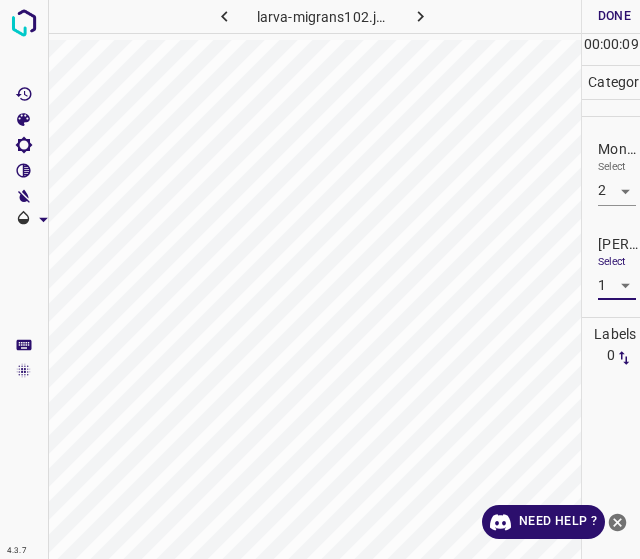 click on "Done" at bounding box center [614, 16] 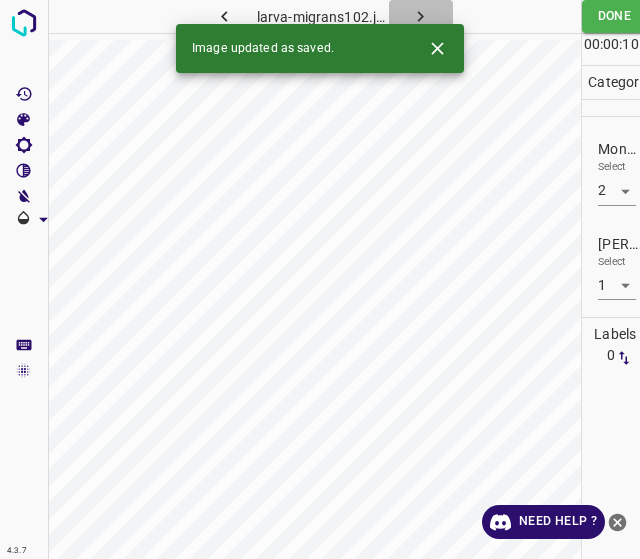 click at bounding box center (421, 16) 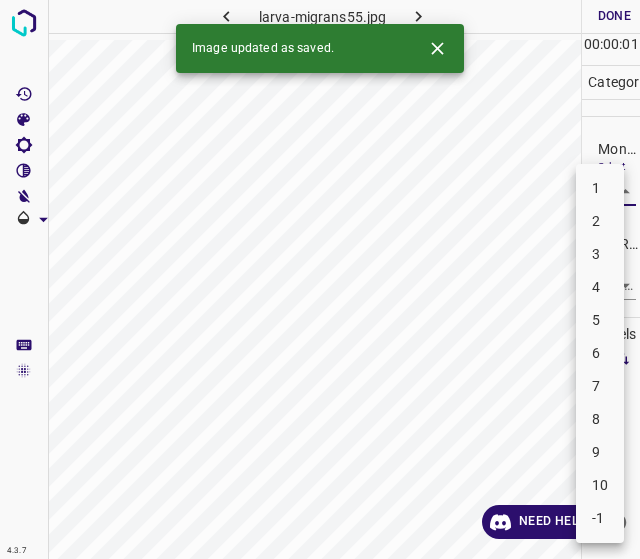 click on "4.3.7 larva-migrans55.jpg Done Skip 0 00   : 00   : 01   Categories Monk *  Select ​  Fitzpatrick *  Select ​ Labels   0 Categories 1 Monk 2  Fitzpatrick Tools Space Change between modes (Draw & Edit) I Auto labeling R Restore zoom M Zoom in N Zoom out Delete Delete selecte label Filters Z Restore filters X Saturation filter C Brightness filter V Contrast filter B Gray scale filter General O Download Image updated as saved. Need Help ? - Text - Hide - Delete 1 2 3 4 5 6 7 8 9 10 -1" at bounding box center [320, 279] 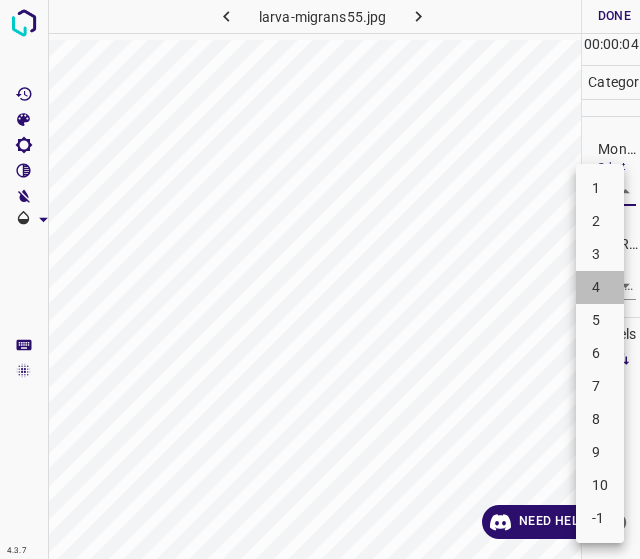 click on "4" at bounding box center (600, 287) 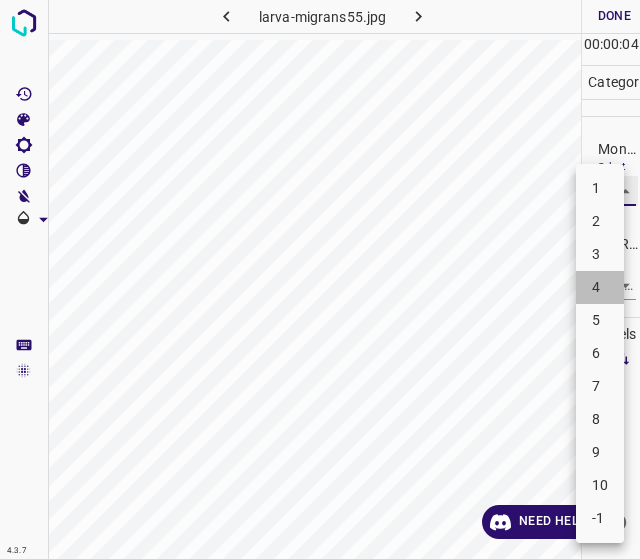 type on "4" 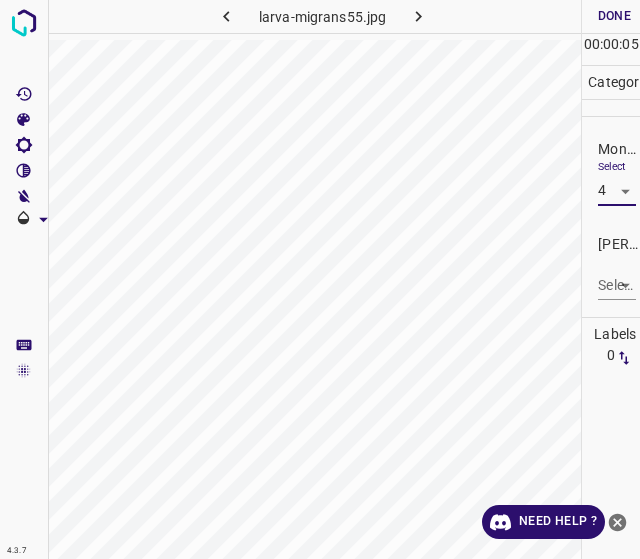 click on "4.3.7 larva-migrans55.jpg Done Skip 0 00   : 00   : 05   Categories Monk *  Select 4 4  Fitzpatrick *  Select ​ Labels   0 Categories 1 Monk 2  Fitzpatrick Tools Space Change between modes (Draw & Edit) I Auto labeling R Restore zoom M Zoom in N Zoom out Delete Delete selecte label Filters Z Restore filters X Saturation filter C Brightness filter V Contrast filter B Gray scale filter General O Download Need Help ? - Text - Hide - Delete" at bounding box center (320, 279) 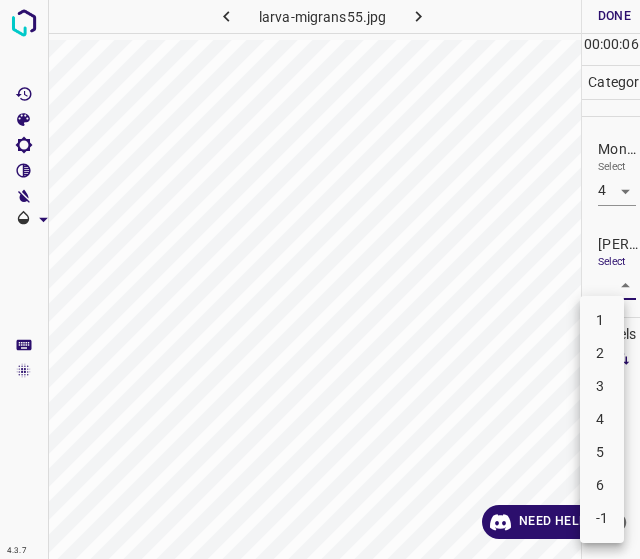 click on "2" at bounding box center [602, 353] 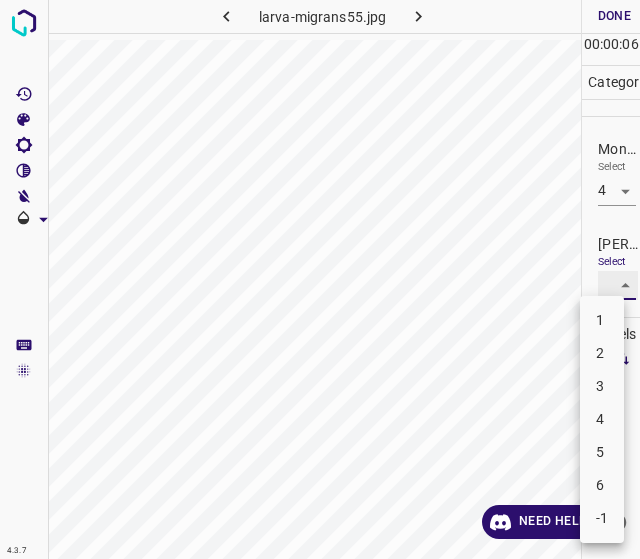 type on "2" 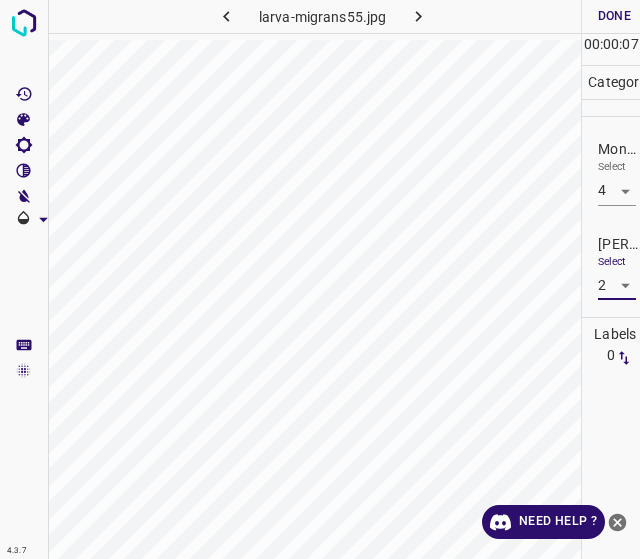 click on "Done" at bounding box center (614, 16) 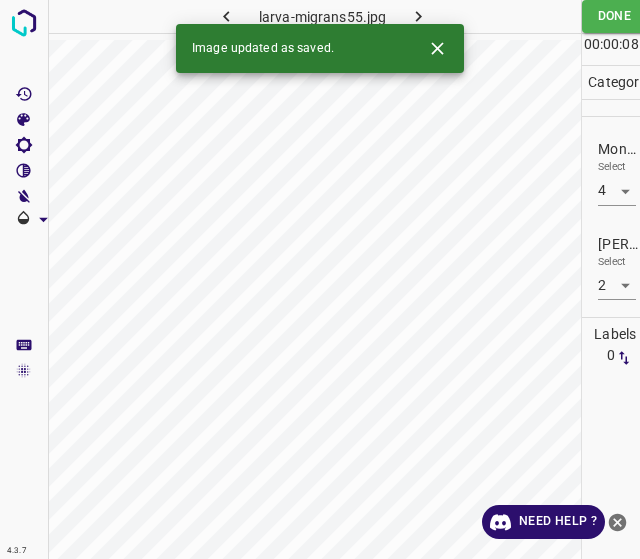 drag, startPoint x: 443, startPoint y: 5, endPoint x: 448, endPoint y: -15, distance: 20.615528 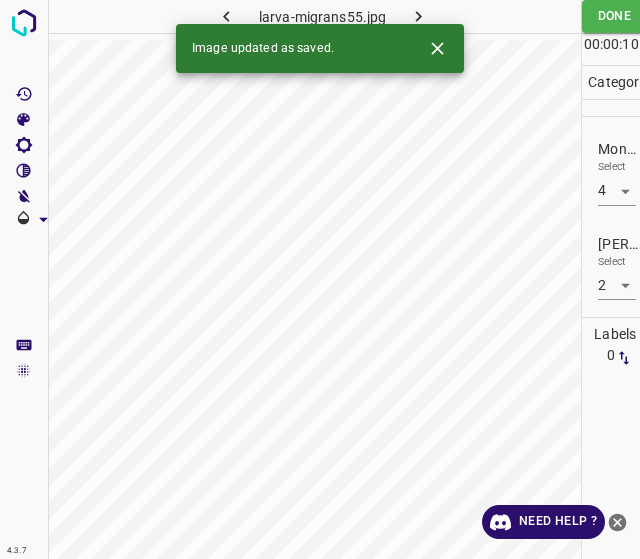 drag, startPoint x: 448, startPoint y: -15, endPoint x: 490, endPoint y: 21, distance: 55.31727 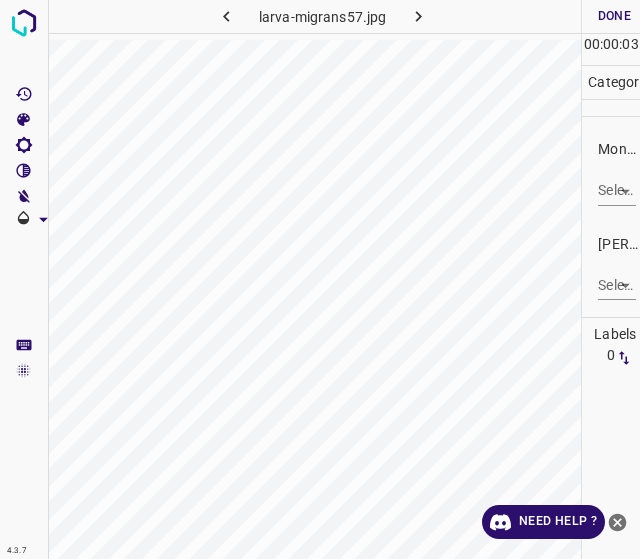 click on "4.3.7 larva-migrans57.jpg Done Skip 0 00   : 00   : 03   Categories Monk *  Select ​  Fitzpatrick *  Select ​ Labels   0 Categories 1 Monk 2  Fitzpatrick Tools Space Change between modes (Draw & Edit) I Auto labeling R Restore zoom M Zoom in N Zoom out Delete Delete selecte label Filters Z Restore filters X Saturation filter C Brightness filter V Contrast filter B Gray scale filter General O Download Need Help ? - Text - Hide - Delete" at bounding box center (320, 279) 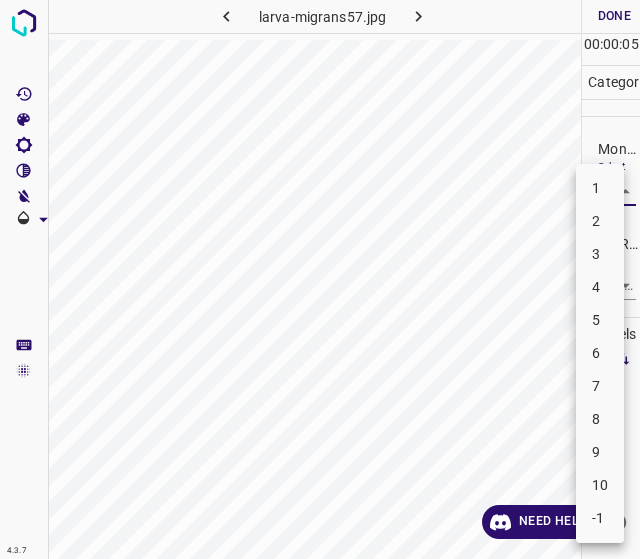 click on "4" at bounding box center [600, 287] 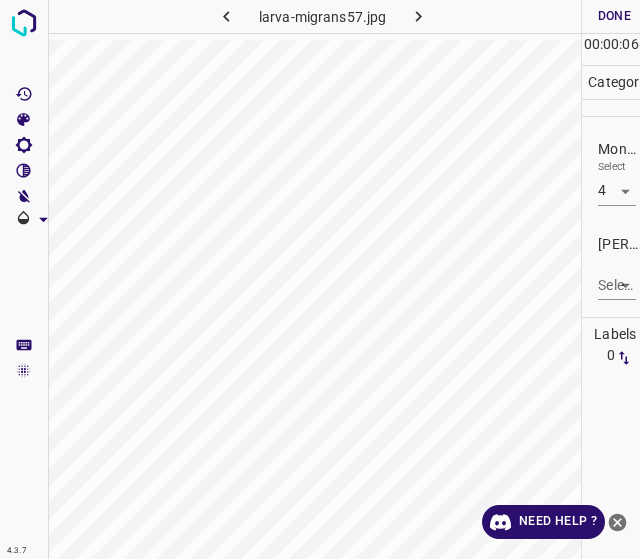 drag, startPoint x: 590, startPoint y: 303, endPoint x: 604, endPoint y: 315, distance: 18.439089 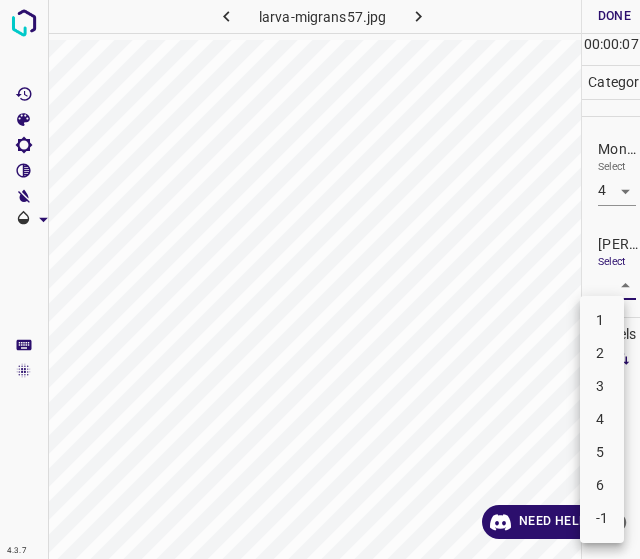 click on "2" at bounding box center (602, 353) 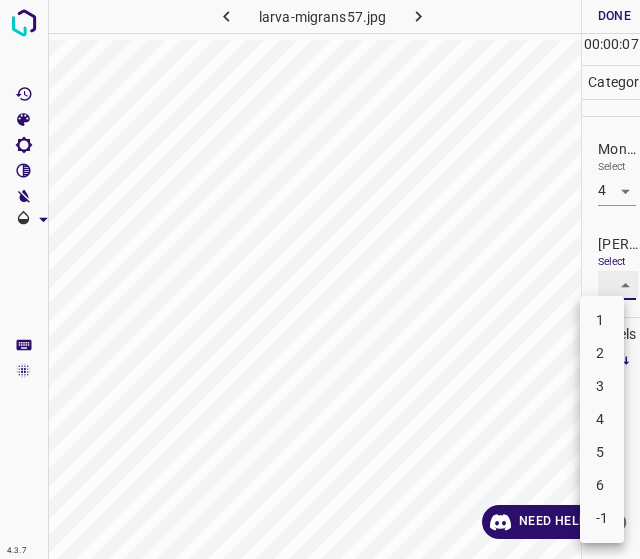 type on "2" 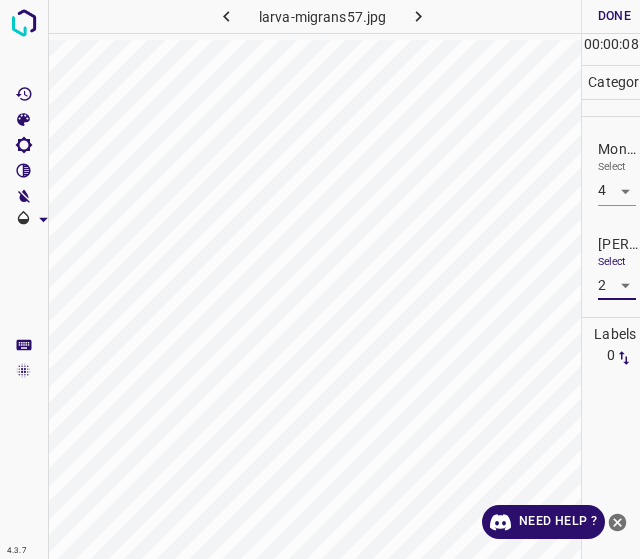 click on "Done" at bounding box center [614, 16] 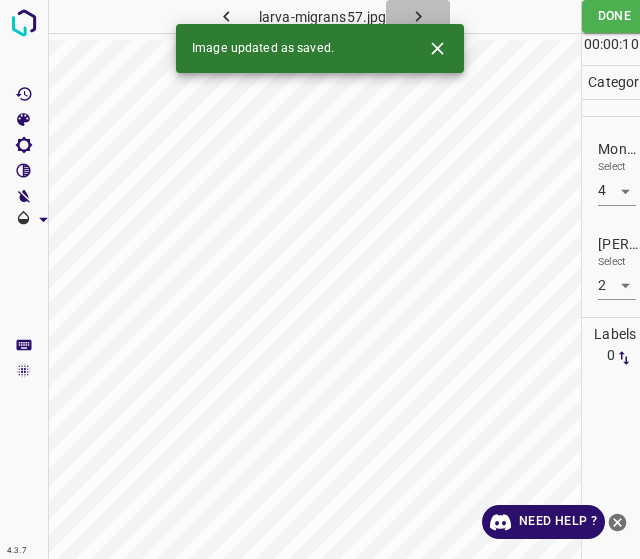 click 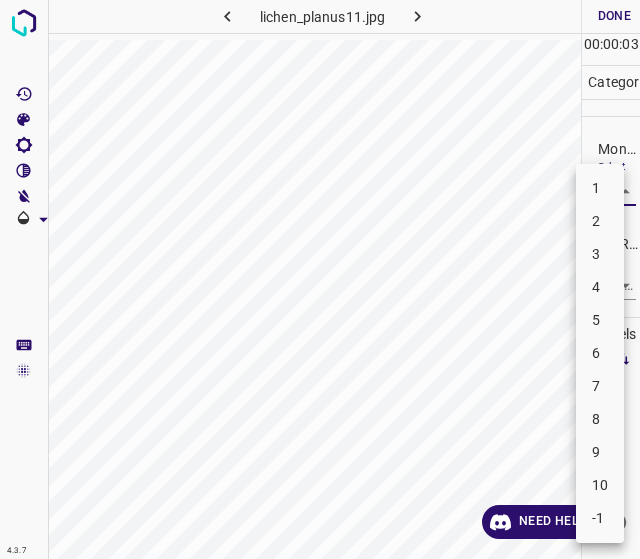 click on "4.3.7 lichen_planus11.jpg Done Skip 0 00   : 00   : 03   Categories Monk *  Select ​  Fitzpatrick *  Select ​ Labels   0 Categories 1 Monk 2  Fitzpatrick Tools Space Change between modes (Draw & Edit) I Auto labeling R Restore zoom M Zoom in N Zoom out Delete Delete selecte label Filters Z Restore filters X Saturation filter C Brightness filter V Contrast filter B Gray scale filter General O Download Need Help ? - Text - Hide - Delete 1 2 3 4 5 6 7 8 9 10 -1" at bounding box center [320, 279] 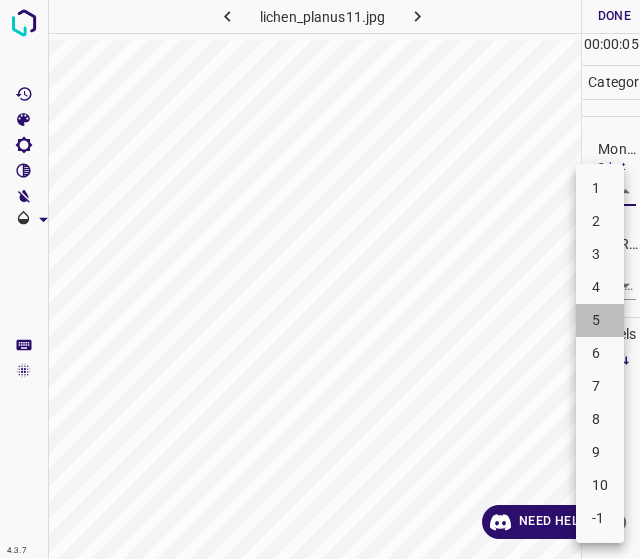 click on "5" at bounding box center [600, 320] 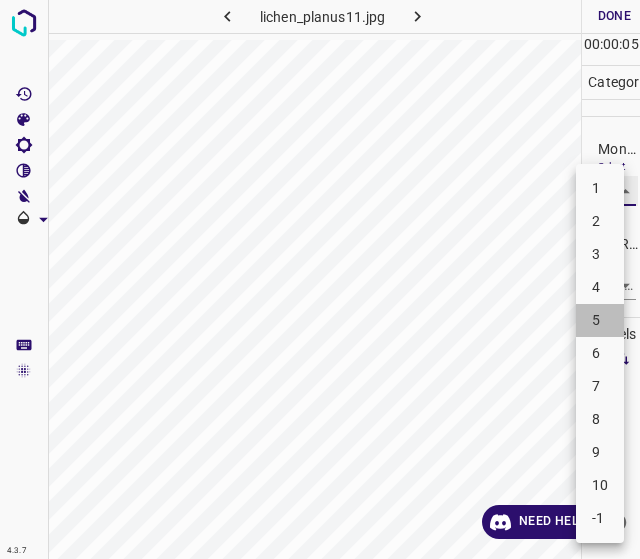 type on "5" 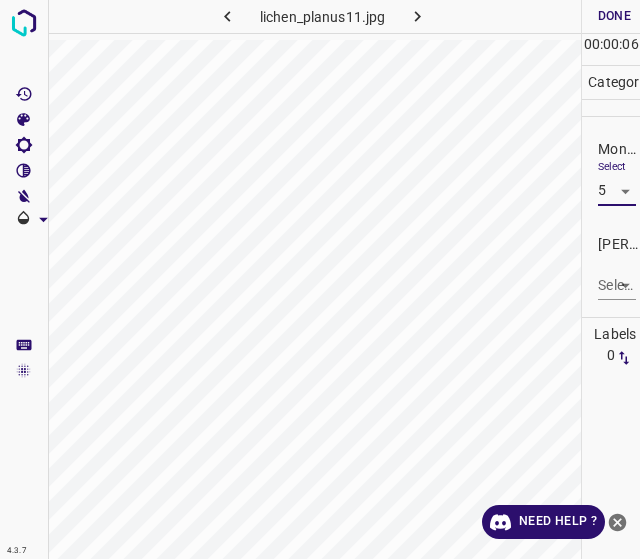 click on "4.3.7 lichen_planus11.jpg Done Skip 0 00   : 00   : 06   Categories Monk *  Select 5 5  Fitzpatrick *  Select ​ Labels   0 Categories 1 Monk 2  Fitzpatrick Tools Space Change between modes (Draw & Edit) I Auto labeling R Restore zoom M Zoom in N Zoom out Delete Delete selecte label Filters Z Restore filters X Saturation filter C Brightness filter V Contrast filter B Gray scale filter General O Download Need Help ? - Text - Hide - Delete" at bounding box center [320, 279] 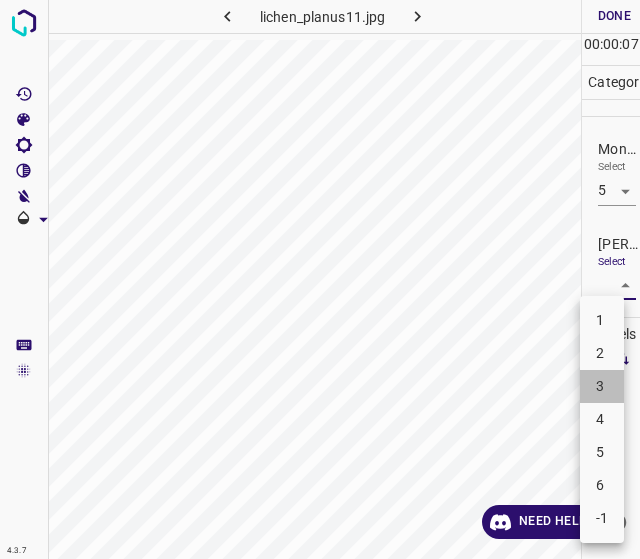 click on "3" at bounding box center [602, 386] 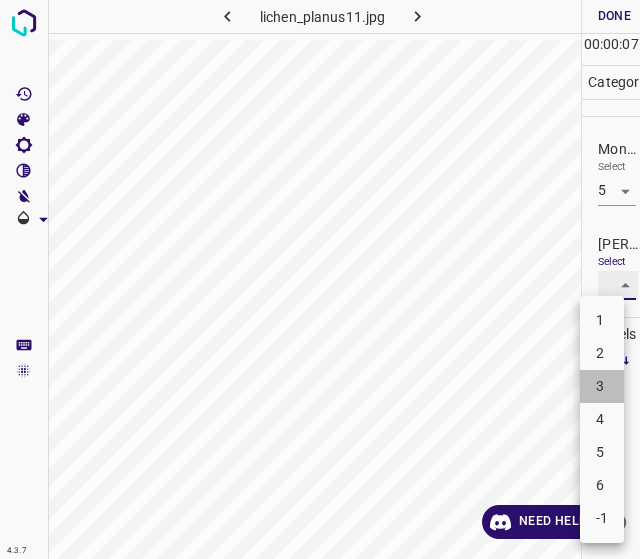 type on "3" 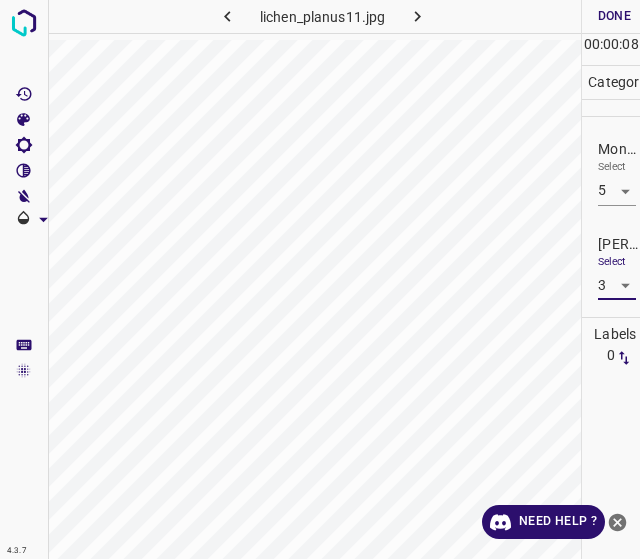click on "Done" at bounding box center (614, 16) 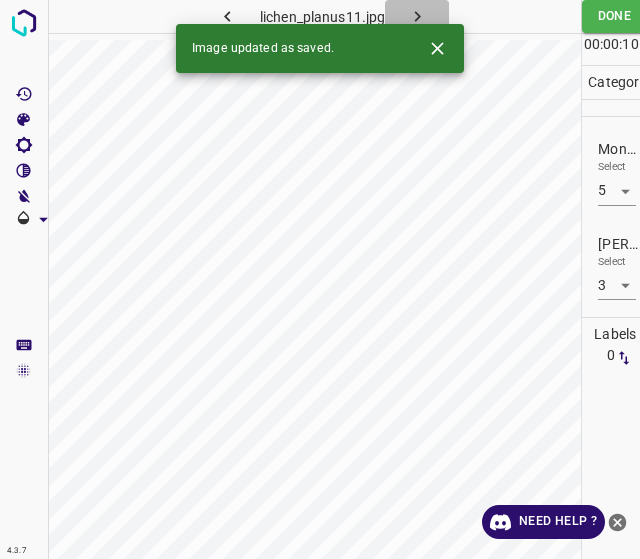 click 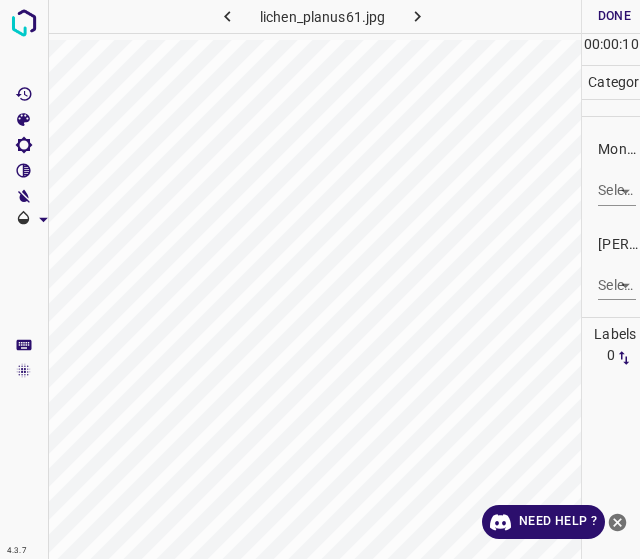 click on "4.3.7 lichen_planus61.jpg Done Skip 0 00   : 00   : 10   Categories Monk *  Select ​  Fitzpatrick *  Select ​ Labels   0 Categories 1 Monk 2  Fitzpatrick Tools Space Change between modes (Draw & Edit) I Auto labeling R Restore zoom M Zoom in N Zoom out Delete Delete selecte label Filters Z Restore filters X Saturation filter C Brightness filter V Contrast filter B Gray scale filter General O Download Need Help ? - Text - Hide - Delete" at bounding box center (320, 279) 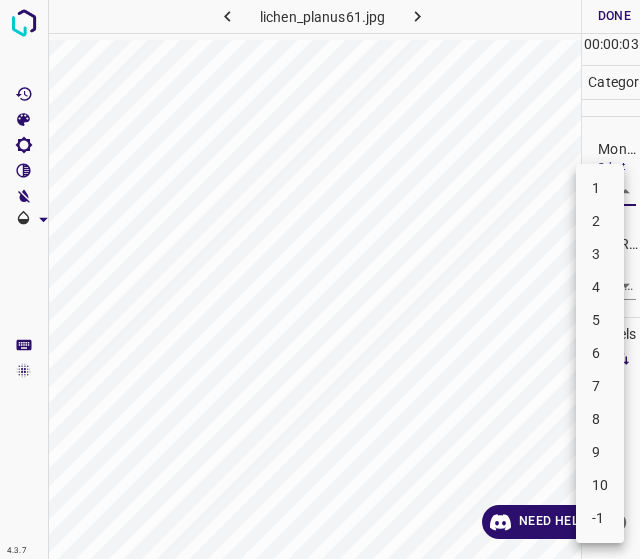 click on "4" at bounding box center (600, 287) 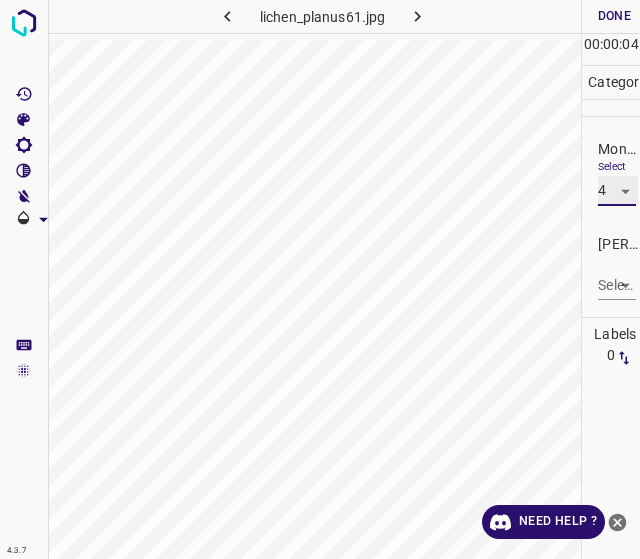 type on "4" 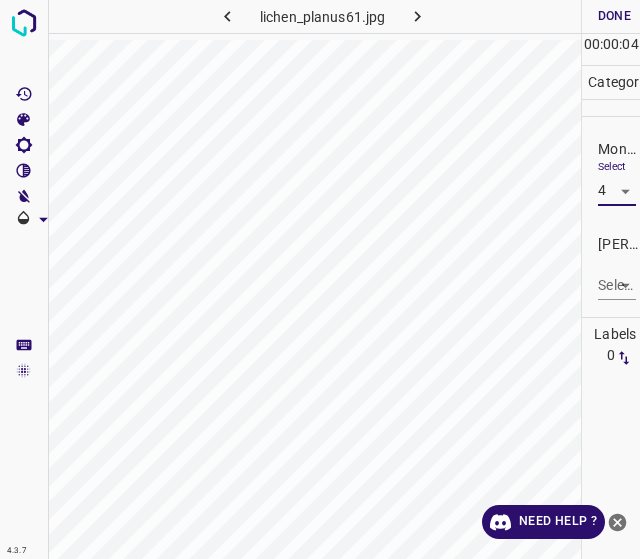 click on "4.3.7 lichen_planus61.jpg Done Skip 0 00   : 00   : 04   Categories Monk *  Select 4 4  Fitzpatrick *  Select ​ Labels   0 Categories 1 Monk 2  Fitzpatrick Tools Space Change between modes (Draw & Edit) I Auto labeling R Restore zoom M Zoom in N Zoom out Delete Delete selecte label Filters Z Restore filters X Saturation filter C Brightness filter V Contrast filter B Gray scale filter General O Download Need Help ? - Text - Hide - Delete" at bounding box center [320, 279] 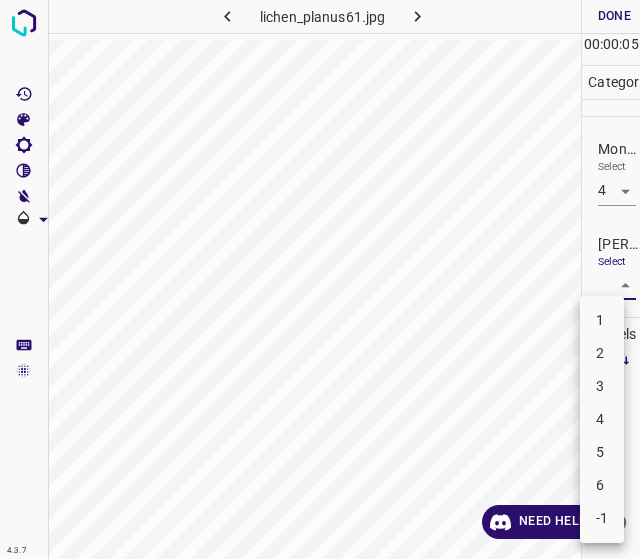 click on "2" at bounding box center (602, 353) 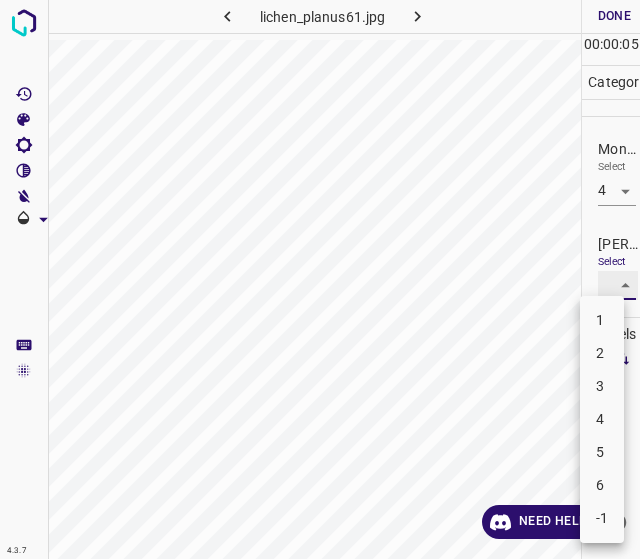 type on "2" 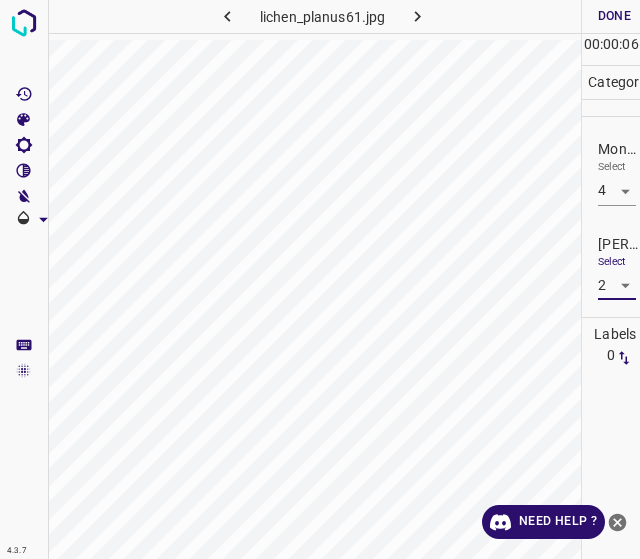 click on "Done" at bounding box center (614, 16) 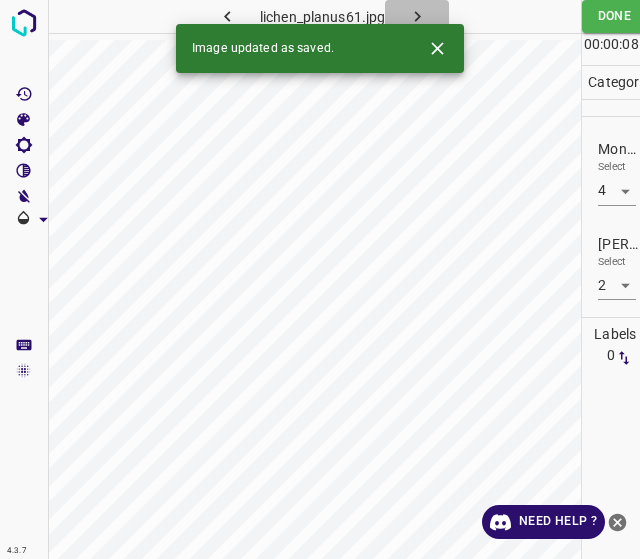 click 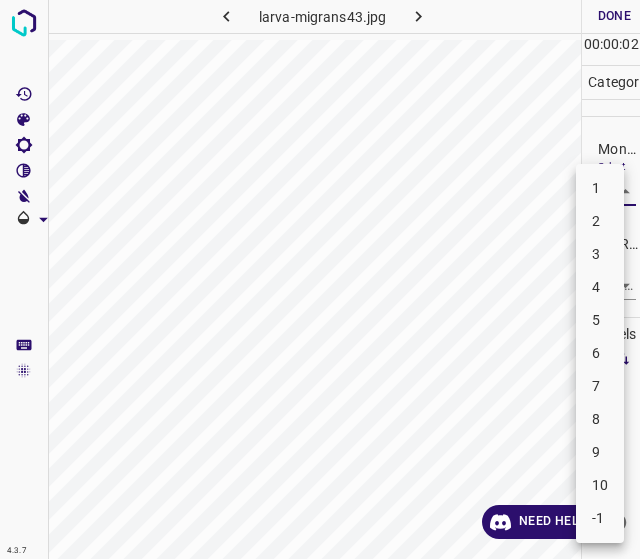 click on "4.3.7 larva-migrans43.jpg Done Skip 0 00   : 00   : 02   Categories Monk *  Select ​  Fitzpatrick *  Select ​ Labels   0 Categories 1 Monk 2  Fitzpatrick Tools Space Change between modes (Draw & Edit) I Auto labeling R Restore zoom M Zoom in N Zoom out Delete Delete selecte label Filters Z Restore filters X Saturation filter C Brightness filter V Contrast filter B Gray scale filter General O Download Need Help ? - Text - Hide - Delete 1 2 3 4 5 6 7 8 9 10 -1" at bounding box center (320, 279) 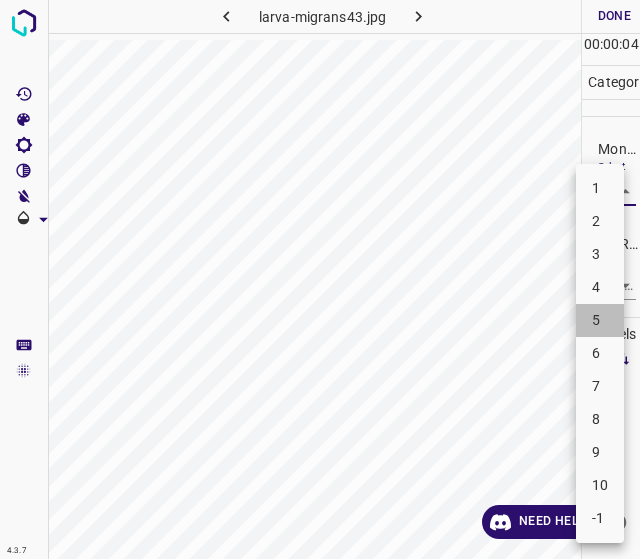 click on "5" at bounding box center [600, 320] 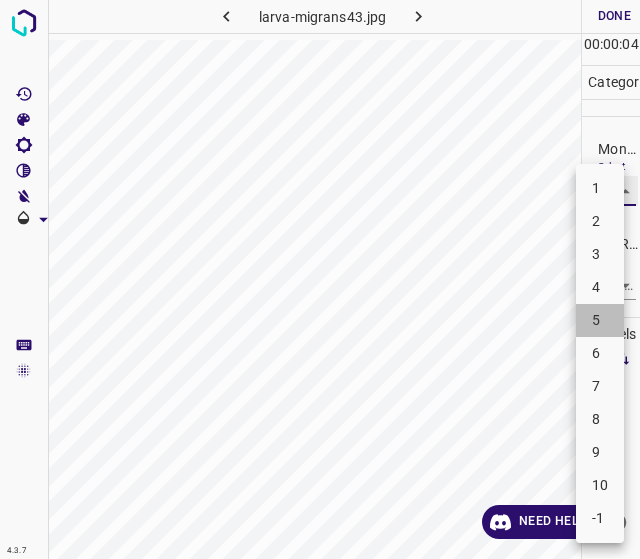type on "5" 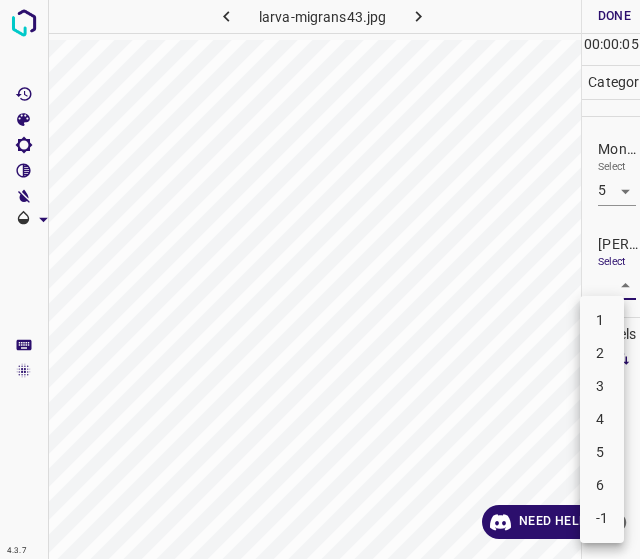 click on "4.3.7 larva-migrans43.jpg Done Skip 0 00   : 00   : 05   Categories Monk *  Select 5 5  Fitzpatrick *  Select ​ Labels   0 Categories 1 Monk 2  Fitzpatrick Tools Space Change between modes (Draw & Edit) I Auto labeling R Restore zoom M Zoom in N Zoom out Delete Delete selecte label Filters Z Restore filters X Saturation filter C Brightness filter V Contrast filter B Gray scale filter General O Download Need Help ? - Text - Hide - Delete 1 2 3 4 5 6 -1" at bounding box center (320, 279) 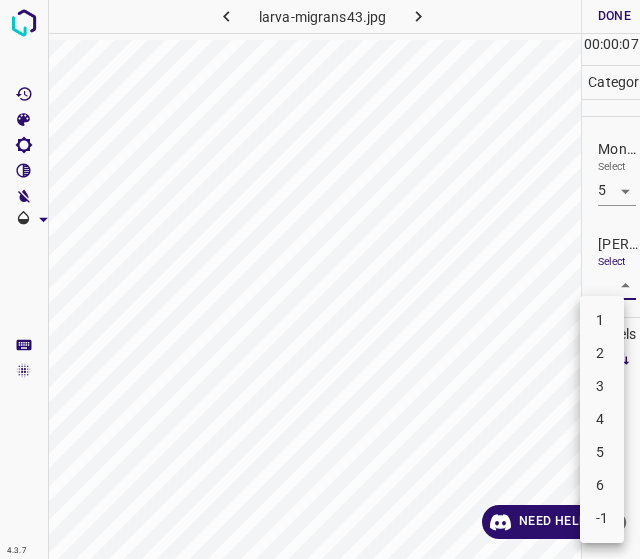 click on "3" at bounding box center [602, 386] 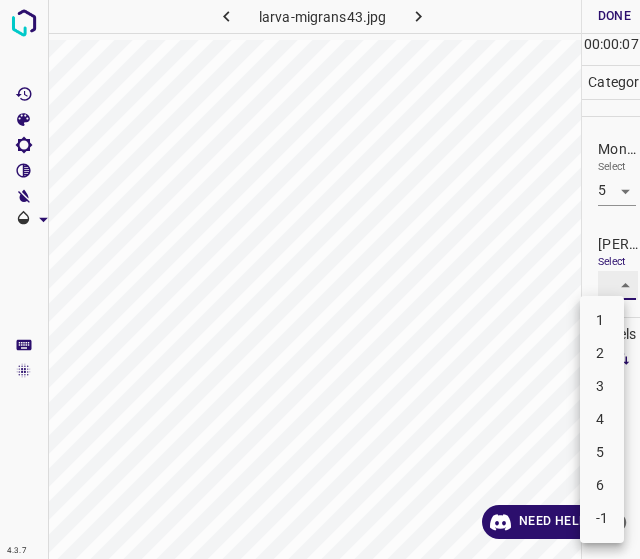 type on "3" 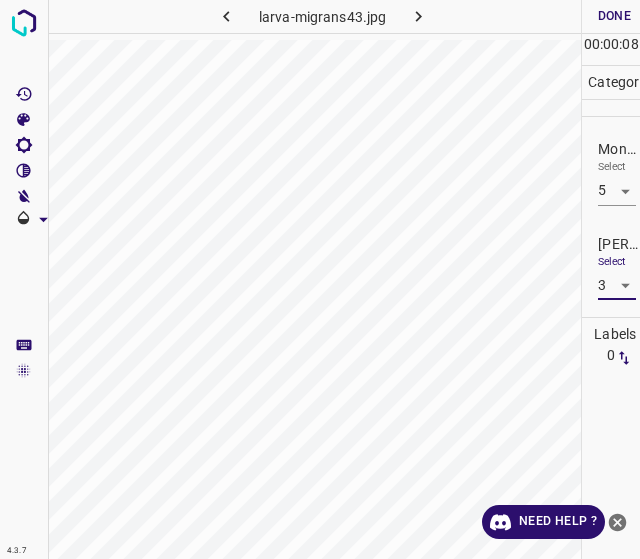 click on "Done" at bounding box center (614, 16) 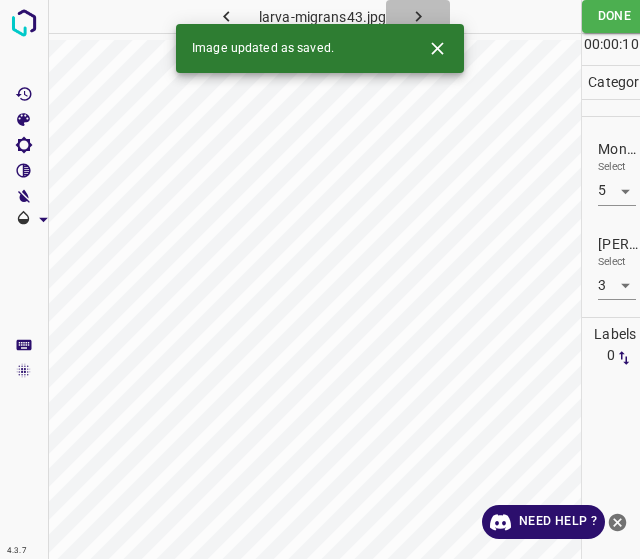 click at bounding box center (418, 16) 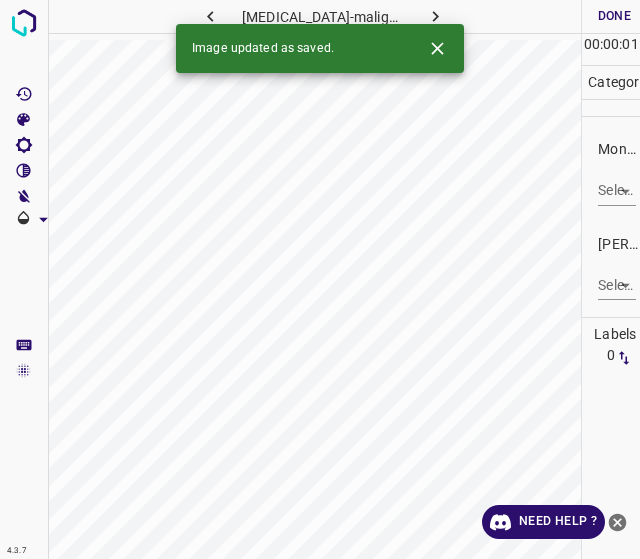 click on "4.3.7 lentigo-maligna3.jpg Done Skip 0 00   : 00   : 01   Categories Monk *  Select ​  Fitzpatrick *  Select ​ Labels   0 Categories 1 Monk 2  Fitzpatrick Tools Space Change between modes (Draw & Edit) I Auto labeling R Restore zoom M Zoom in N Zoom out Delete Delete selecte label Filters Z Restore filters X Saturation filter C Brightness filter V Contrast filter B Gray scale filter General O Download Image updated as saved. Need Help ? - Text - Hide - Delete" at bounding box center (320, 279) 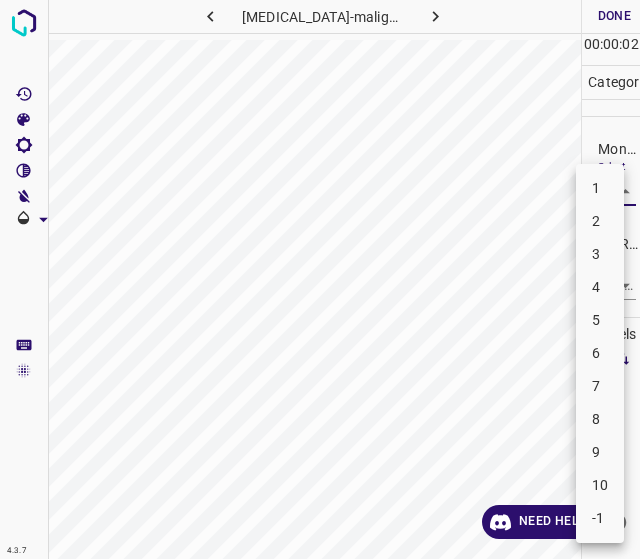 click on "5" at bounding box center (600, 320) 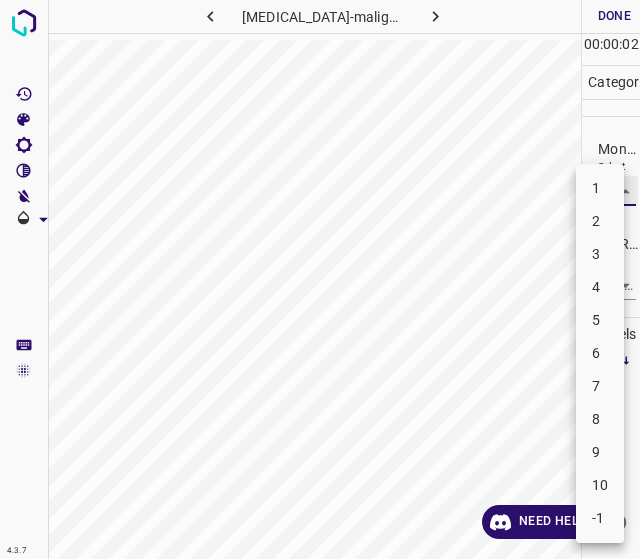 type on "5" 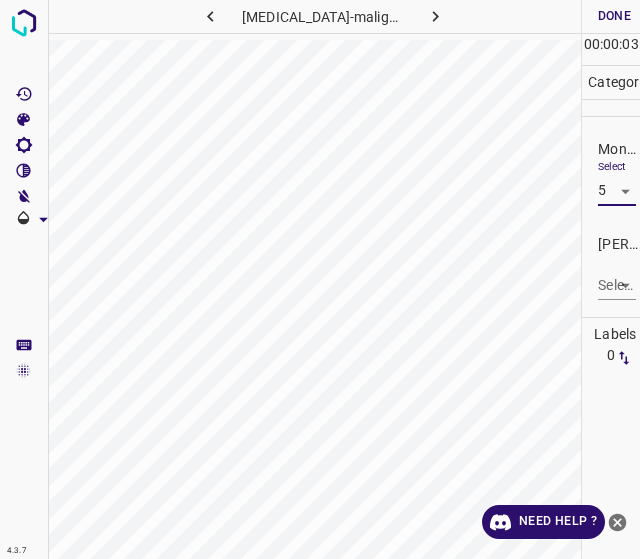 click on "4.3.7 lentigo-maligna3.jpg Done Skip 0 00   : 00   : 03   Categories Monk *  Select 5 5  Fitzpatrick *  Select ​ Labels   0 Categories 1 Monk 2  Fitzpatrick Tools Space Change between modes (Draw & Edit) I Auto labeling R Restore zoom M Zoom in N Zoom out Delete Delete selecte label Filters Z Restore filters X Saturation filter C Brightness filter V Contrast filter B Gray scale filter General O Download Need Help ? - Text - Hide - Delete" at bounding box center [320, 279] 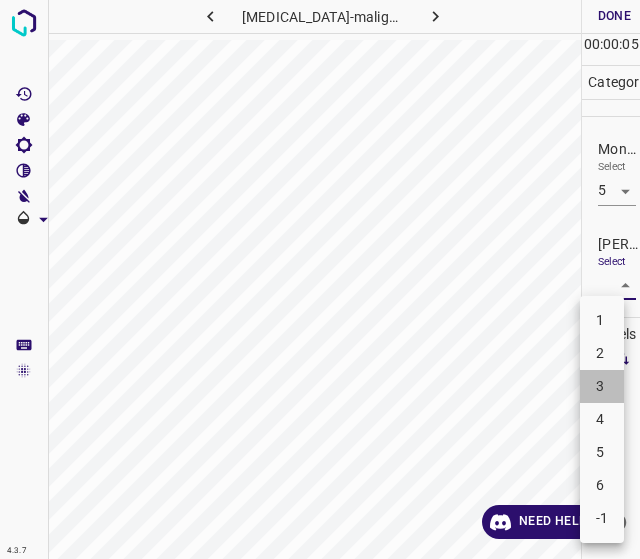 click on "3" at bounding box center [602, 386] 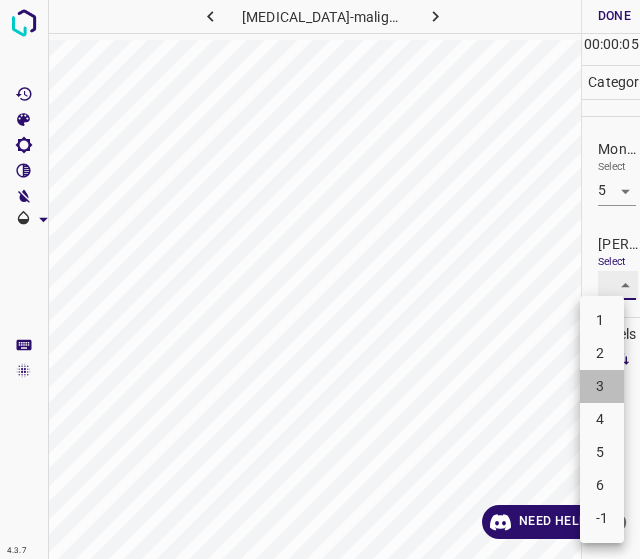 type on "3" 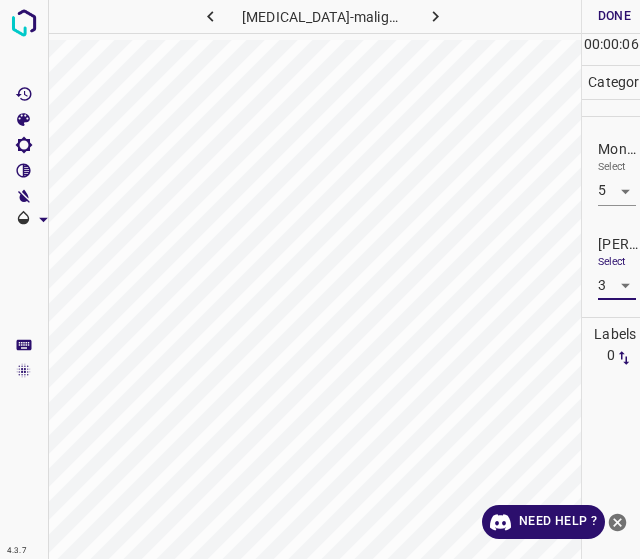 click on "Done" at bounding box center [614, 16] 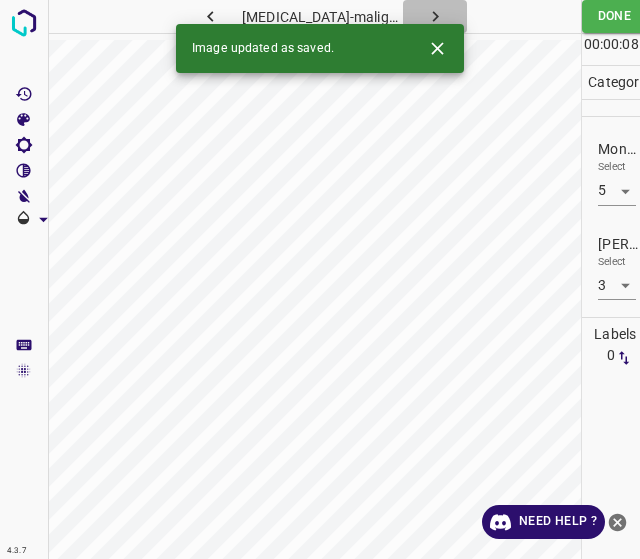 click at bounding box center (435, 16) 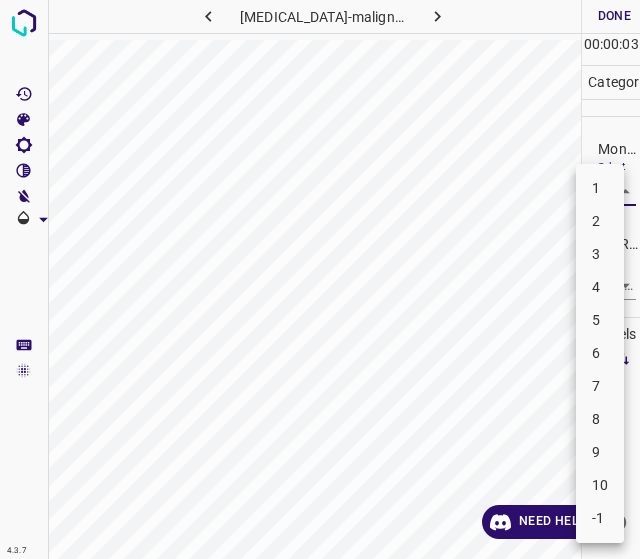 click on "4.3.7 lentigo-maligna63.jpg Done Skip 0 00   : 00   : 03   Categories Monk *  Select ​  Fitzpatrick *  Select ​ Labels   0 Categories 1 Monk 2  Fitzpatrick Tools Space Change between modes (Draw & Edit) I Auto labeling R Restore zoom M Zoom in N Zoom out Delete Delete selecte label Filters Z Restore filters X Saturation filter C Brightness filter V Contrast filter B Gray scale filter General O Download Need Help ? - Text - Hide - Delete 1 2 3 4 5 6 7 8 9 10 -1" at bounding box center (320, 279) 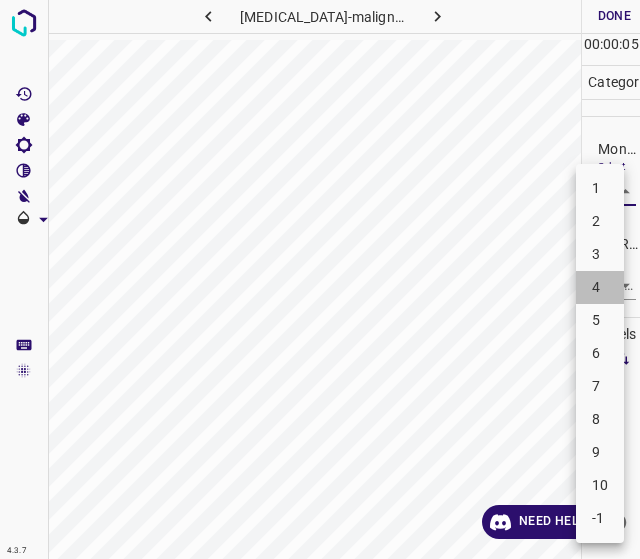 click on "4" at bounding box center (600, 287) 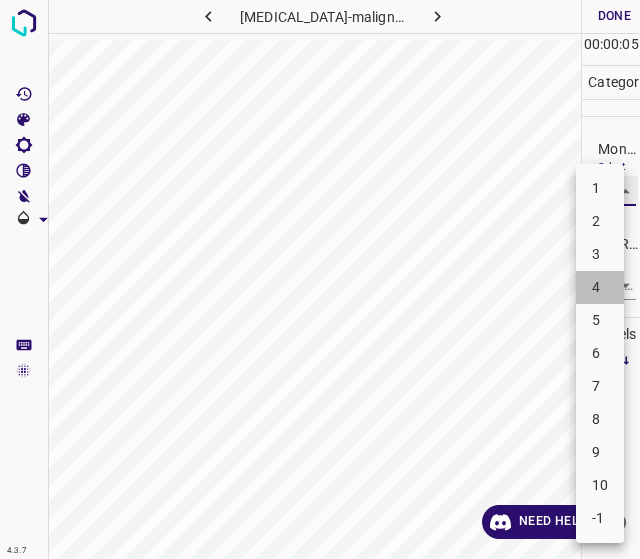 type on "4" 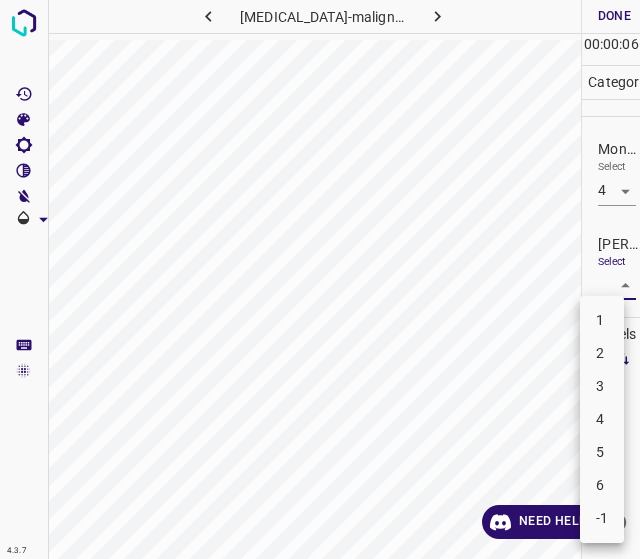 click on "4.3.7 lentigo-maligna63.jpg Done Skip 0 00   : 00   : 06   Categories Monk *  Select 4 4  Fitzpatrick *  Select ​ Labels   0 Categories 1 Monk 2  Fitzpatrick Tools Space Change between modes (Draw & Edit) I Auto labeling R Restore zoom M Zoom in N Zoom out Delete Delete selecte label Filters Z Restore filters X Saturation filter C Brightness filter V Contrast filter B Gray scale filter General O Download Need Help ? - Text - Hide - Delete 1 2 3 4 5 6 -1" at bounding box center (320, 279) 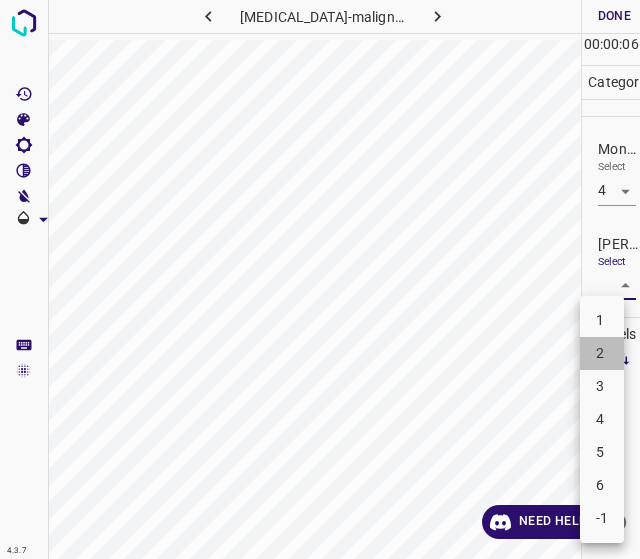 click on "2" at bounding box center [602, 353] 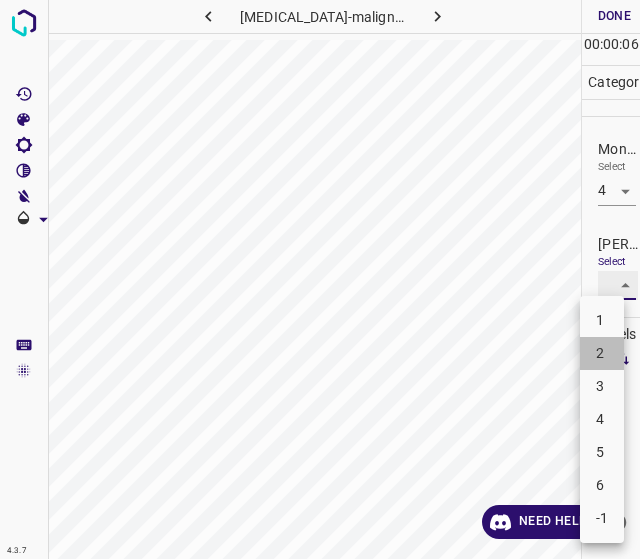 type on "2" 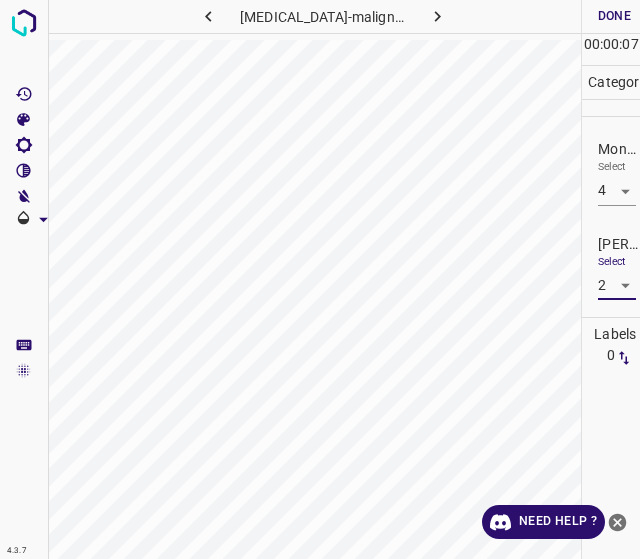 click on "Done" at bounding box center [614, 16] 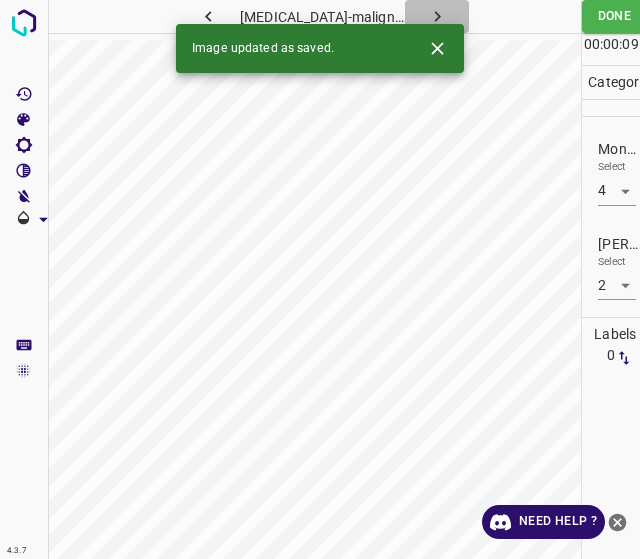 click 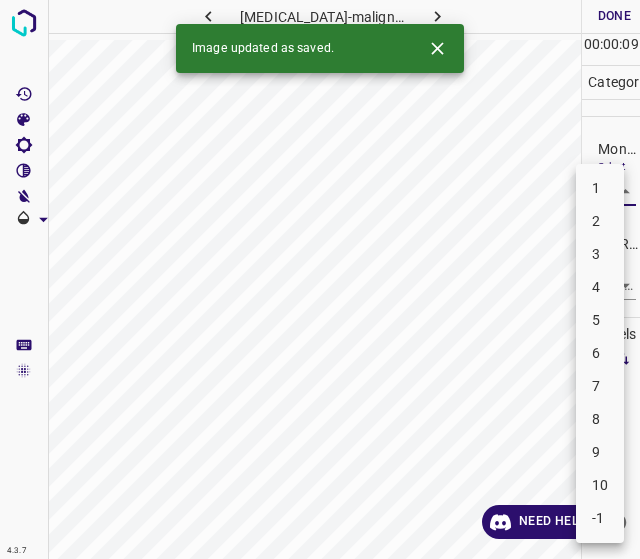 click on "4.3.7 lentigo-maligna43.jpg Done Skip 0 00   : 00   : 09   Categories Monk *  Select ​  Fitzpatrick *  Select ​ Labels   0 Categories 1 Monk 2  Fitzpatrick Tools Space Change between modes (Draw & Edit) I Auto labeling R Restore zoom M Zoom in N Zoom out Delete Delete selecte label Filters Z Restore filters X Saturation filter C Brightness filter V Contrast filter B Gray scale filter General O Download Image updated as saved. Need Help ? - Text - Hide - Delete 1 2 3 4 5 6 7 8 9 10 -1" at bounding box center (320, 279) 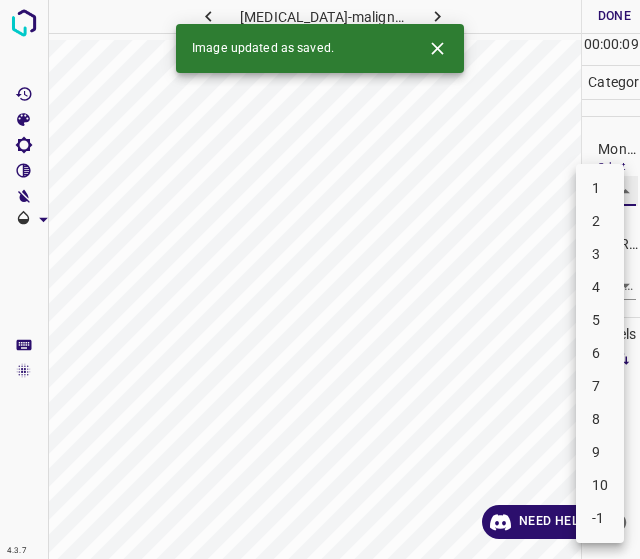 type on "3" 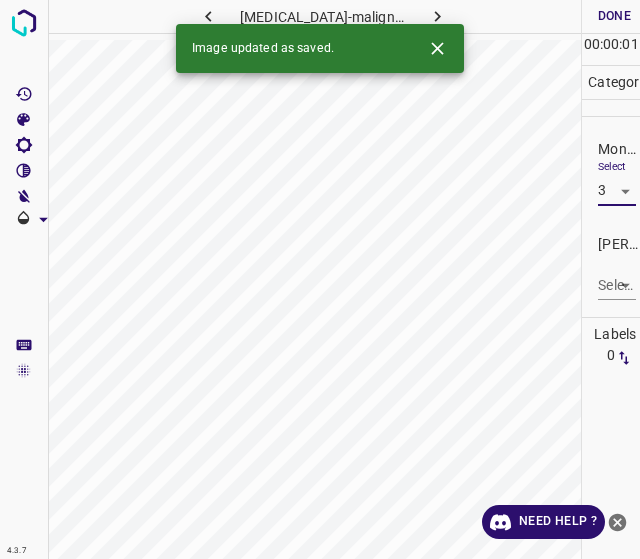 click on "4.3.7 lentigo-maligna43.jpg Done Skip 0 00   : 00   : 01   Categories Monk *  Select 3 3  Fitzpatrick *  Select ​ Labels   0 Categories 1 Monk 2  Fitzpatrick Tools Space Change between modes (Draw & Edit) I Auto labeling R Restore zoom M Zoom in N Zoom out Delete Delete selecte label Filters Z Restore filters X Saturation filter C Brightness filter V Contrast filter B Gray scale filter General O Download Image updated as saved. Need Help ? - Text - Hide - Delete" at bounding box center [320, 279] 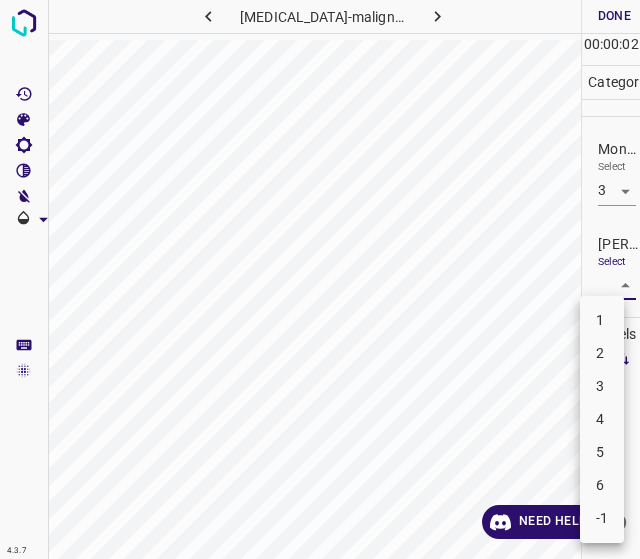 click on "2" at bounding box center [602, 353] 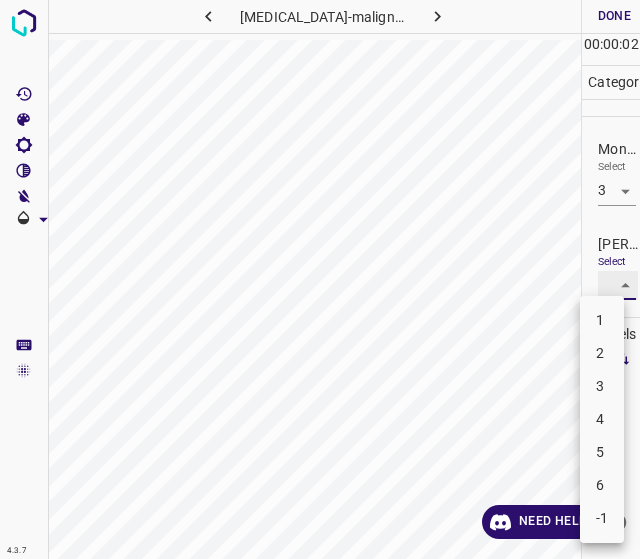 type on "2" 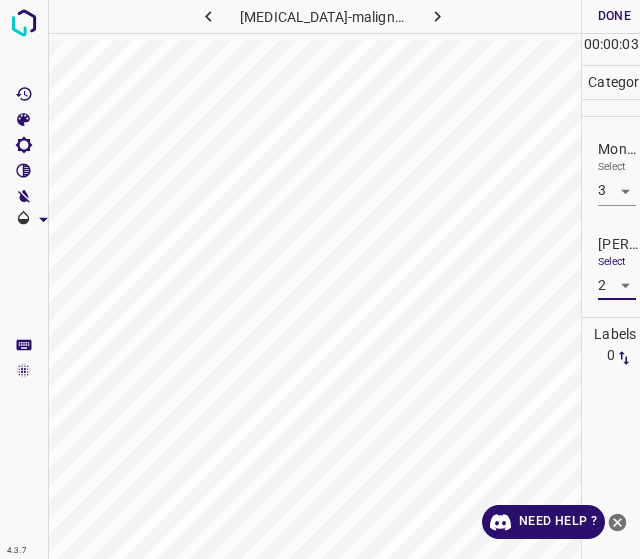 click on "Done" at bounding box center (614, 16) 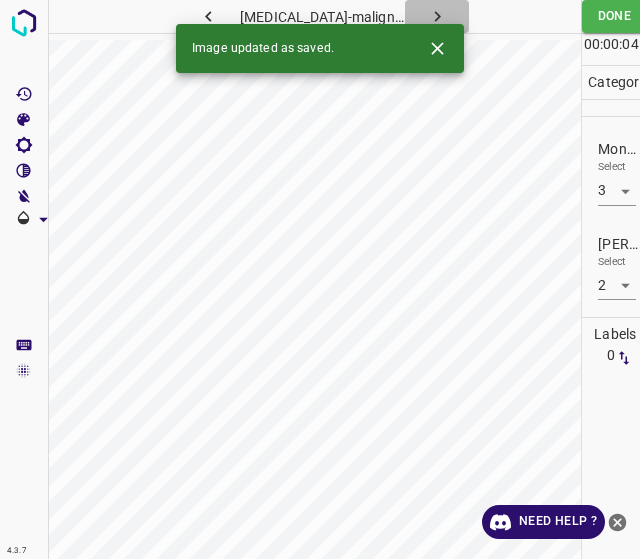 click 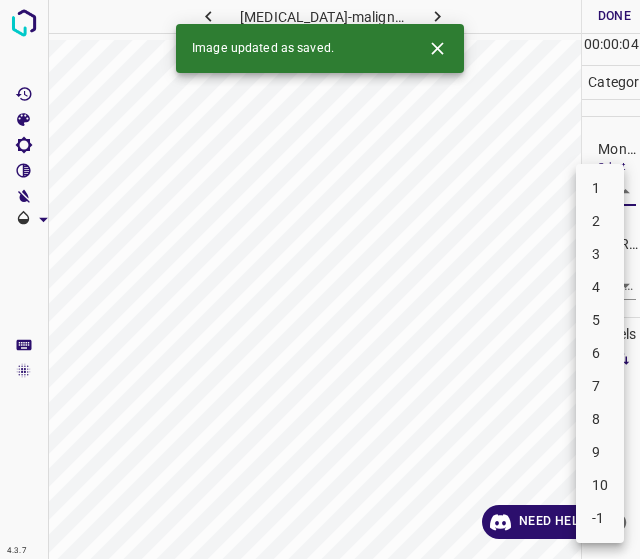 click on "4.3.7 lentigo-maligna85.jpg Done Skip 0 00   : 00   : 04   Categories Monk *  Select ​  Fitzpatrick *  Select ​ Labels   0 Categories 1 Monk 2  Fitzpatrick Tools Space Change between modes (Draw & Edit) I Auto labeling R Restore zoom M Zoom in N Zoom out Delete Delete selecte label Filters Z Restore filters X Saturation filter C Brightness filter V Contrast filter B Gray scale filter General O Download Image updated as saved. Need Help ? - Text - Hide - Delete 1 2 3 4 5 6 7 8 9 10 -1" at bounding box center [320, 279] 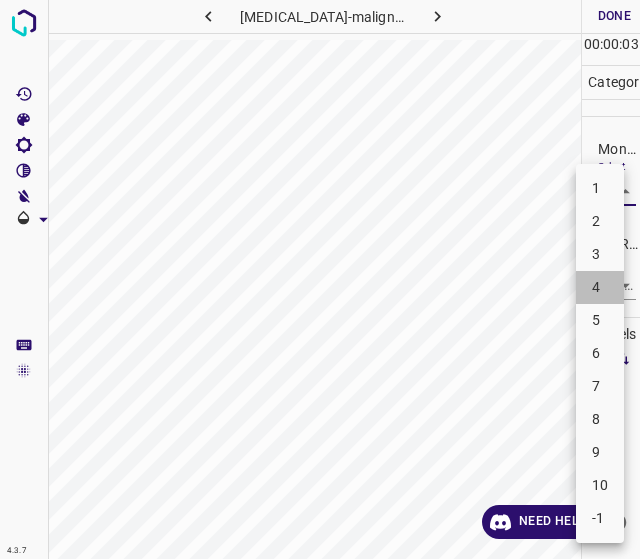 click on "4" at bounding box center (600, 287) 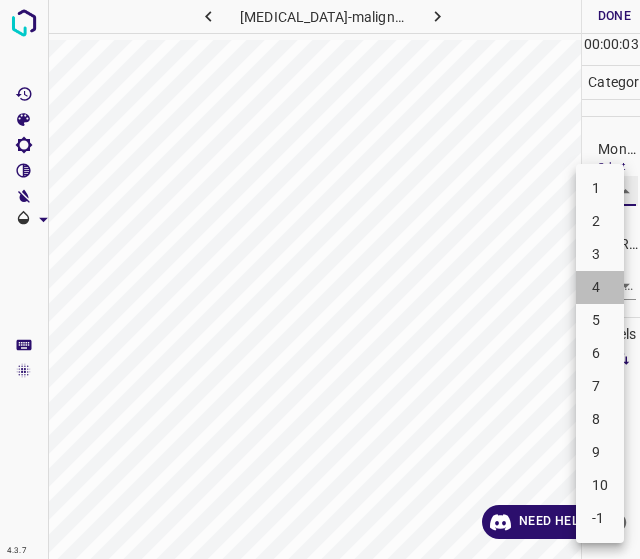 type on "4" 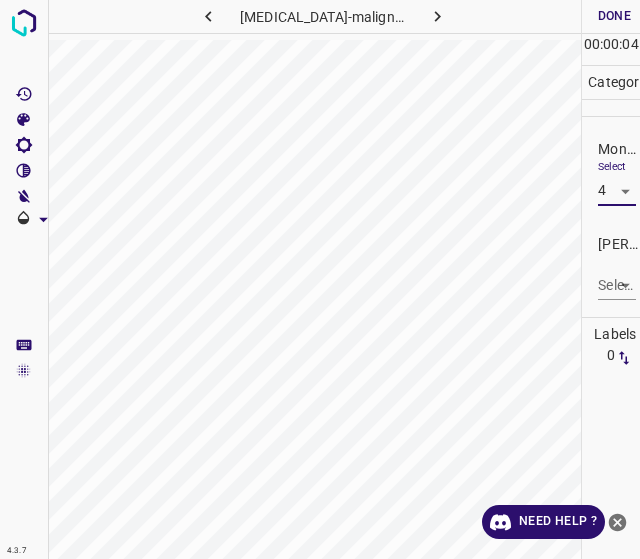 click on "4.3.7 lentigo-maligna85.jpg Done Skip 0 00   : 00   : 04   Categories Monk *  Select 4 4  Fitzpatrick *  Select ​ Labels   0 Categories 1 Monk 2  Fitzpatrick Tools Space Change between modes (Draw & Edit) I Auto labeling R Restore zoom M Zoom in N Zoom out Delete Delete selecte label Filters Z Restore filters X Saturation filter C Brightness filter V Contrast filter B Gray scale filter General O Download Need Help ? - Text - Hide - Delete" at bounding box center (320, 279) 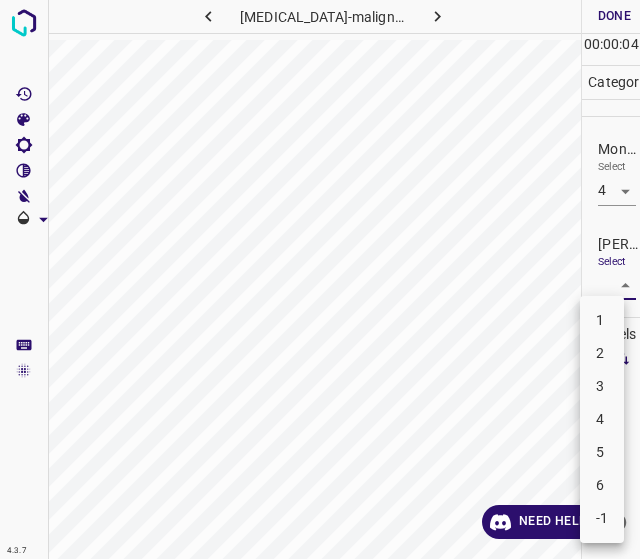 click on "2" at bounding box center (602, 353) 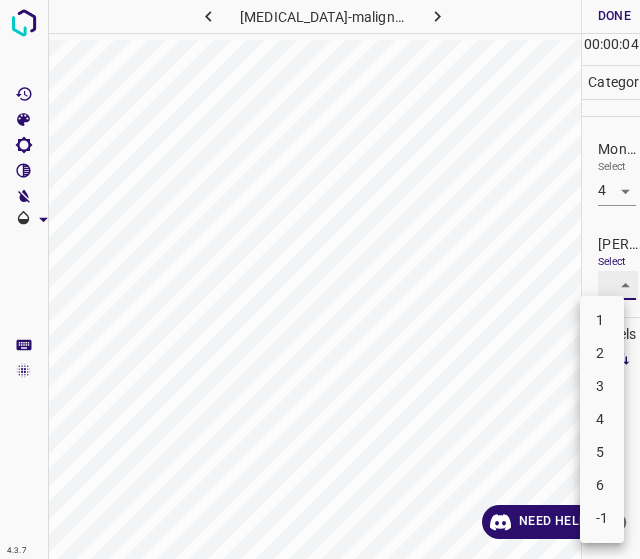 type on "2" 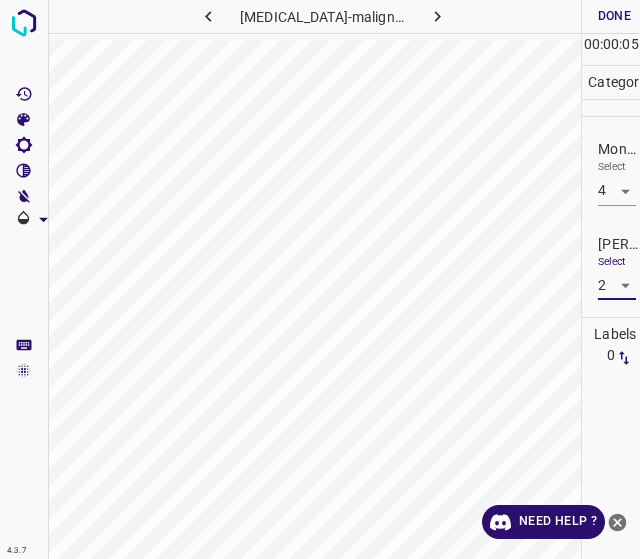 click on "Done" at bounding box center [614, 16] 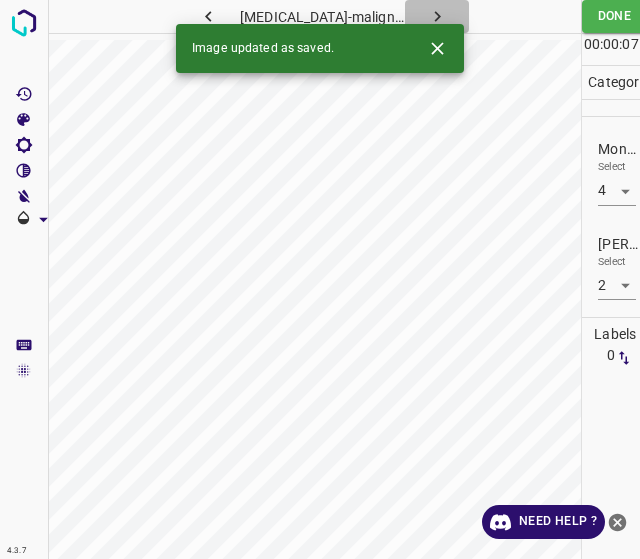 click 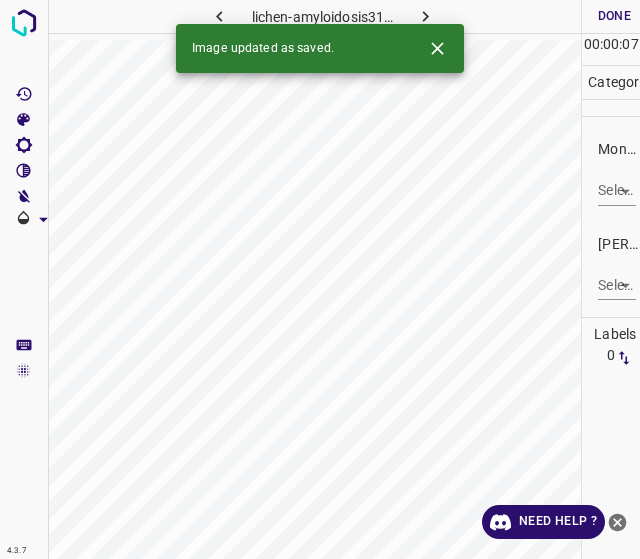 click on "4.3.7 lichen-amyloidosis31.jpg Done Skip 0 00   : 00   : 07   Categories Monk *  Select ​  Fitzpatrick *  Select ​ Labels   0 Categories 1 Monk 2  Fitzpatrick Tools Space Change between modes (Draw & Edit) I Auto labeling R Restore zoom M Zoom in N Zoom out Delete Delete selecte label Filters Z Restore filters X Saturation filter C Brightness filter V Contrast filter B Gray scale filter General O Download Image updated as saved. Need Help ? - Text - Hide - Delete" at bounding box center [320, 279] 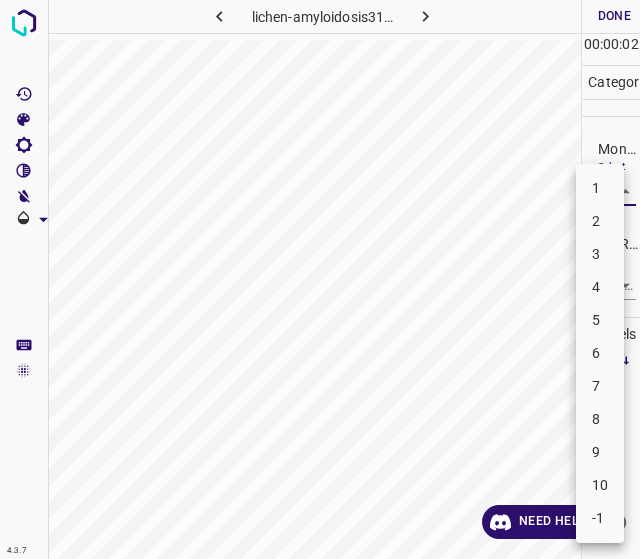 click on "3" at bounding box center (600, 254) 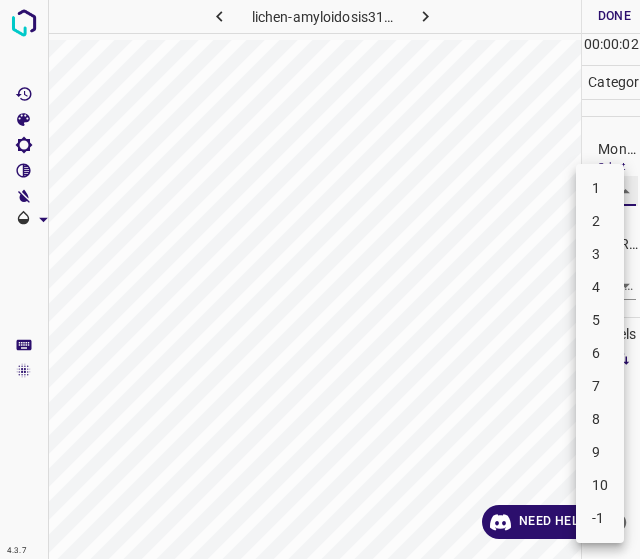 type on "3" 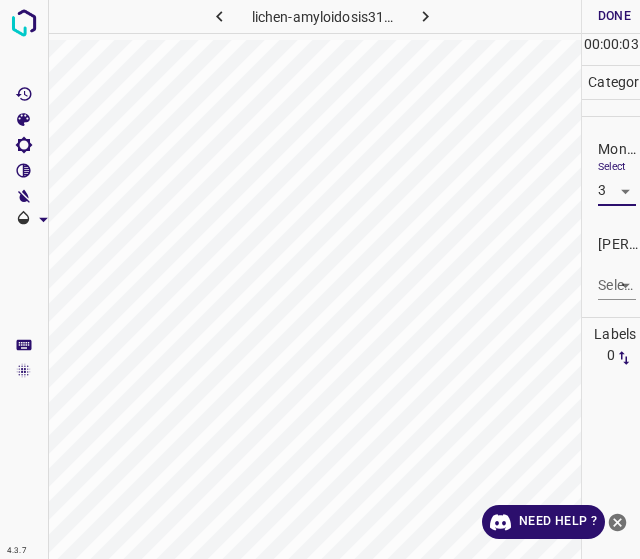 click on "4.3.7 lichen-amyloidosis31.jpg Done Skip 0 00   : 00   : 03   Categories Monk *  Select 3 3  Fitzpatrick *  Select ​ Labels   0 Categories 1 Monk 2  Fitzpatrick Tools Space Change between modes (Draw & Edit) I Auto labeling R Restore zoom M Zoom in N Zoom out Delete Delete selecte label Filters Z Restore filters X Saturation filter C Brightness filter V Contrast filter B Gray scale filter General O Download Need Help ? - Text - Hide - Delete" at bounding box center (320, 279) 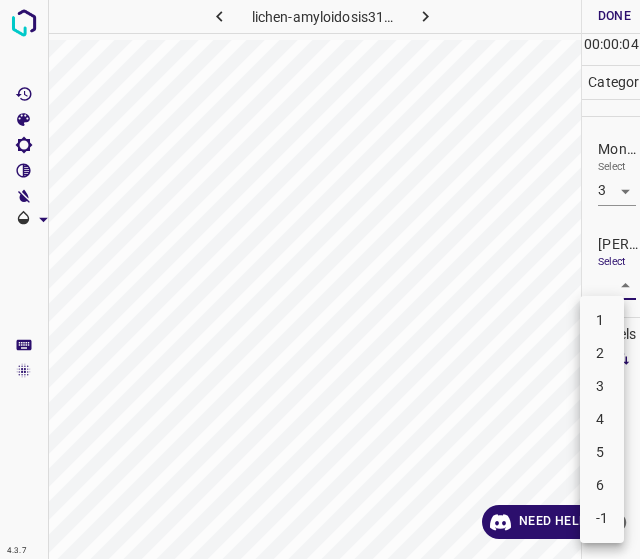 click on "2" at bounding box center [602, 353] 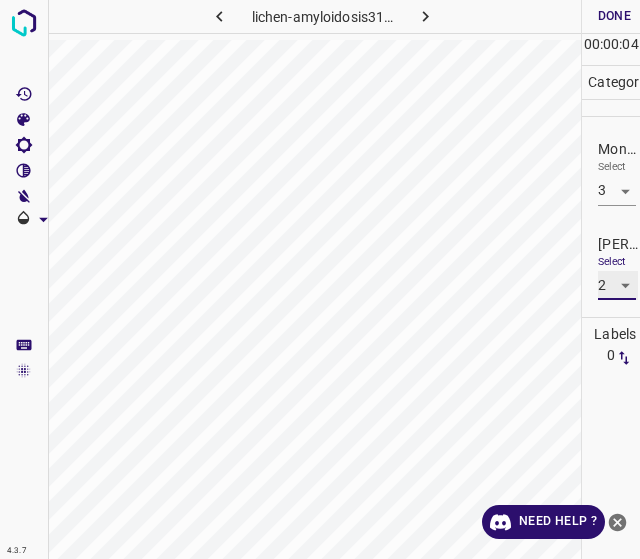 type on "2" 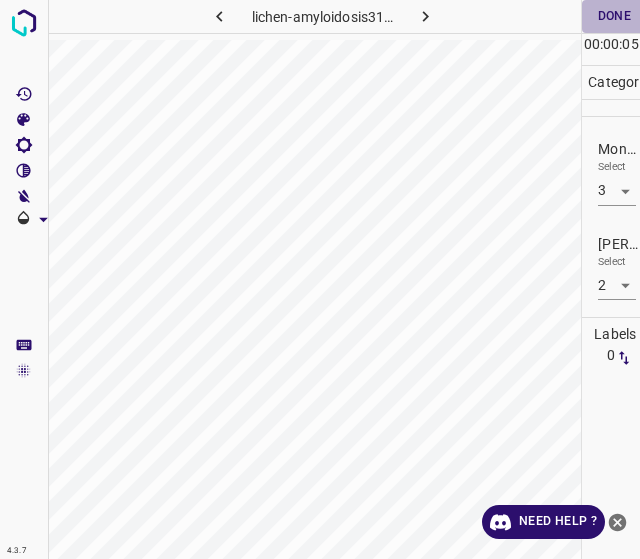 click on "Done" at bounding box center (614, 16) 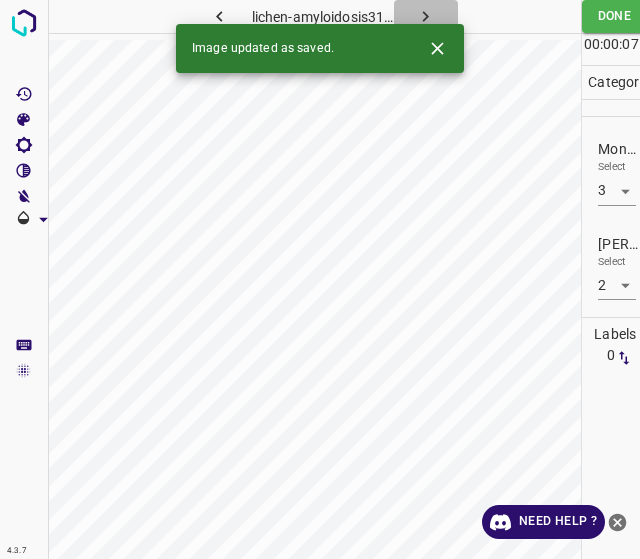 click at bounding box center (426, 16) 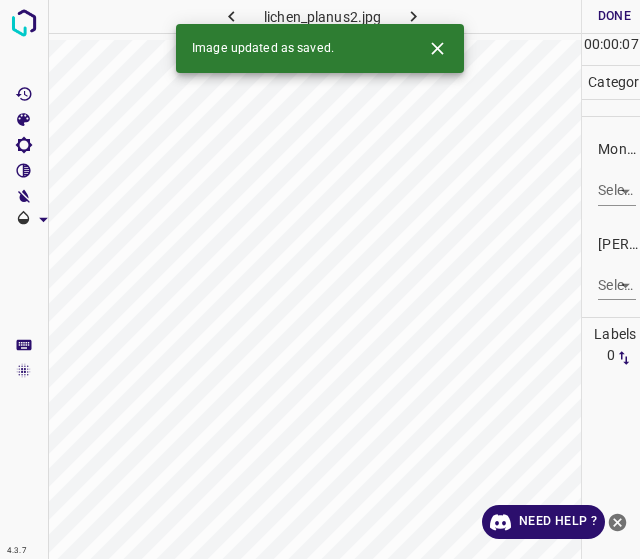 click on "4.3.7 lichen_planus2.jpg Done Skip 0 00   : 00   : 07   Categories Monk *  Select ​  Fitzpatrick *  Select ​ Labels   0 Categories 1 Monk 2  Fitzpatrick Tools Space Change between modes (Draw & Edit) I Auto labeling R Restore zoom M Zoom in N Zoom out Delete Delete selecte label Filters Z Restore filters X Saturation filter C Brightness filter V Contrast filter B Gray scale filter General O Download Image updated as saved. Need Help ? - Text - Hide - Delete" at bounding box center (320, 279) 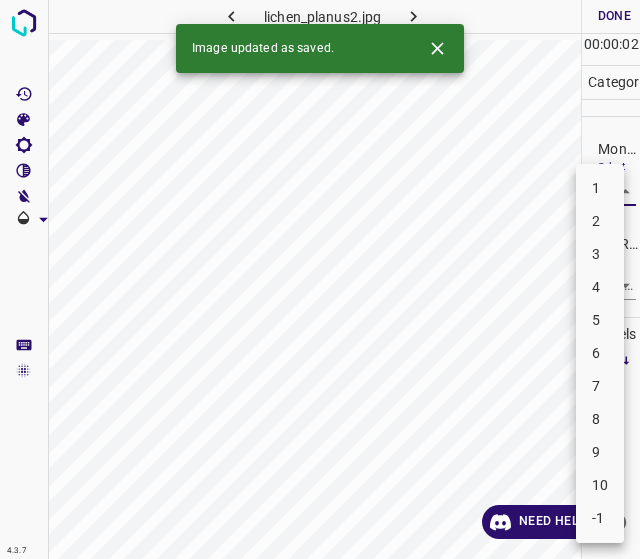 click on "5" at bounding box center [600, 320] 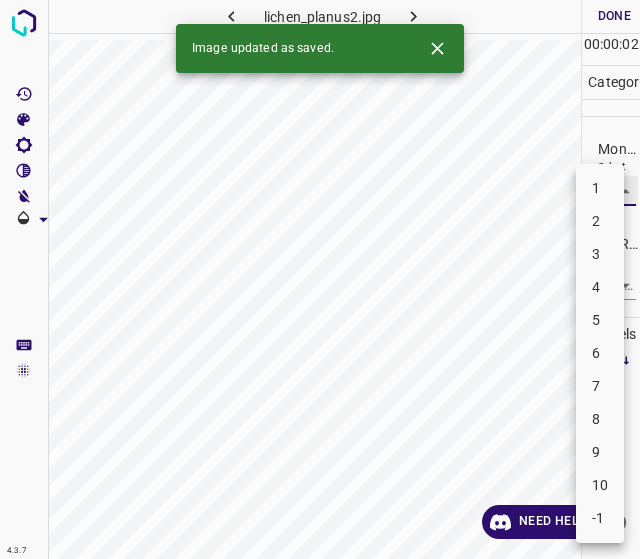 type on "5" 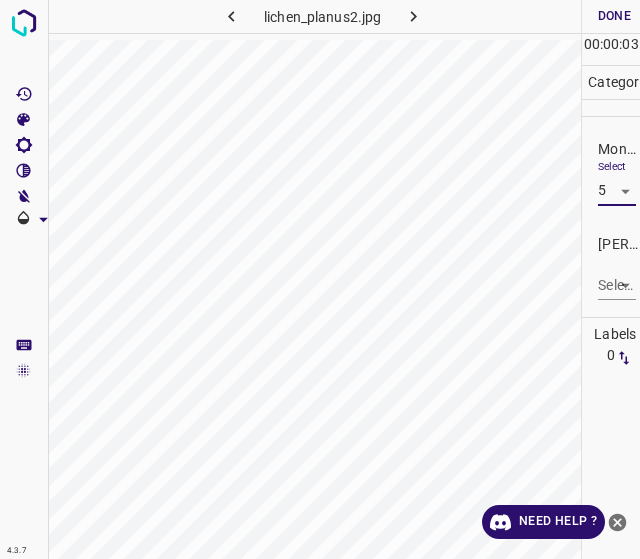 click on "4.3.7 lichen_planus2.jpg Done Skip 0 00   : 00   : 03   Categories Monk *  Select 5 5  Fitzpatrick *  Select ​ Labels   0 Categories 1 Monk 2  Fitzpatrick Tools Space Change between modes (Draw & Edit) I Auto labeling R Restore zoom M Zoom in N Zoom out Delete Delete selecte label Filters Z Restore filters X Saturation filter C Brightness filter V Contrast filter B Gray scale filter General O Download Need Help ? - Text - Hide - Delete" at bounding box center (320, 279) 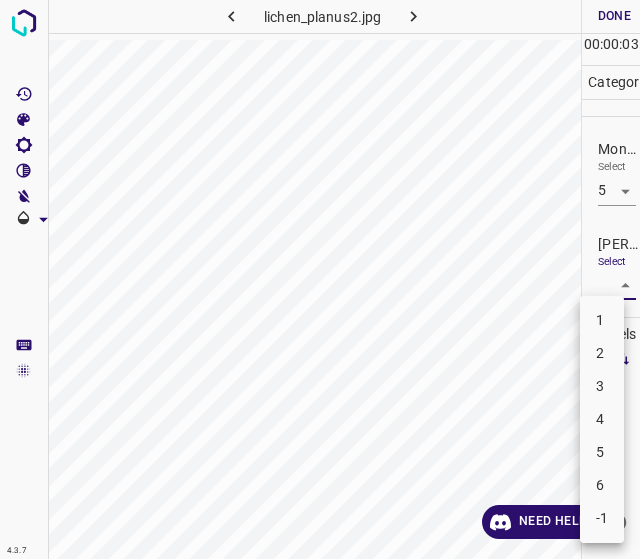 click on "3" at bounding box center [602, 386] 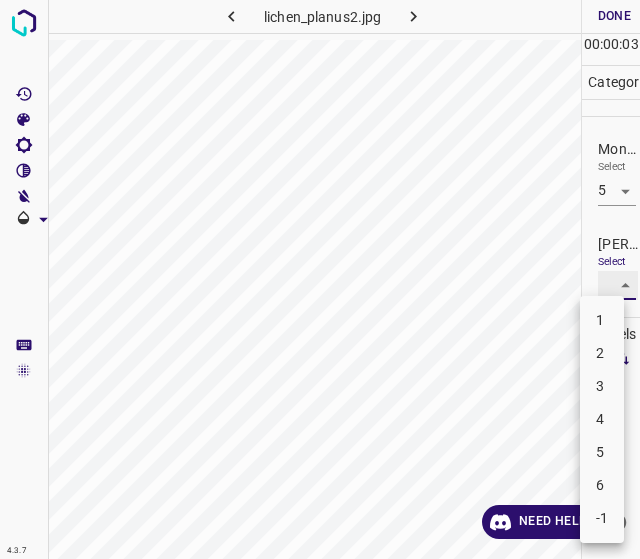 type on "3" 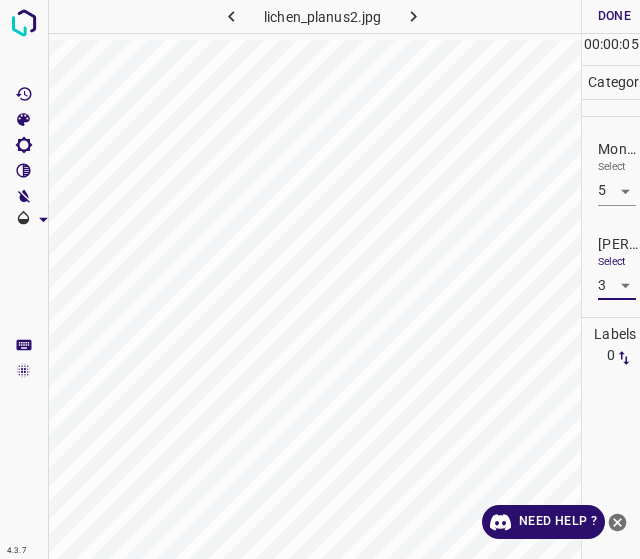 click on "Done" at bounding box center [614, 16] 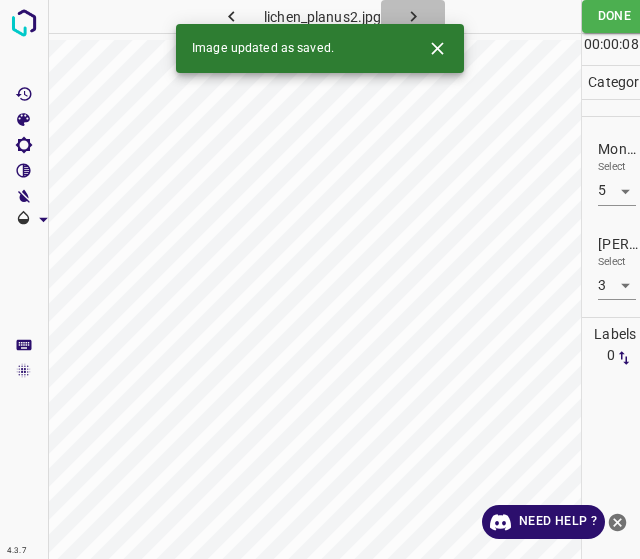 click 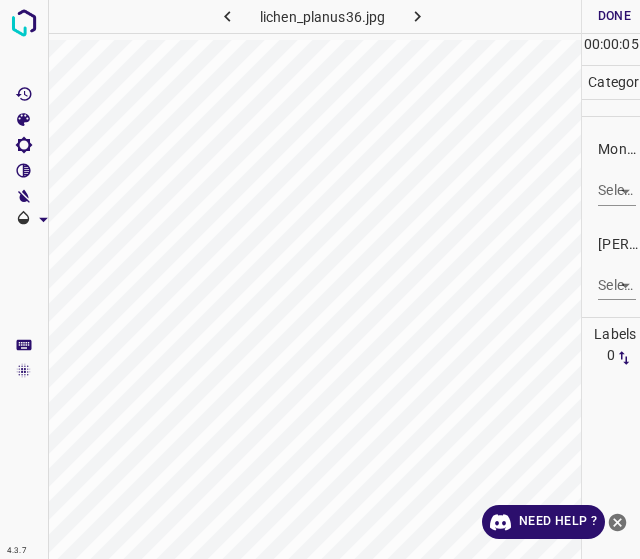 click on "4.3.7 lichen_planus36.jpg Done Skip 0 00   : 00   : 05   Categories Monk *  Select ​  Fitzpatrick *  Select ​ Labels   0 Categories 1 Monk 2  Fitzpatrick Tools Space Change between modes (Draw & Edit) I Auto labeling R Restore zoom M Zoom in N Zoom out Delete Delete selecte label Filters Z Restore filters X Saturation filter C Brightness filter V Contrast filter B Gray scale filter General O Download Need Help ? - Text - Hide - Delete" at bounding box center (320, 279) 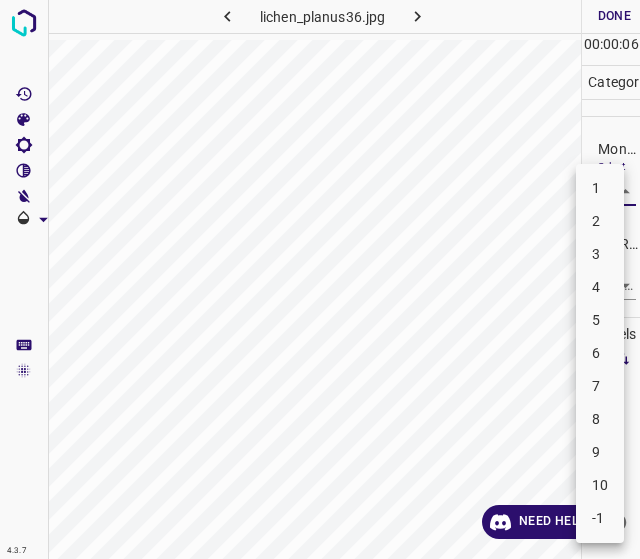 click on "2" at bounding box center [600, 221] 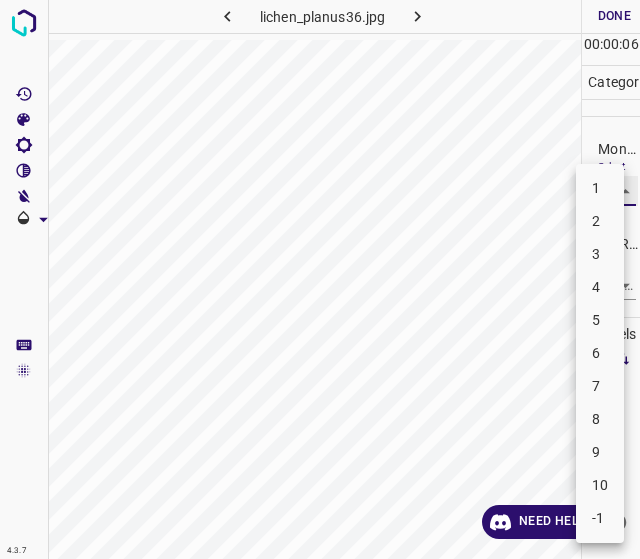 type on "2" 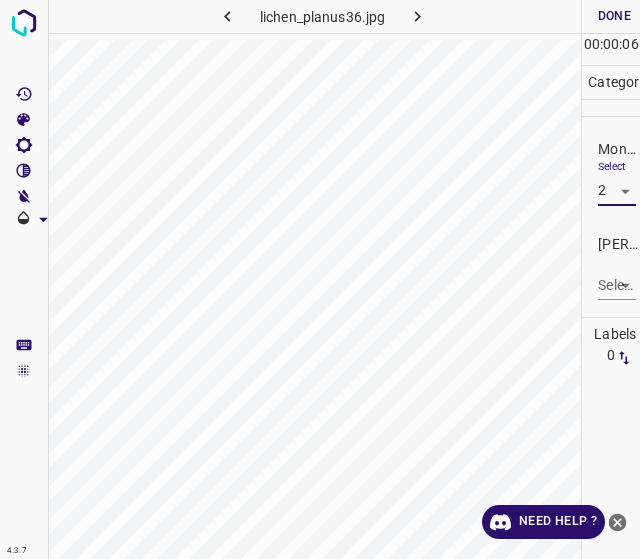 click on "4.3.7 lichen_planus36.jpg Done Skip 0 00   : 00   : 06   Categories Monk *  Select 2 2  Fitzpatrick *  Select ​ Labels   0 Categories 1 Monk 2  Fitzpatrick Tools Space Change between modes (Draw & Edit) I Auto labeling R Restore zoom M Zoom in N Zoom out Delete Delete selecte label Filters Z Restore filters X Saturation filter C Brightness filter V Contrast filter B Gray scale filter General O Download Need Help ? - Text - Hide - Delete" at bounding box center (320, 279) 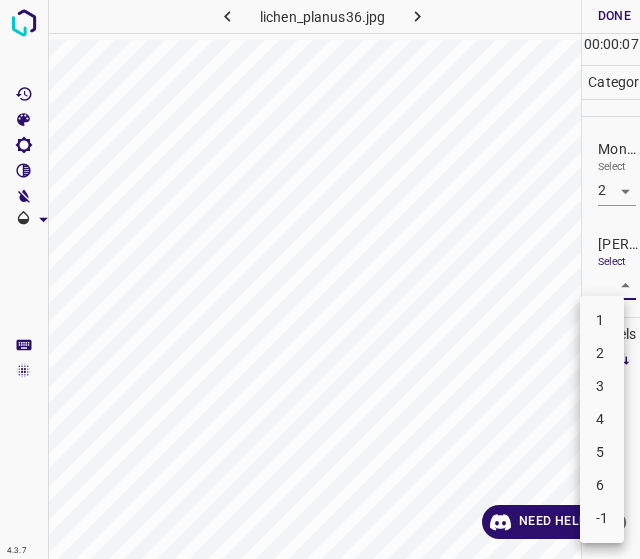 click on "1" at bounding box center [602, 320] 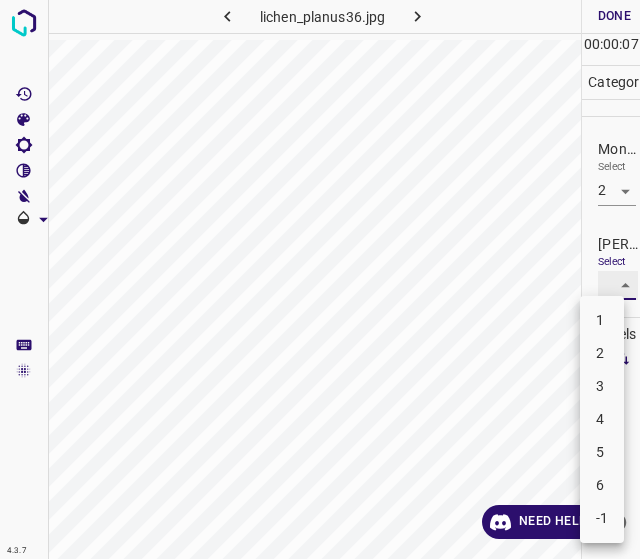 type on "1" 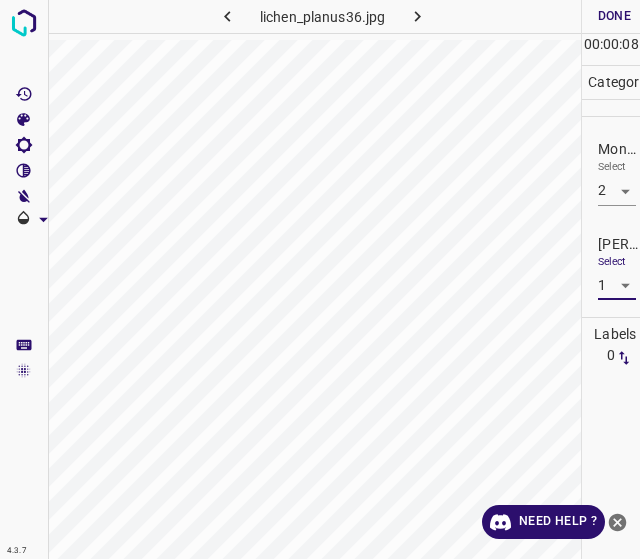 click on "Done" at bounding box center [614, 16] 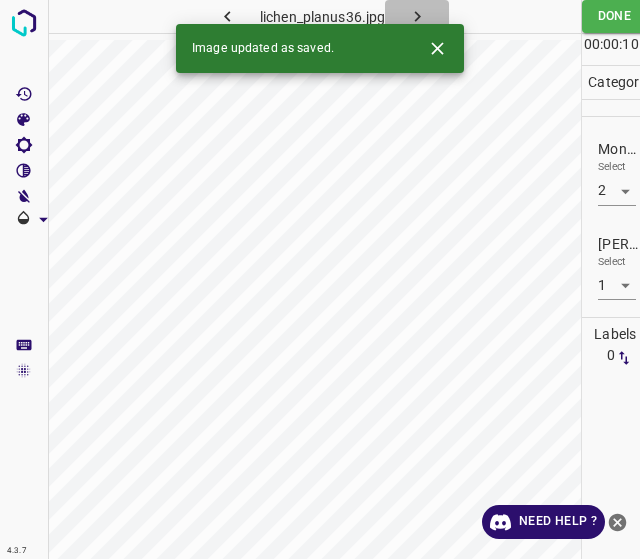 click at bounding box center (417, 16) 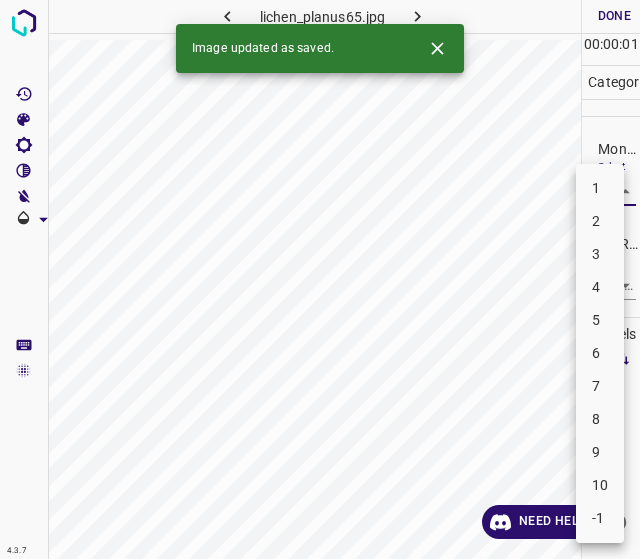 click on "4.3.7 lichen_planus65.jpg Done Skip 0 00   : 00   : 01   Categories Monk *  Select ​  Fitzpatrick *  Select ​ Labels   0 Categories 1 Monk 2  Fitzpatrick Tools Space Change between modes (Draw & Edit) I Auto labeling R Restore zoom M Zoom in N Zoom out Delete Delete selecte label Filters Z Restore filters X Saturation filter C Brightness filter V Contrast filter B Gray scale filter General O Download Image updated as saved. Need Help ? - Text - Hide - Delete 1 2 3 4 5 6 7 8 9 10 -1" at bounding box center (320, 279) 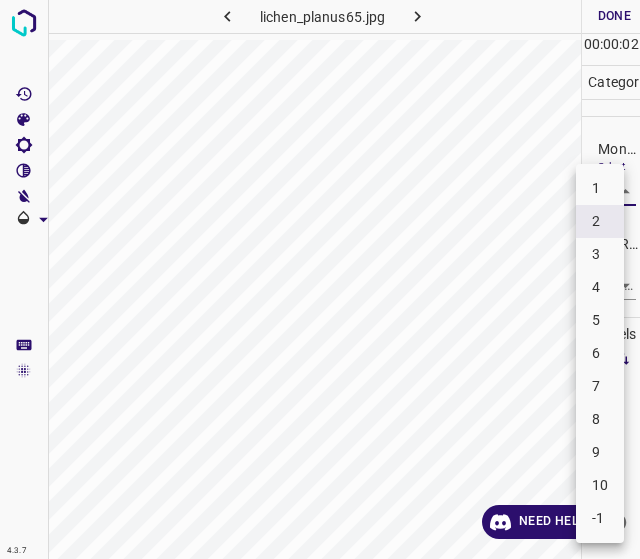 click on "4.3.7 lichen_planus65.jpg Done Skip 0 00   : 00   : 02   Categories Monk *  Select 2 2  Fitzpatrick *  Select ​ Labels   0 Categories 1 Monk 2  Fitzpatrick Tools Space Change between modes (Draw & Edit) I Auto labeling R Restore zoom M Zoom in N Zoom out Delete Delete selecte label Filters Z Restore filters X Saturation filter C Brightness filter V Contrast filter B Gray scale filter General O Download Need Help ? - Text - Hide - Delete 1 2 3 4 5 6 7 8 9 10 -1" at bounding box center (320, 279) 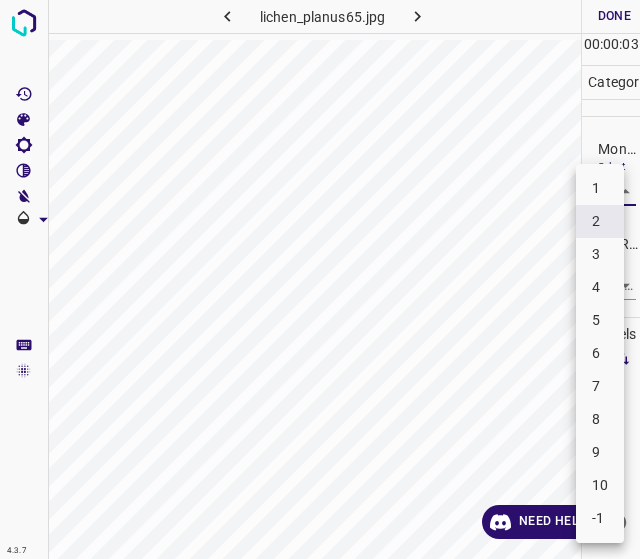 click on "4.3.7 lichen_planus65.jpg Done Skip 0 00   : 00   : 03   Categories Monk *  Select 2 2  Fitzpatrick *  Select ​ Labels   0 Categories 1 Monk 2  Fitzpatrick Tools Space Change between modes (Draw & Edit) I Auto labeling R Restore zoom M Zoom in N Zoom out Delete Delete selecte label Filters Z Restore filters X Saturation filter C Brightness filter V Contrast filter B Gray scale filter General O Download Need Help ? - Text - Hide - Delete 1 2 3 4 5 6 7 8 9 10 -1" at bounding box center (320, 279) 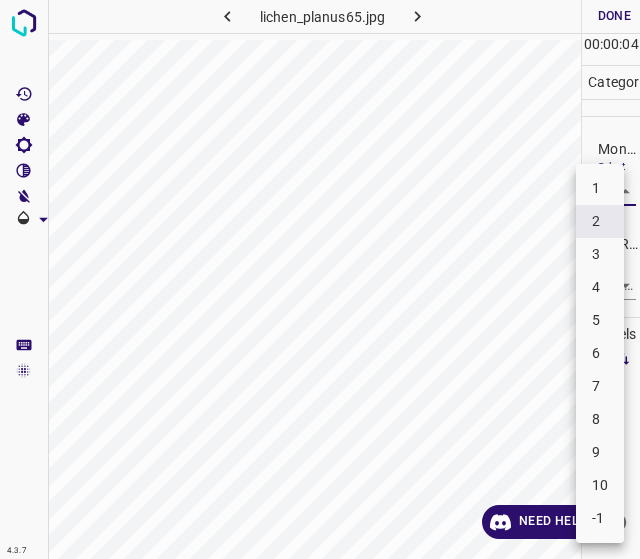 click on "1" at bounding box center [600, 188] 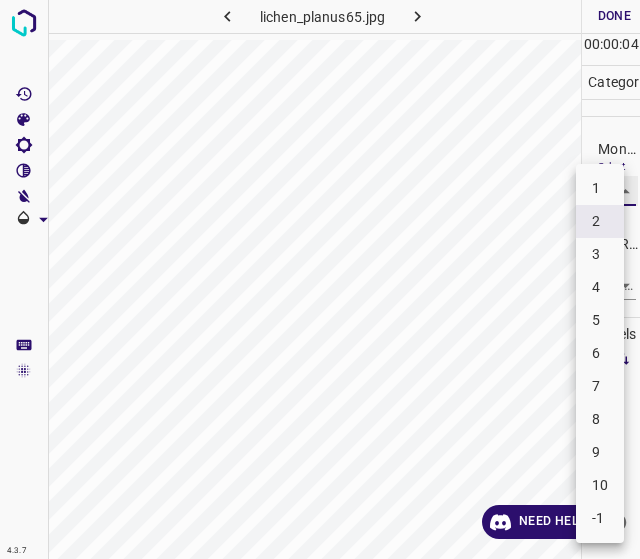type on "1" 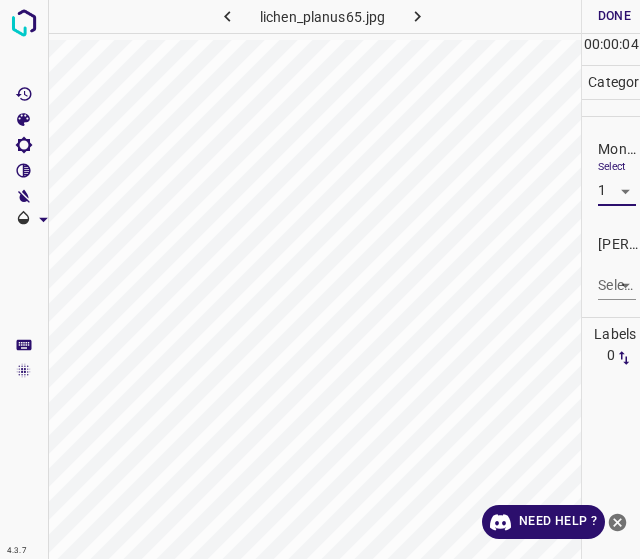 click on "4.3.7 lichen_planus65.jpg Done Skip 0 00   : 00   : 04   Categories Monk *  Select 1 1  Fitzpatrick *  Select ​ Labels   0 Categories 1 Monk 2  Fitzpatrick Tools Space Change between modes (Draw & Edit) I Auto labeling R Restore zoom M Zoom in N Zoom out Delete Delete selecte label Filters Z Restore filters X Saturation filter C Brightness filter V Contrast filter B Gray scale filter General O Download Need Help ? - Text - Hide - Delete" at bounding box center (320, 279) 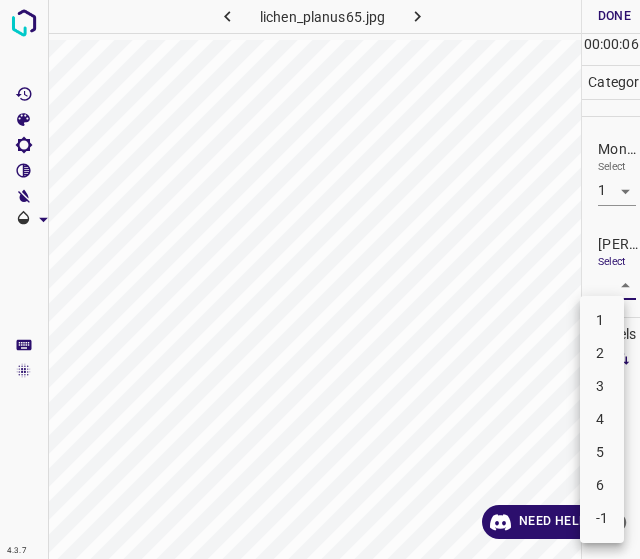 click at bounding box center (320, 279) 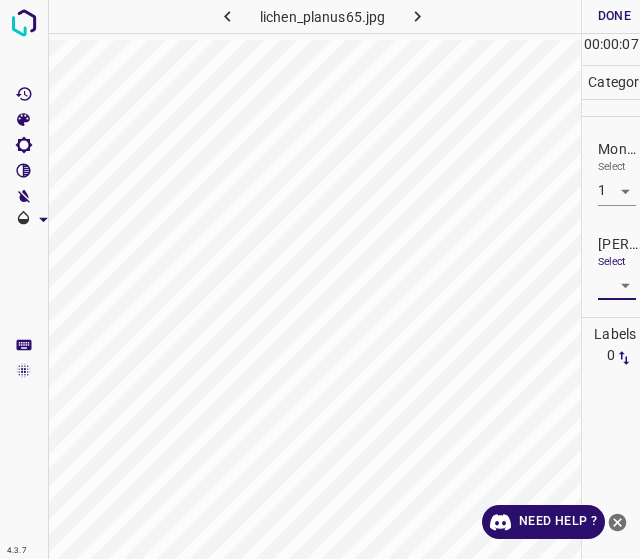 click on "Done" at bounding box center [614, 16] 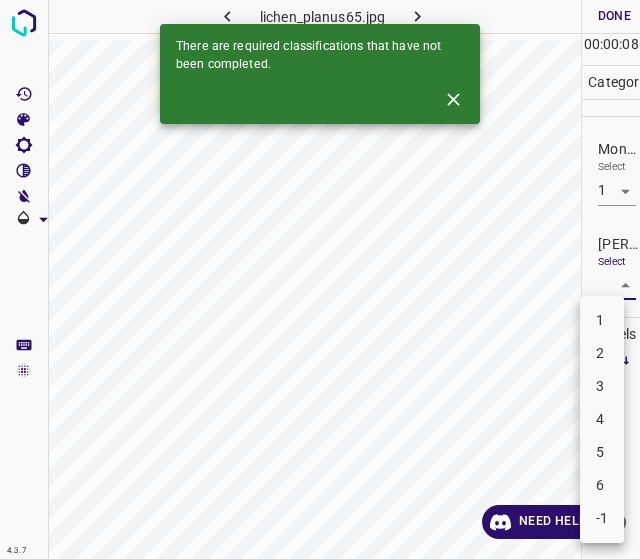 click on "4.3.7 lichen_planus65.jpg Done Skip 0 00   : 00   : 08   Categories Monk *  Select 1 1  Fitzpatrick *  Select ​ Labels   0 Categories 1 Monk 2  Fitzpatrick Tools Space Change between modes (Draw & Edit) I Auto labeling R Restore zoom M Zoom in N Zoom out Delete Delete selecte label Filters Z Restore filters X Saturation filter C Brightness filter V Contrast filter B Gray scale filter General O Download There are required classifications that have not been completed. Need Help ? - Text - Hide - Delete 1 2 3 4 5 6 -1" at bounding box center [320, 279] 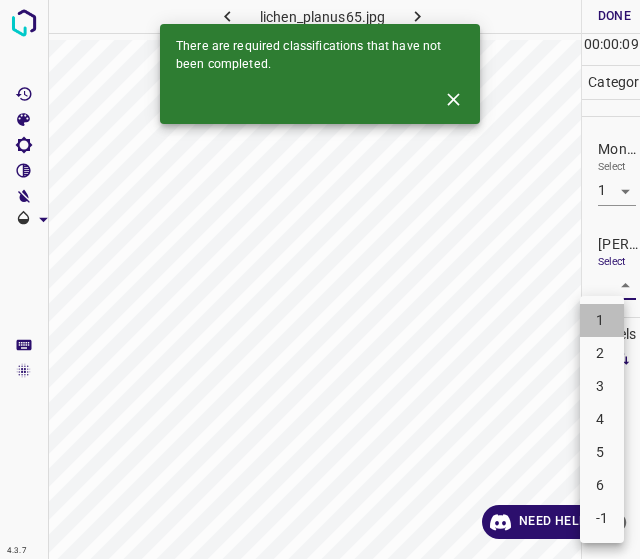 click on "1" at bounding box center [602, 320] 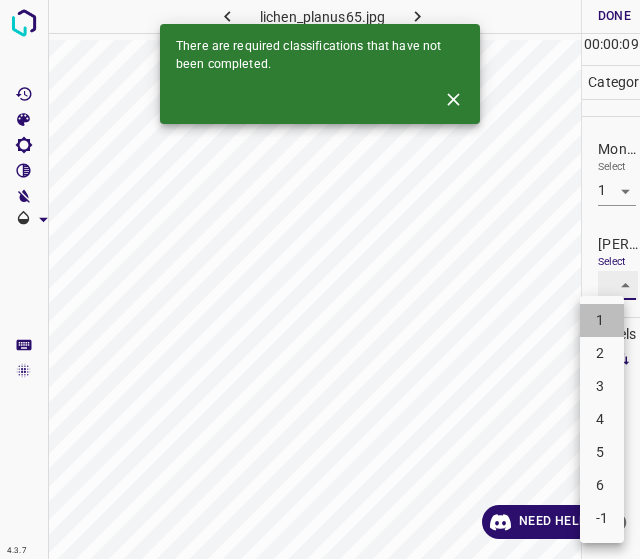 type on "1" 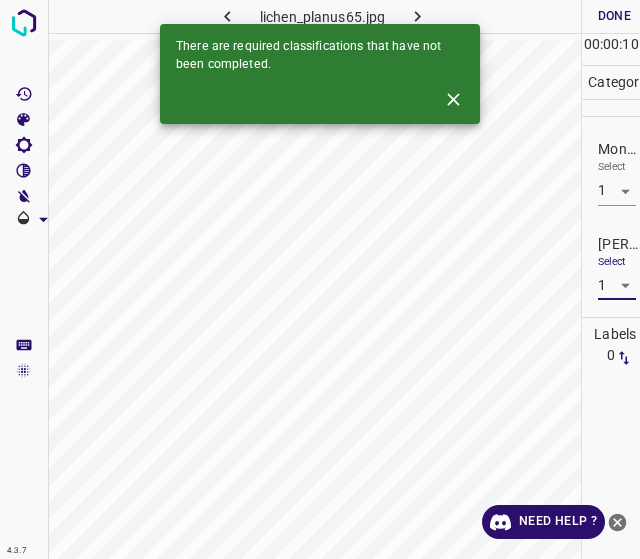 click on "Done" at bounding box center (614, 16) 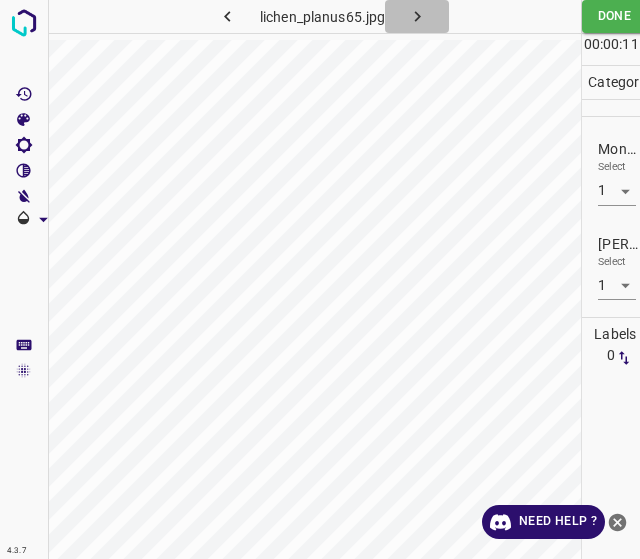 click 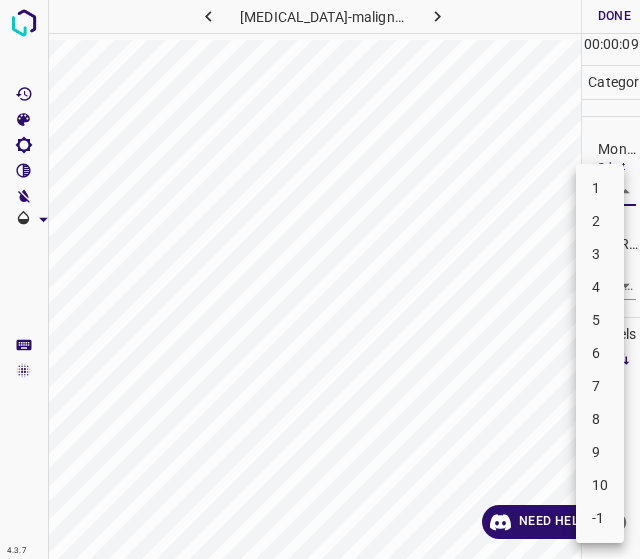click on "4.3.7 lentigo-maligna34.jpg Done Skip 0 00   : 00   : 09   Categories Monk *  Select ​  Fitzpatrick *  Select ​ Labels   0 Categories 1 Monk 2  Fitzpatrick Tools Space Change between modes (Draw & Edit) I Auto labeling R Restore zoom M Zoom in N Zoom out Delete Delete selecte label Filters Z Restore filters X Saturation filter C Brightness filter V Contrast filter B Gray scale filter General O Download Need Help ? - Text - Hide - Delete 1 2 3 4 5 6 7 8 9 10 -1" at bounding box center (320, 279) 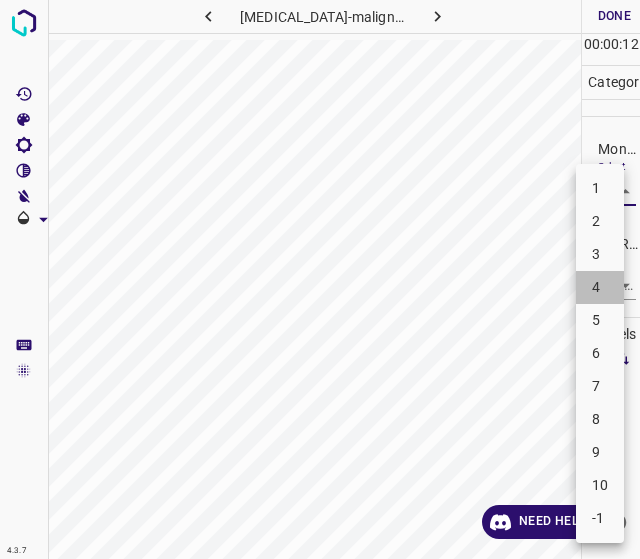 click on "4" at bounding box center [600, 287] 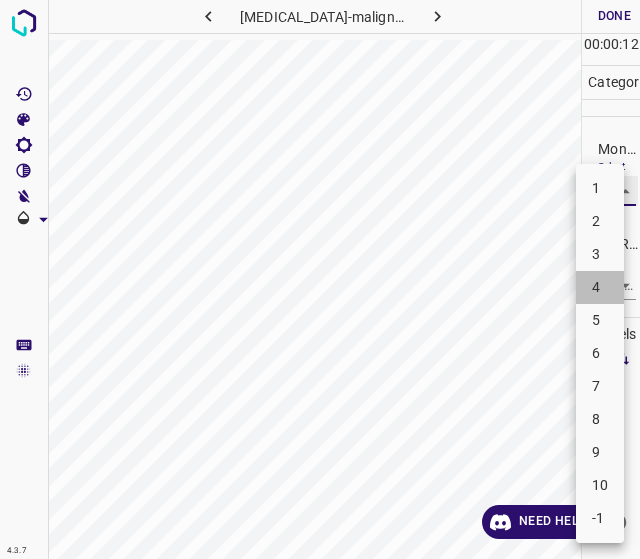 type on "4" 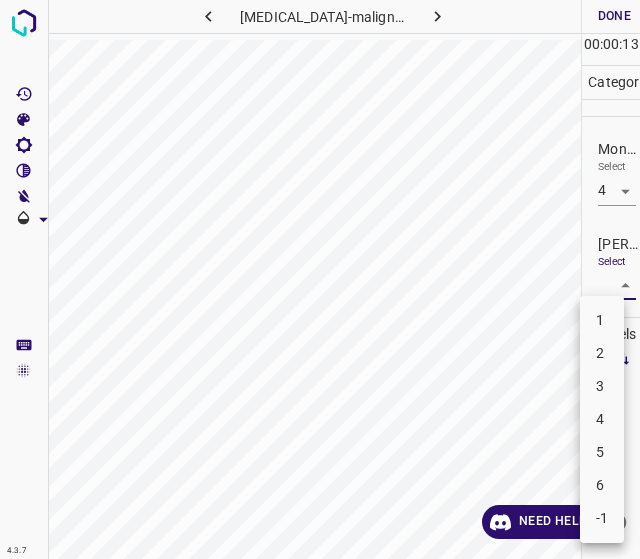 click on "4.3.7 lentigo-maligna34.jpg Done Skip 0 00   : 00   : 13   Categories Monk *  Select 4 4  Fitzpatrick *  Select ​ Labels   0 Categories 1 Monk 2  Fitzpatrick Tools Space Change between modes (Draw & Edit) I Auto labeling R Restore zoom M Zoom in N Zoom out Delete Delete selecte label Filters Z Restore filters X Saturation filter C Brightness filter V Contrast filter B Gray scale filter General O Download Need Help ? - Text - Hide - Delete 1 2 3 4 5 6 -1" at bounding box center (320, 279) 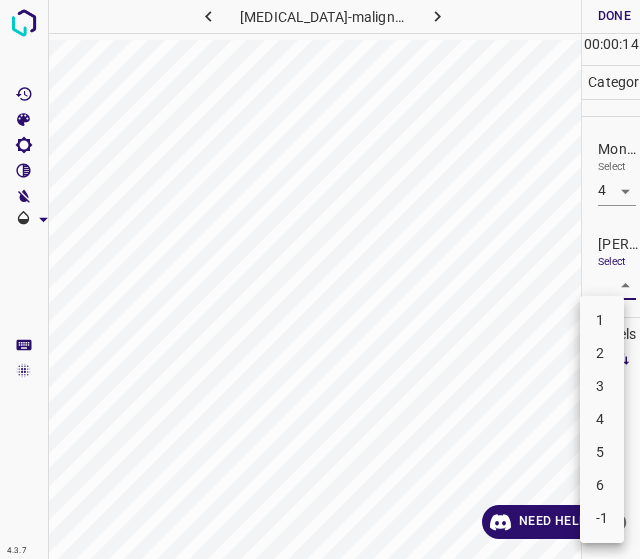drag, startPoint x: 609, startPoint y: 334, endPoint x: 613, endPoint y: 358, distance: 24.33105 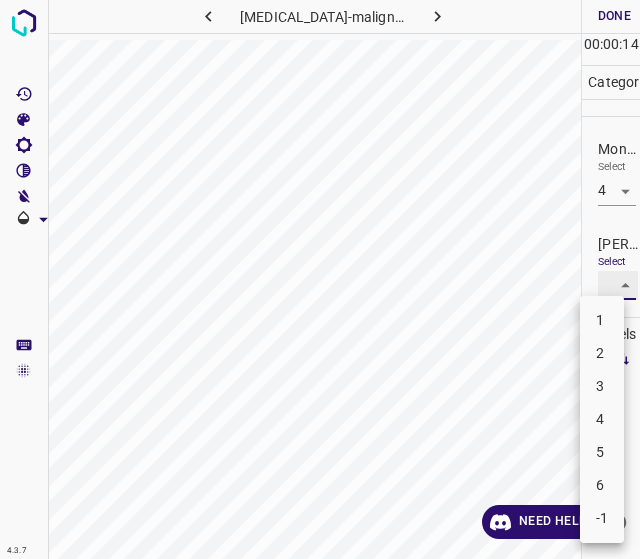 type on "2" 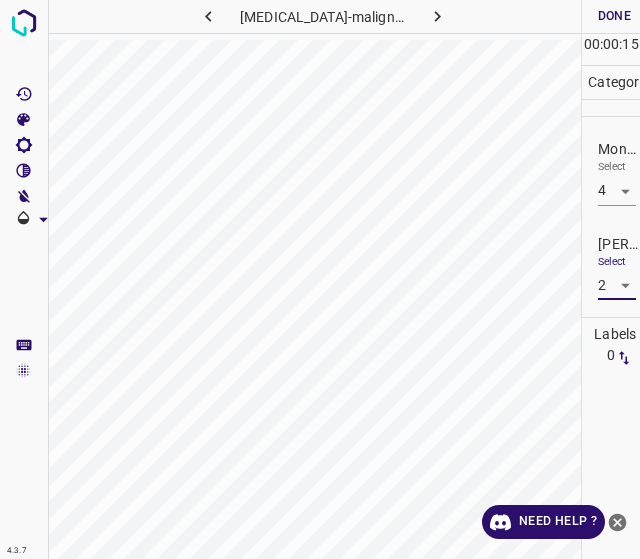 click on "Done" at bounding box center [614, 16] 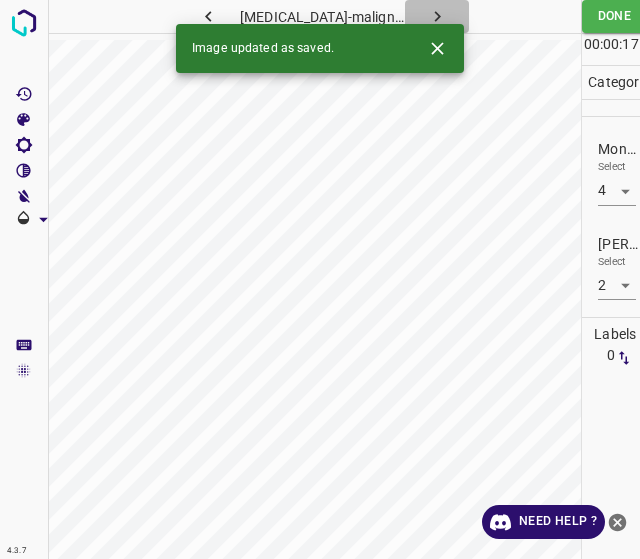 click 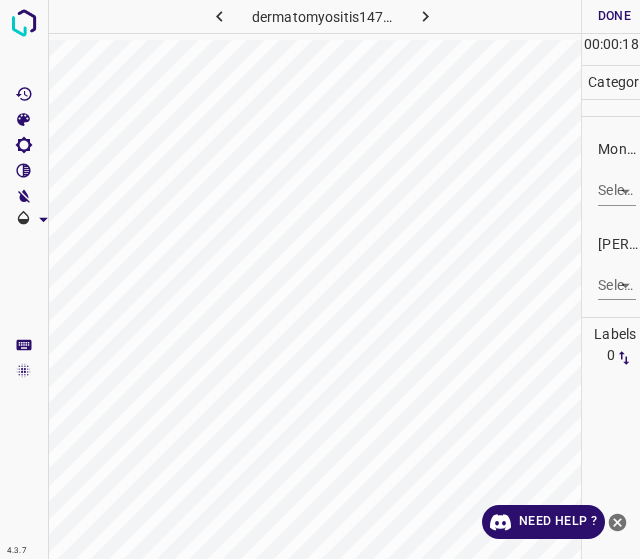 click on "4.3.7 dermatomyositis147.jpg Done Skip 0 00   : 00   : 18   Categories Monk *  Select ​  Fitzpatrick *  Select ​ Labels   0 Categories 1 Monk 2  Fitzpatrick Tools Space Change between modes (Draw & Edit) I Auto labeling R Restore zoom M Zoom in N Zoom out Delete Delete selecte label Filters Z Restore filters X Saturation filter C Brightness filter V Contrast filter B Gray scale filter General O Download Need Help ? - Text - Hide - Delete" at bounding box center [320, 279] 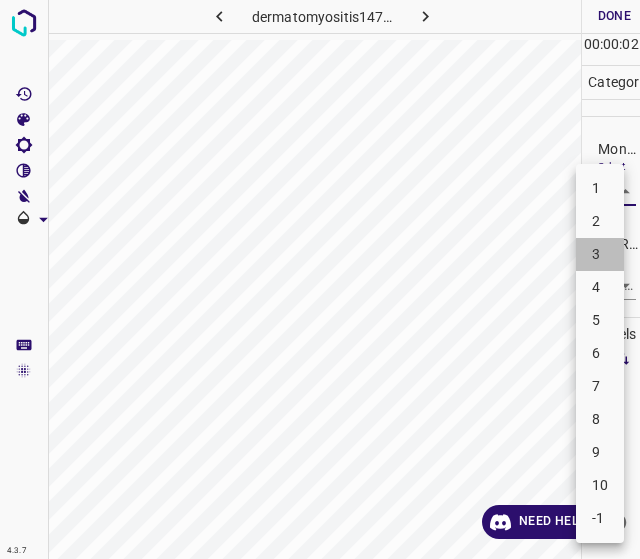 click on "3" at bounding box center (600, 254) 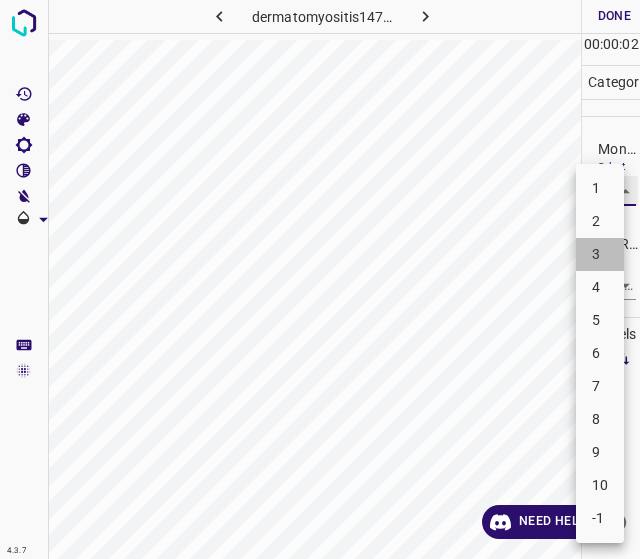 type on "3" 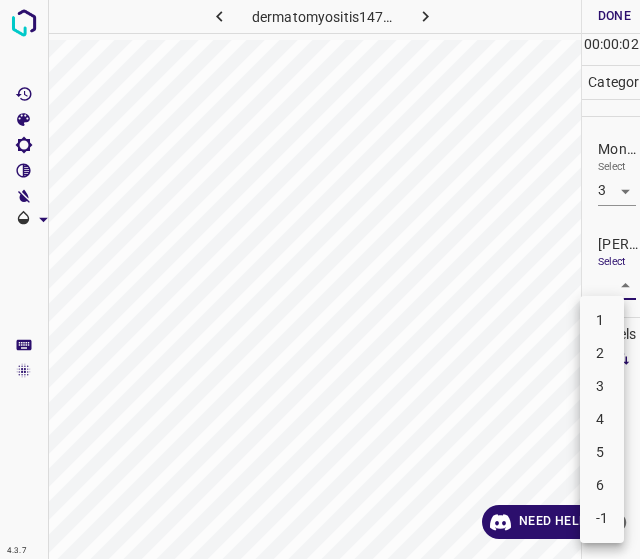 click on "4.3.7 dermatomyositis147.jpg Done Skip 0 00   : 00   : 02   Categories Monk *  Select 3 3  Fitzpatrick *  Select ​ Labels   0 Categories 1 Monk 2  Fitzpatrick Tools Space Change between modes (Draw & Edit) I Auto labeling R Restore zoom M Zoom in N Zoom out Delete Delete selecte label Filters Z Restore filters X Saturation filter C Brightness filter V Contrast filter B Gray scale filter General O Download Need Help ? - Text - Hide - Delete 1 2 3 4 5 6 -1" at bounding box center (320, 279) 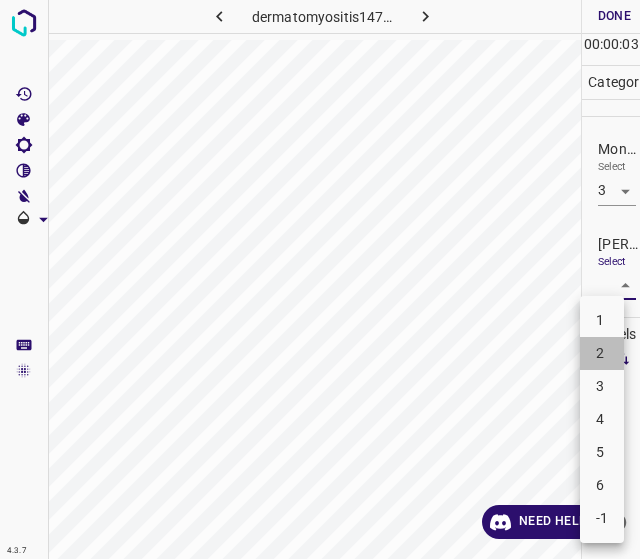 click on "2" at bounding box center (602, 353) 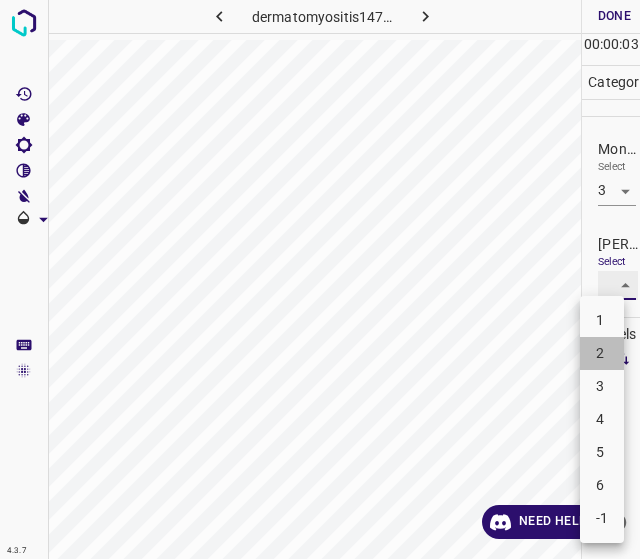 type on "2" 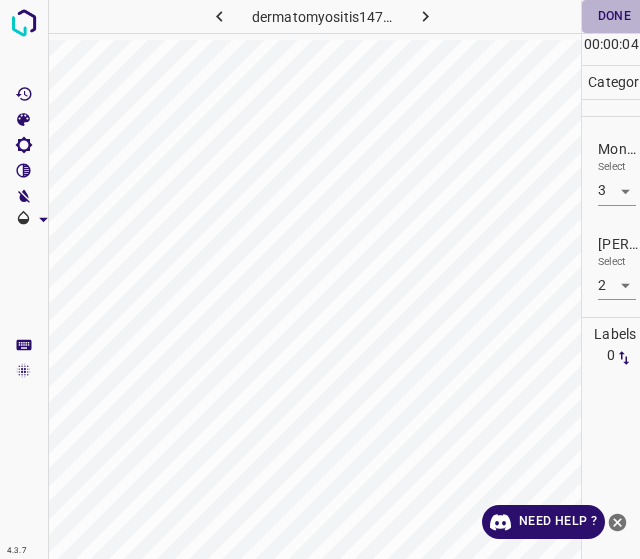 click on "Done" at bounding box center (614, 16) 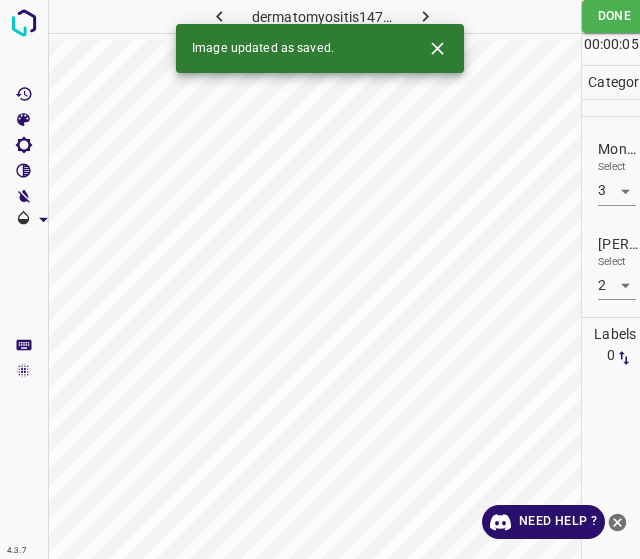 click at bounding box center [425, 16] 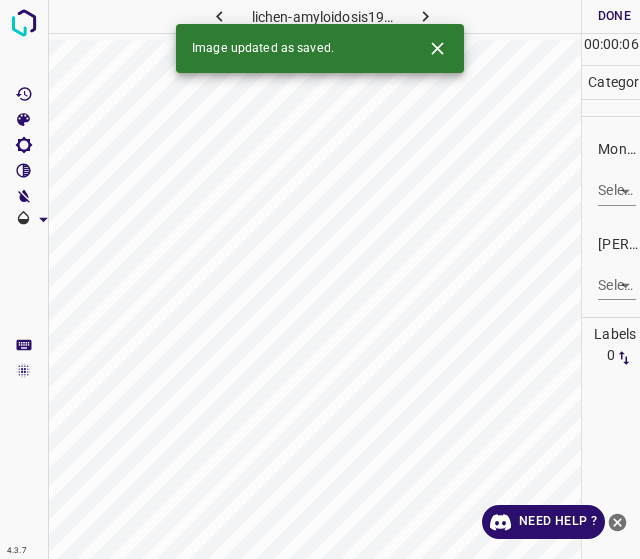 click on "4.3.7 lichen-amyloidosis19.jpg Done Skip 0 00   : 00   : 06   Categories Monk *  Select ​  Fitzpatrick *  Select ​ Labels   0 Categories 1 Monk 2  Fitzpatrick Tools Space Change between modes (Draw & Edit) I Auto labeling R Restore zoom M Zoom in N Zoom out Delete Delete selecte label Filters Z Restore filters X Saturation filter C Brightness filter V Contrast filter B Gray scale filter General O Download Image updated as saved. Need Help ? - Text - Hide - Delete" at bounding box center [320, 279] 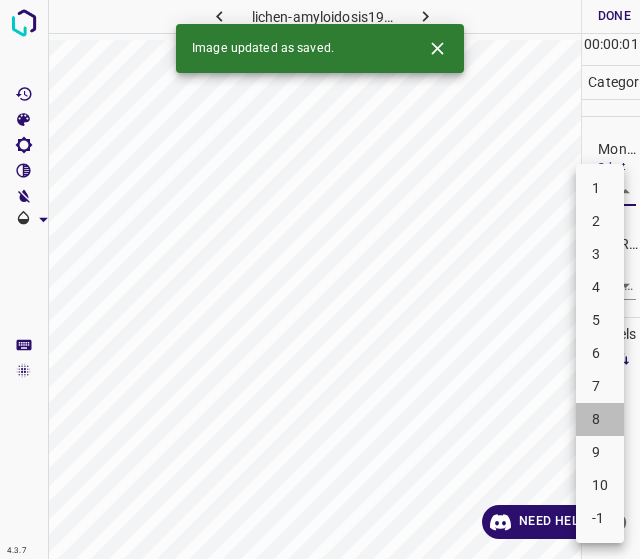 click on "8" at bounding box center (600, 419) 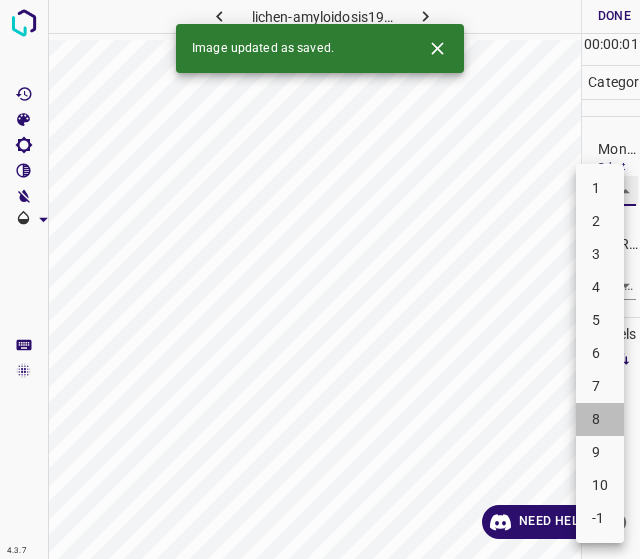 type on "8" 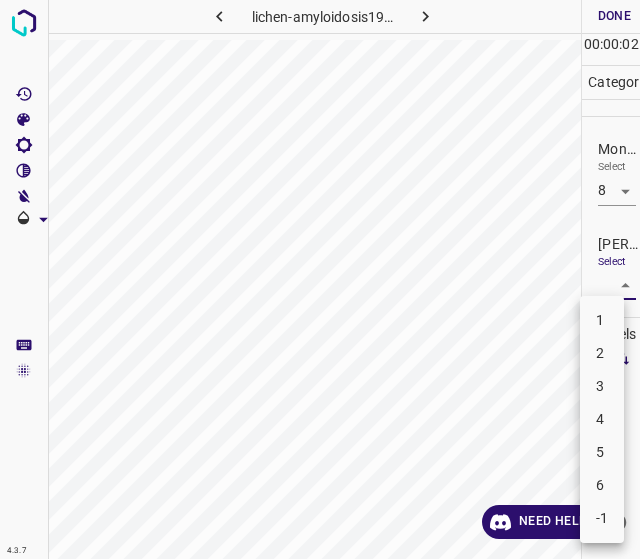 click on "4.3.7 lichen-amyloidosis19.jpg Done Skip 0 00   : 00   : 02   Categories Monk *  Select 8 8  Fitzpatrick *  Select ​ Labels   0 Categories 1 Monk 2  Fitzpatrick Tools Space Change between modes (Draw & Edit) I Auto labeling R Restore zoom M Zoom in N Zoom out Delete Delete selecte label Filters Z Restore filters X Saturation filter C Brightness filter V Contrast filter B Gray scale filter General O Download Need Help ? - Text - Hide - Delete 1 2 3 4 5 6 -1" at bounding box center (320, 279) 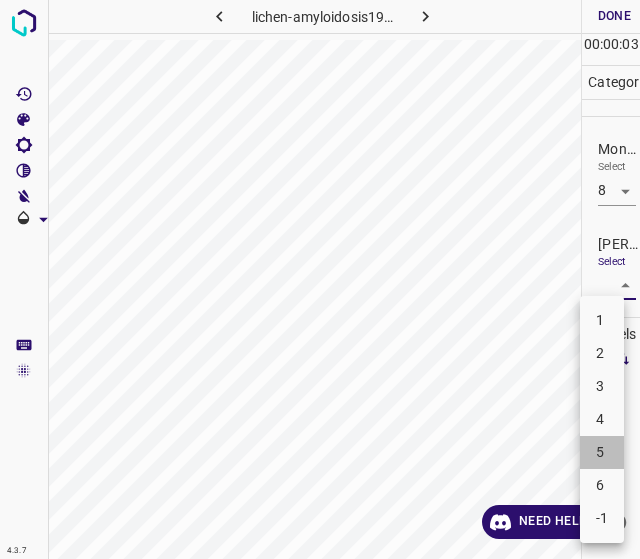 click on "5" at bounding box center (602, 452) 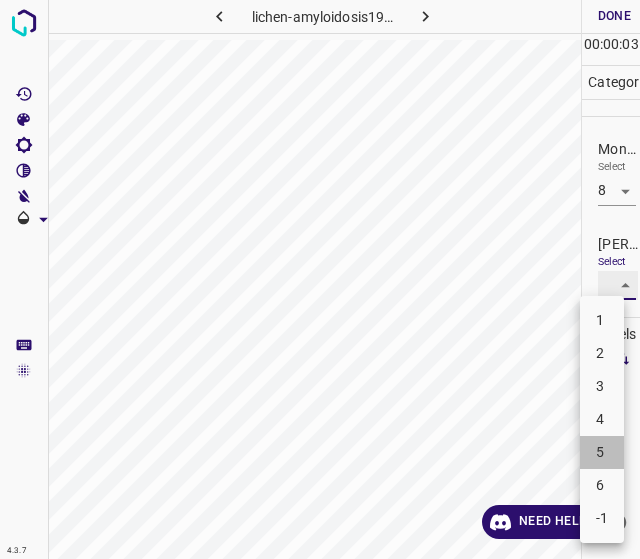 type on "5" 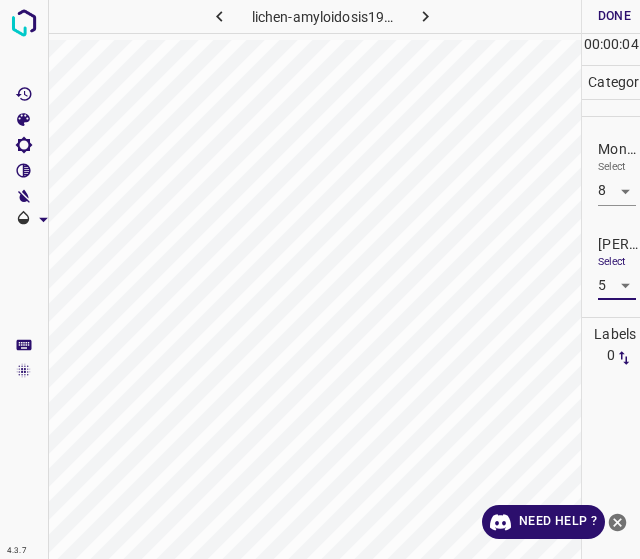 click on "Done" at bounding box center [614, 16] 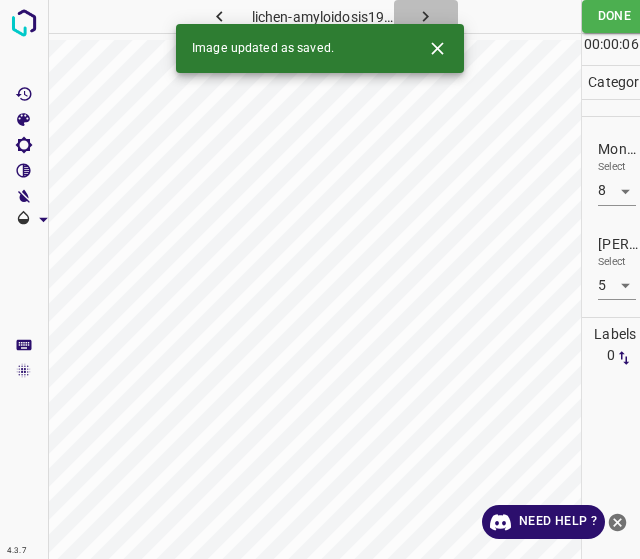 click at bounding box center (426, 16) 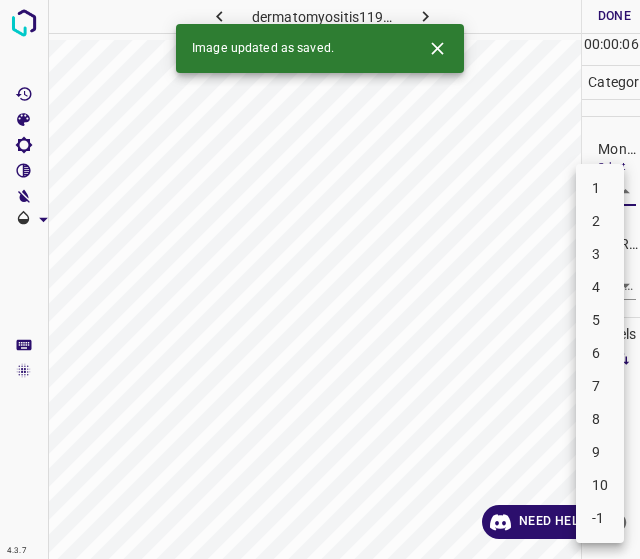 click on "4.3.7 dermatomyositis119.jpg Done Skip 0 00   : 00   : 06   Categories Monk *  Select ​  Fitzpatrick *  Select ​ Labels   0 Categories 1 Monk 2  Fitzpatrick Tools Space Change between modes (Draw & Edit) I Auto labeling R Restore zoom M Zoom in N Zoom out Delete Delete selecte label Filters Z Restore filters X Saturation filter C Brightness filter V Contrast filter B Gray scale filter General O Download Image updated as saved. Need Help ? - Text - Hide - Delete 1 2 3 4 5 6 7 8 9 10 -1" at bounding box center [320, 279] 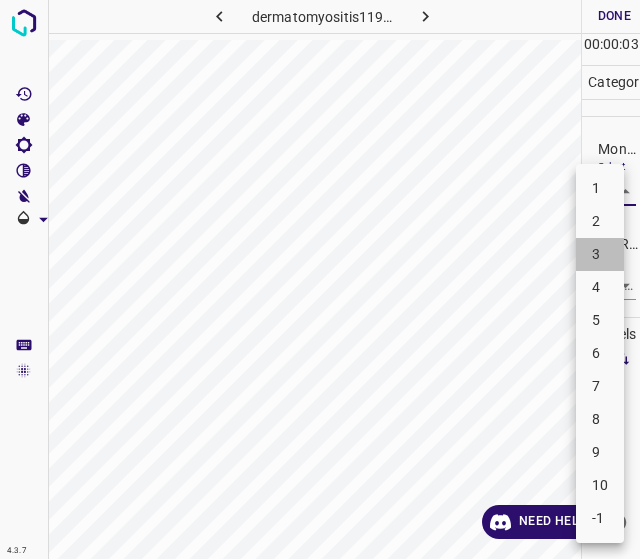 click on "3" at bounding box center (600, 254) 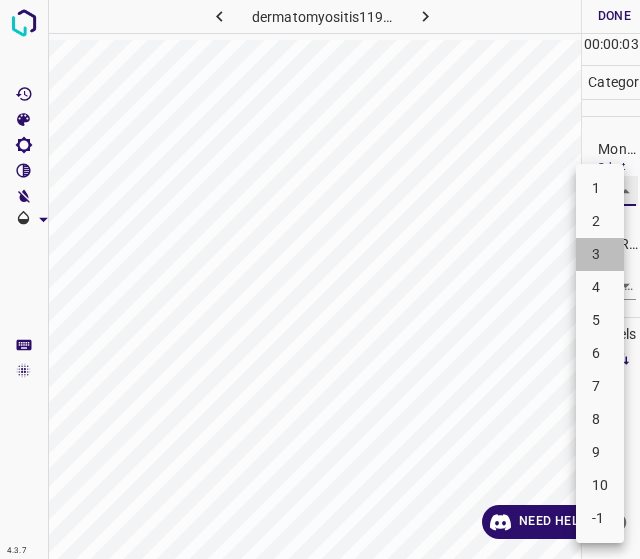 type on "3" 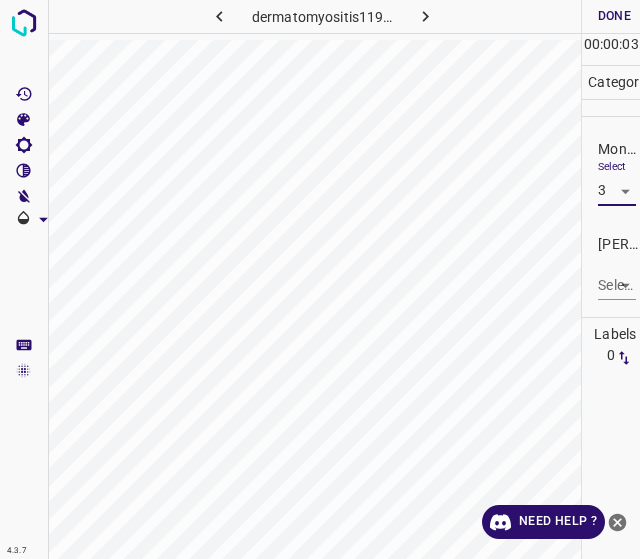 click on "4.3.7 dermatomyositis119.jpg Done Skip 0 00   : 00   : 03   Categories Monk *  Select 3 3  Fitzpatrick *  Select ​ Labels   0 Categories 1 Monk 2  Fitzpatrick Tools Space Change between modes (Draw & Edit) I Auto labeling R Restore zoom M Zoom in N Zoom out Delete Delete selecte label Filters Z Restore filters X Saturation filter C Brightness filter V Contrast filter B Gray scale filter General O Download Need Help ? - Text - Hide - Delete 1 2 3 4 5 6 7 8 9 10 -1" at bounding box center [320, 279] 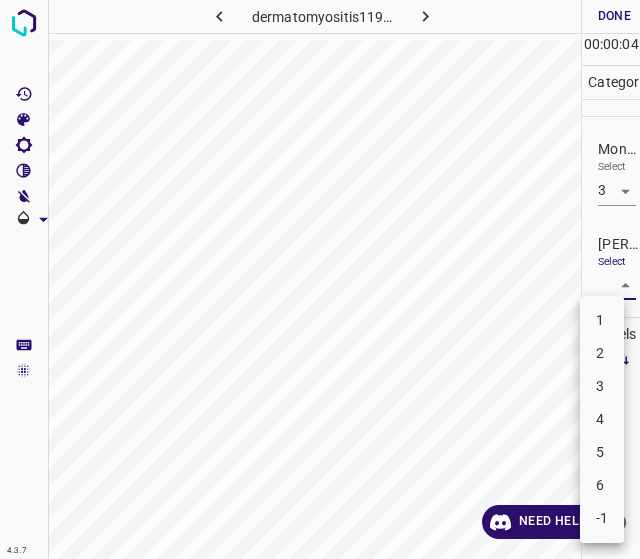 click on "2" at bounding box center (602, 353) 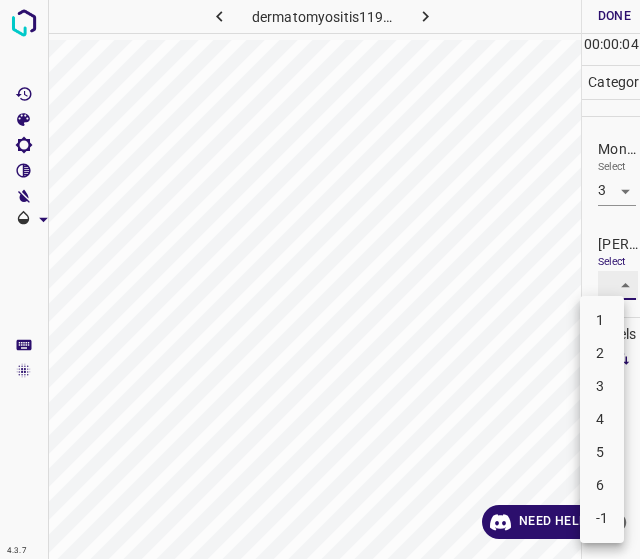 type on "2" 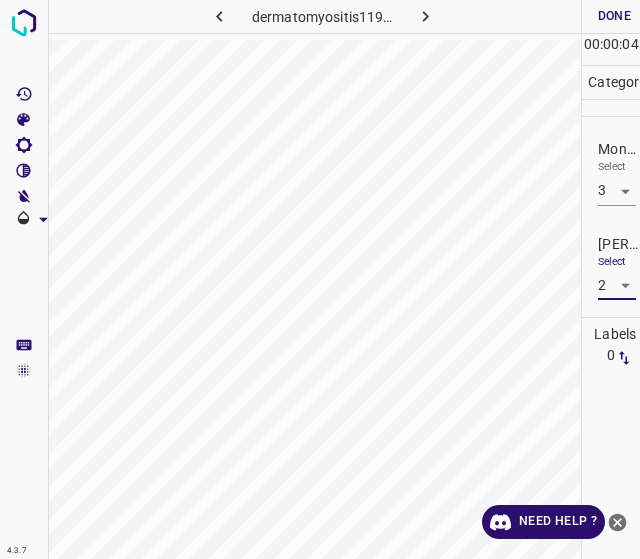 click on "Done" at bounding box center (614, 16) 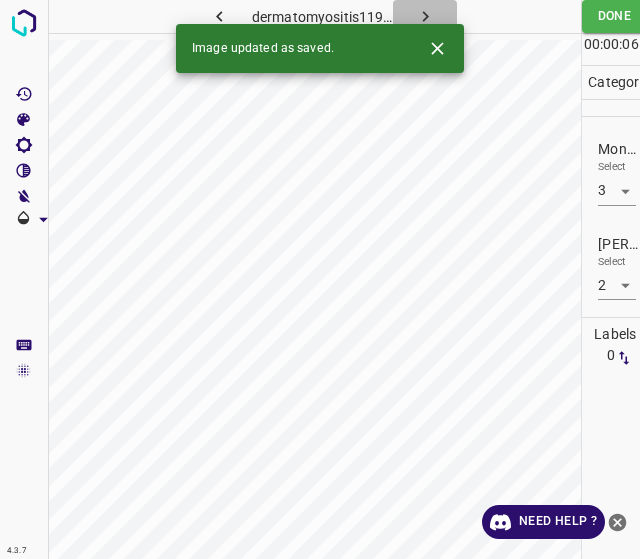 click 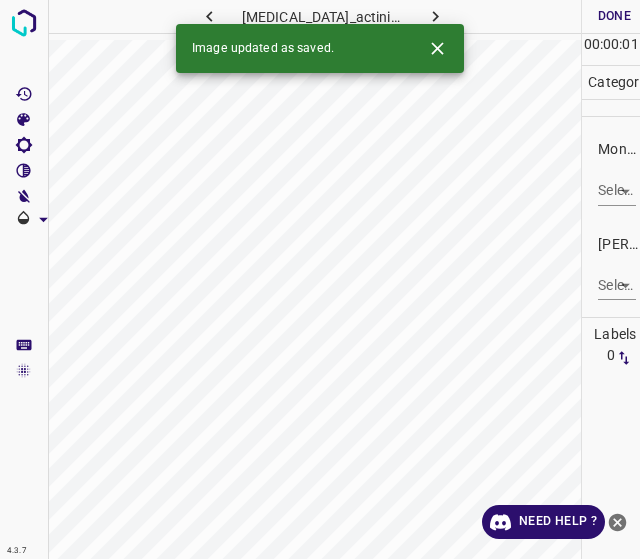 click on "4.3.7 lichen_planus_actinic15.jpg Done Skip 0 00   : 00   : 01   Categories Monk *  Select ​  Fitzpatrick *  Select ​ Labels   0 Categories 1 Monk 2  Fitzpatrick Tools Space Change between modes (Draw & Edit) I Auto labeling R Restore zoom M Zoom in N Zoom out Delete Delete selecte label Filters Z Restore filters X Saturation filter C Brightness filter V Contrast filter B Gray scale filter General O Download Image updated as saved. Need Help ? - Text - Hide - Delete" at bounding box center [320, 279] 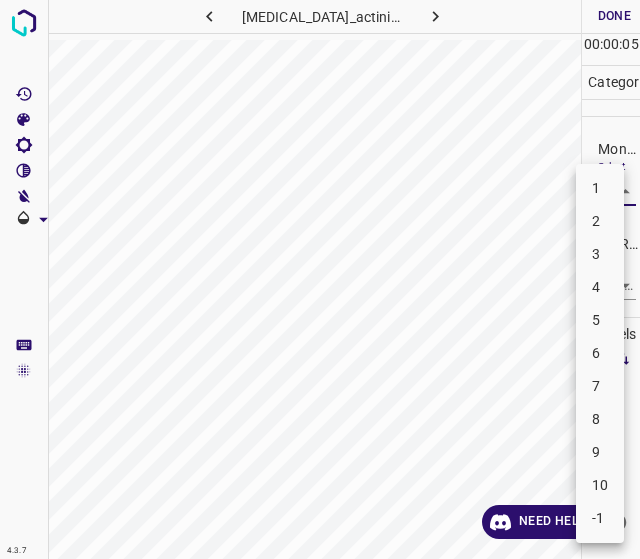 click on "4" at bounding box center (600, 287) 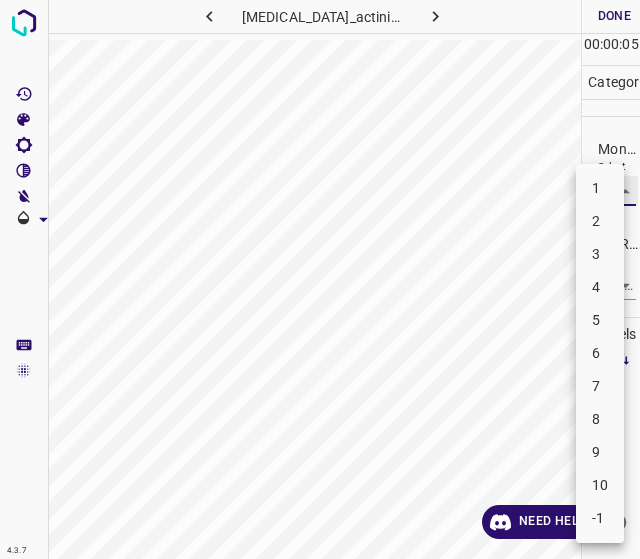 type on "4" 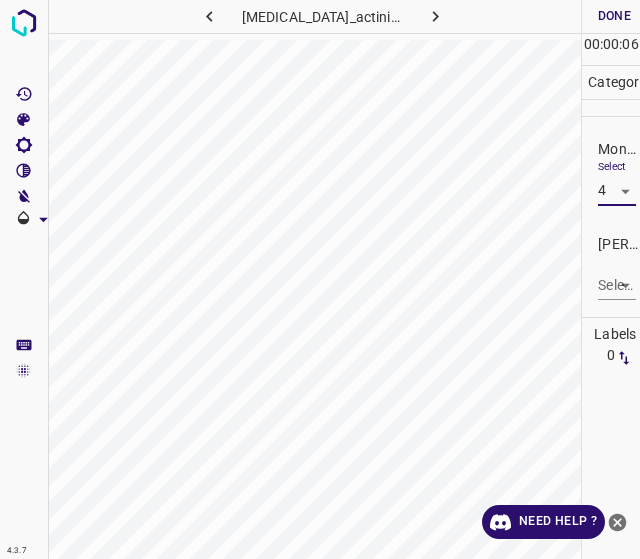 click on "4.3.7 lichen_planus_actinic15.jpg Done Skip 0 00   : 00   : 06   Categories Monk *  Select 4 4  Fitzpatrick *  Select ​ Labels   0 Categories 1 Monk 2  Fitzpatrick Tools Space Change between modes (Draw & Edit) I Auto labeling R Restore zoom M Zoom in N Zoom out Delete Delete selecte label Filters Z Restore filters X Saturation filter C Brightness filter V Contrast filter B Gray scale filter General O Download Need Help ? - Text - Hide - Delete" at bounding box center [320, 279] 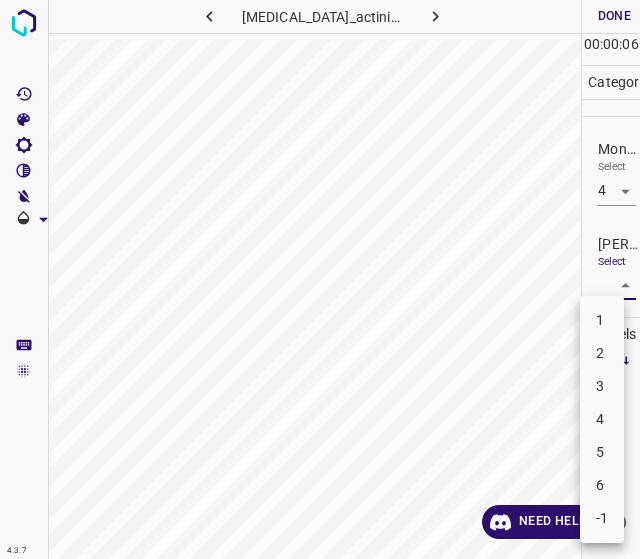 click on "2" at bounding box center [602, 353] 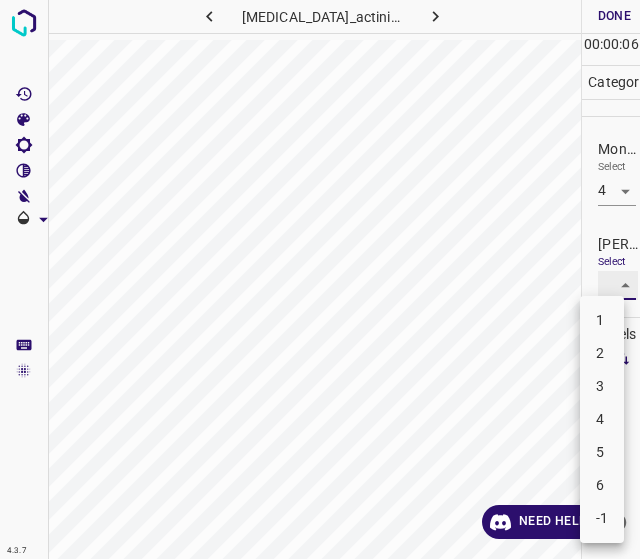 type on "2" 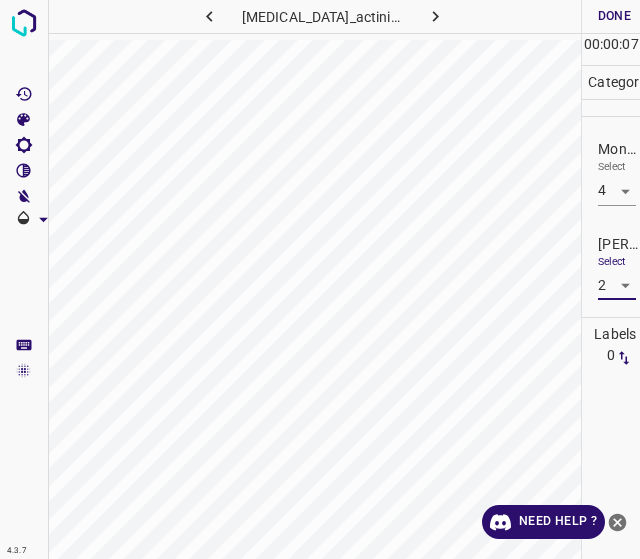 click on "Done" at bounding box center [614, 16] 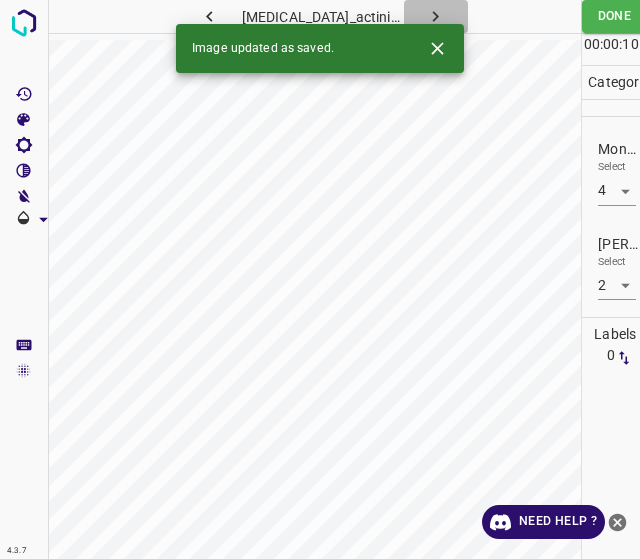 click 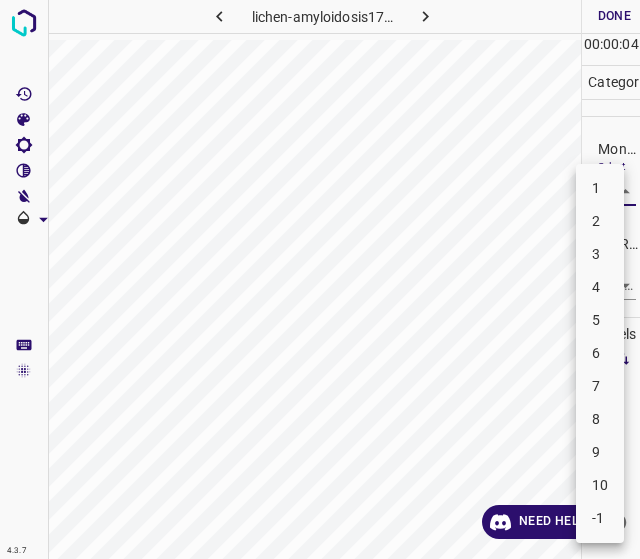 click on "4.3.7 lichen-amyloidosis17.jpg Done Skip 0 00   : 00   : 04   Categories Monk *  Select ​  Fitzpatrick *  Select ​ Labels   0 Categories 1 Monk 2  Fitzpatrick Tools Space Change between modes (Draw & Edit) I Auto labeling R Restore zoom M Zoom in N Zoom out Delete Delete selecte label Filters Z Restore filters X Saturation filter C Brightness filter V Contrast filter B Gray scale filter General O Download Need Help ? - Text - Hide - Delete 1 2 3 4 5 6 7 8 9 10 -1" at bounding box center (320, 279) 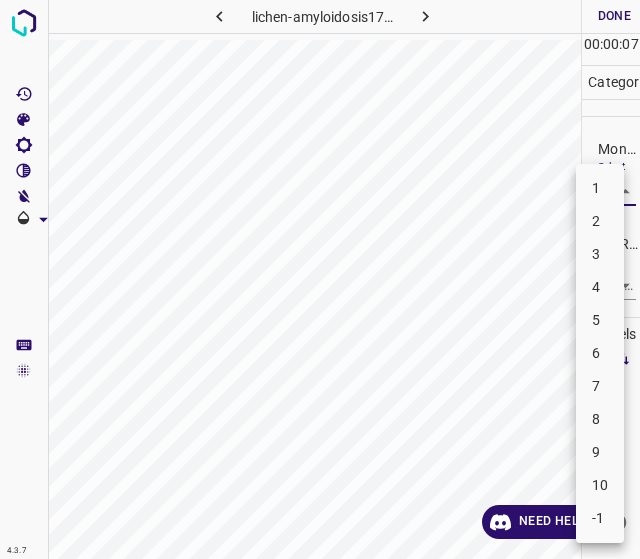 click on "4" at bounding box center [600, 287] 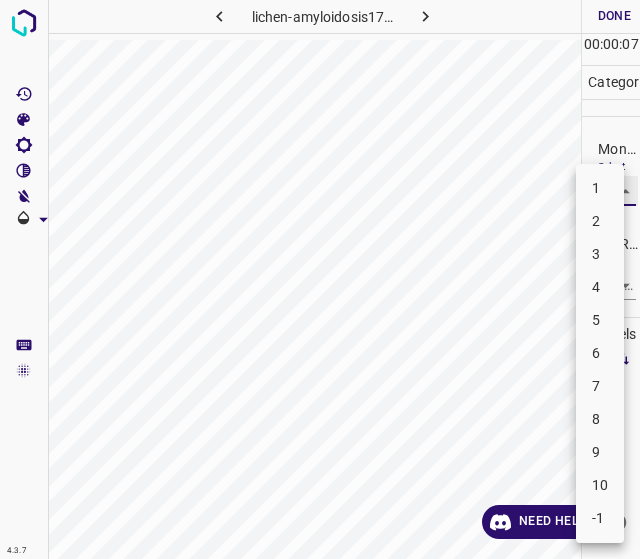 type on "4" 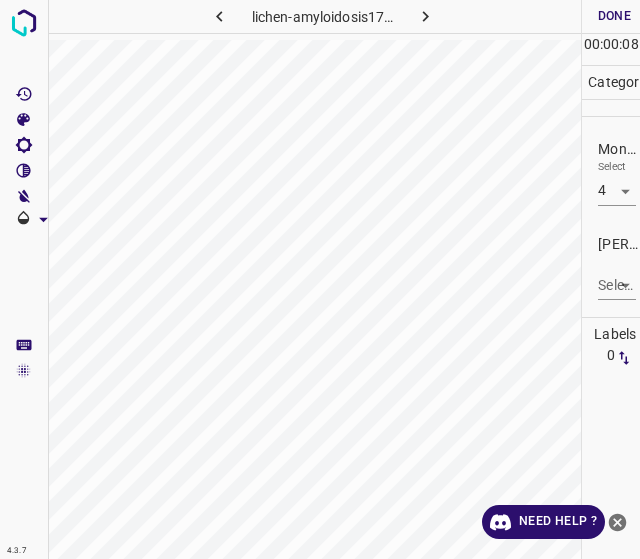 click on "[PERSON_NAME] *" at bounding box center [619, 244] 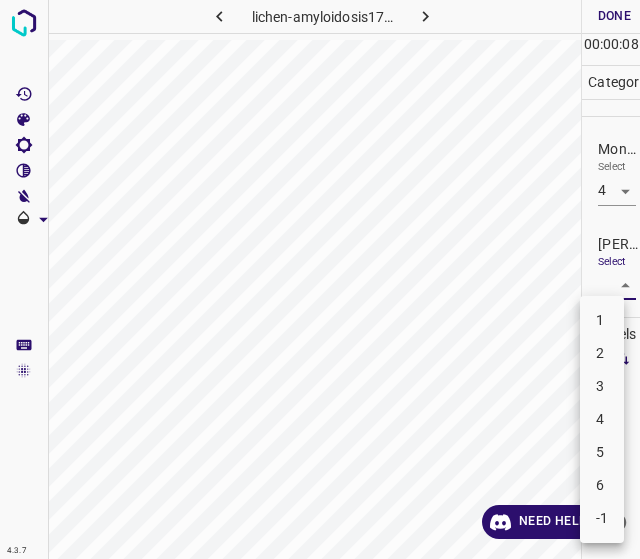click on "2" at bounding box center [602, 353] 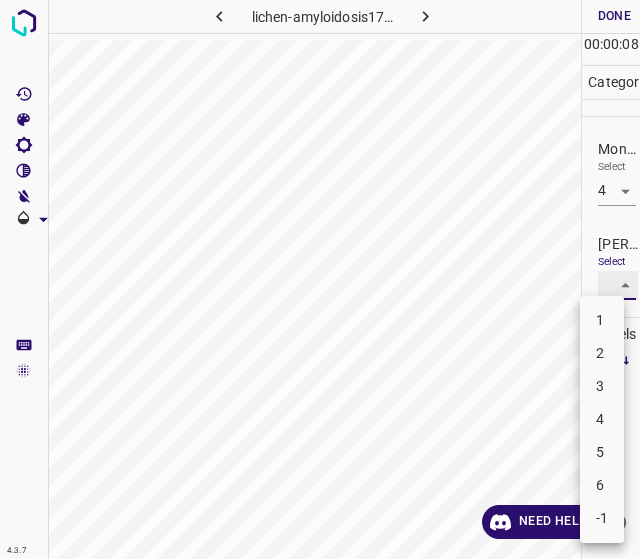 type on "2" 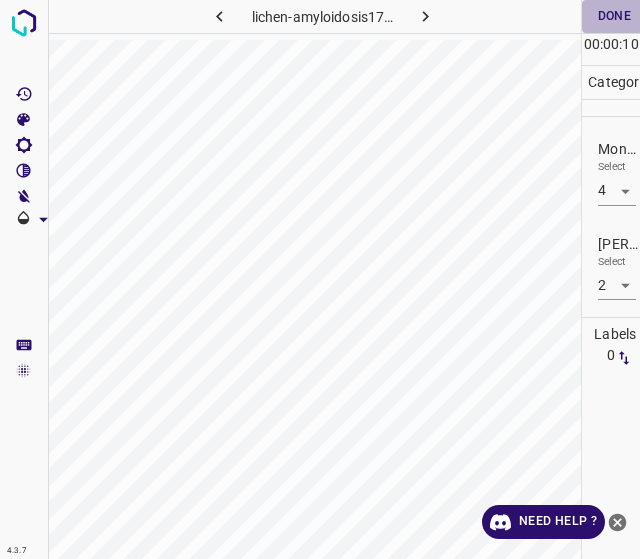 click on "Done" at bounding box center [614, 16] 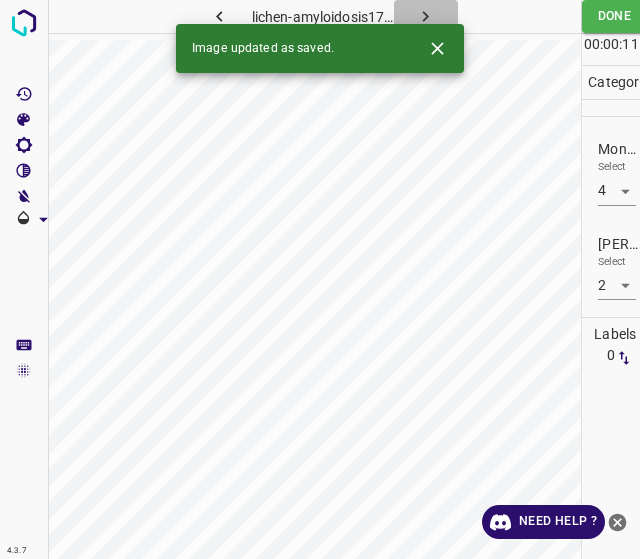 click at bounding box center (426, 16) 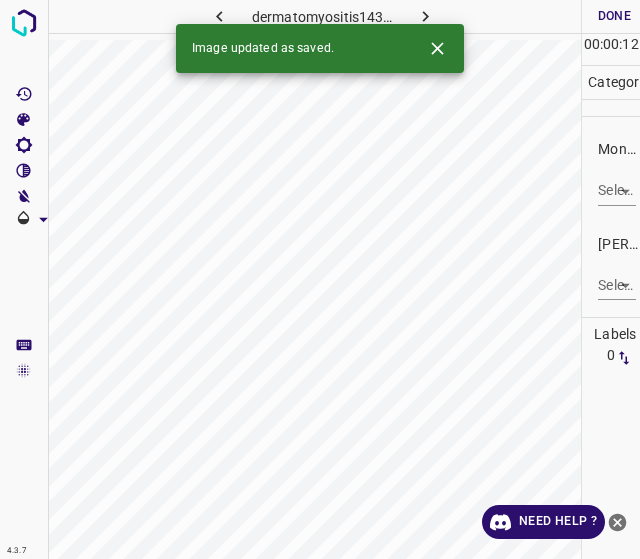 click on "4.3.7 dermatomyositis143.jpg Done Skip 0 00   : 00   : 12   Categories Monk *  Select ​  Fitzpatrick *  Select ​ Labels   0 Categories 1 Monk 2  Fitzpatrick Tools Space Change between modes (Draw & Edit) I Auto labeling R Restore zoom M Zoom in N Zoom out Delete Delete selecte label Filters Z Restore filters X Saturation filter C Brightness filter V Contrast filter B Gray scale filter General O Download Image updated as saved. Need Help ? - Text - Hide - Delete" at bounding box center [320, 279] 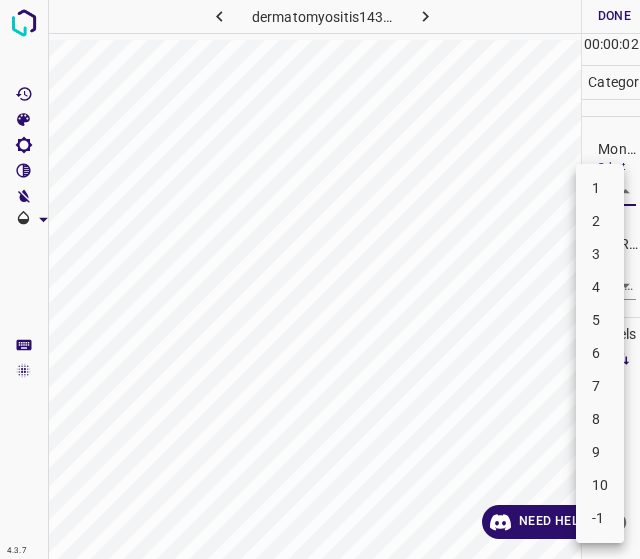 click on "2" at bounding box center [600, 221] 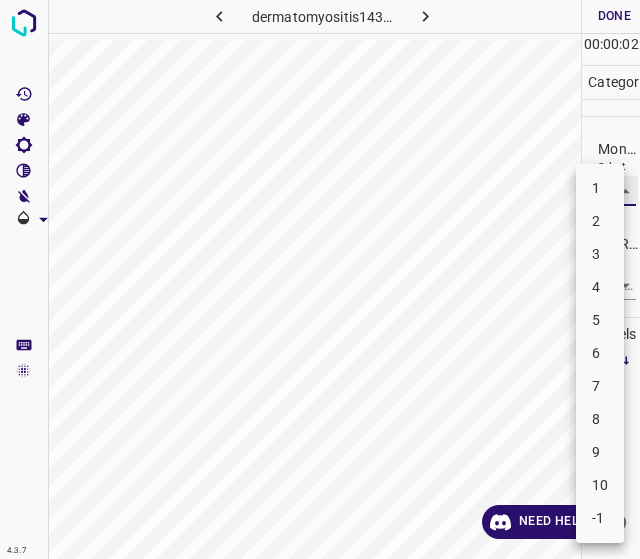 type on "2" 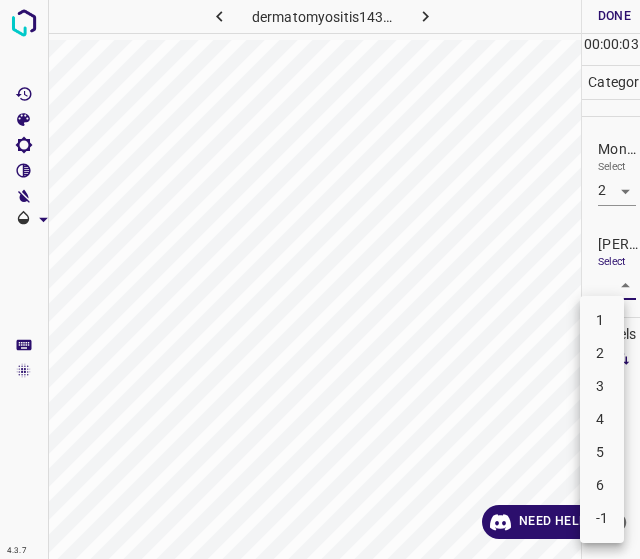 click on "4.3.7 dermatomyositis143.jpg Done Skip 0 00   : 00   : 03   Categories Monk *  Select 2 2  Fitzpatrick *  Select ​ Labels   0 Categories 1 Monk 2  Fitzpatrick Tools Space Change between modes (Draw & Edit) I Auto labeling R Restore zoom M Zoom in N Zoom out Delete Delete selecte label Filters Z Restore filters X Saturation filter C Brightness filter V Contrast filter B Gray scale filter General O Download Need Help ? - Text - Hide - Delete 1 2 3 4 5 6 -1" at bounding box center (320, 279) 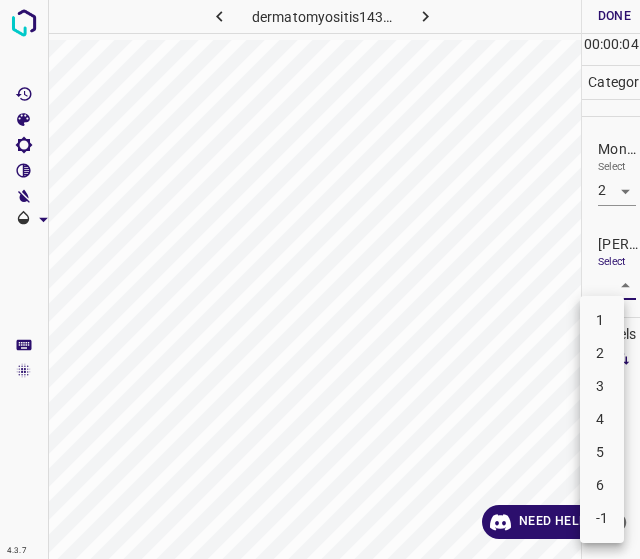 click on "1" at bounding box center (602, 320) 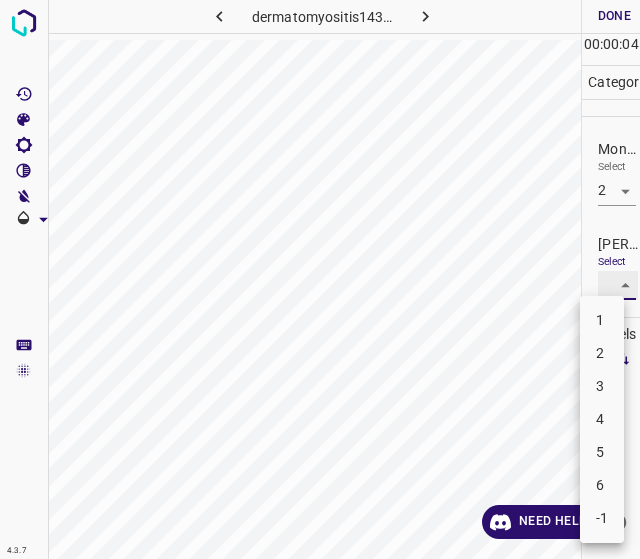 type on "1" 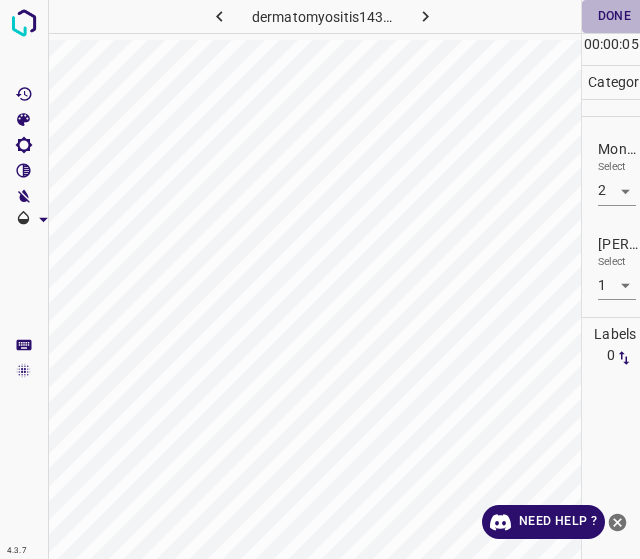 click on "Done" at bounding box center [614, 16] 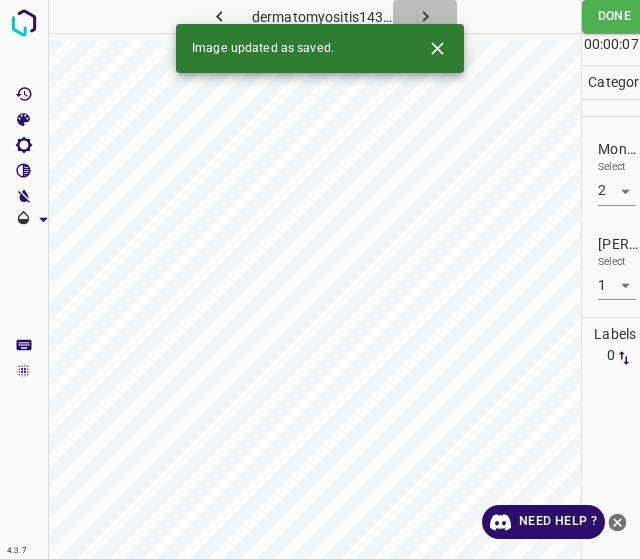 click 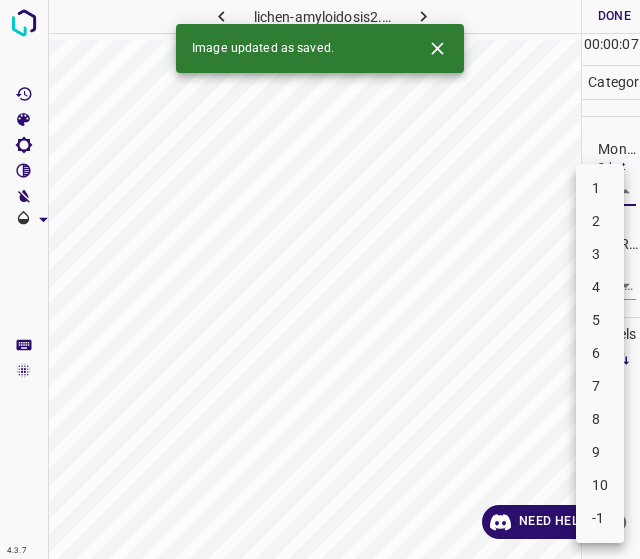 click on "4.3.7 lichen-amyloidosis2.jpg Done Skip 0 00   : 00   : 07   Categories Monk *  Select ​  Fitzpatrick *  Select ​ Labels   0 Categories 1 Monk 2  Fitzpatrick Tools Space Change between modes (Draw & Edit) I Auto labeling R Restore zoom M Zoom in N Zoom out Delete Delete selecte label Filters Z Restore filters X Saturation filter C Brightness filter V Contrast filter B Gray scale filter General O Download Image updated as saved. Need Help ? - Text - Hide - Delete 1 2 3 4 5 6 7 8 9 10 -1" at bounding box center (320, 279) 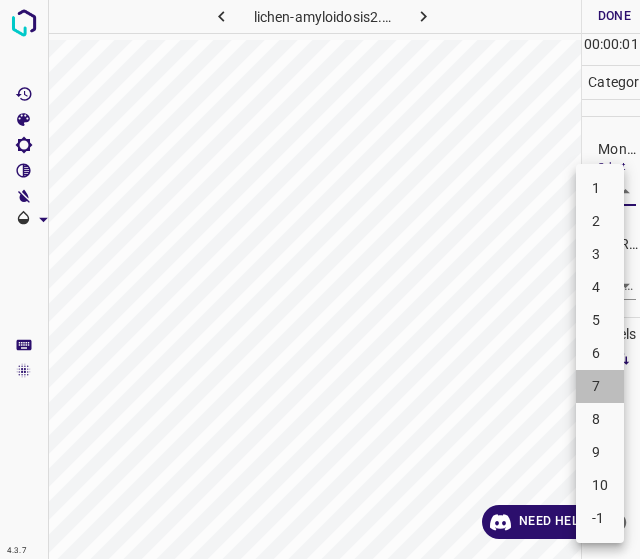 click on "7" at bounding box center (600, 386) 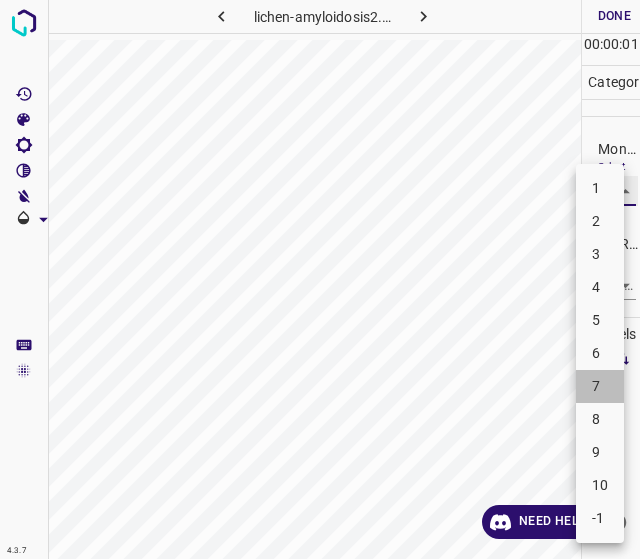 type on "7" 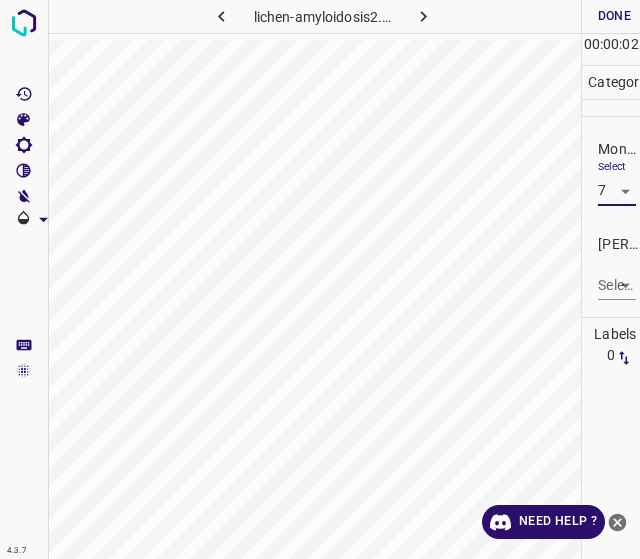 click on "4.3.7 lichen-amyloidosis2.jpg Done Skip 0 00   : 00   : 02   Categories Monk *  Select 7 7  Fitzpatrick *  Select ​ Labels   0 Categories 1 Monk 2  Fitzpatrick Tools Space Change between modes (Draw & Edit) I Auto labeling R Restore zoom M Zoom in N Zoom out Delete Delete selecte label Filters Z Restore filters X Saturation filter C Brightness filter V Contrast filter B Gray scale filter General O Download Need Help ? - Text - Hide - Delete" at bounding box center (320, 279) 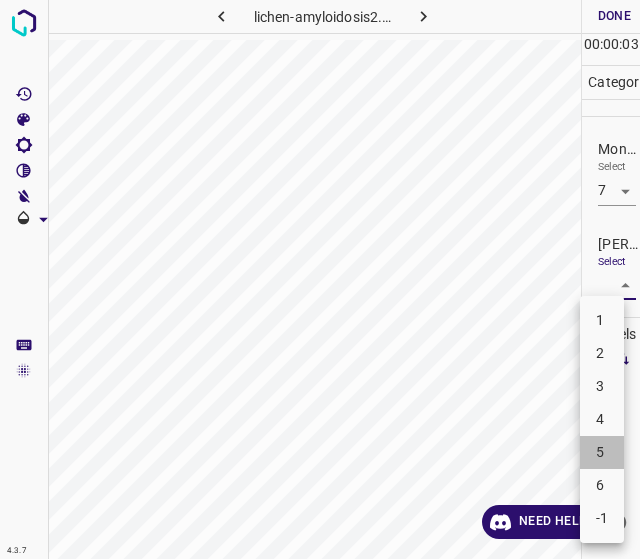 click on "5" at bounding box center [602, 452] 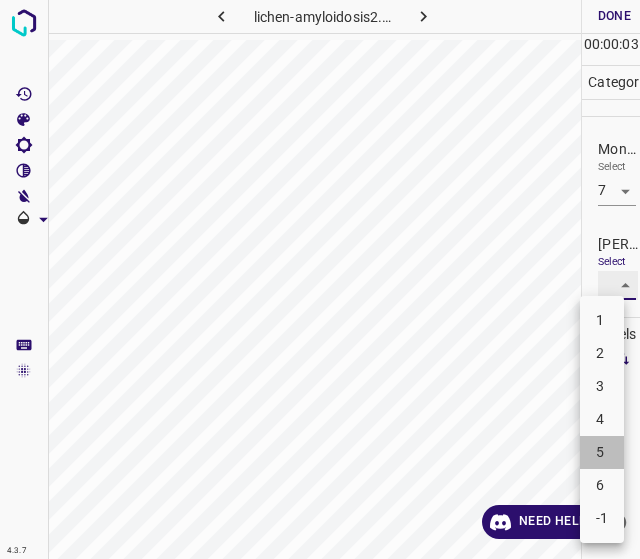 type on "5" 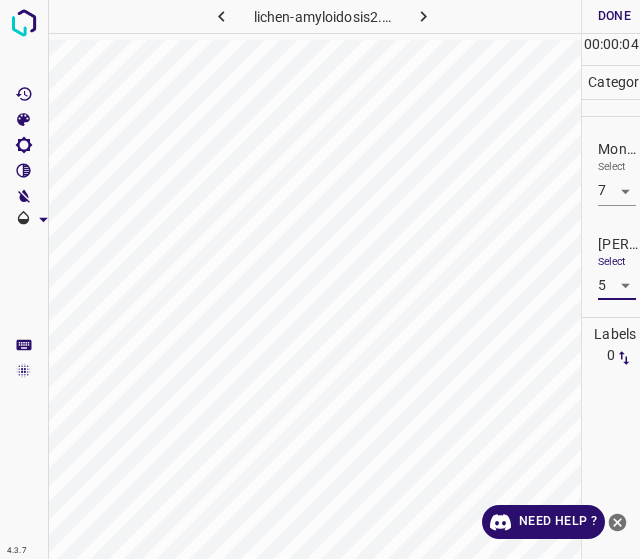 click on "Done" at bounding box center (614, 16) 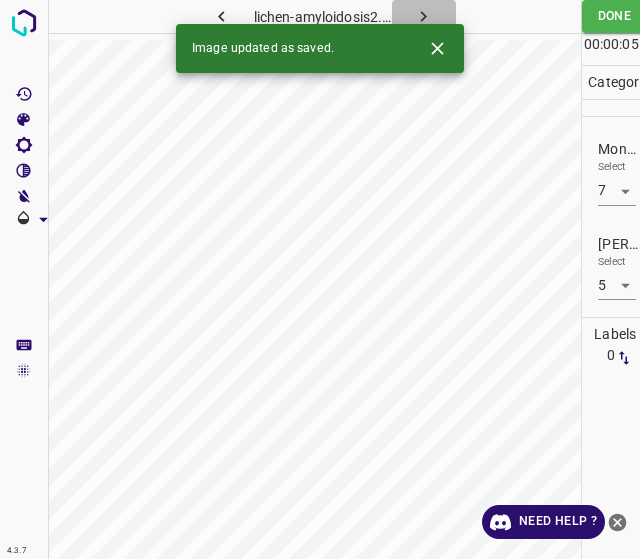 click at bounding box center [424, 16] 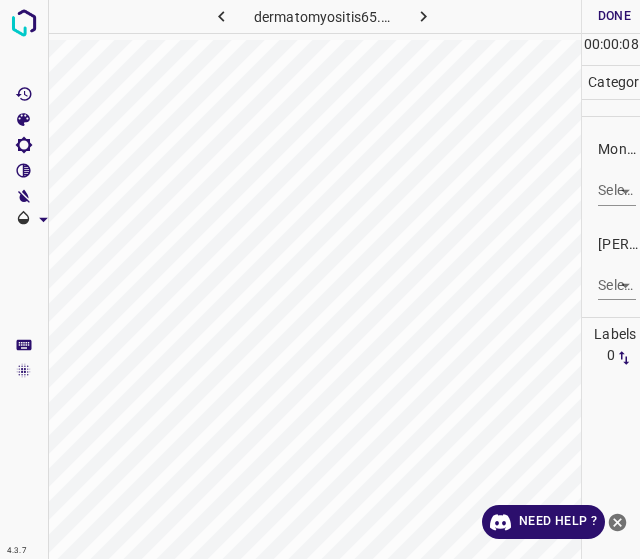 click on "4.3.7 dermatomyositis65.jpg Done Skip 0 00   : 00   : 08   Categories Monk *  Select ​  Fitzpatrick *  Select ​ Labels   0 Categories 1 Monk 2  Fitzpatrick Tools Space Change between modes (Draw & Edit) I Auto labeling R Restore zoom M Zoom in N Zoom out Delete Delete selecte label Filters Z Restore filters X Saturation filter C Brightness filter V Contrast filter B Gray scale filter General O Download Need Help ? - Text - Hide - Delete" at bounding box center (320, 279) 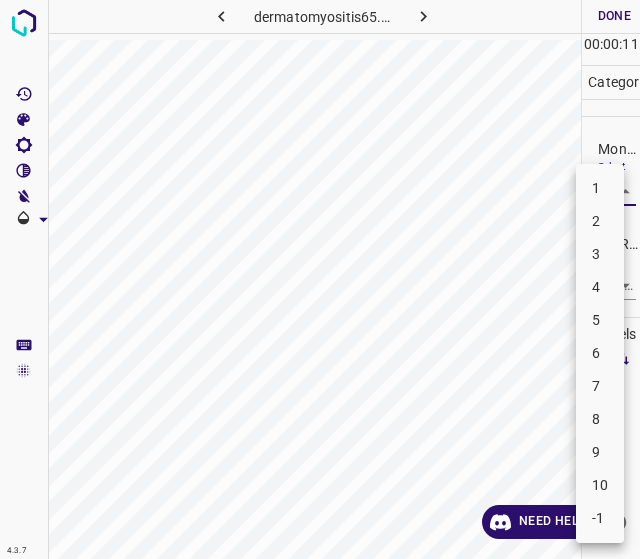 click on "3" at bounding box center (600, 254) 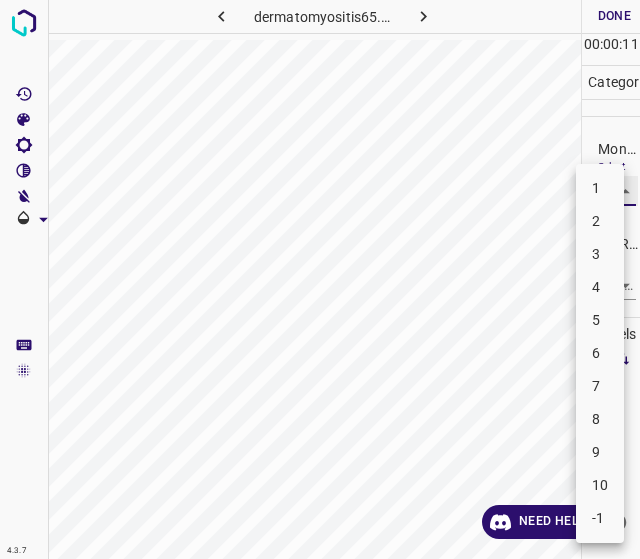 type on "3" 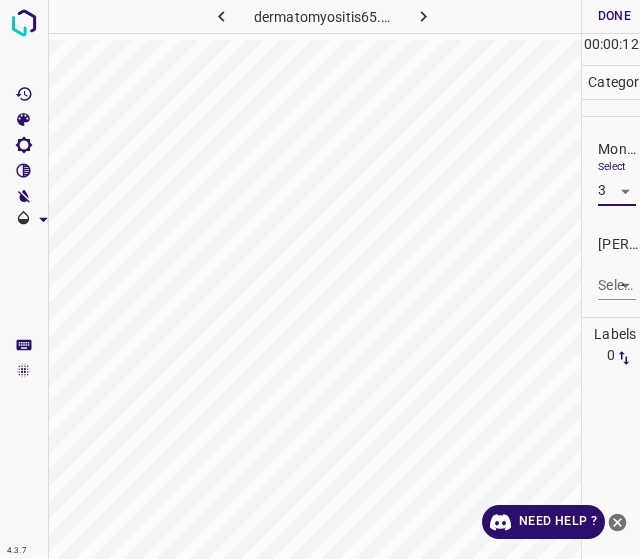 click on "4.3.7 dermatomyositis65.jpg Done Skip 0 00   : 00   : 12   Categories Monk *  Select 3 3  Fitzpatrick *  Select ​ Labels   0 Categories 1 Monk 2  Fitzpatrick Tools Space Change between modes (Draw & Edit) I Auto labeling R Restore zoom M Zoom in N Zoom out Delete Delete selecte label Filters Z Restore filters X Saturation filter C Brightness filter V Contrast filter B Gray scale filter General O Download Need Help ? - Text - Hide - Delete" at bounding box center [320, 279] 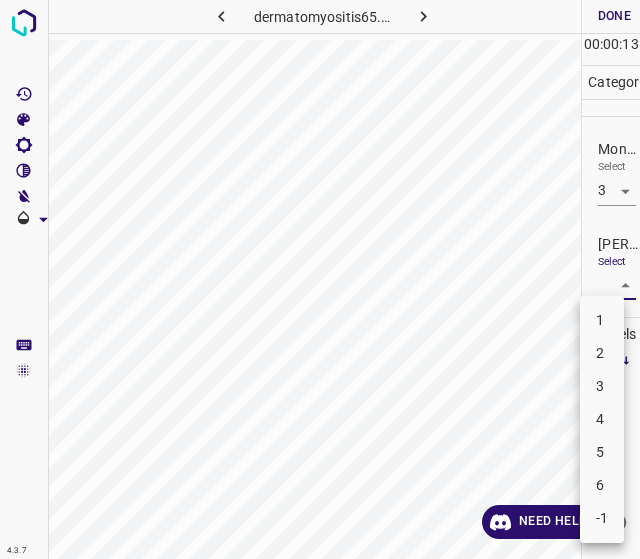 click on "2" at bounding box center (602, 353) 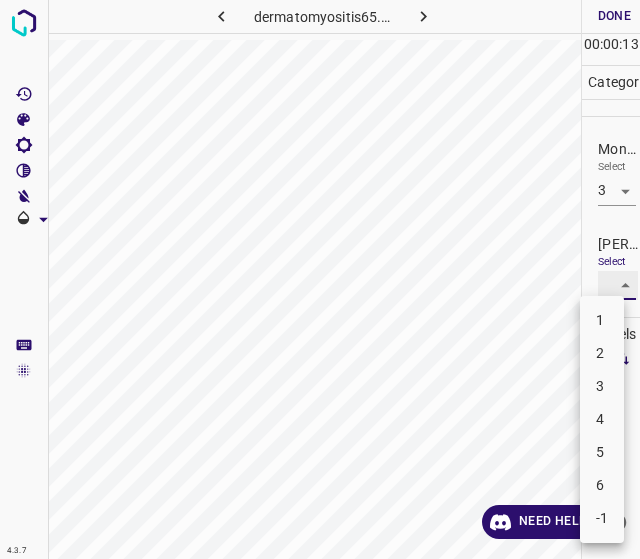 type on "2" 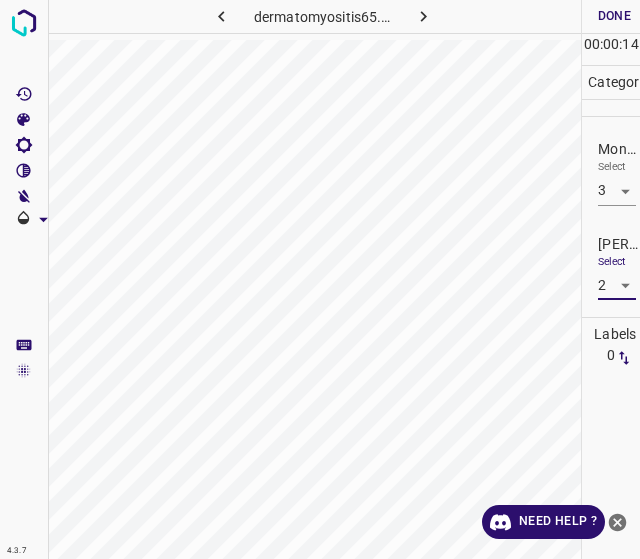click on "Done" at bounding box center [614, 16] 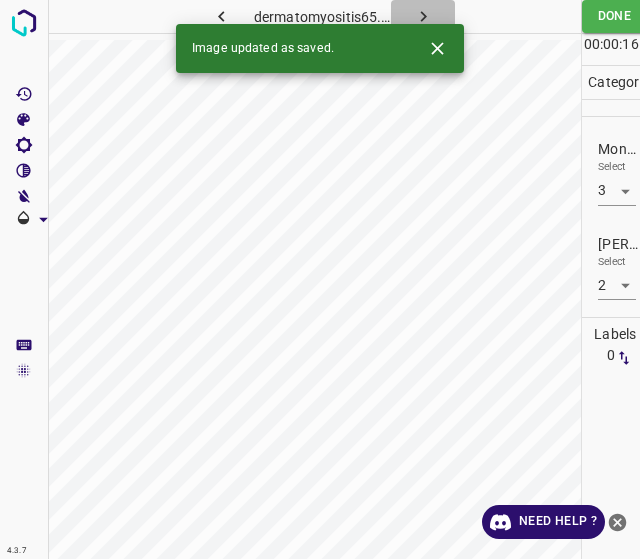 click 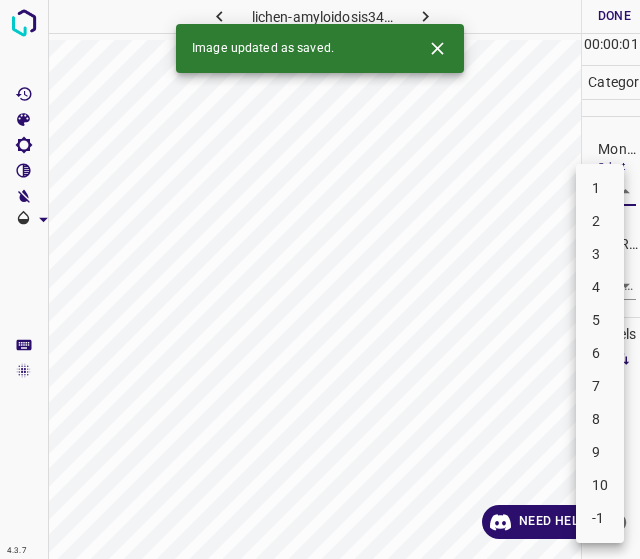 click on "4.3.7 lichen-amyloidosis34.jpg Done Skip 0 00   : 00   : 01   Categories Monk *  Select ​  Fitzpatrick *  Select ​ Labels   0 Categories 1 Monk 2  Fitzpatrick Tools Space Change between modes (Draw & Edit) I Auto labeling R Restore zoom M Zoom in N Zoom out Delete Delete selecte label Filters Z Restore filters X Saturation filter C Brightness filter V Contrast filter B Gray scale filter General O Download Image updated as saved. Need Help ? - Text - Hide - Delete 1 2 3 4 5 6 7 8 9 10 -1" at bounding box center (320, 279) 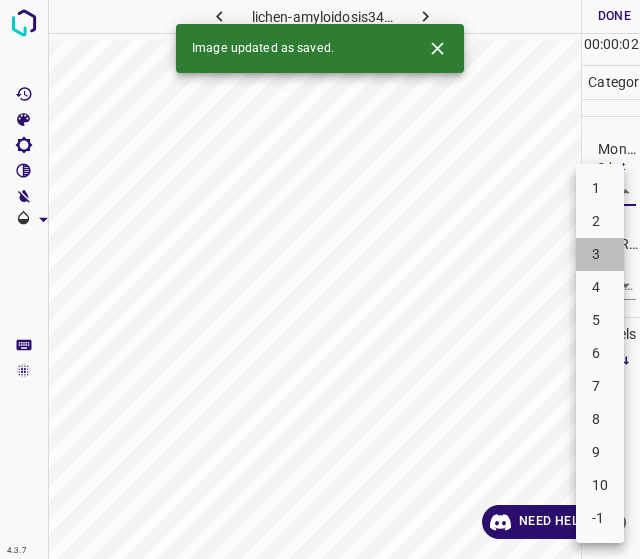 click on "3" at bounding box center [600, 254] 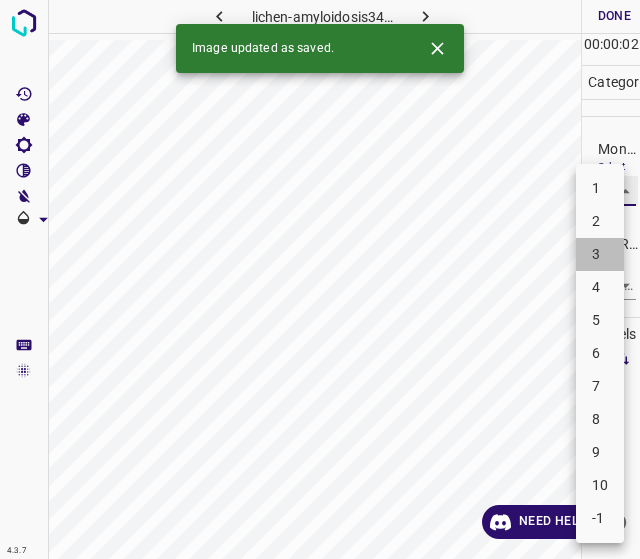 type on "3" 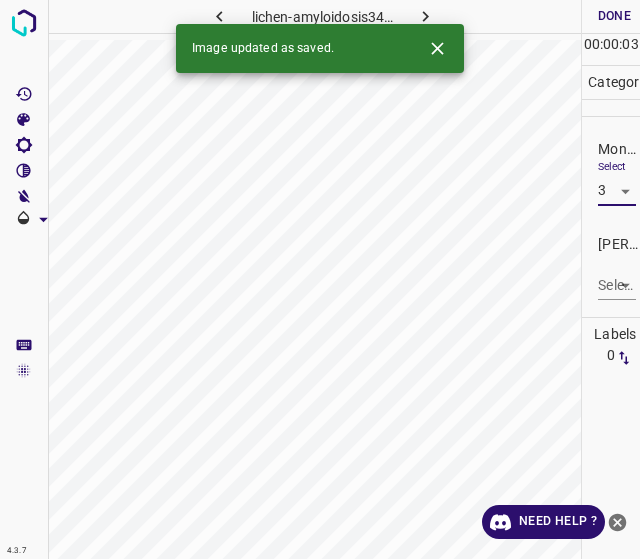 click on "4.3.7 lichen-amyloidosis34.jpg Done Skip 0 00   : 00   : 03   Categories Monk *  Select 3 3  Fitzpatrick *  Select ​ Labels   0 Categories 1 Monk 2  Fitzpatrick Tools Space Change between modes (Draw & Edit) I Auto labeling R Restore zoom M Zoom in N Zoom out Delete Delete selecte label Filters Z Restore filters X Saturation filter C Brightness filter V Contrast filter B Gray scale filter General O Download Image updated as saved. Need Help ? - Text - Hide - Delete" at bounding box center (320, 279) 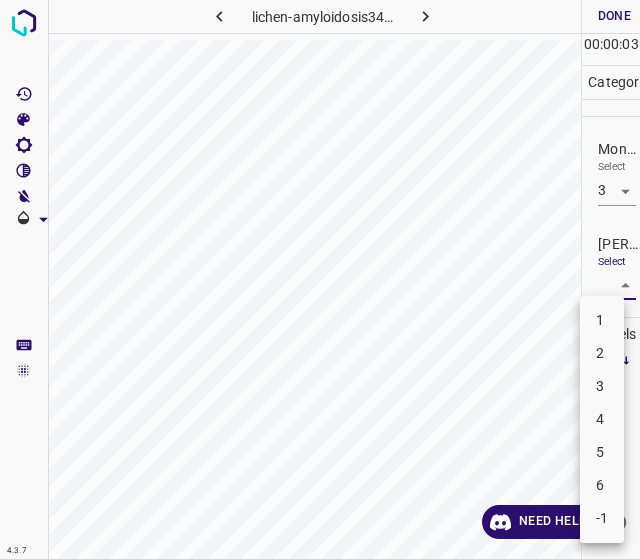 click on "2" at bounding box center (602, 353) 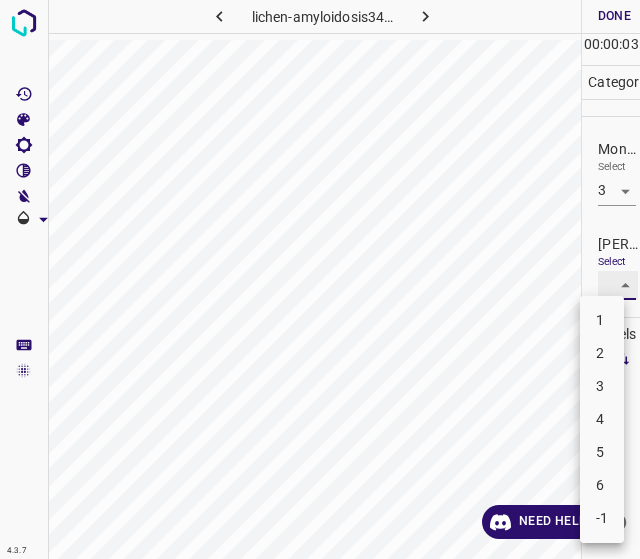 type on "2" 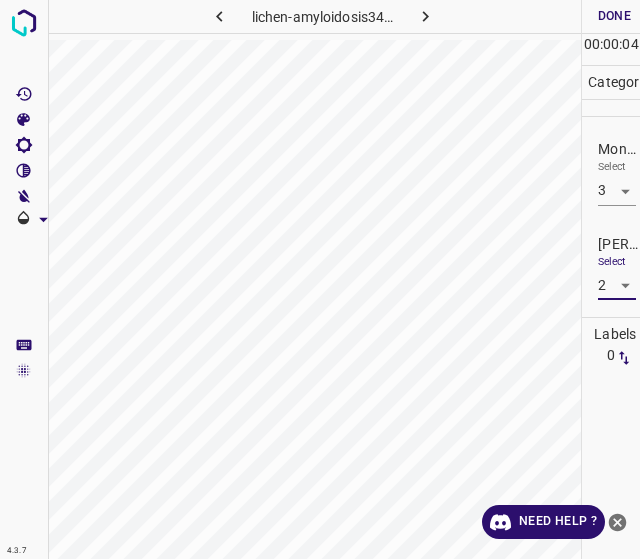 click on "Done" at bounding box center [614, 16] 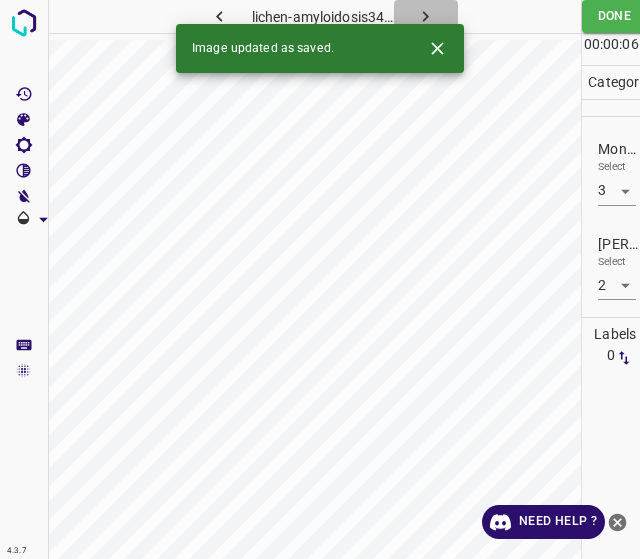 click 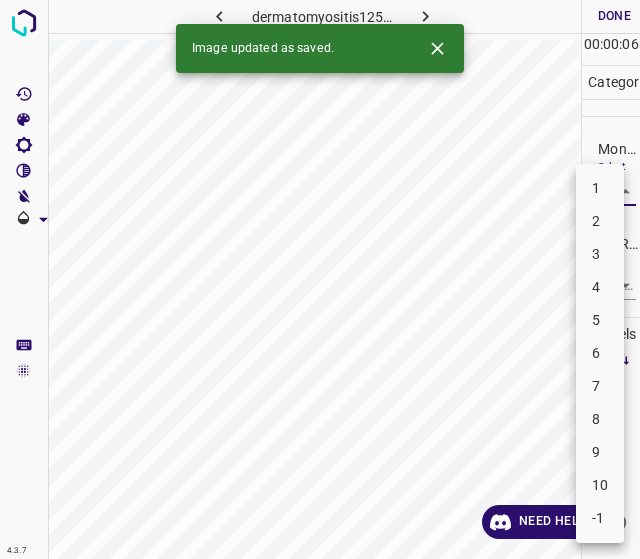 click on "4.3.7 dermatomyositis125.jpg Done Skip 0 00   : 00   : 06   Categories Monk *  Select ​  Fitzpatrick *  Select ​ Labels   0 Categories 1 Monk 2  Fitzpatrick Tools Space Change between modes (Draw & Edit) I Auto labeling R Restore zoom M Zoom in N Zoom out Delete Delete selecte label Filters Z Restore filters X Saturation filter C Brightness filter V Contrast filter B Gray scale filter General O Download Image updated as saved. Need Help ? - Text - Hide - Delete 1 2 3 4 5 6 7 8 9 10 -1" at bounding box center (320, 279) 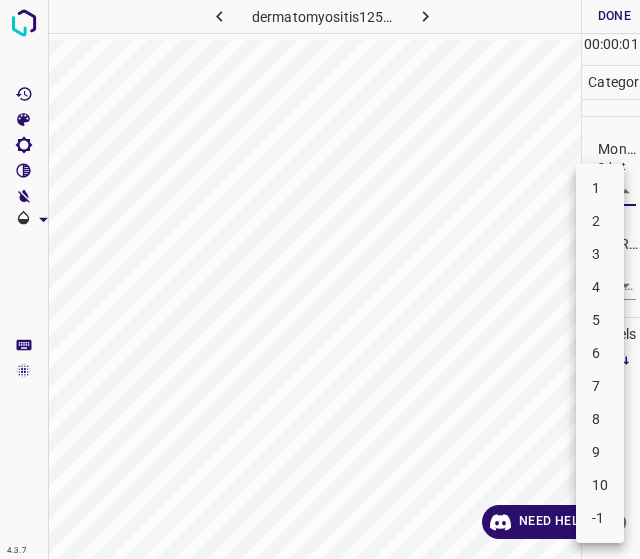 click on "2" at bounding box center [600, 221] 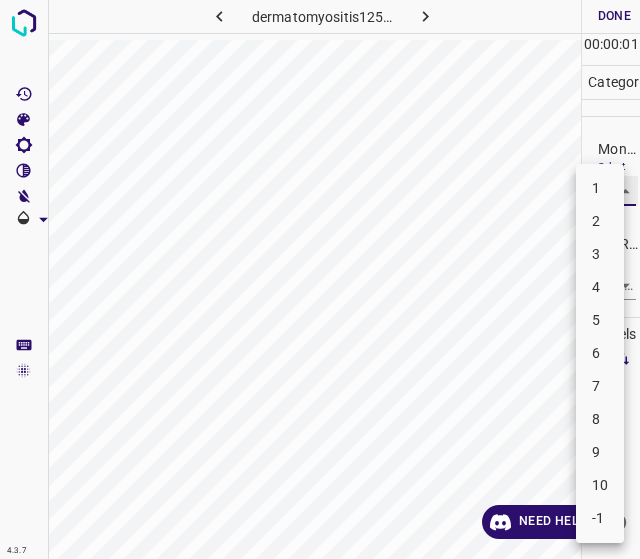 type on "2" 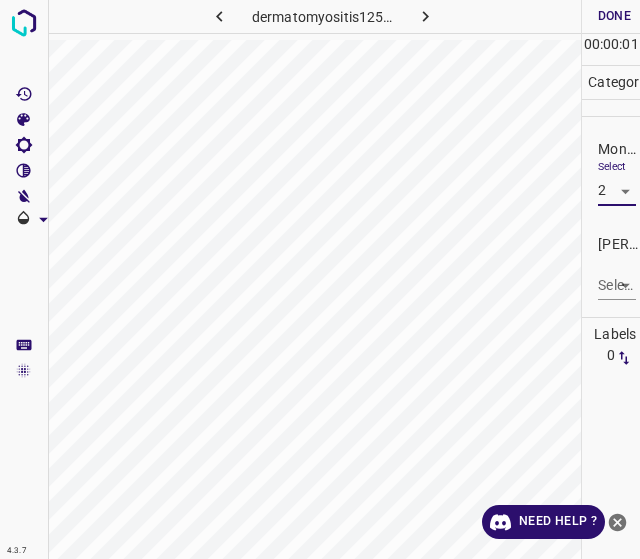 click on "4.3.7 dermatomyositis125.jpg Done Skip 0 00   : 00   : 01   Categories Monk *  Select 2 2  Fitzpatrick *  Select ​ Labels   0 Categories 1 Monk 2  Fitzpatrick Tools Space Change between modes (Draw & Edit) I Auto labeling R Restore zoom M Zoom in N Zoom out Delete Delete selecte label Filters Z Restore filters X Saturation filter C Brightness filter V Contrast filter B Gray scale filter General O Download Need Help ? - Text - Hide - Delete" at bounding box center (320, 279) 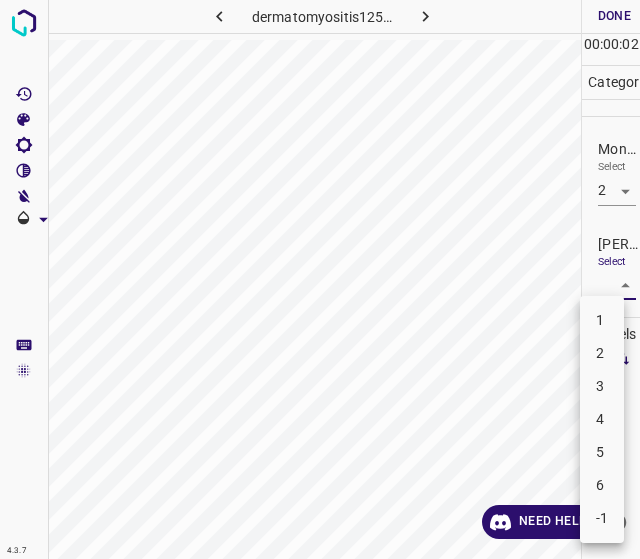 click on "1" at bounding box center (602, 320) 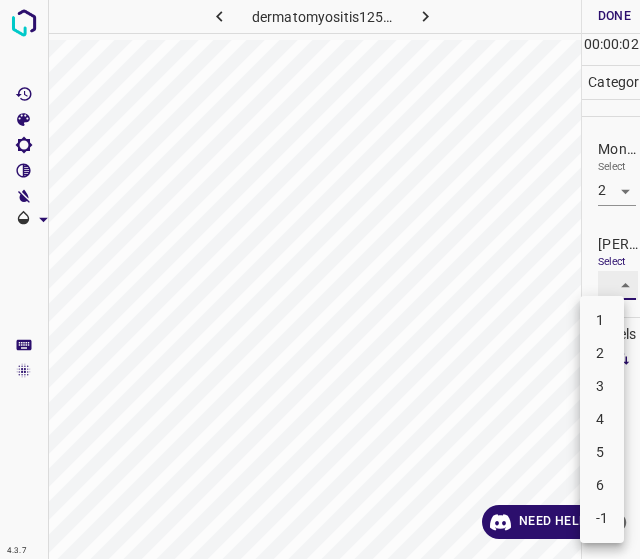 type on "1" 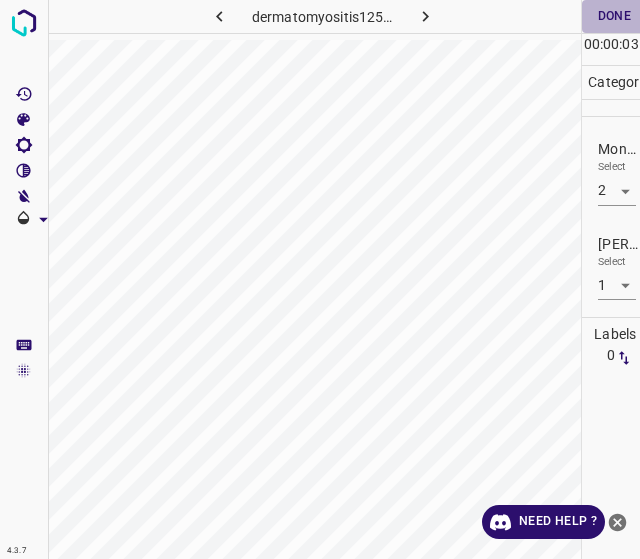 click on "Done" at bounding box center (614, 16) 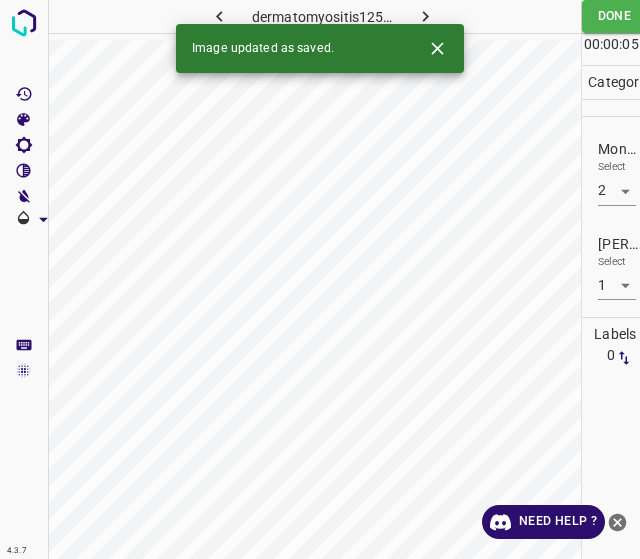 click on "4.3.7 dermatomyositis125.jpg Done Skip 0 00   : 00   : 05   Categories Monk *  Select 2 2  Fitzpatrick *  Select 1 1 Labels   0 Categories 1 Monk 2  Fitzpatrick Tools Space Change between modes (Draw & Edit) I Auto labeling R Restore zoom M Zoom in N Zoom out Delete Delete selecte label Filters Z Restore filters X Saturation filter C Brightness filter V Contrast filter B Gray scale filter General O Download Image updated as saved. Need Help ?" at bounding box center (320, 279) 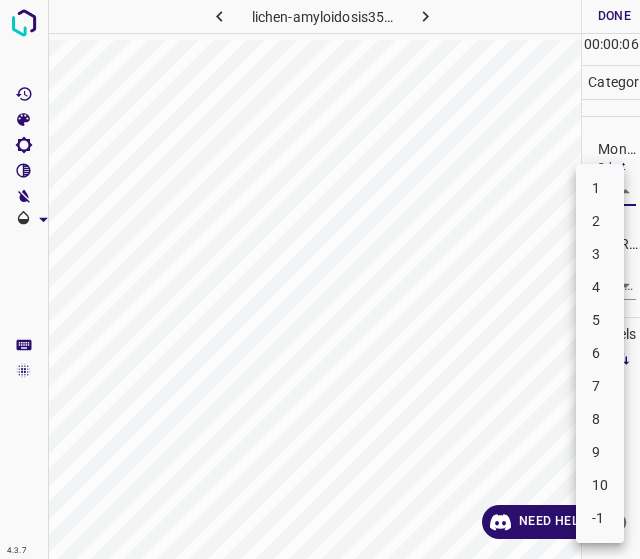 click on "4.3.7 lichen-amyloidosis35.jpg Done Skip 0 00   : 00   : 06   Categories Monk *  Select ​  Fitzpatrick *  Select ​ Labels   0 Categories 1 Monk 2  Fitzpatrick Tools Space Change between modes (Draw & Edit) I Auto labeling R Restore zoom M Zoom in N Zoom out Delete Delete selecte label Filters Z Restore filters X Saturation filter C Brightness filter V Contrast filter B Gray scale filter General O Download Need Help ? - Text - Hide - Delete 1 2 3 4 5 6 7 8 9 10 -1" at bounding box center (320, 279) 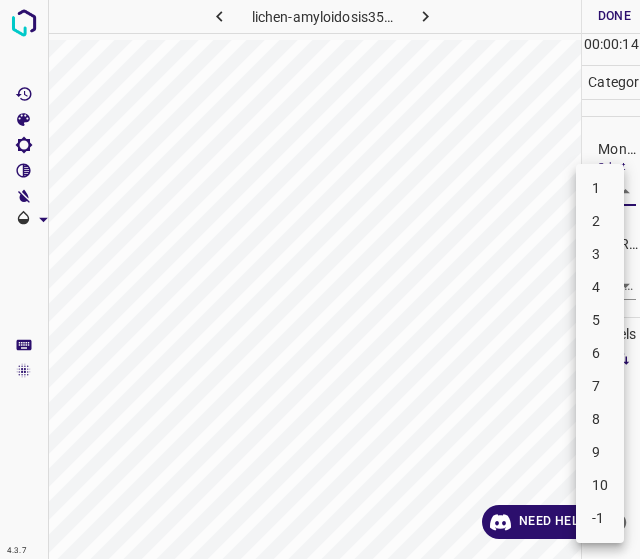 click on "3" at bounding box center (600, 254) 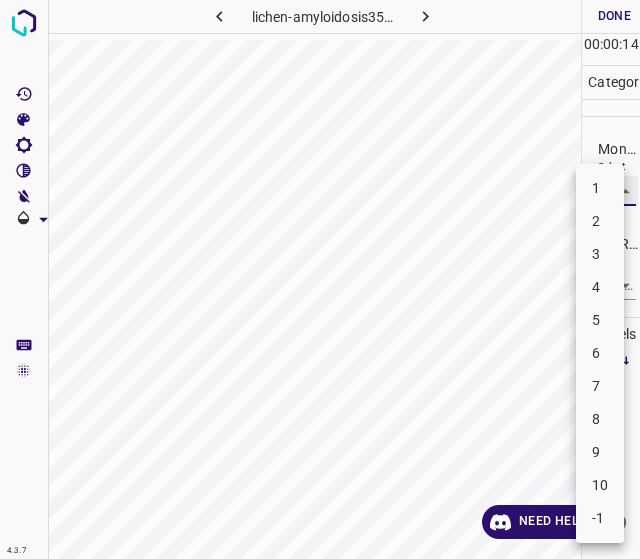 type on "3" 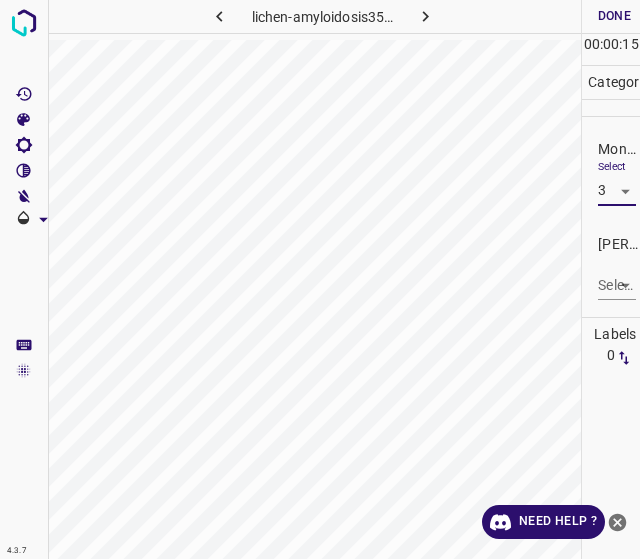click on "4.3.7 lichen-amyloidosis35.jpg Done Skip 0 00   : 00   : 15   Categories Monk *  Select 3 3  Fitzpatrick *  Select ​ Labels   0 Categories 1 Monk 2  Fitzpatrick Tools Space Change between modes (Draw & Edit) I Auto labeling R Restore zoom M Zoom in N Zoom out Delete Delete selecte label Filters Z Restore filters X Saturation filter C Brightness filter V Contrast filter B Gray scale filter General O Download Need Help ? - Text - Hide - Delete" at bounding box center (320, 279) 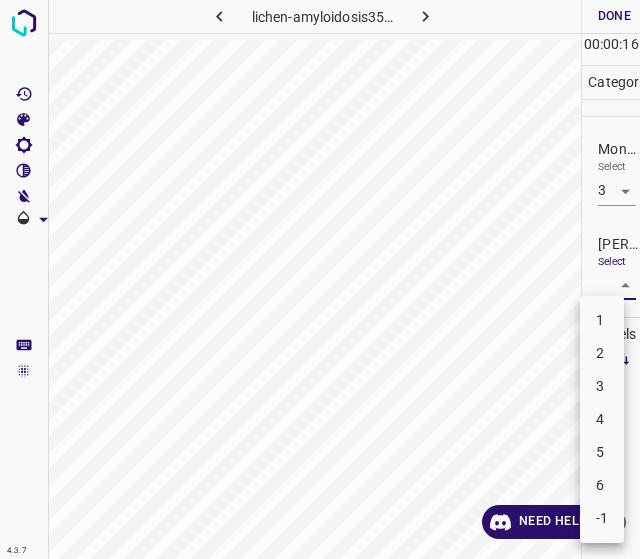 click on "2" at bounding box center (602, 353) 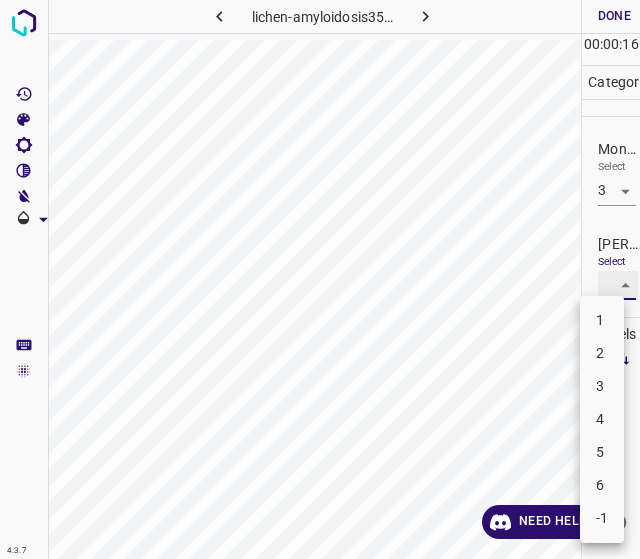 type on "2" 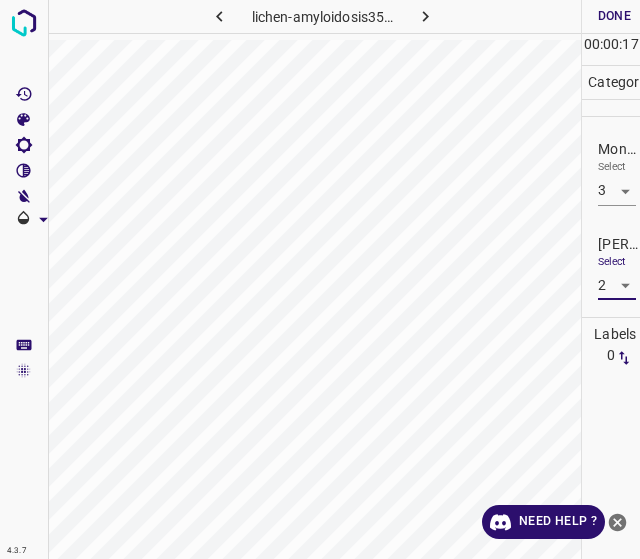 click on "Done" at bounding box center (614, 16) 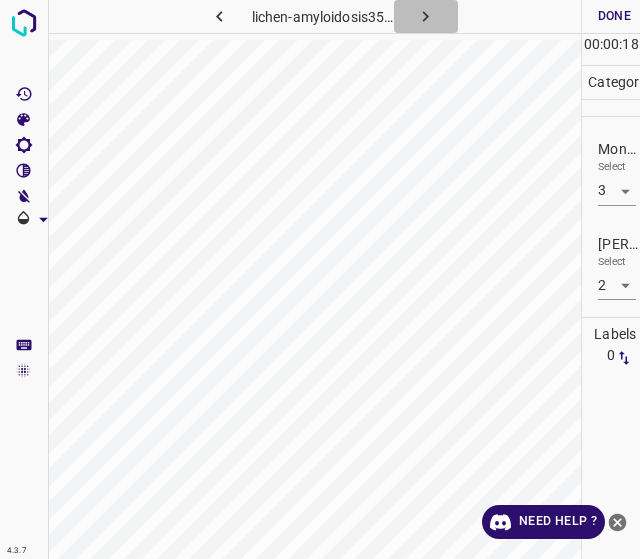 click at bounding box center (426, 16) 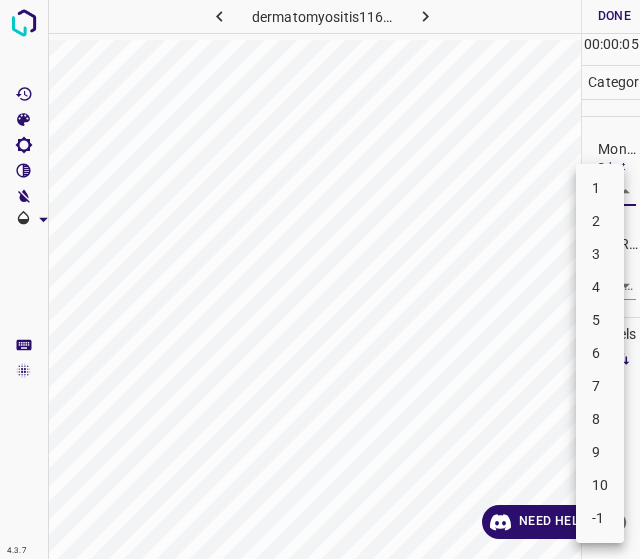 click on "4.3.7 dermatomyositis116.jpg Done Skip 0 00   : 00   : 05   Categories Monk *  Select ​  Fitzpatrick *  Select ​ Labels   0 Categories 1 Monk 2  Fitzpatrick Tools Space Change between modes (Draw & Edit) I Auto labeling R Restore zoom M Zoom in N Zoom out Delete Delete selecte label Filters Z Restore filters X Saturation filter C Brightness filter V Contrast filter B Gray scale filter General O Download Need Help ? - Text - Hide - Delete 1 2 3 4 5 6 7 8 9 10 -1" at bounding box center (320, 279) 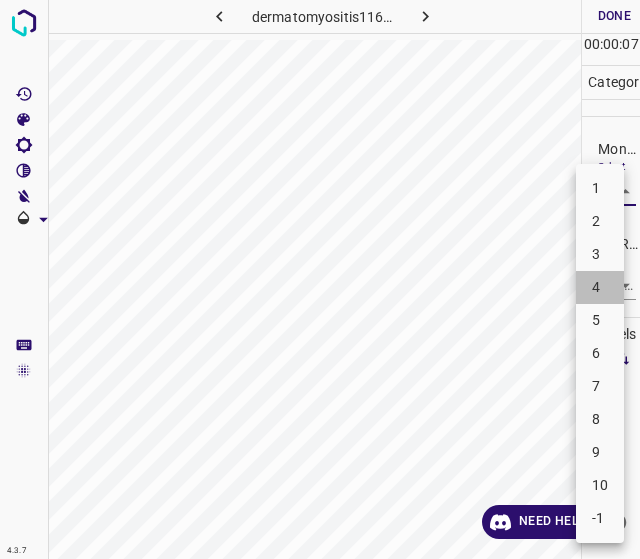 click on "4" at bounding box center [600, 287] 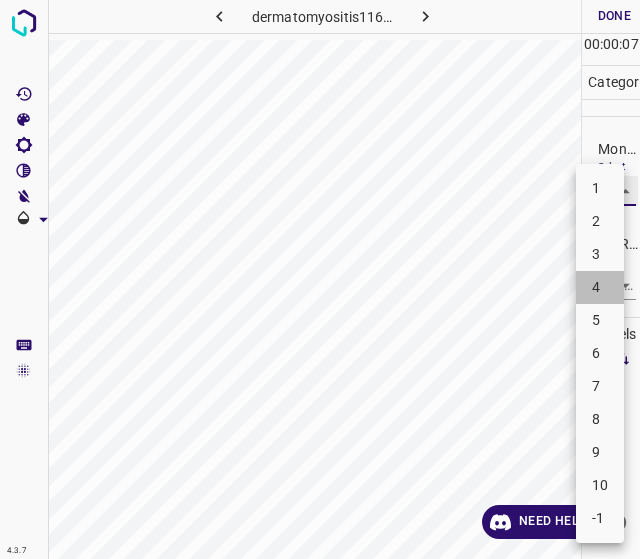 type on "4" 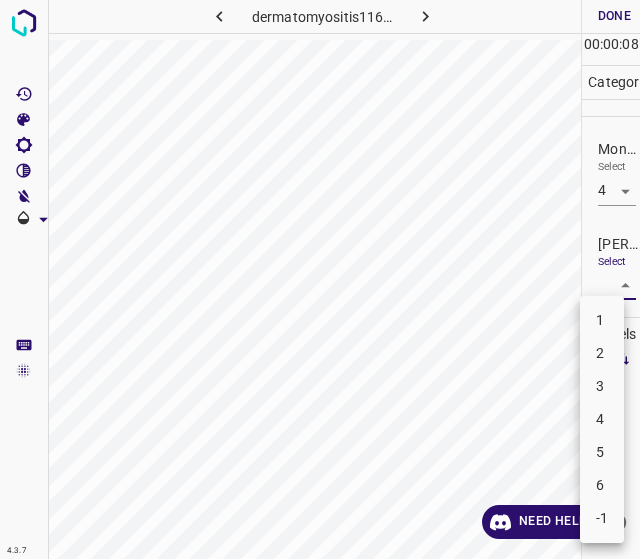 click on "4.3.7 dermatomyositis116.jpg Done Skip 0 00   : 00   : 08   Categories Monk *  Select 4 4  Fitzpatrick *  Select ​ Labels   0 Categories 1 Monk 2  Fitzpatrick Tools Space Change between modes (Draw & Edit) I Auto labeling R Restore zoom M Zoom in N Zoom out Delete Delete selecte label Filters Z Restore filters X Saturation filter C Brightness filter V Contrast filter B Gray scale filter General O Download Need Help ? - Text - Hide - Delete 1 2 3 4 5 6 -1" at bounding box center (320, 279) 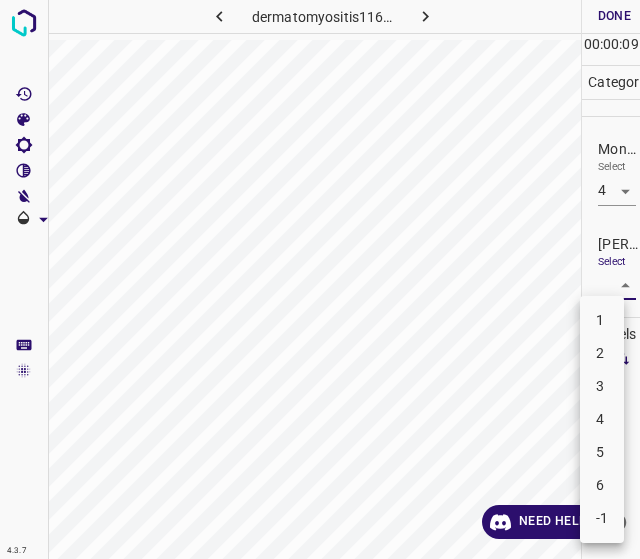 click at bounding box center (320, 279) 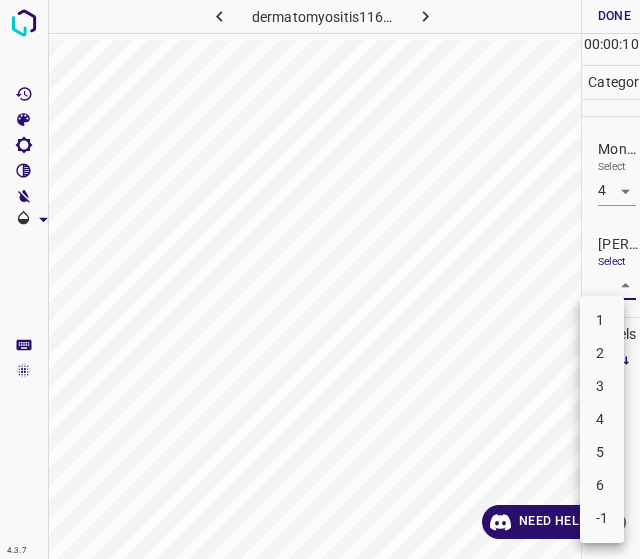 click on "4.3.7 dermatomyositis116.jpg Done Skip 0 00   : 00   : 10   Categories Monk *  Select 4 4  Fitzpatrick *  Select ​ Labels   0 Categories 1 Monk 2  Fitzpatrick Tools Space Change between modes (Draw & Edit) I Auto labeling R Restore zoom M Zoom in N Zoom out Delete Delete selecte label Filters Z Restore filters X Saturation filter C Brightness filter V Contrast filter B Gray scale filter General O Download Need Help ? - Text - Hide - Delete 1 2 3 4 5 6 -1" at bounding box center (320, 279) 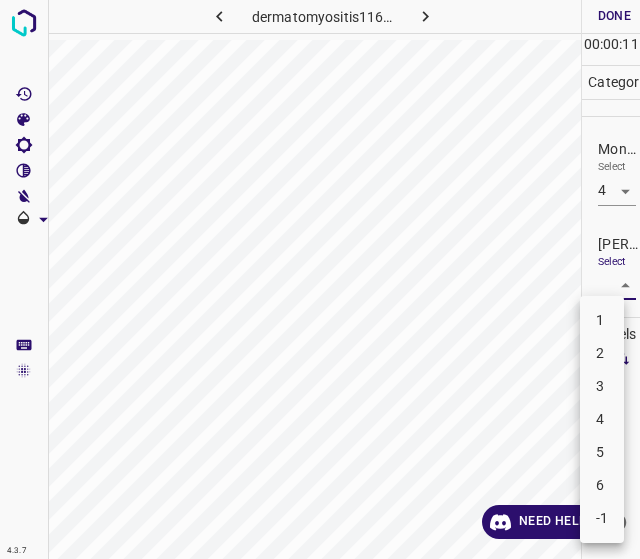click on "2" at bounding box center (602, 353) 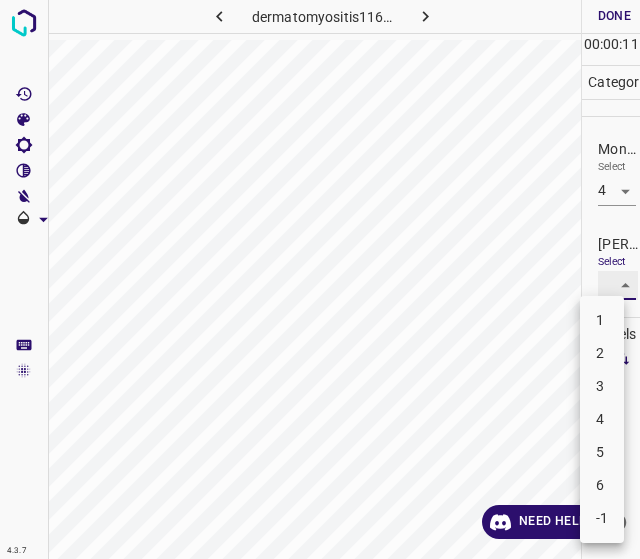 type on "2" 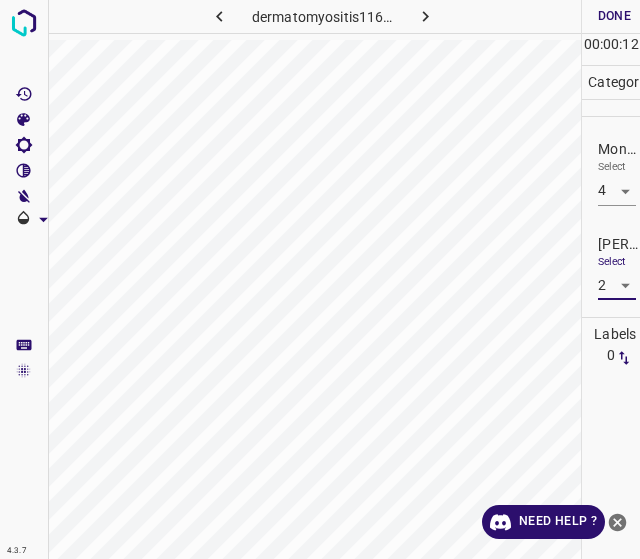 click on "Done" at bounding box center (614, 16) 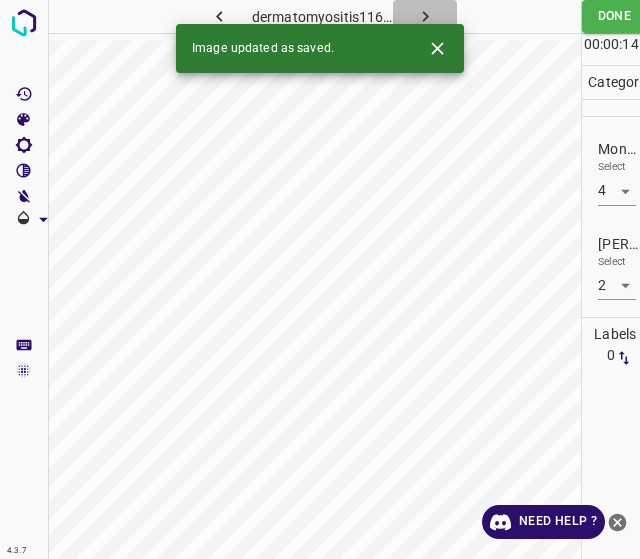 click at bounding box center (425, 16) 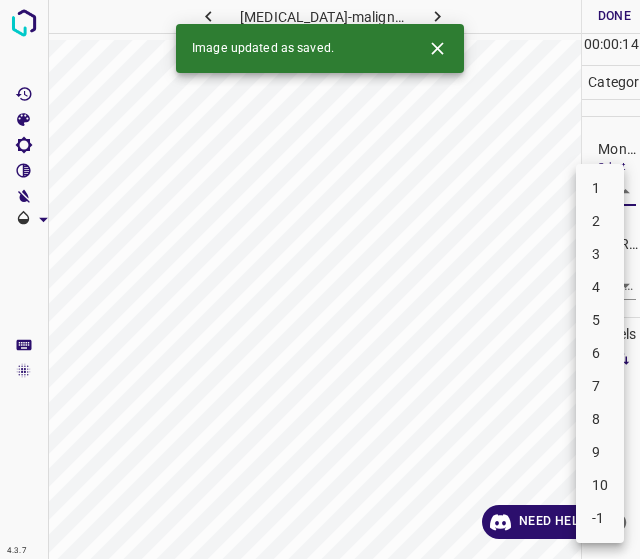 click on "4.3.7 lentigo-maligna69.jpg Done Skip 0 00   : 00   : 14   Categories Monk *  Select ​  Fitzpatrick *  Select ​ Labels   0 Categories 1 Monk 2  Fitzpatrick Tools Space Change between modes (Draw & Edit) I Auto labeling R Restore zoom M Zoom in N Zoom out Delete Delete selecte label Filters Z Restore filters X Saturation filter C Brightness filter V Contrast filter B Gray scale filter General O Download Image updated as saved. Need Help ? - Text - Hide - Delete 1 2 3 4 5 6 7 8 9 10 -1" at bounding box center (320, 279) 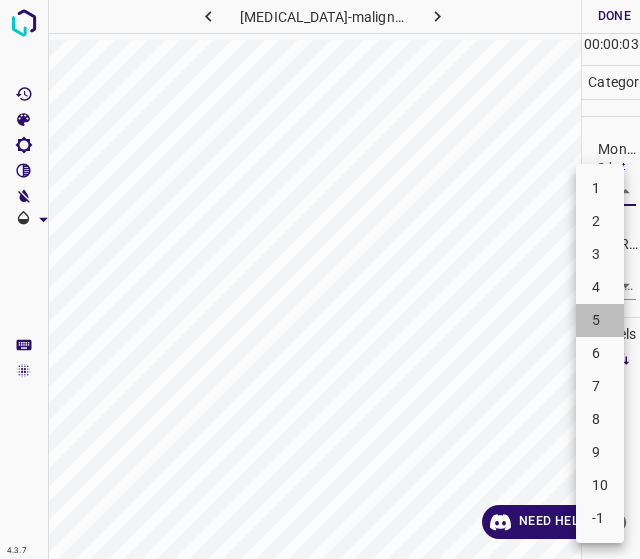 click on "5" at bounding box center (600, 320) 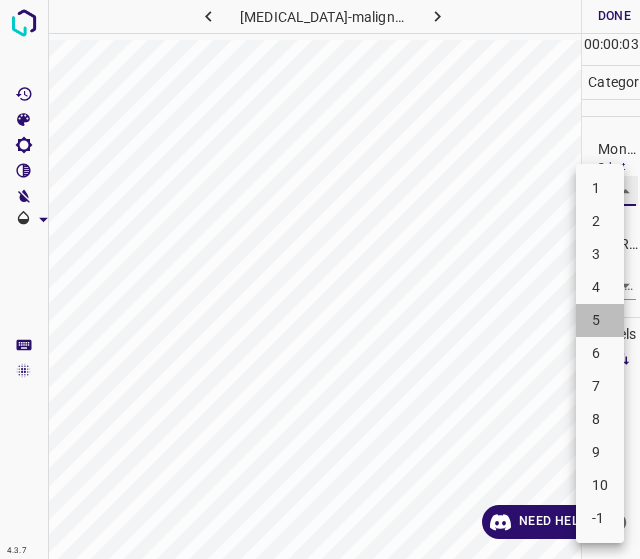 type on "5" 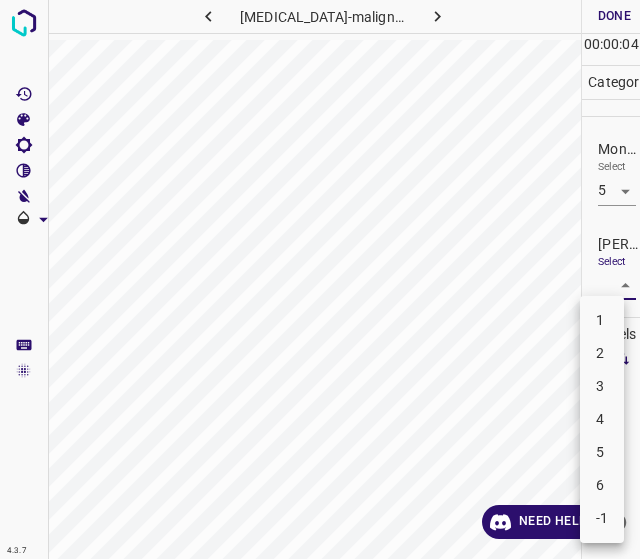 drag, startPoint x: 617, startPoint y: 287, endPoint x: 610, endPoint y: 311, distance: 25 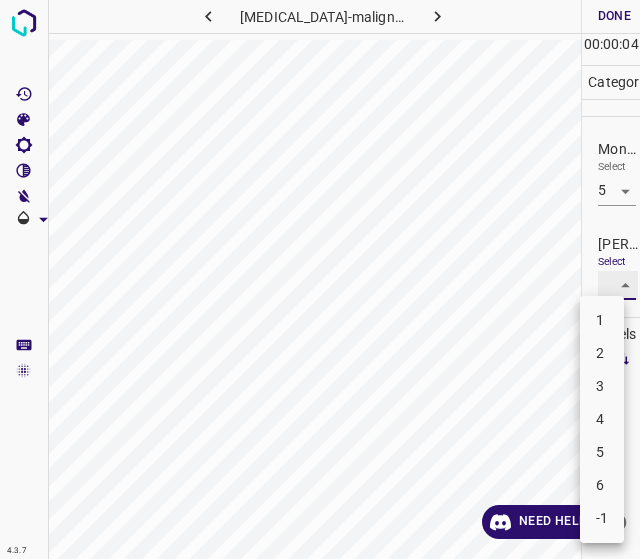 type on "3" 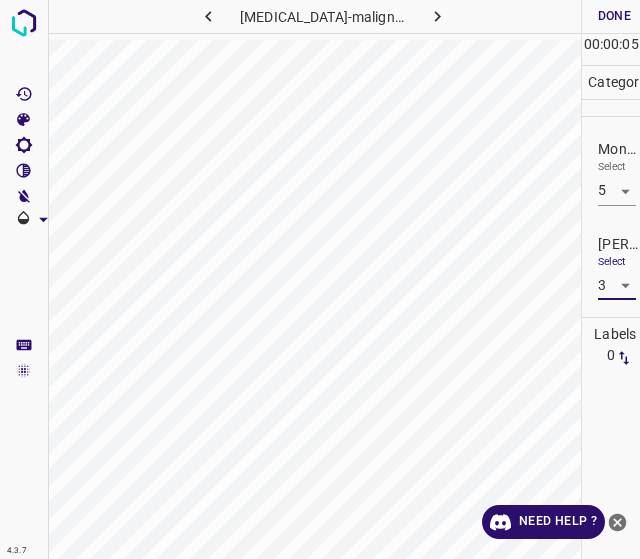click on "Done" at bounding box center (614, 16) 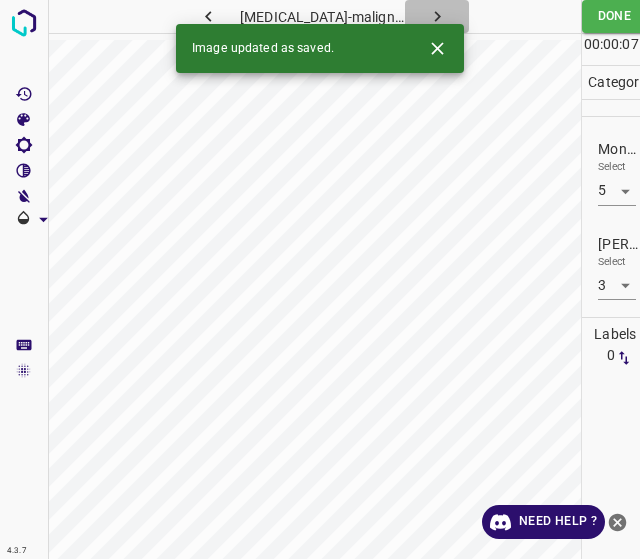 click 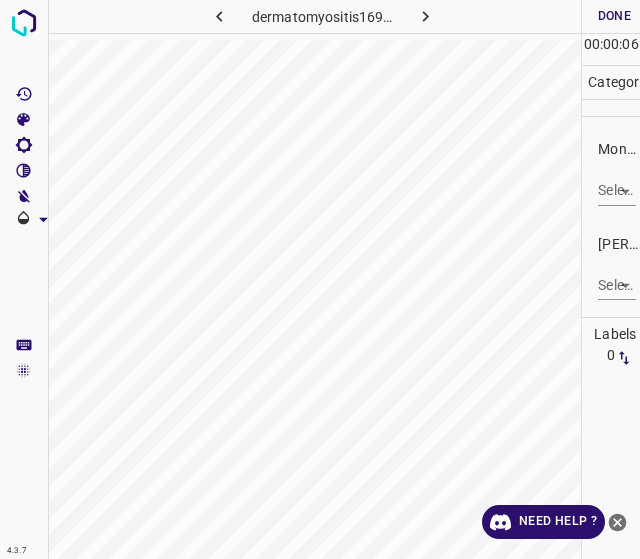 click on "4.3.7 dermatomyositis169.jpg Done Skip 0 00   : 00   : 06   Categories Monk *  Select ​  Fitzpatrick *  Select ​ Labels   0 Categories 1 Monk 2  Fitzpatrick Tools Space Change between modes (Draw & Edit) I Auto labeling R Restore zoom M Zoom in N Zoom out Delete Delete selecte label Filters Z Restore filters X Saturation filter C Brightness filter V Contrast filter B Gray scale filter General O Download Need Help ? - Text - Hide - Delete" at bounding box center [320, 279] 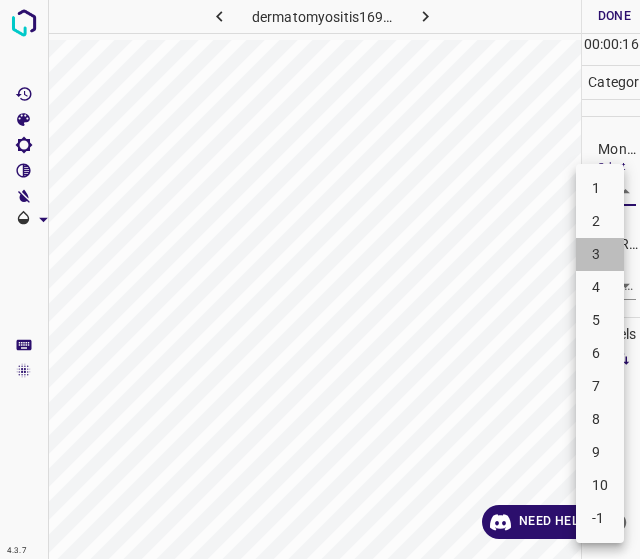 click on "3" at bounding box center (600, 254) 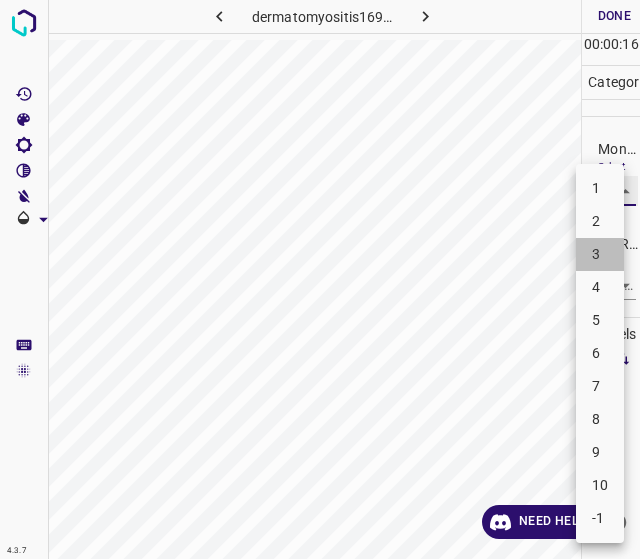 type on "3" 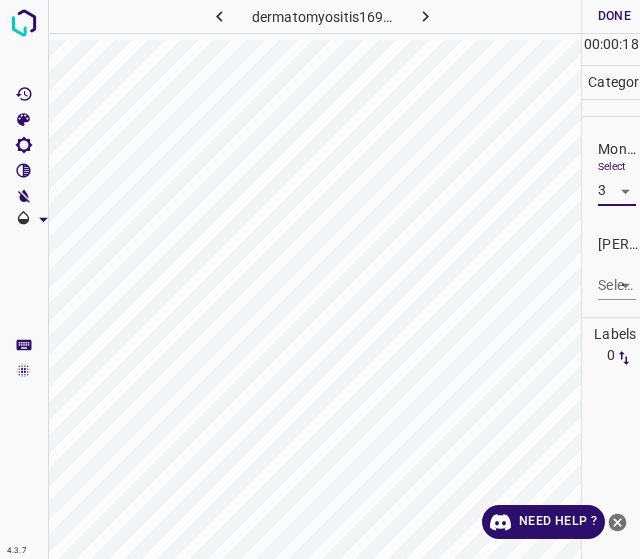 click on "4.3.7 dermatomyositis169.jpg Done Skip 0 00   : 00   : 18   Categories Monk *  Select 3 3  Fitzpatrick *  Select ​ Labels   0 Categories 1 Monk 2  Fitzpatrick Tools Space Change between modes (Draw & Edit) I Auto labeling R Restore zoom M Zoom in N Zoom out Delete Delete selecte label Filters Z Restore filters X Saturation filter C Brightness filter V Contrast filter B Gray scale filter General O Download Need Help ? - Text - Hide - Delete" at bounding box center [320, 279] 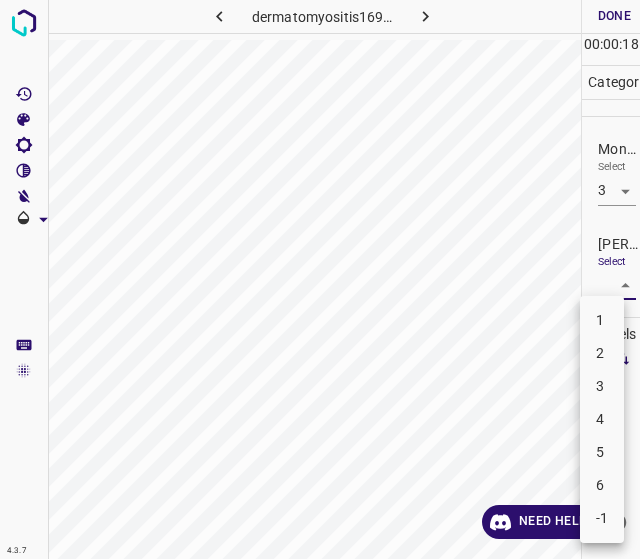 click on "2" at bounding box center (602, 353) 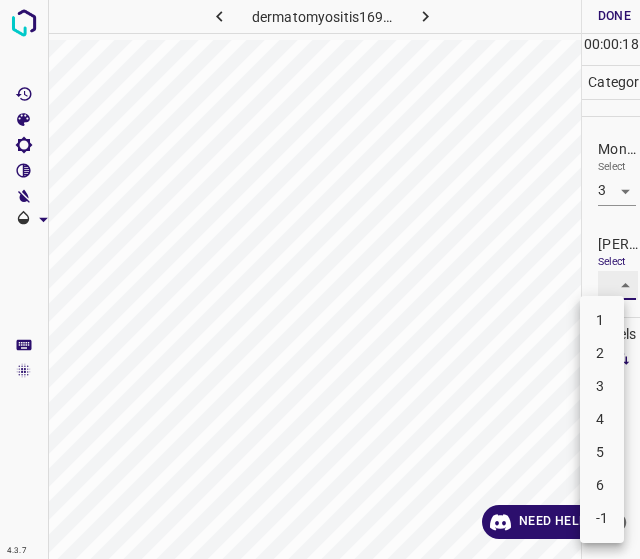 type on "2" 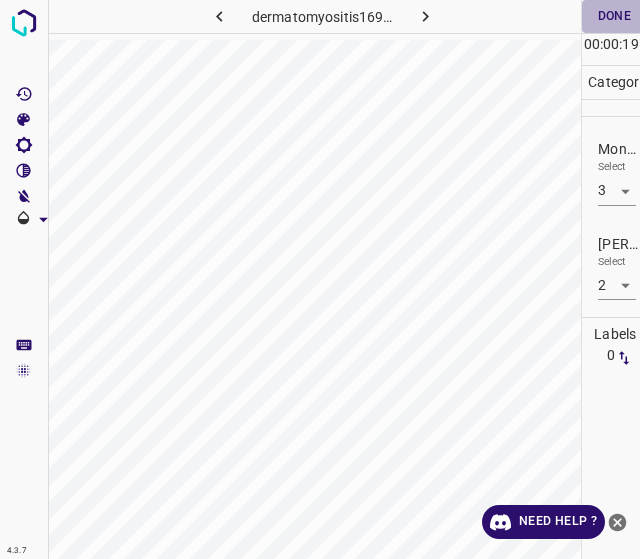 click on "Done" at bounding box center [614, 16] 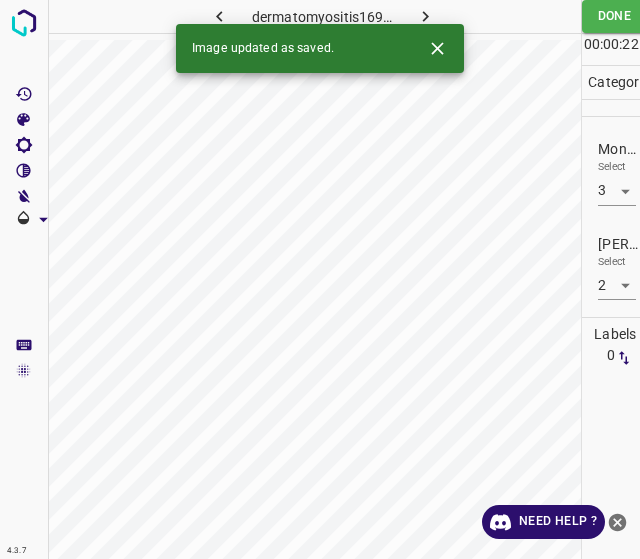 click on "Image updated as saved." at bounding box center (320, 48) 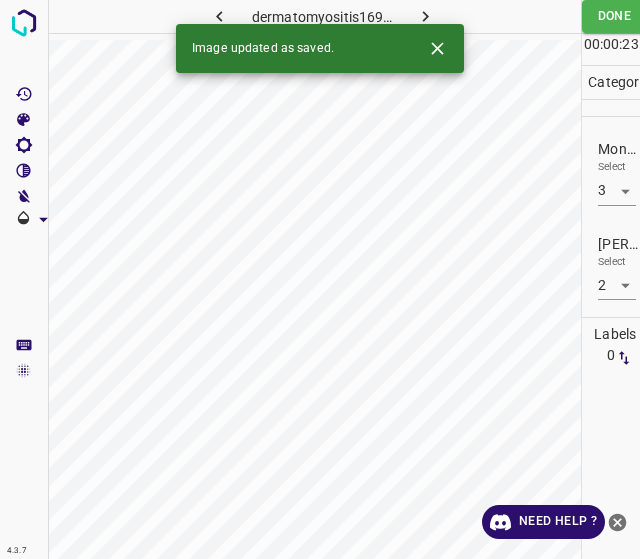 click 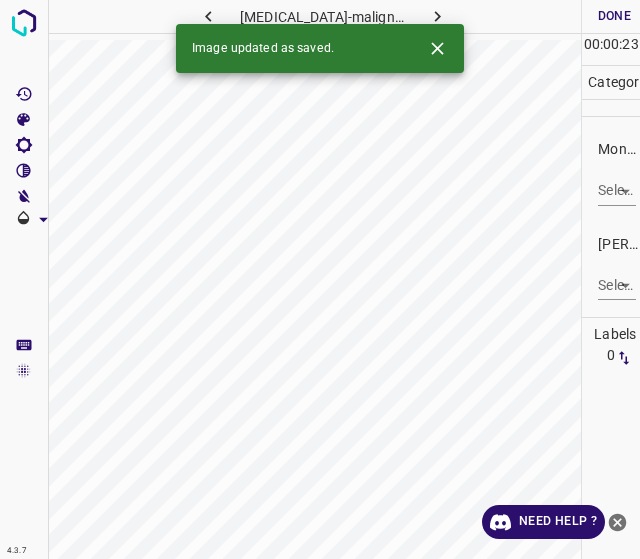 click on "4.3.7 lentigo-maligna70.jpg Done Skip 0 00   : 00   : 23   Categories Monk *  Select ​  Fitzpatrick *  Select ​ Labels   0 Categories 1 Monk 2  Fitzpatrick Tools Space Change between modes (Draw & Edit) I Auto labeling R Restore zoom M Zoom in N Zoom out Delete Delete selecte label Filters Z Restore filters X Saturation filter C Brightness filter V Contrast filter B Gray scale filter General O Download Image updated as saved. Need Help ? - Text - Hide - Delete" at bounding box center [320, 279] 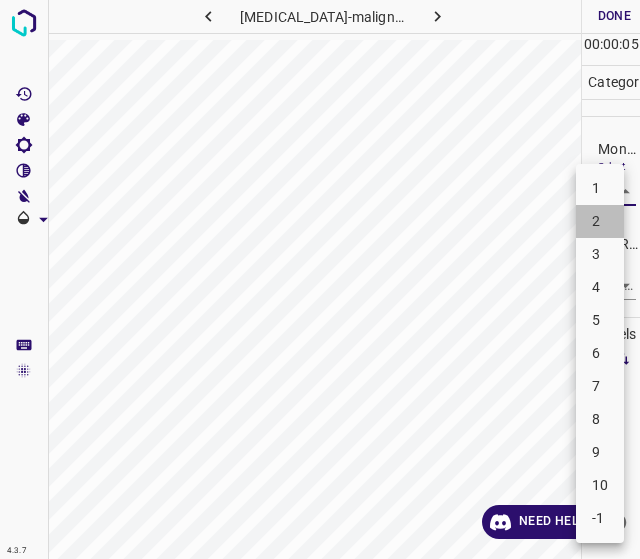 click on "2" at bounding box center [600, 221] 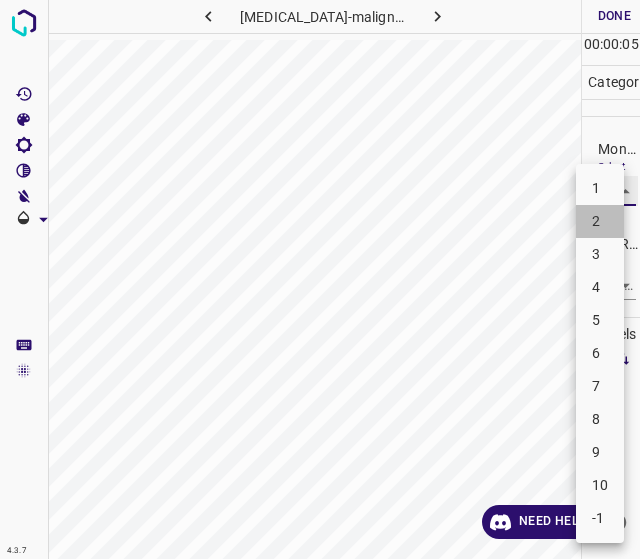 type on "2" 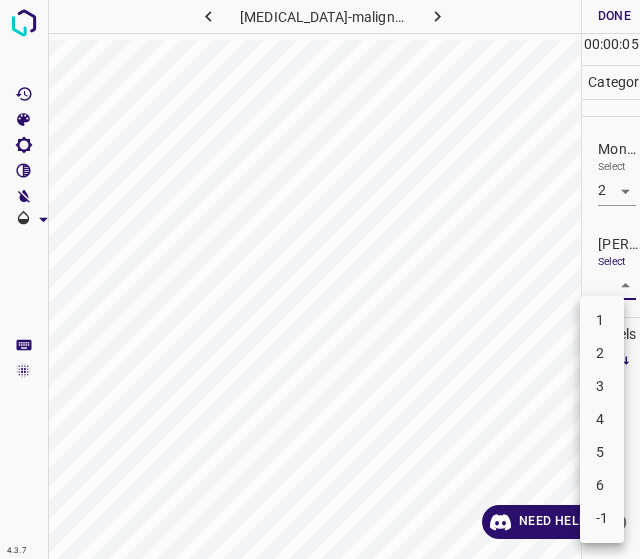 click on "4.3.7 lentigo-maligna70.jpg Done Skip 0 00   : 00   : 05   Categories Monk *  Select 2 2  Fitzpatrick *  Select ​ Labels   0 Categories 1 Monk 2  Fitzpatrick Tools Space Change between modes (Draw & Edit) I Auto labeling R Restore zoom M Zoom in N Zoom out Delete Delete selecte label Filters Z Restore filters X Saturation filter C Brightness filter V Contrast filter B Gray scale filter General O Download Need Help ? - Text - Hide - Delete 1 2 3 4 5 6 -1" at bounding box center [320, 279] 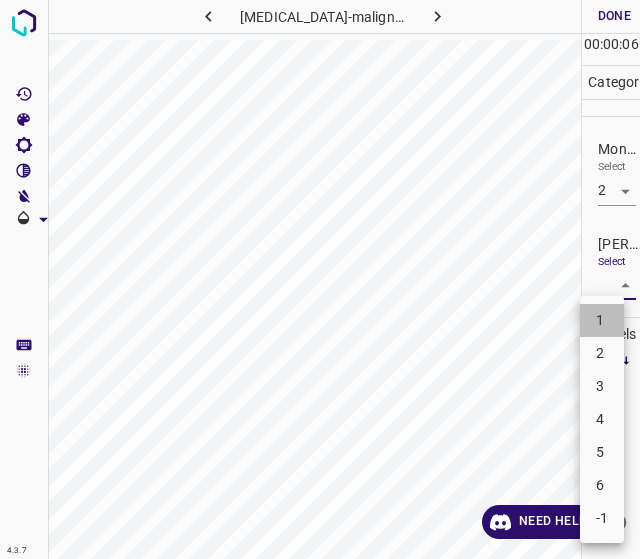 click on "1" at bounding box center [602, 320] 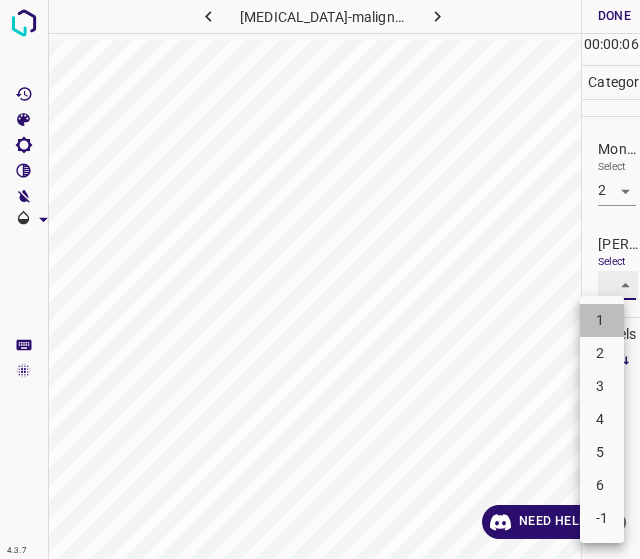 type on "1" 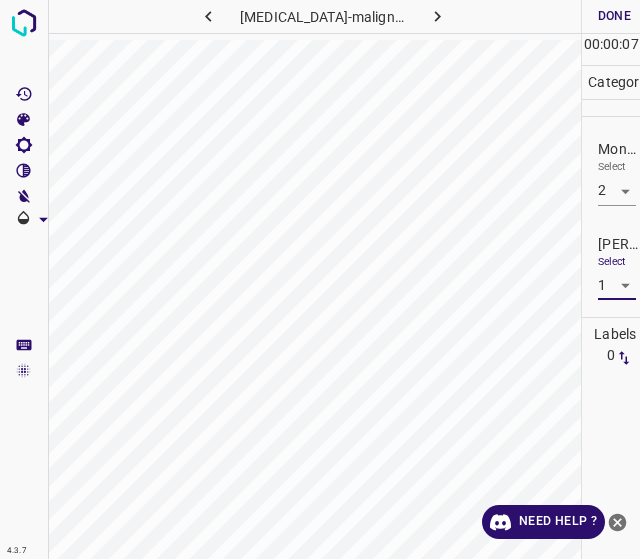 click on "Done" at bounding box center [614, 16] 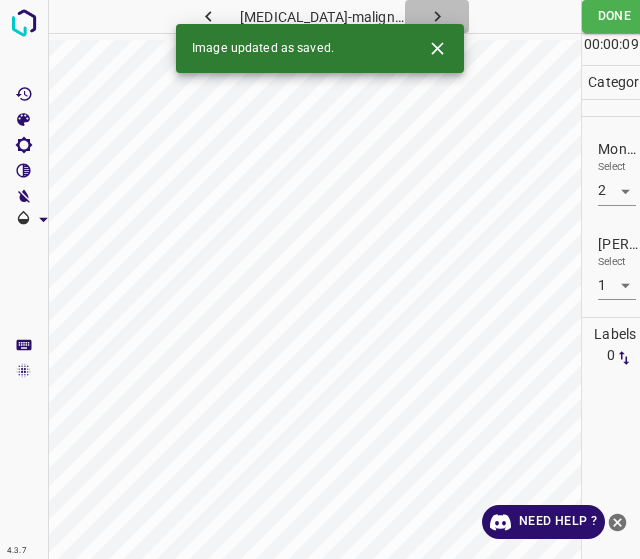 click 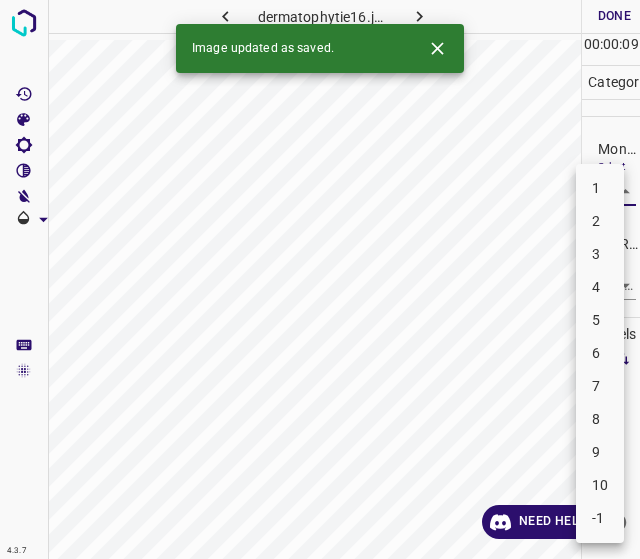 click on "4.3.7 dermatophytie16.jpg Done Skip 0 00   : 00   : 09   Categories Monk *  Select ​  Fitzpatrick *  Select ​ Labels   0 Categories 1 Monk 2  Fitzpatrick Tools Space Change between modes (Draw & Edit) I Auto labeling R Restore zoom M Zoom in N Zoom out Delete Delete selecte label Filters Z Restore filters X Saturation filter C Brightness filter V Contrast filter B Gray scale filter General O Download Image updated as saved. Need Help ? - Text - Hide - Delete 1 2 3 4 5 6 7 8 9 10 -1" at bounding box center (320, 279) 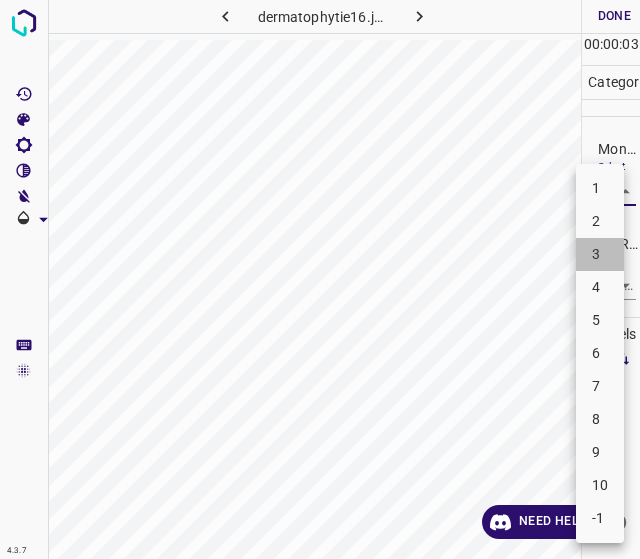 click on "3" at bounding box center (600, 254) 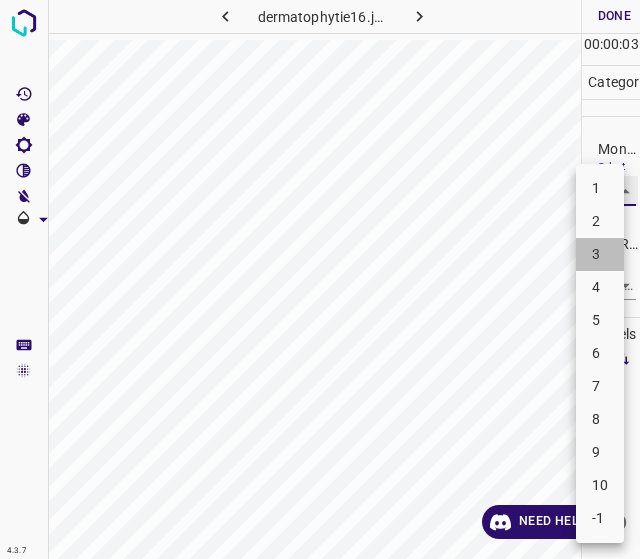 type on "3" 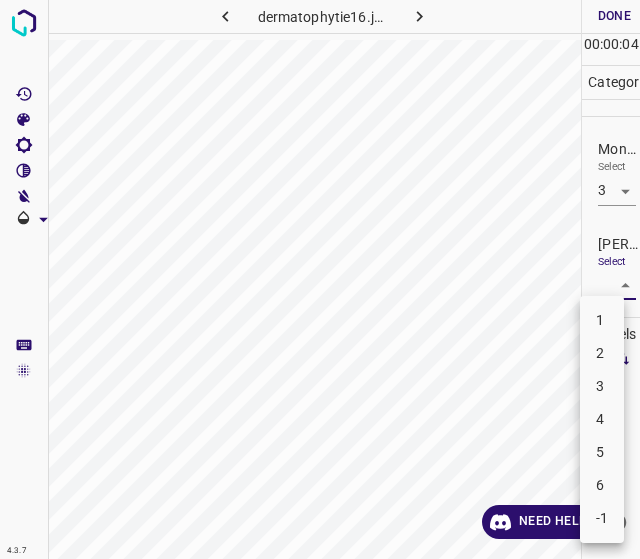 click on "4.3.7 dermatophytie16.jpg Done Skip 0 00   : 00   : 04   Categories Monk *  Select 3 3  Fitzpatrick *  Select ​ Labels   0 Categories 1 Monk 2  Fitzpatrick Tools Space Change between modes (Draw & Edit) I Auto labeling R Restore zoom M Zoom in N Zoom out Delete Delete selecte label Filters Z Restore filters X Saturation filter C Brightness filter V Contrast filter B Gray scale filter General O Download Need Help ? - Text - Hide - Delete 1 2 3 4 5 6 -1" at bounding box center (320, 279) 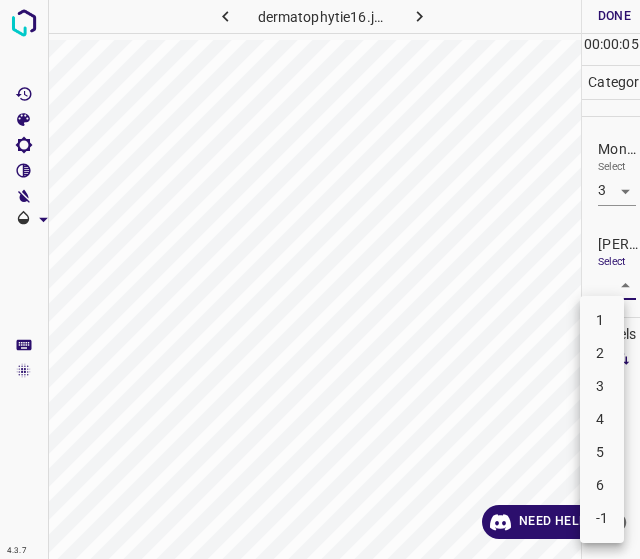 click on "2" at bounding box center [602, 353] 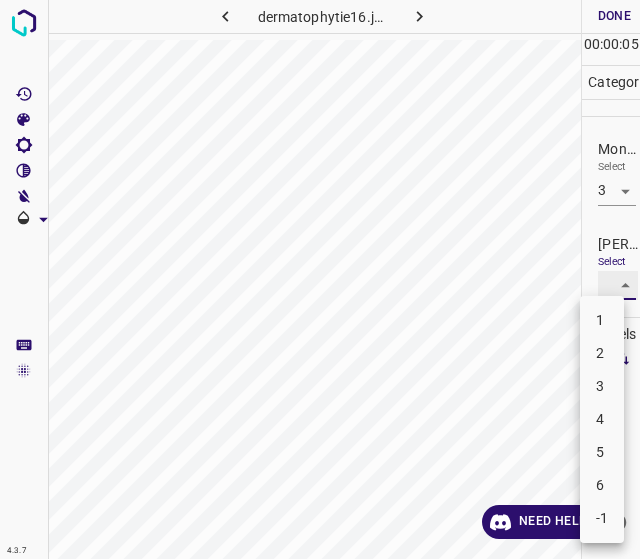 type on "2" 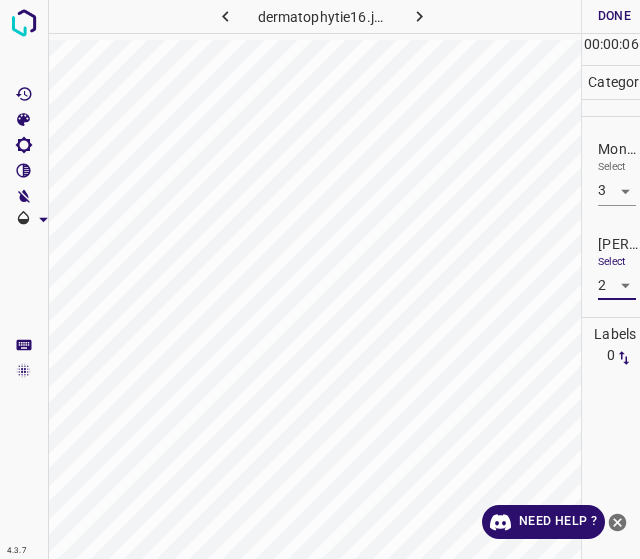 click on "Done" at bounding box center [614, 16] 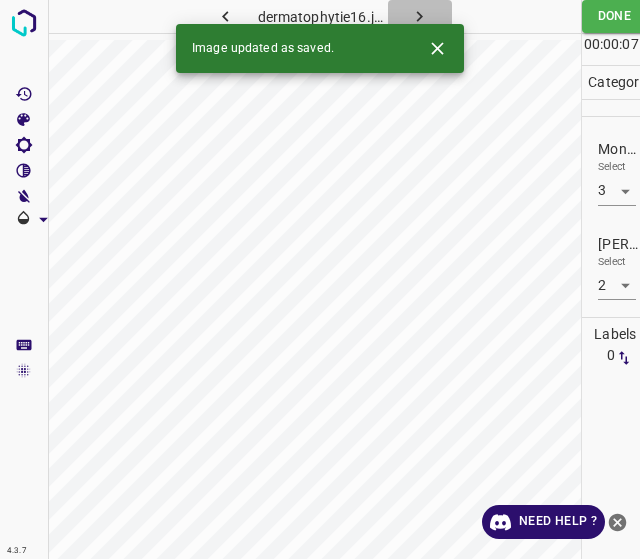 click at bounding box center (420, 16) 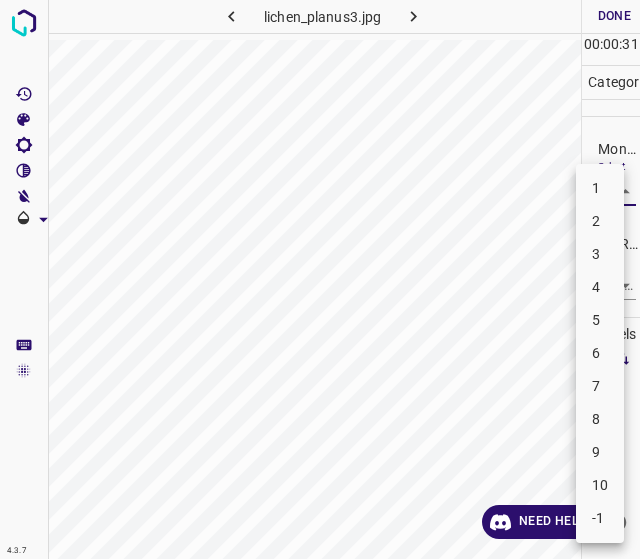click on "4.3.7 lichen_planus3.jpg Done Skip 0 00   : 00   : 31   Categories Monk *  Select ​  Fitzpatrick *  Select ​ Labels   0 Categories 1 Monk 2  Fitzpatrick Tools Space Change between modes (Draw & Edit) I Auto labeling R Restore zoom M Zoom in N Zoom out Delete Delete selecte label Filters Z Restore filters X Saturation filter C Brightness filter V Contrast filter B Gray scale filter General O Download Need Help ? - Text - Hide - Delete 1 2 3 4 5 6 7 8 9 10 -1" at bounding box center (320, 279) 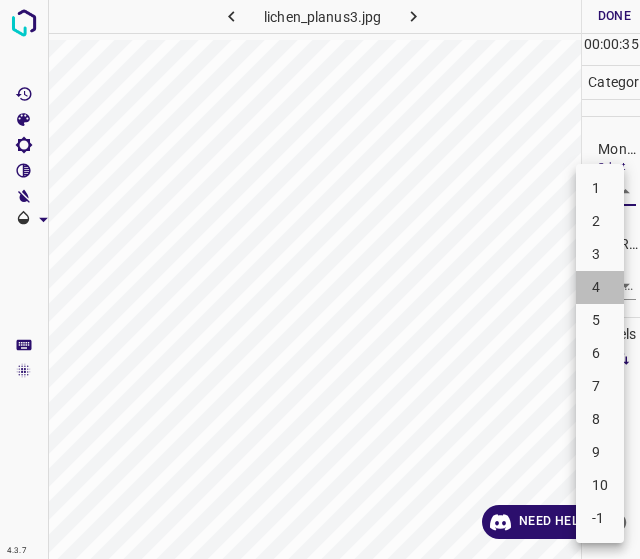 click on "4" at bounding box center [600, 287] 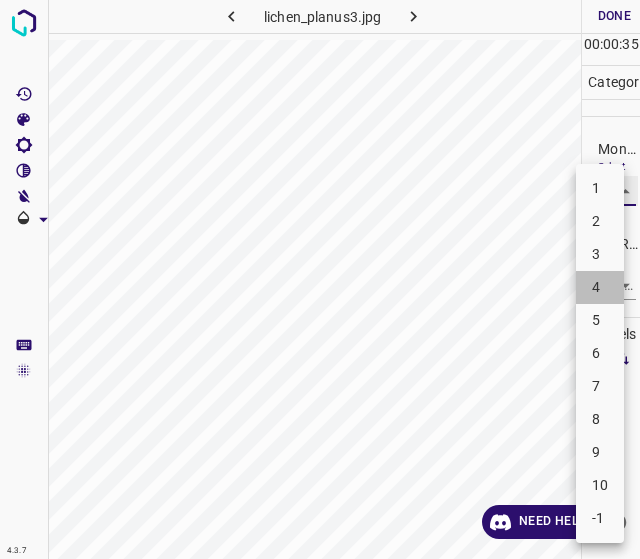type on "4" 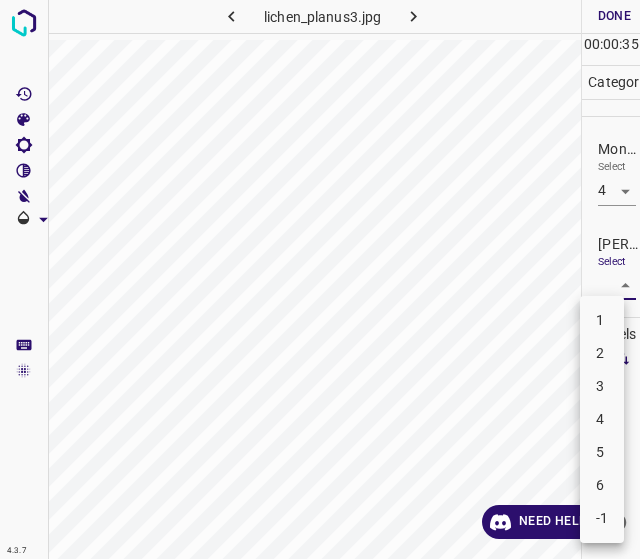 click on "4.3.7 lichen_planus3.jpg Done Skip 0 00   : 00   : 35   Categories Monk *  Select 4 4  Fitzpatrick *  Select ​ Labels   0 Categories 1 Monk 2  Fitzpatrick Tools Space Change between modes (Draw & Edit) I Auto labeling R Restore zoom M Zoom in N Zoom out Delete Delete selecte label Filters Z Restore filters X Saturation filter C Brightness filter V Contrast filter B Gray scale filter General O Download Need Help ? - Text - Hide - Delete 1 2 3 4 5 6 -1" at bounding box center (320, 279) 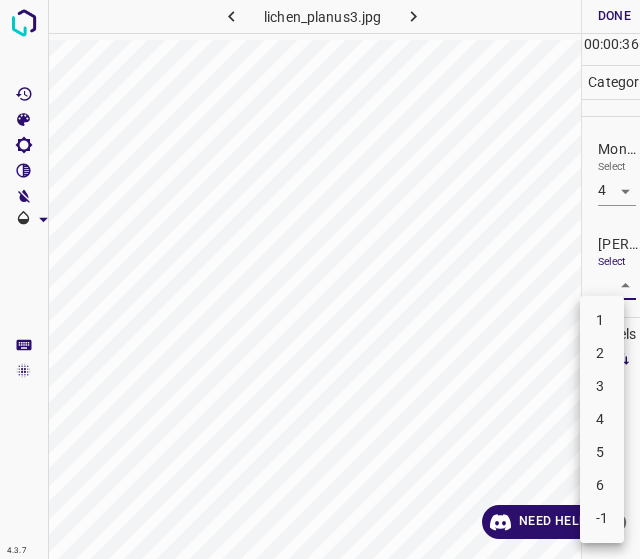 click on "2" at bounding box center (602, 353) 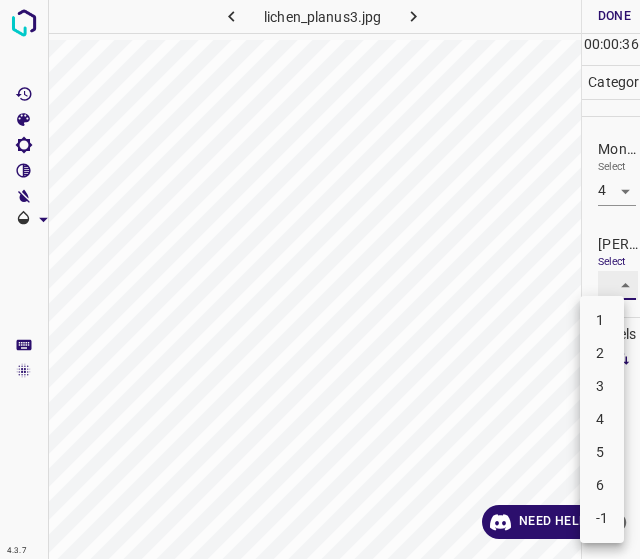type on "2" 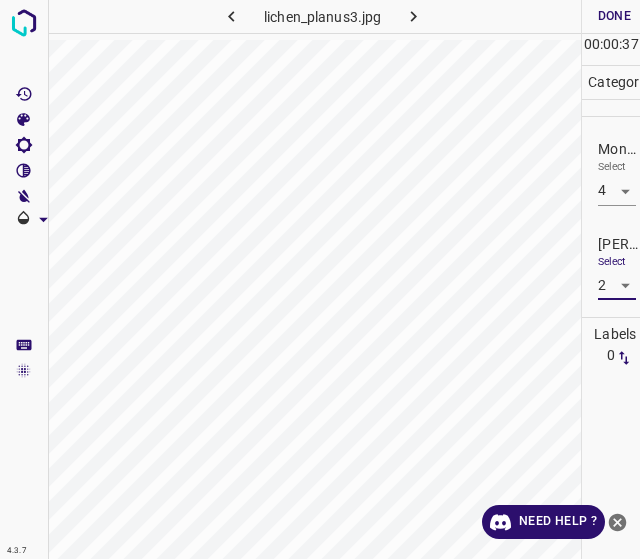 click on "Done" at bounding box center [614, 16] 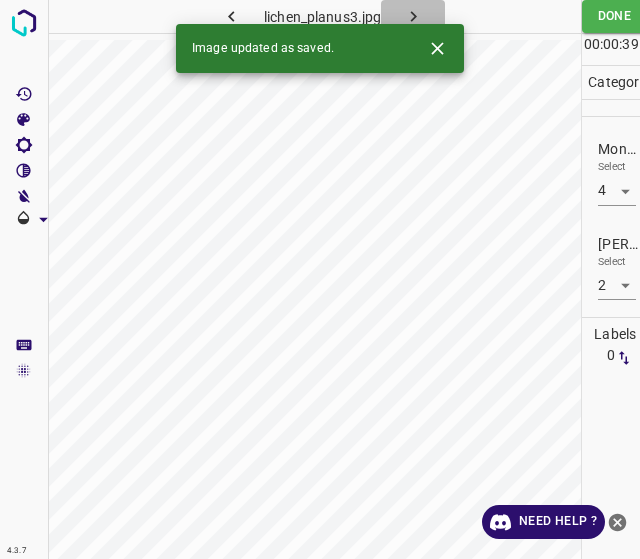 click at bounding box center (413, 16) 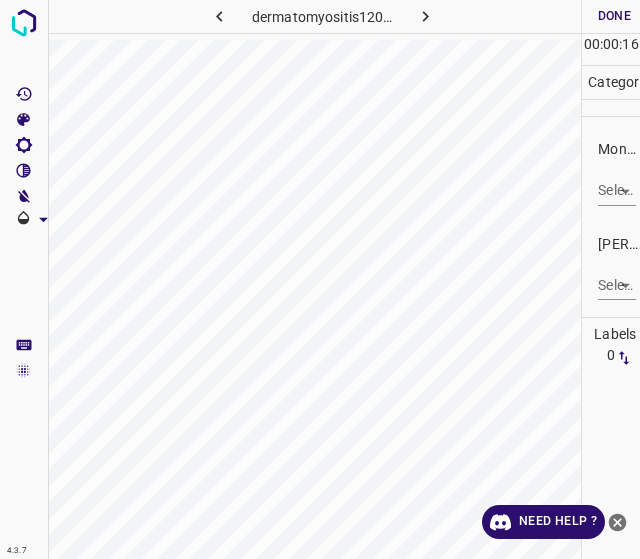 click on "4.3.7 dermatomyositis120.jpg Done Skip 0 00   : 00   : 16   Categories Monk *  Select ​  Fitzpatrick *  Select ​ Labels   0 Categories 1 Monk 2  Fitzpatrick Tools Space Change between modes (Draw & Edit) I Auto labeling R Restore zoom M Zoom in N Zoom out Delete Delete selecte label Filters Z Restore filters X Saturation filter C Brightness filter V Contrast filter B Gray scale filter General O Download Need Help ? - Text - Hide - Delete" at bounding box center [320, 279] 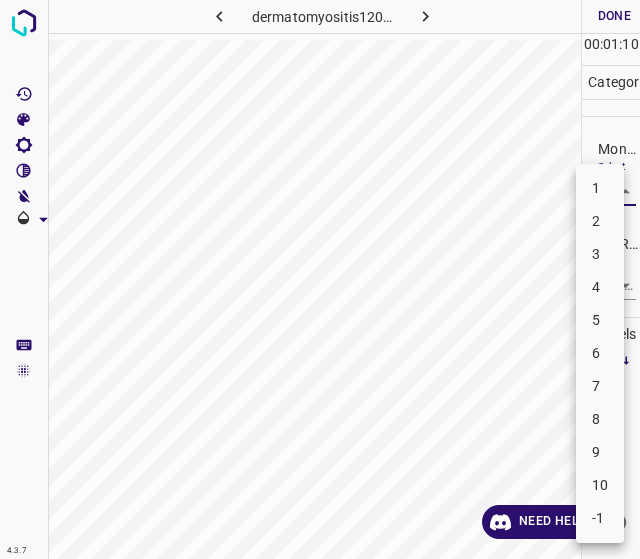 type 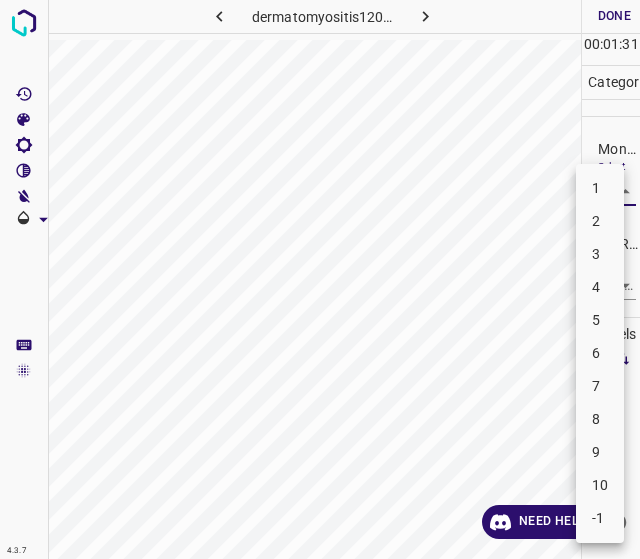 click on "4" at bounding box center [600, 287] 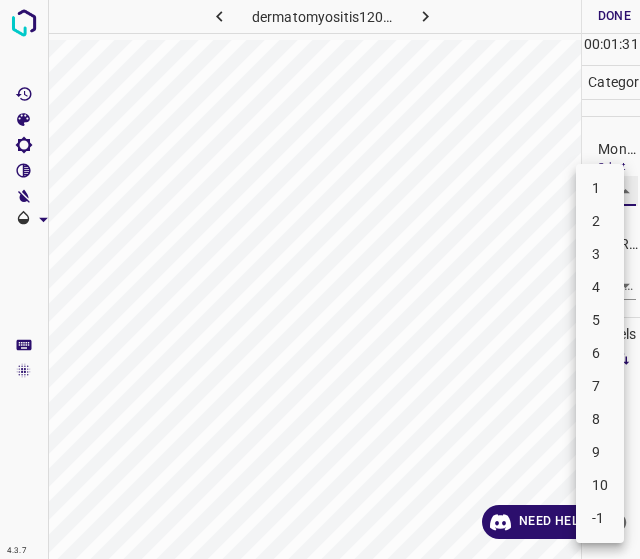 type on "4" 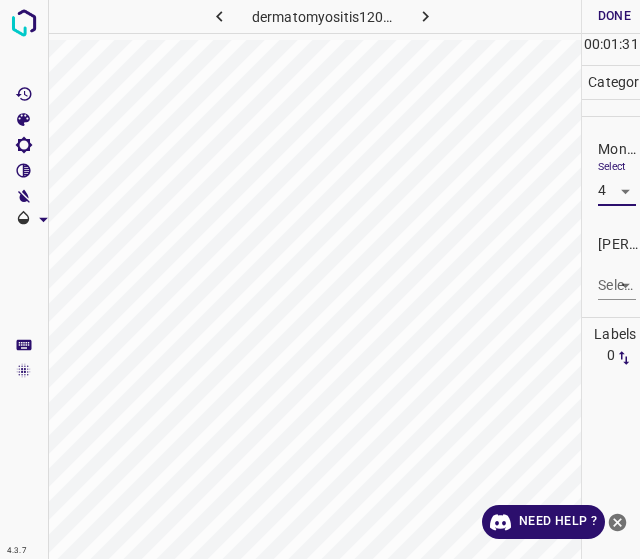 click on "4.3.7 dermatomyositis120.jpg Done Skip 0 00   : 01   : 31   Categories Monk *  Select 4 4  Fitzpatrick *  Select ​ Labels   0 Categories 1 Monk 2  Fitzpatrick Tools Space Change between modes (Draw & Edit) I Auto labeling R Restore zoom M Zoom in N Zoom out Delete Delete selecte label Filters Z Restore filters X Saturation filter C Brightness filter V Contrast filter B Gray scale filter General O Download Need Help ? - Text - Hide - Delete" at bounding box center (320, 279) 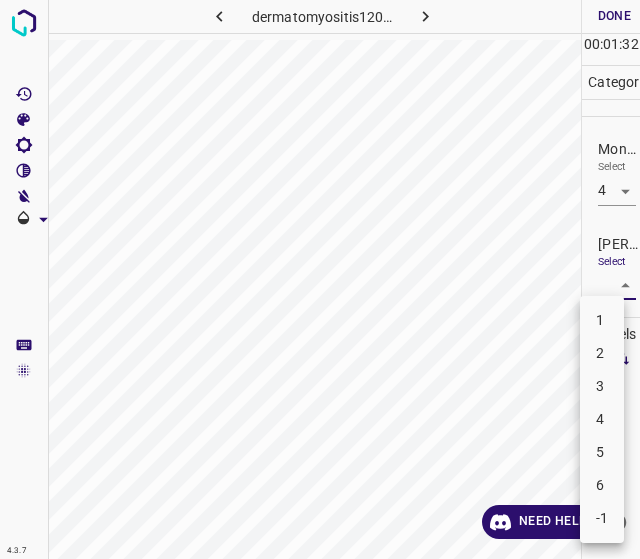 click on "2" at bounding box center (602, 353) 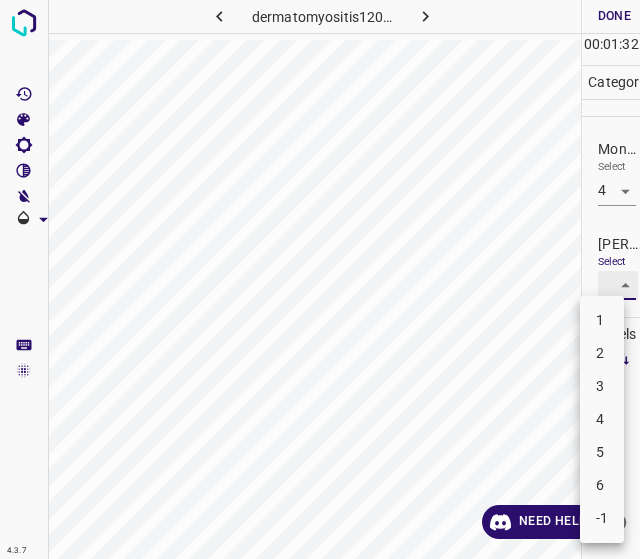 type on "2" 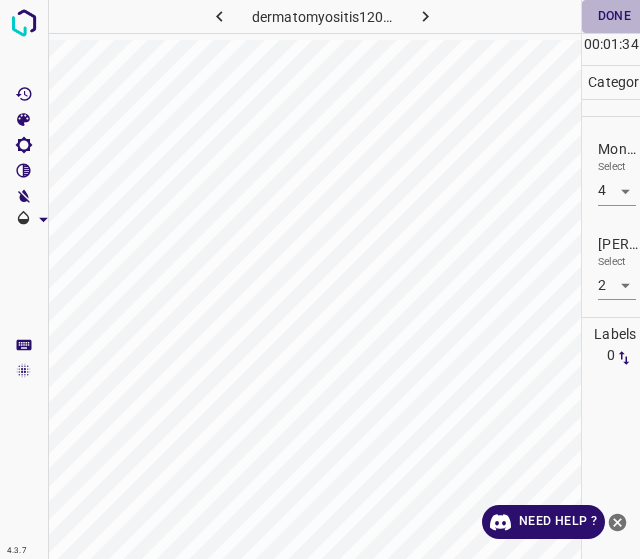 click on "Done" at bounding box center (614, 16) 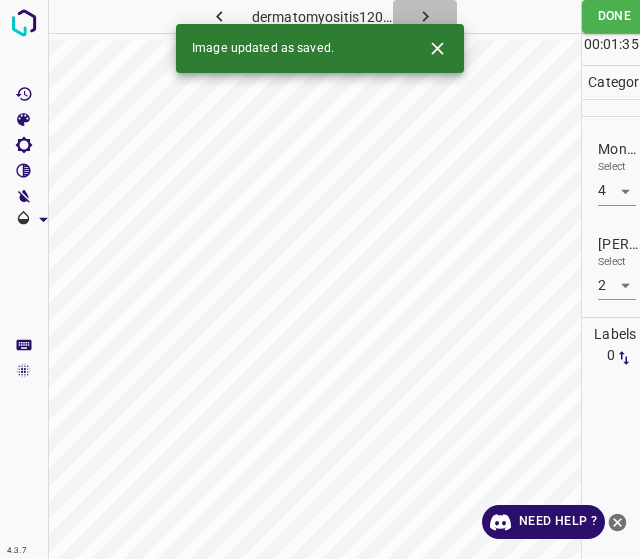 click at bounding box center [425, 16] 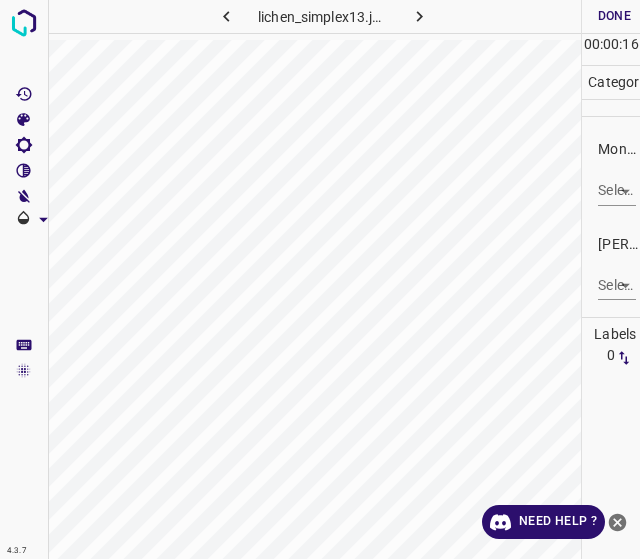 click on "4.3.7 lichen_simplex13.jpg Done Skip 0 00   : 00   : 16   Categories Monk *  Select ​  Fitzpatrick *  Select ​ Labels   0 Categories 1 Monk 2  Fitzpatrick Tools Space Change between modes (Draw & Edit) I Auto labeling R Restore zoom M Zoom in N Zoom out Delete Delete selecte label Filters Z Restore filters X Saturation filter C Brightness filter V Contrast filter B Gray scale filter General O Download Need Help ? - Text - Hide - Delete" at bounding box center [320, 279] 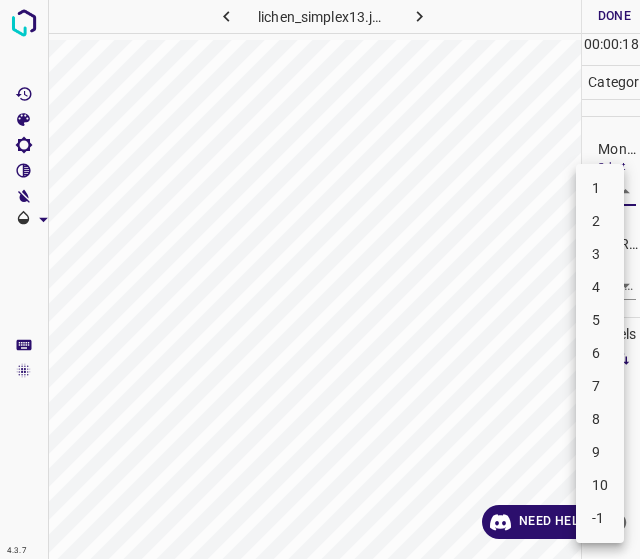 click on "5" at bounding box center [600, 320] 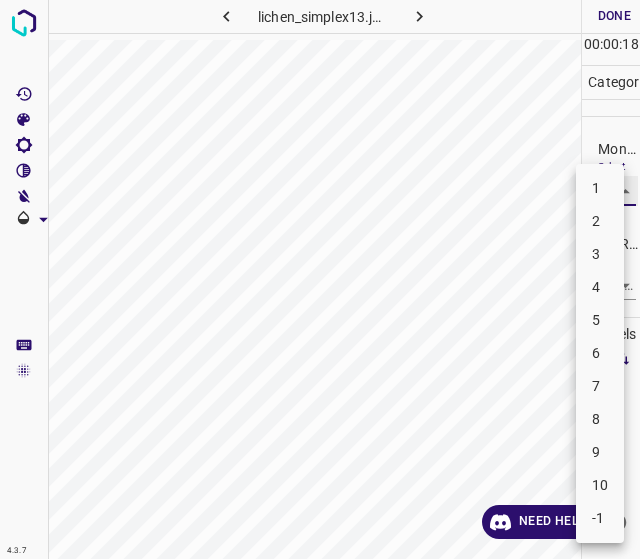 type on "5" 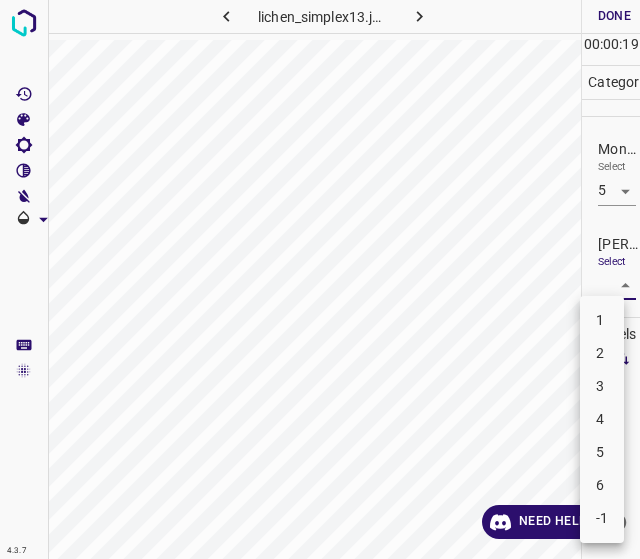 click on "4.3.7 lichen_simplex13.jpg Done Skip 0 00   : 00   : 19   Categories Monk *  Select 5 5  Fitzpatrick *  Select ​ Labels   0 Categories 1 Monk 2  Fitzpatrick Tools Space Change between modes (Draw & Edit) I Auto labeling R Restore zoom M Zoom in N Zoom out Delete Delete selecte label Filters Z Restore filters X Saturation filter C Brightness filter V Contrast filter B Gray scale filter General O Download Need Help ? - Text - Hide - Delete 1 2 3 4 5 6 -1" at bounding box center (320, 279) 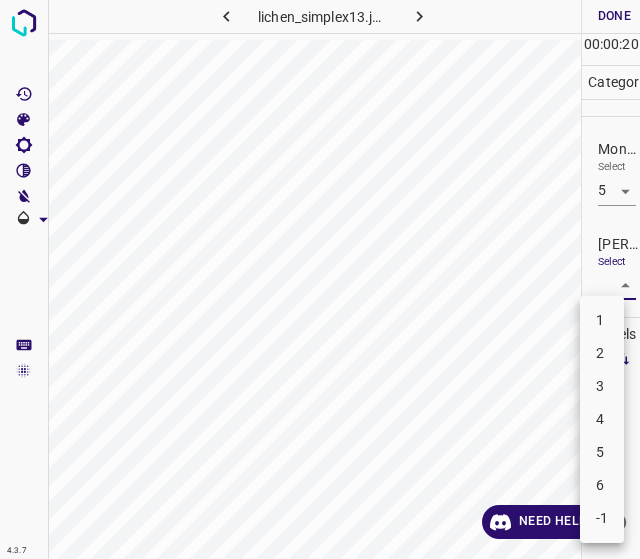 click on "3" at bounding box center (602, 386) 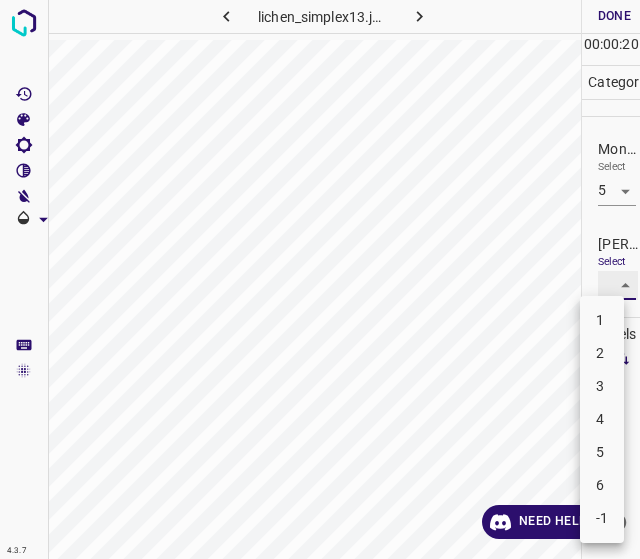 type on "3" 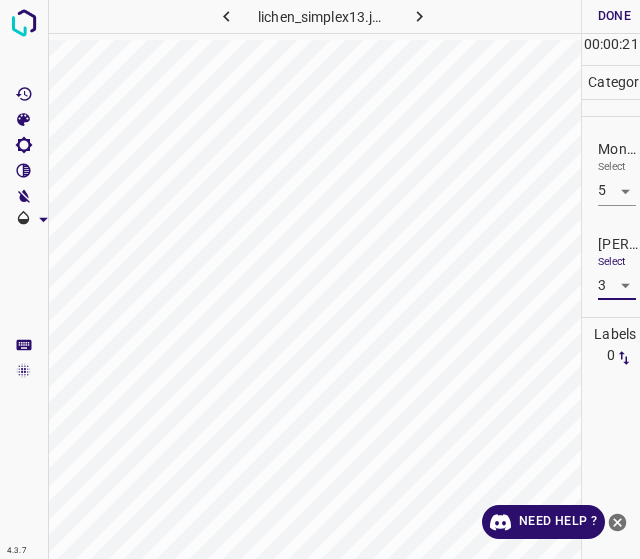 click on "Done" at bounding box center (614, 16) 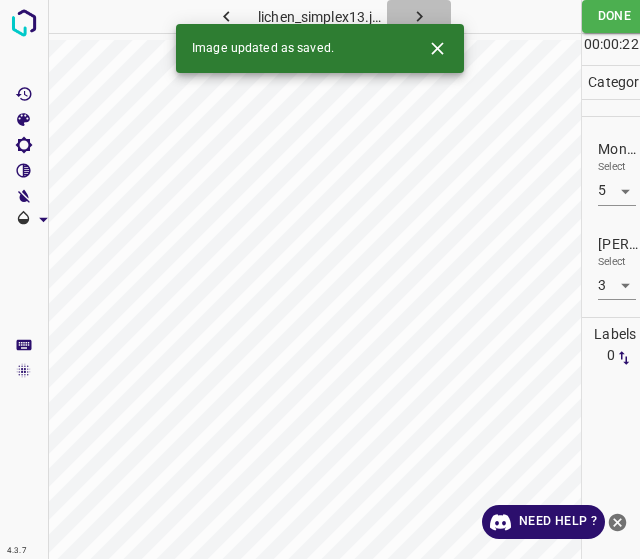 click at bounding box center (419, 16) 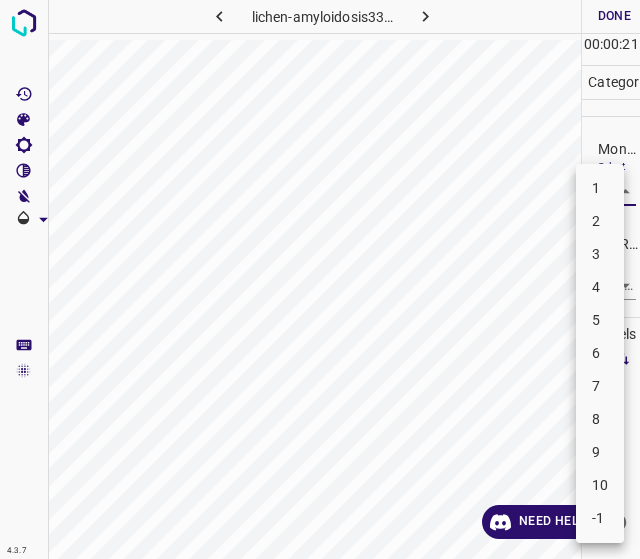 click on "4.3.7 lichen-amyloidosis33.jpg Done Skip 0 00   : 00   : 21   Categories Monk *  Select ​  Fitzpatrick *  Select ​ Labels   0 Categories 1 Monk 2  Fitzpatrick Tools Space Change between modes (Draw & Edit) I Auto labeling R Restore zoom M Zoom in N Zoom out Delete Delete selecte label Filters Z Restore filters X Saturation filter C Brightness filter V Contrast filter B Gray scale filter General O Download Need Help ? - Text - Hide - Delete 1 2 3 4 5 6 7 8 9 10 -1" at bounding box center (320, 279) 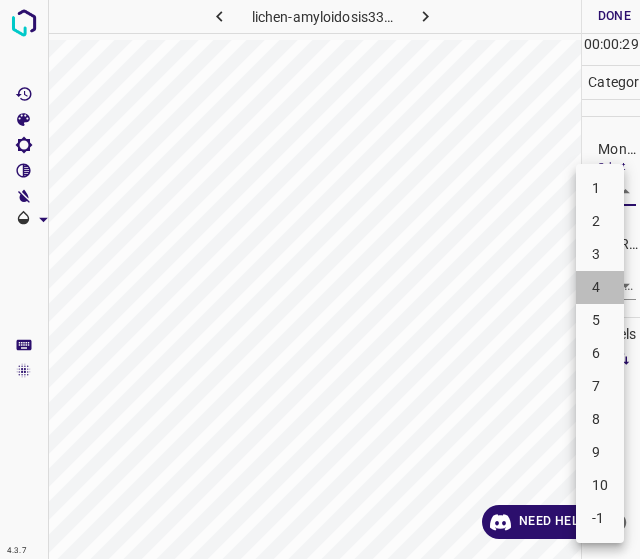 click on "4" at bounding box center [600, 287] 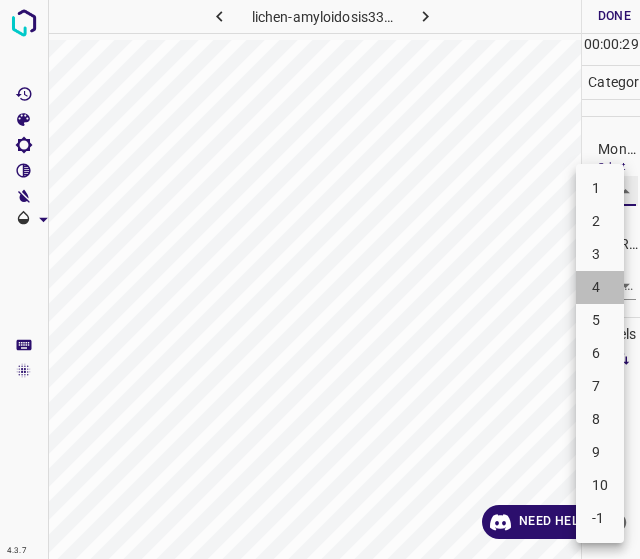 type on "4" 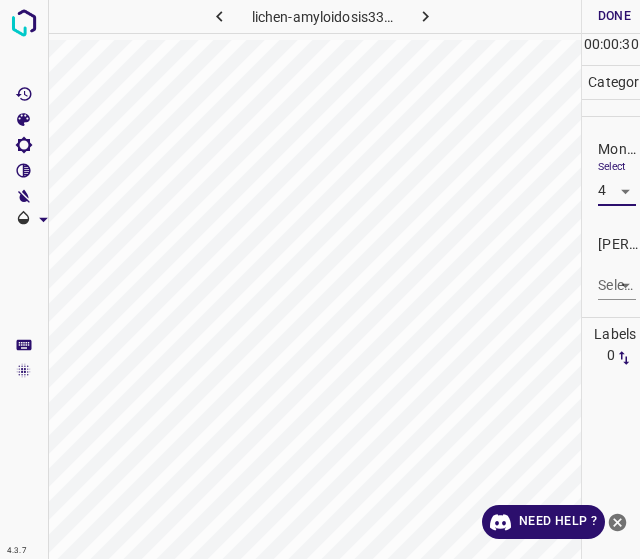 click on "4.3.7 lichen-amyloidosis33.jpg Done Skip 0 00   : 00   : 30   Categories Monk *  Select 4 4  Fitzpatrick *  Select ​ Labels   0 Categories 1 Monk 2  Fitzpatrick Tools Space Change between modes (Draw & Edit) I Auto labeling R Restore zoom M Zoom in N Zoom out Delete Delete selecte label Filters Z Restore filters X Saturation filter C Brightness filter V Contrast filter B Gray scale filter General O Download Need Help ? - Text - Hide - Delete" at bounding box center (320, 279) 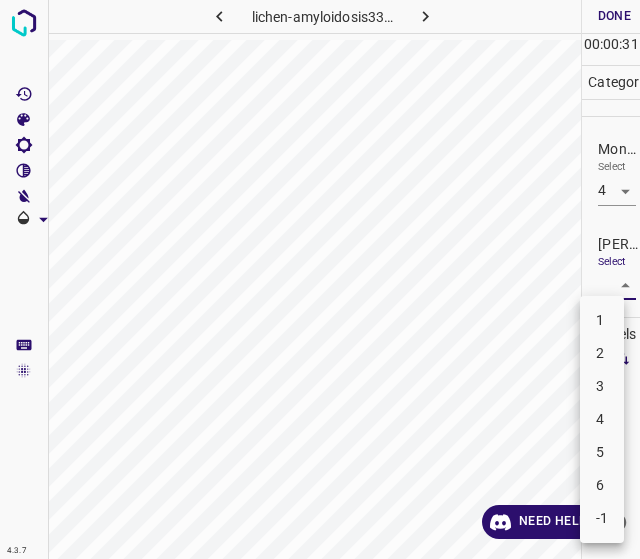 click on "2" at bounding box center [602, 353] 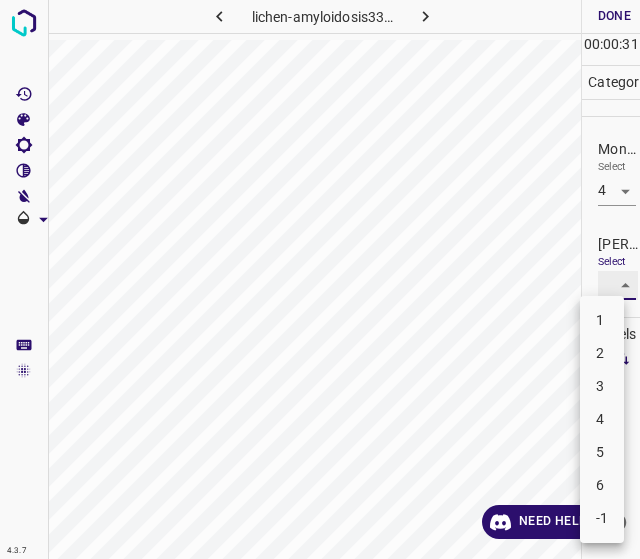 type on "2" 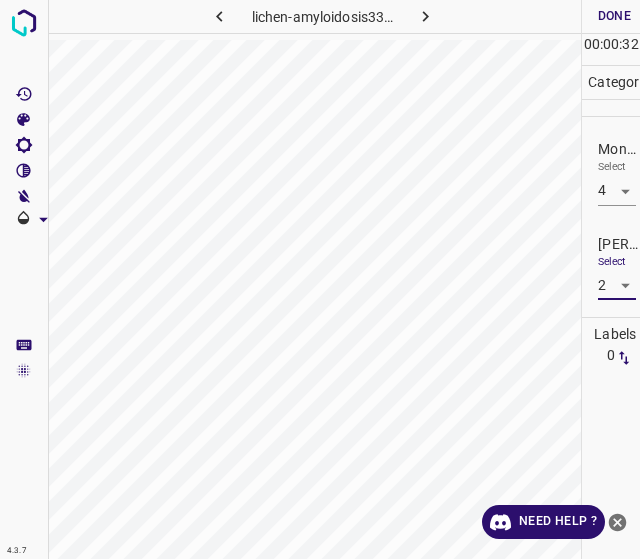 click on "Done" at bounding box center (614, 16) 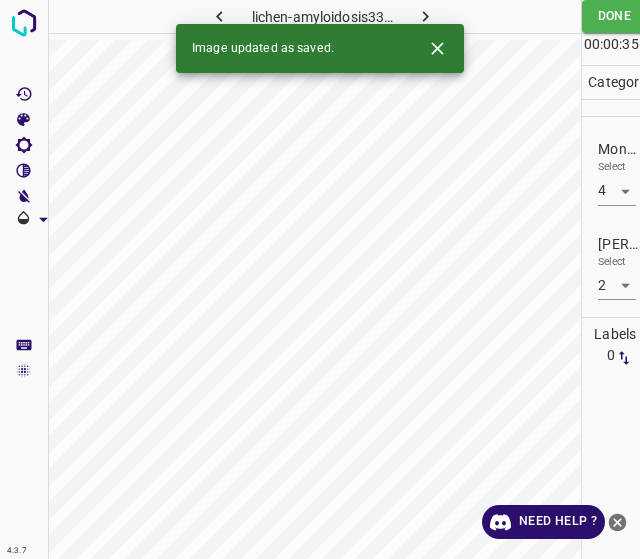 click 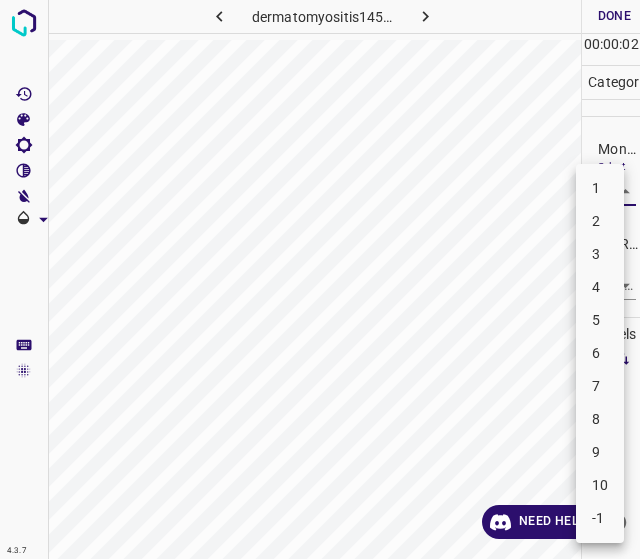 drag, startPoint x: 609, startPoint y: 189, endPoint x: 622, endPoint y: 195, distance: 14.3178215 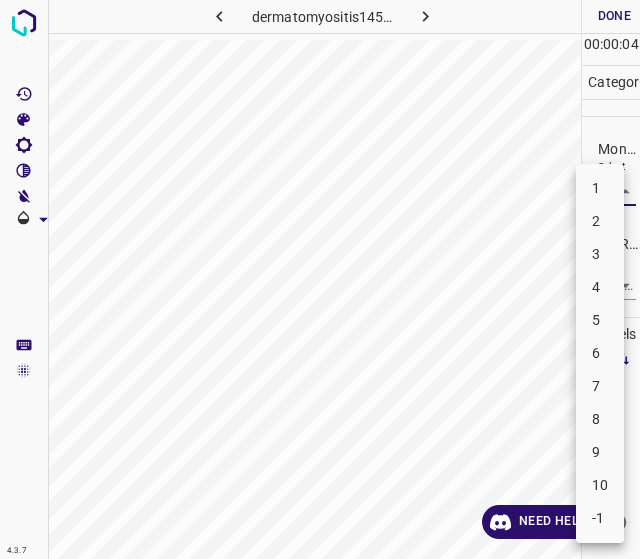 click on "3" at bounding box center (600, 254) 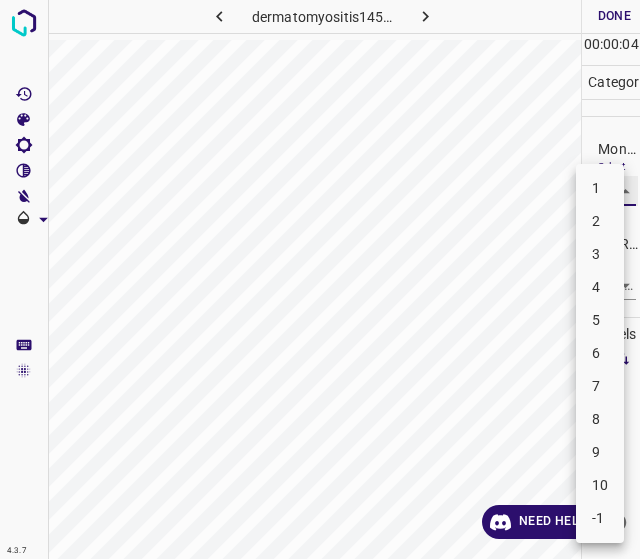type on "3" 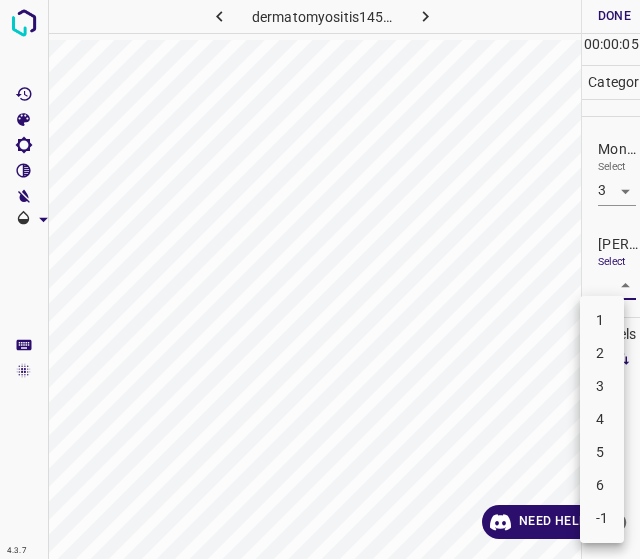 click on "4.3.7 dermatomyositis145.jpg Done Skip 0 00   : 00   : 05   Categories Monk *  Select 3 3  Fitzpatrick *  Select ​ Labels   0 Categories 1 Monk 2  Fitzpatrick Tools Space Change between modes (Draw & Edit) I Auto labeling R Restore zoom M Zoom in N Zoom out Delete Delete selecte label Filters Z Restore filters X Saturation filter C Brightness filter V Contrast filter B Gray scale filter General O Download Need Help ? - Text - Hide - Delete 1 2 3 4 5 6 -1" at bounding box center (320, 279) 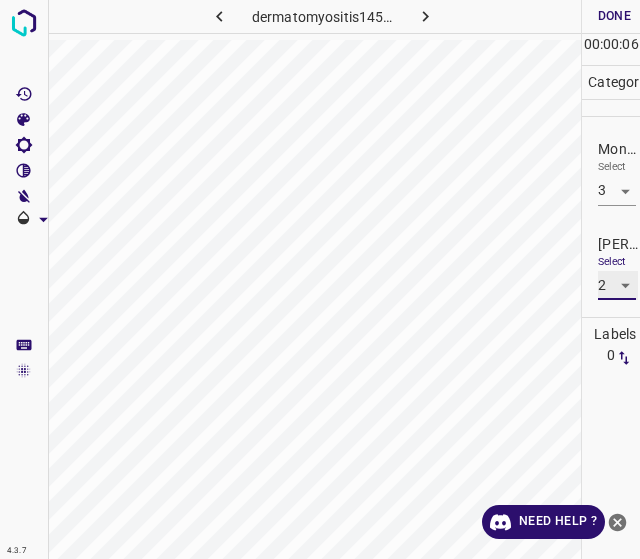 type on "2" 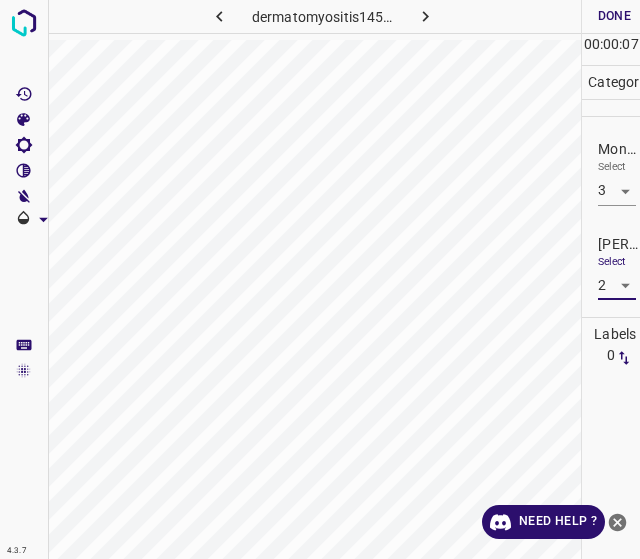 click on "Done" at bounding box center [614, 16] 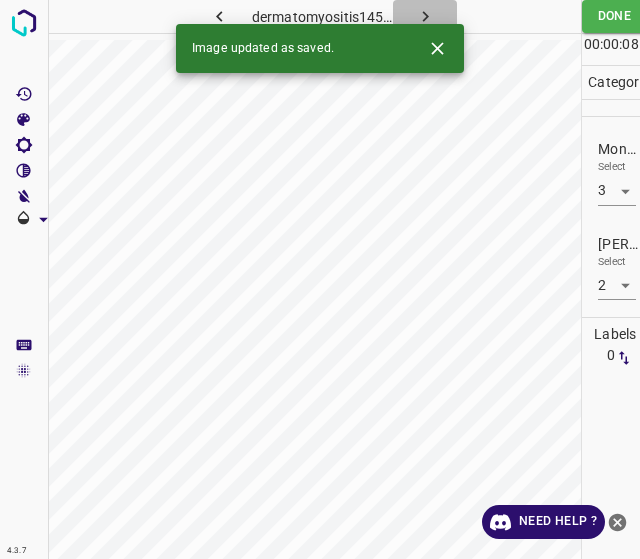 click at bounding box center [425, 16] 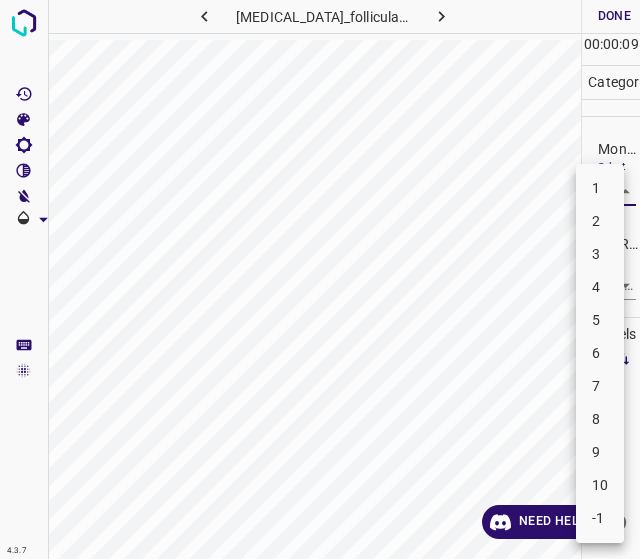 click on "4.3.7 lichen_planus_follicularis32.jpg Done Skip 0 00   : 00   : 09   Categories Monk *  Select ​  Fitzpatrick *  Select ​ Labels   0 Categories 1 Monk 2  Fitzpatrick Tools Space Change between modes (Draw & Edit) I Auto labeling R Restore zoom M Zoom in N Zoom out Delete Delete selecte label Filters Z Restore filters X Saturation filter C Brightness filter V Contrast filter B Gray scale filter General O Download Need Help ? - Text - Hide - Delete 1 2 3 4 5 6 7 8 9 10 -1" at bounding box center (320, 279) 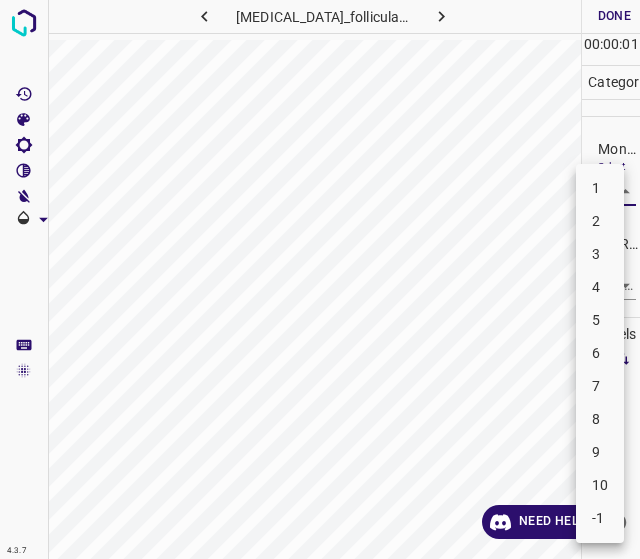 click on "-1" at bounding box center (600, 518) 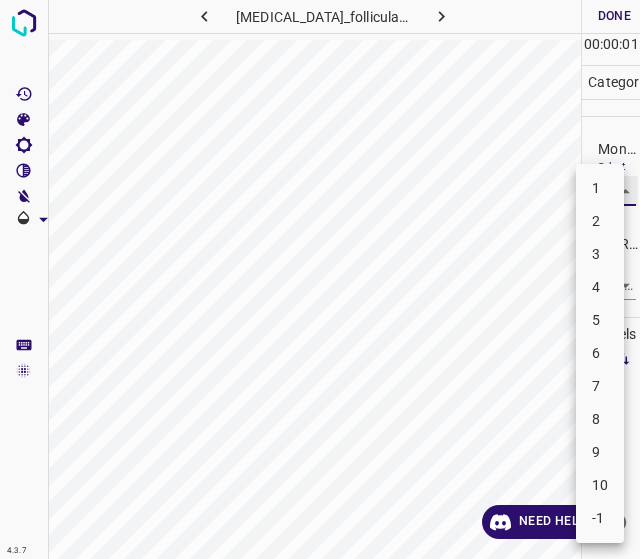 type on "-1" 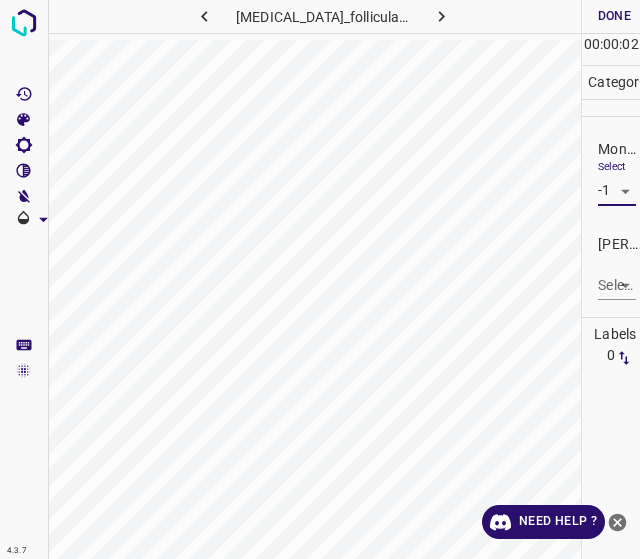click on "4.3.7 lichen_planus_follicularis32.jpg Done Skip 0 00   : 00   : 02   Categories Monk *  Select -1 -1  Fitzpatrick *  Select ​ Labels   0 Categories 1 Monk 2  Fitzpatrick Tools Space Change between modes (Draw & Edit) I Auto labeling R Restore zoom M Zoom in N Zoom out Delete Delete selecte label Filters Z Restore filters X Saturation filter C Brightness filter V Contrast filter B Gray scale filter General O Download Need Help ? - Text - Hide - Delete" at bounding box center [320, 279] 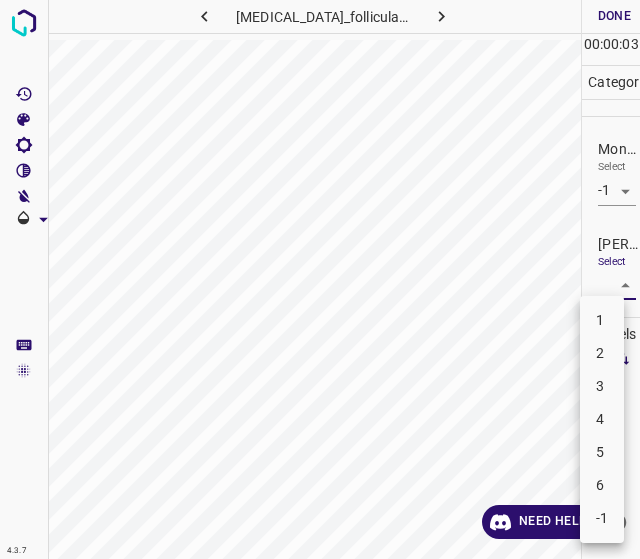 click on "-1" at bounding box center (602, 518) 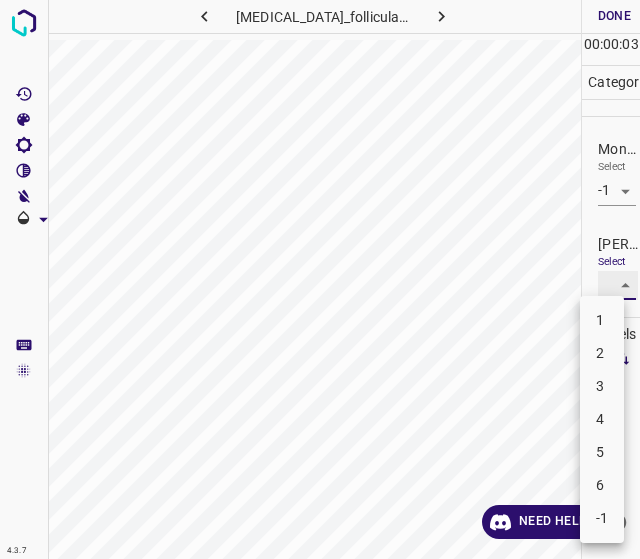 type on "-1" 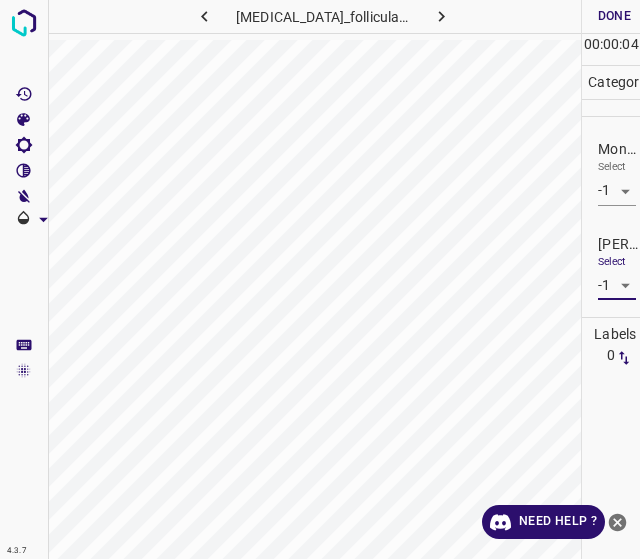 click on "Done" at bounding box center (614, 16) 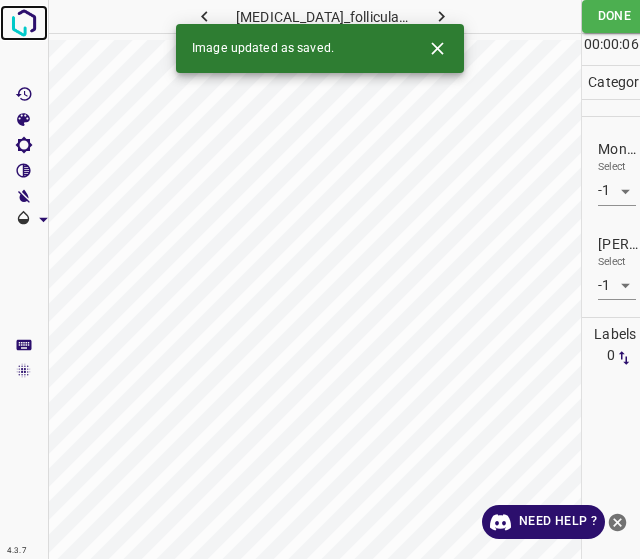 click at bounding box center (24, 23) 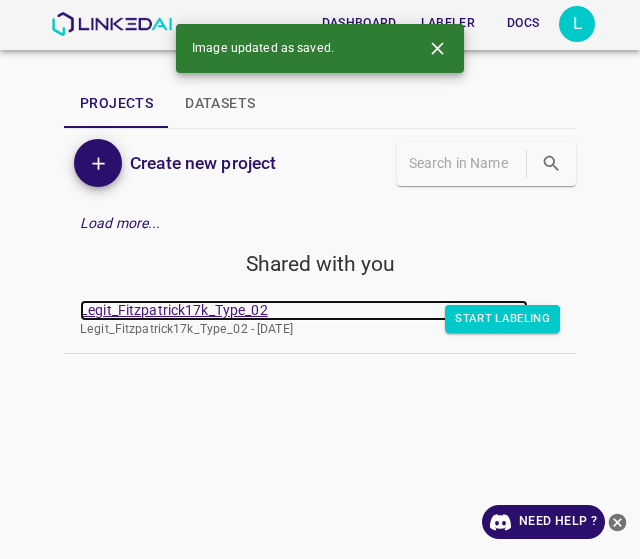 click on "Legit_Fitzpatrick17k_Type_02" at bounding box center [304, 310] 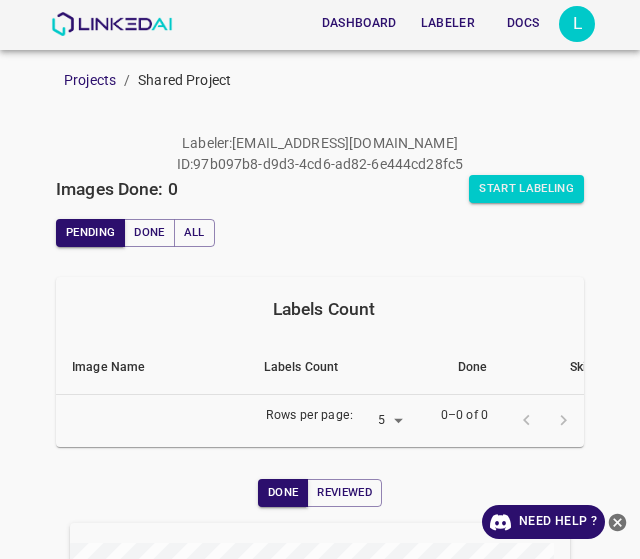 scroll, scrollTop: 0, scrollLeft: 0, axis: both 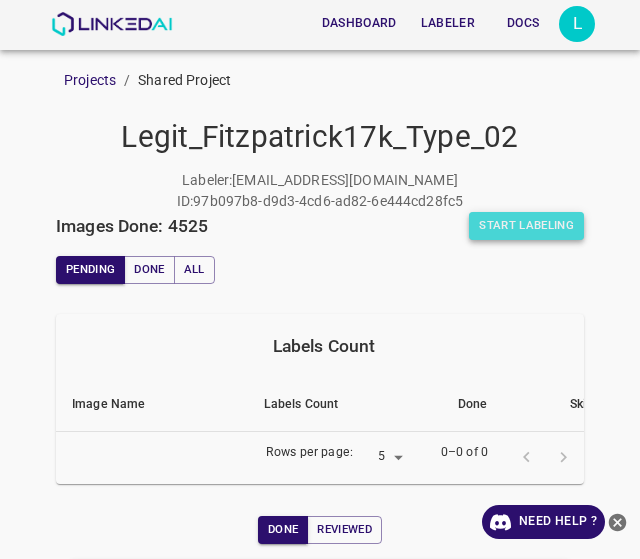 click on "Start Labeling" at bounding box center (526, 226) 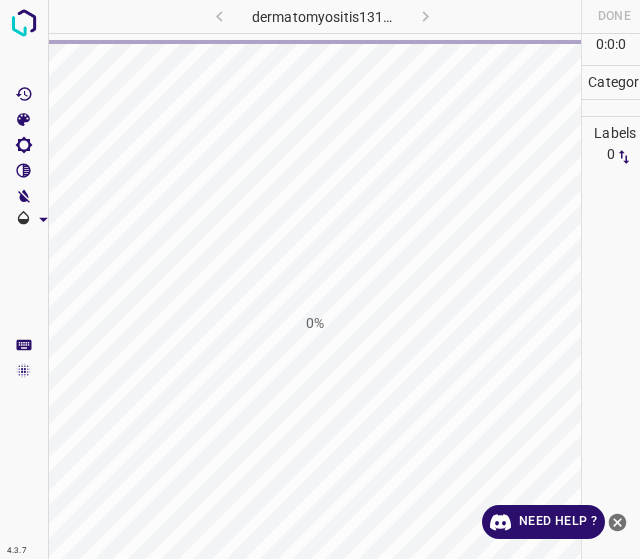 scroll, scrollTop: 0, scrollLeft: 0, axis: both 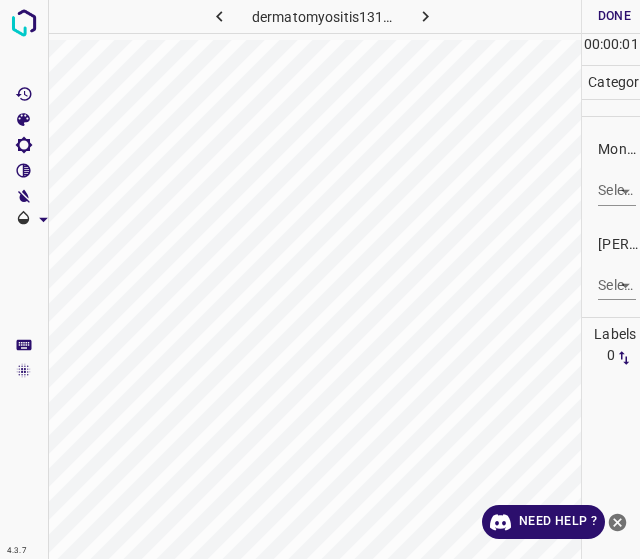 click on "4.3.7 dermatomyositis131.jpg Done Skip 0 00   : 00   : 01   Categories Monk *  Select ​  [PERSON_NAME] *  Select ​ Labels   0 Categories 1 Monk 2  [PERSON_NAME] Tools Space Change between modes (Draw & Edit) I Auto labeling R Restore zoom M Zoom in N Zoom out Delete Delete selecte label Filters Z Restore filters X Saturation filter C Brightness filter V Contrast filter B Gray scale filter General O Download Need Help ? - Text - Hide - Delete" at bounding box center (320, 279) 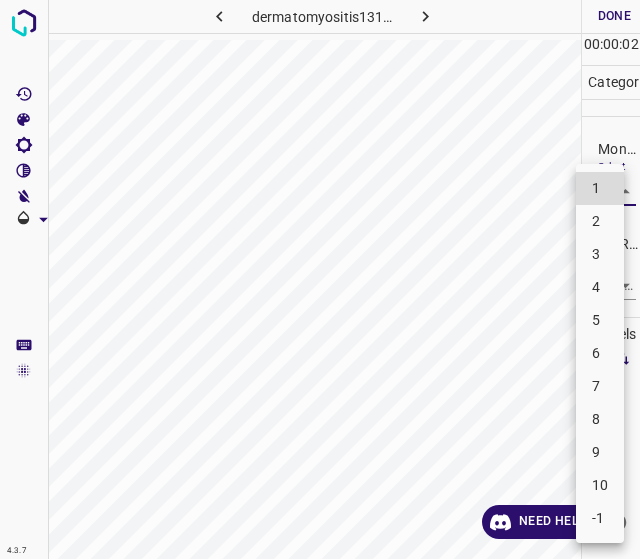 click on "6" at bounding box center [600, 353] 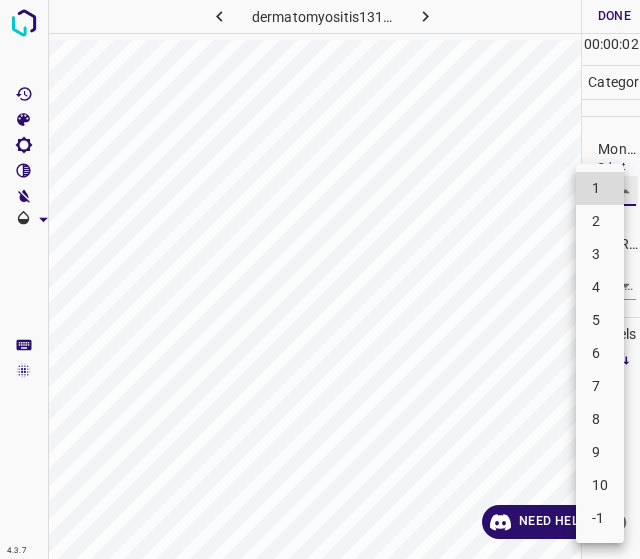type on "6" 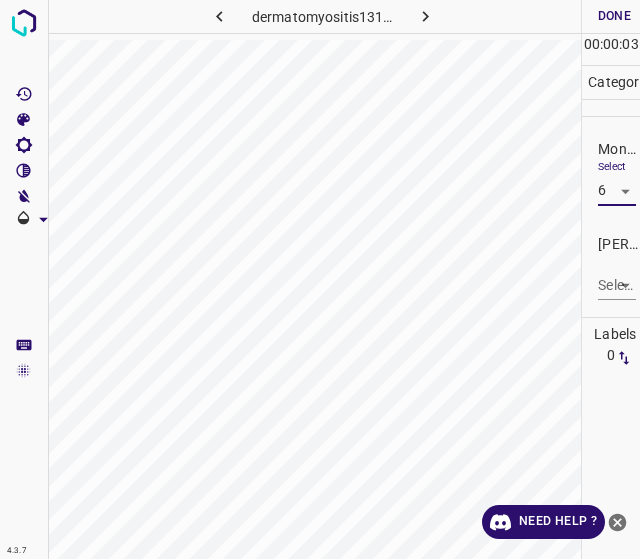 click on "4.3.7 dermatomyositis131.jpg Done Skip 0 00   : 00   : 03   Categories Monk *  Select 6 6  [PERSON_NAME] *  Select ​ Labels   0 Categories 1 Monk 2  [PERSON_NAME] Tools Space Change between modes (Draw & Edit) I Auto labeling R Restore zoom M Zoom in N Zoom out Delete Delete selecte label Filters Z Restore filters X Saturation filter C Brightness filter V Contrast filter B Gray scale filter General O Download Need Help ? - Text - Hide - Delete" at bounding box center (320, 279) 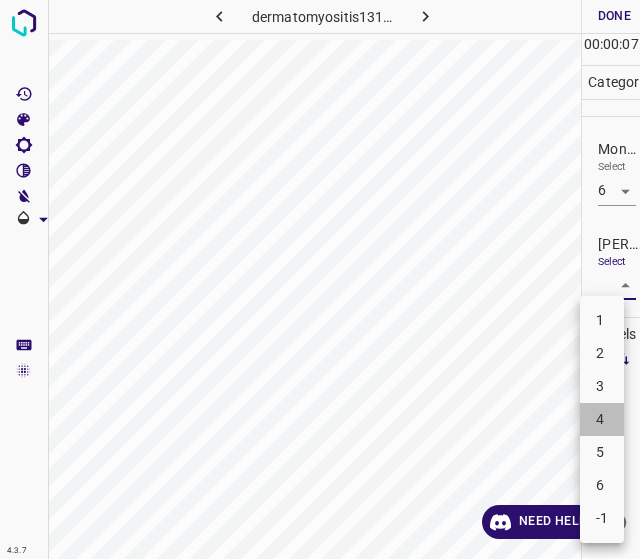 click on "4" at bounding box center (602, 419) 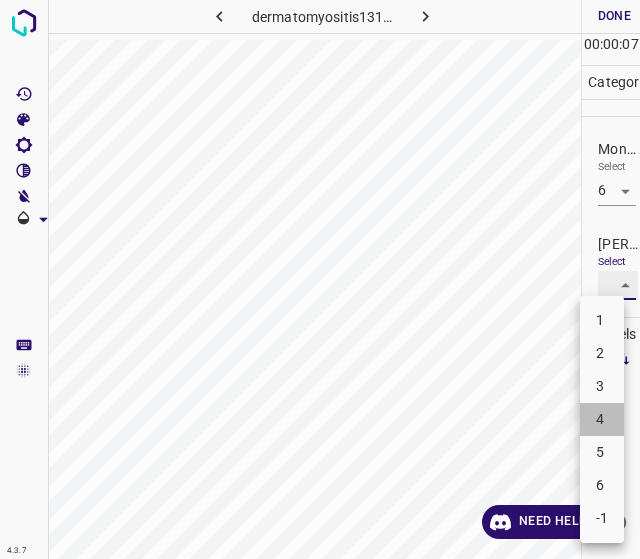 type on "4" 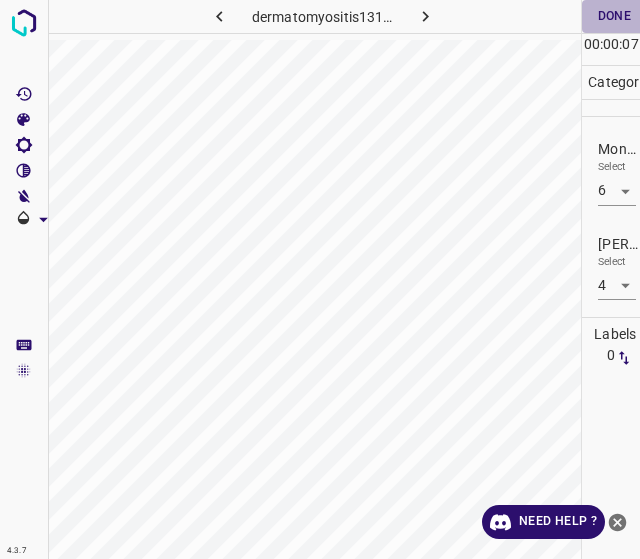 click on "Done" at bounding box center (614, 16) 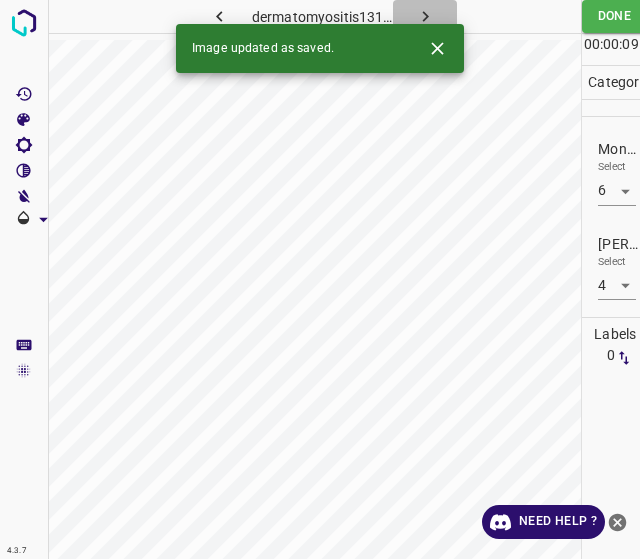 click 